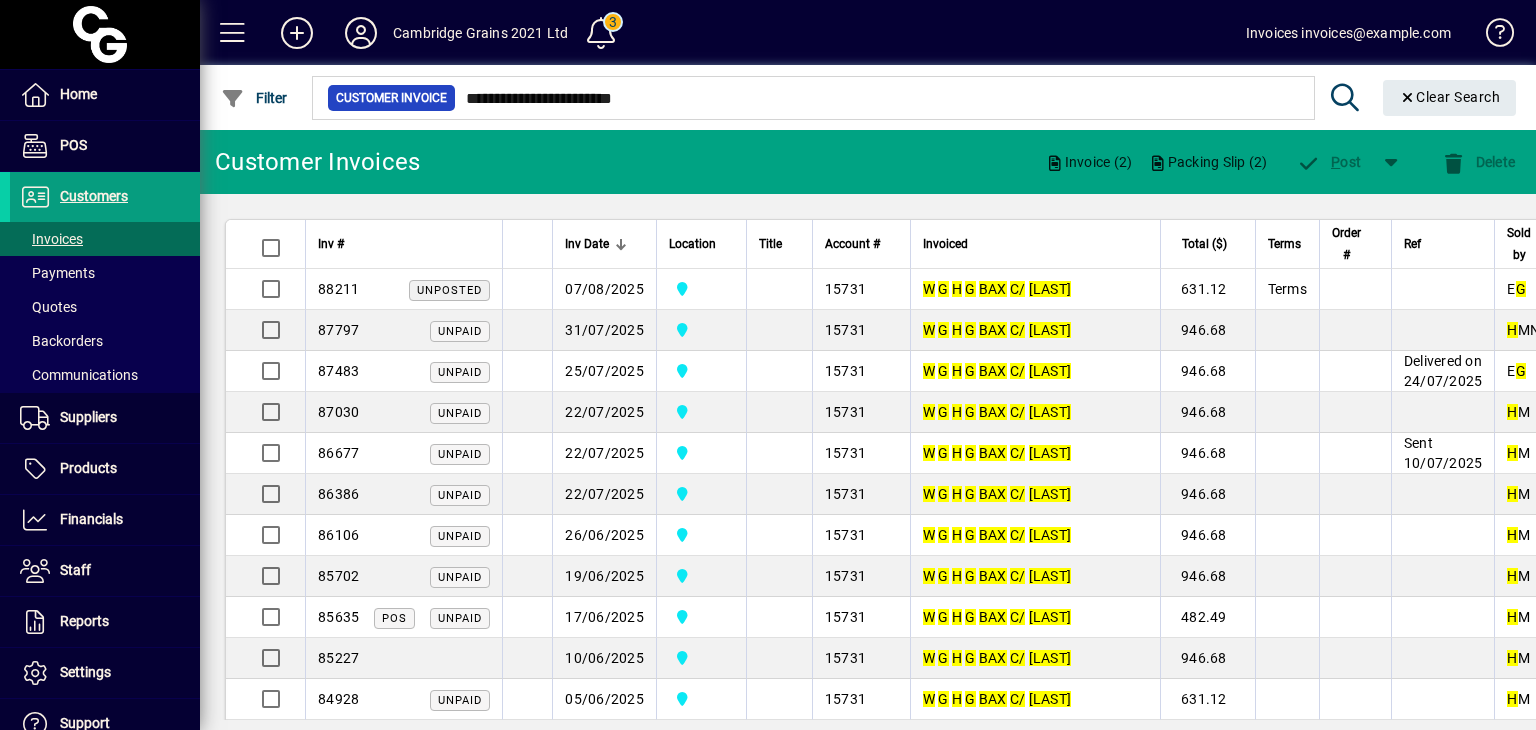 scroll, scrollTop: 0, scrollLeft: 0, axis: both 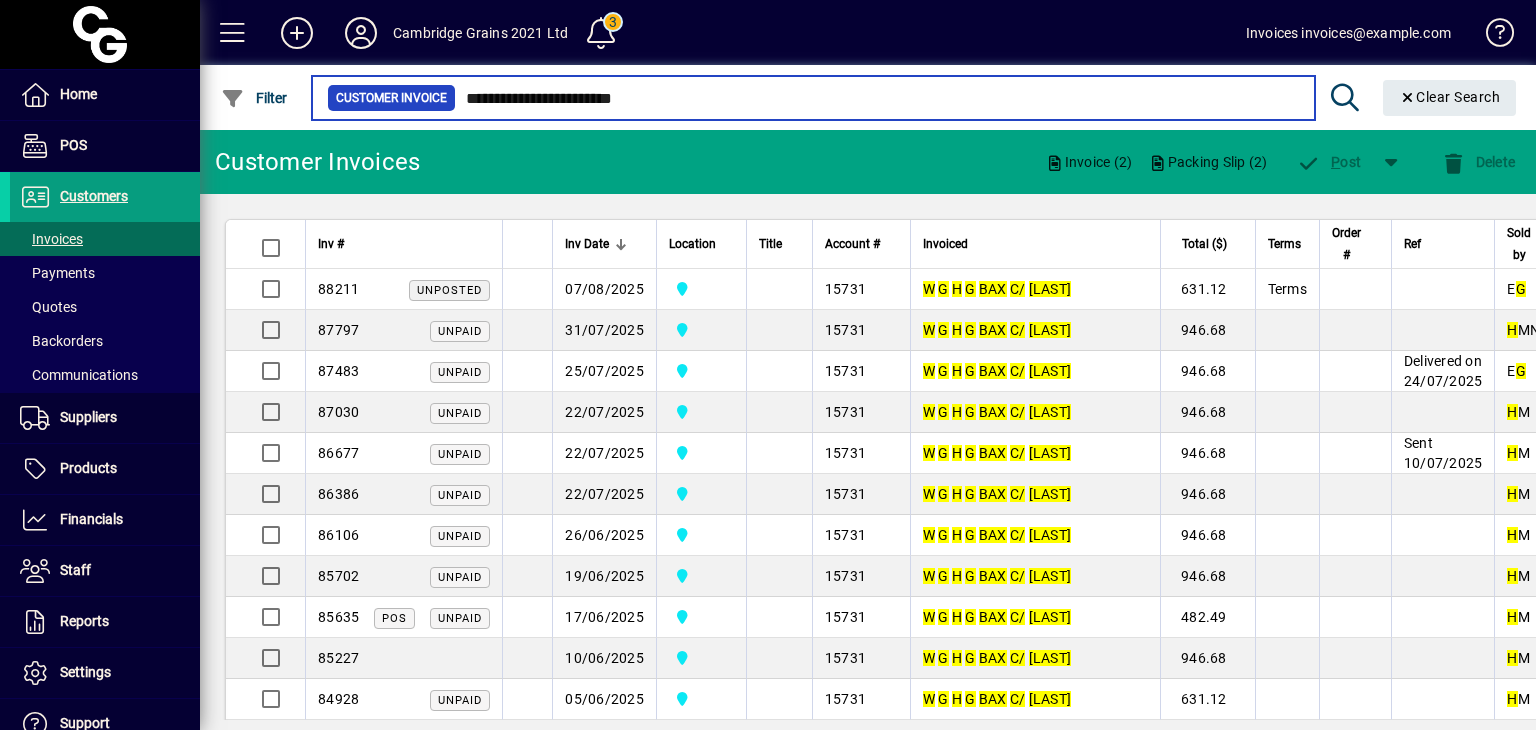 click on "**********" at bounding box center [877, 98] 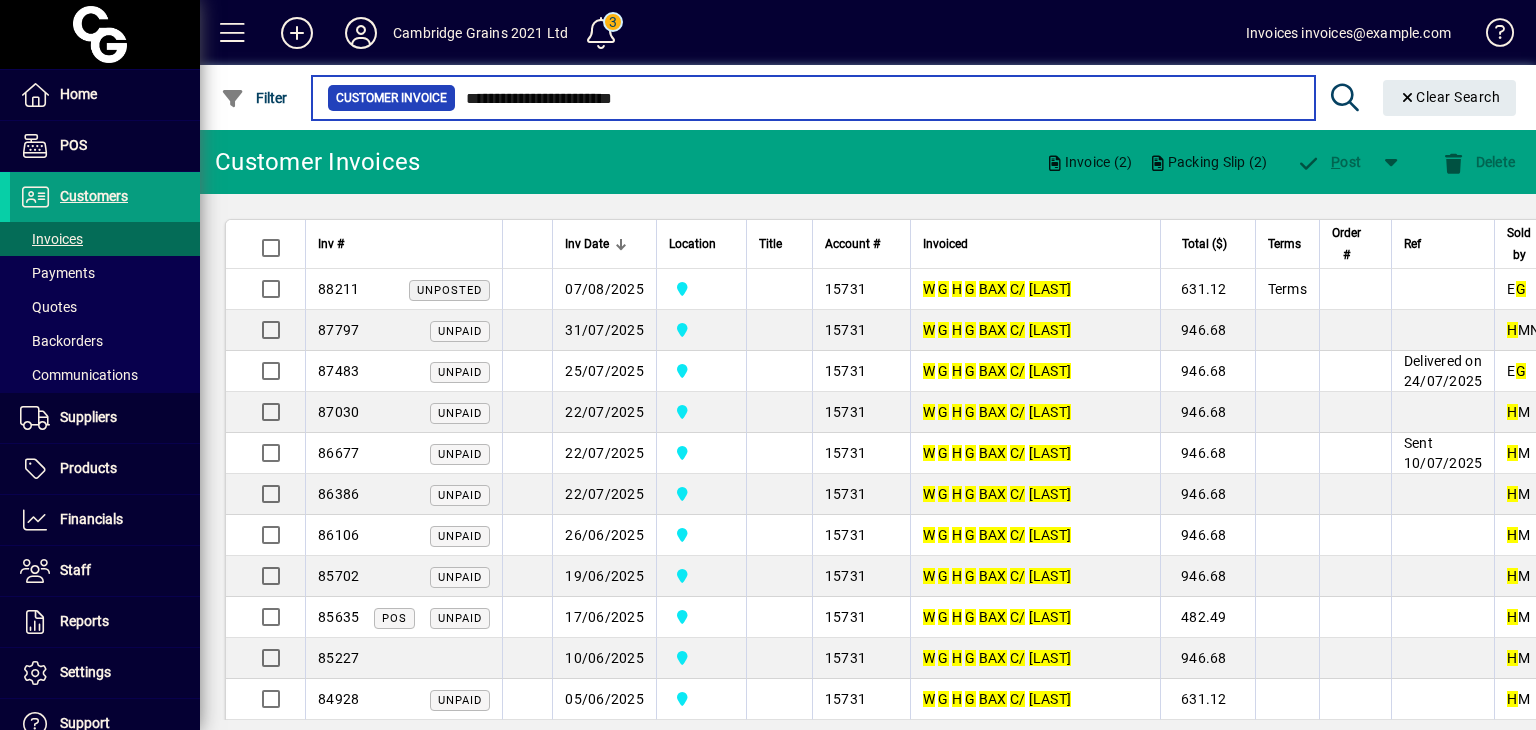 drag, startPoint x: 818, startPoint y: 103, endPoint x: 389, endPoint y: 93, distance: 429.11655 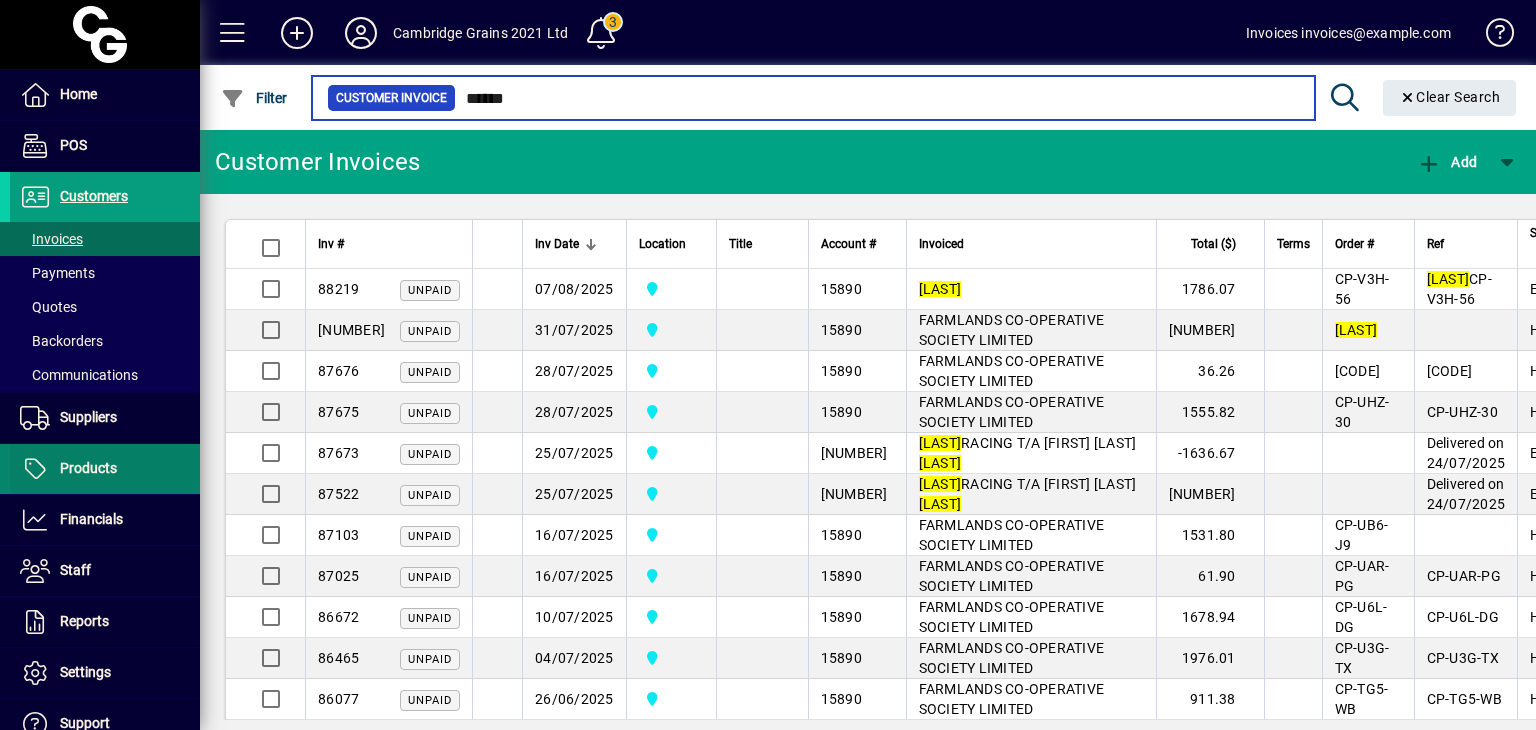 type on "******" 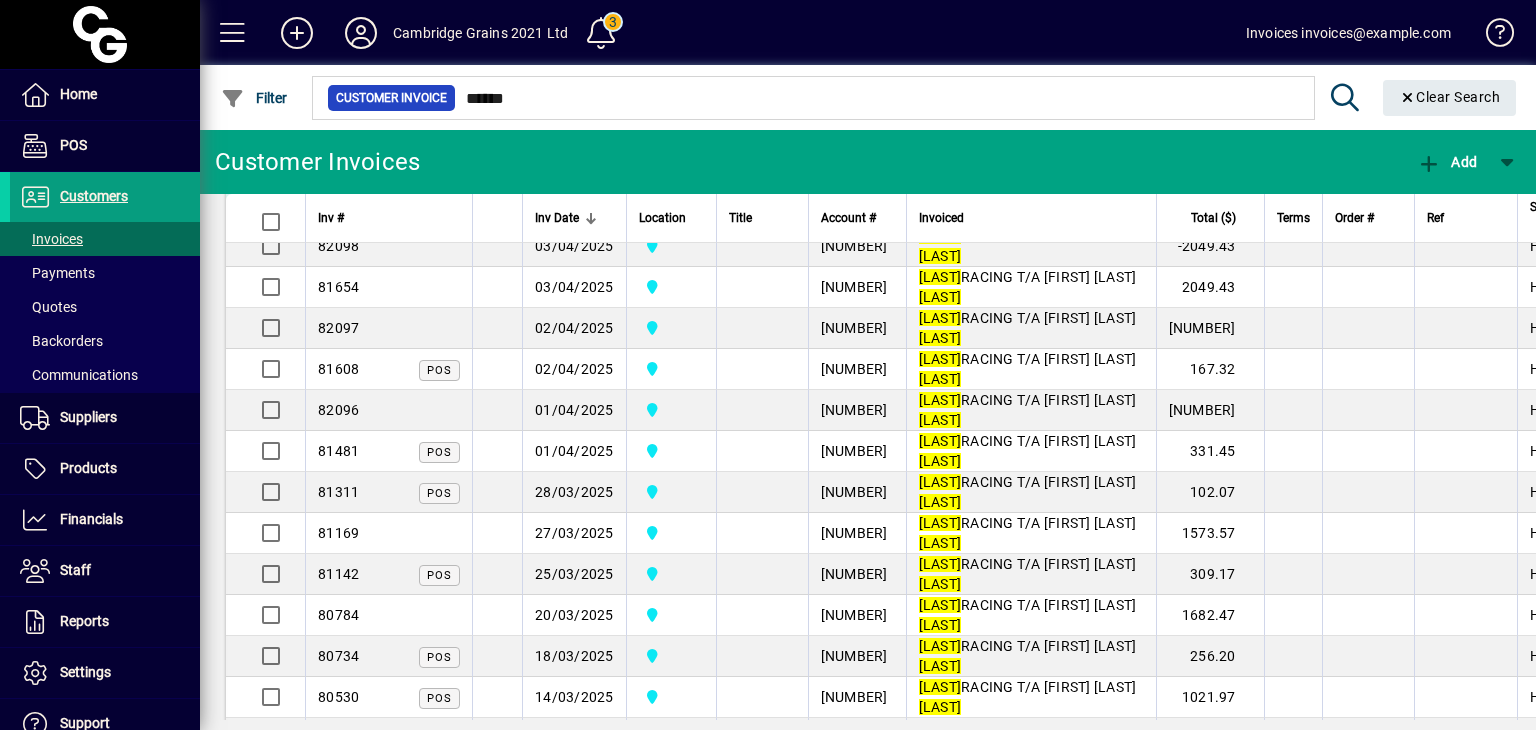 scroll, scrollTop: 1400, scrollLeft: 0, axis: vertical 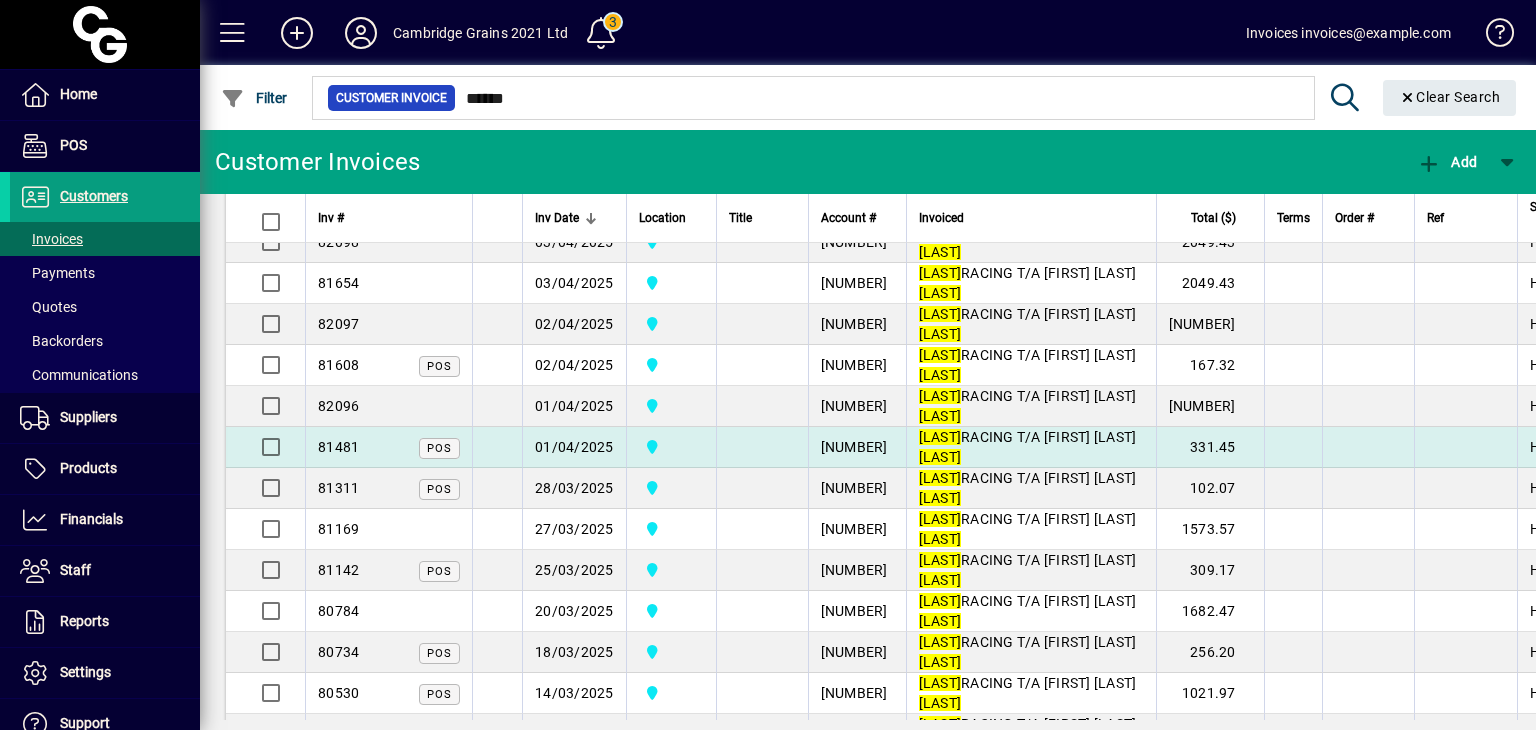 click on "01/04/2025" at bounding box center (574, 447) 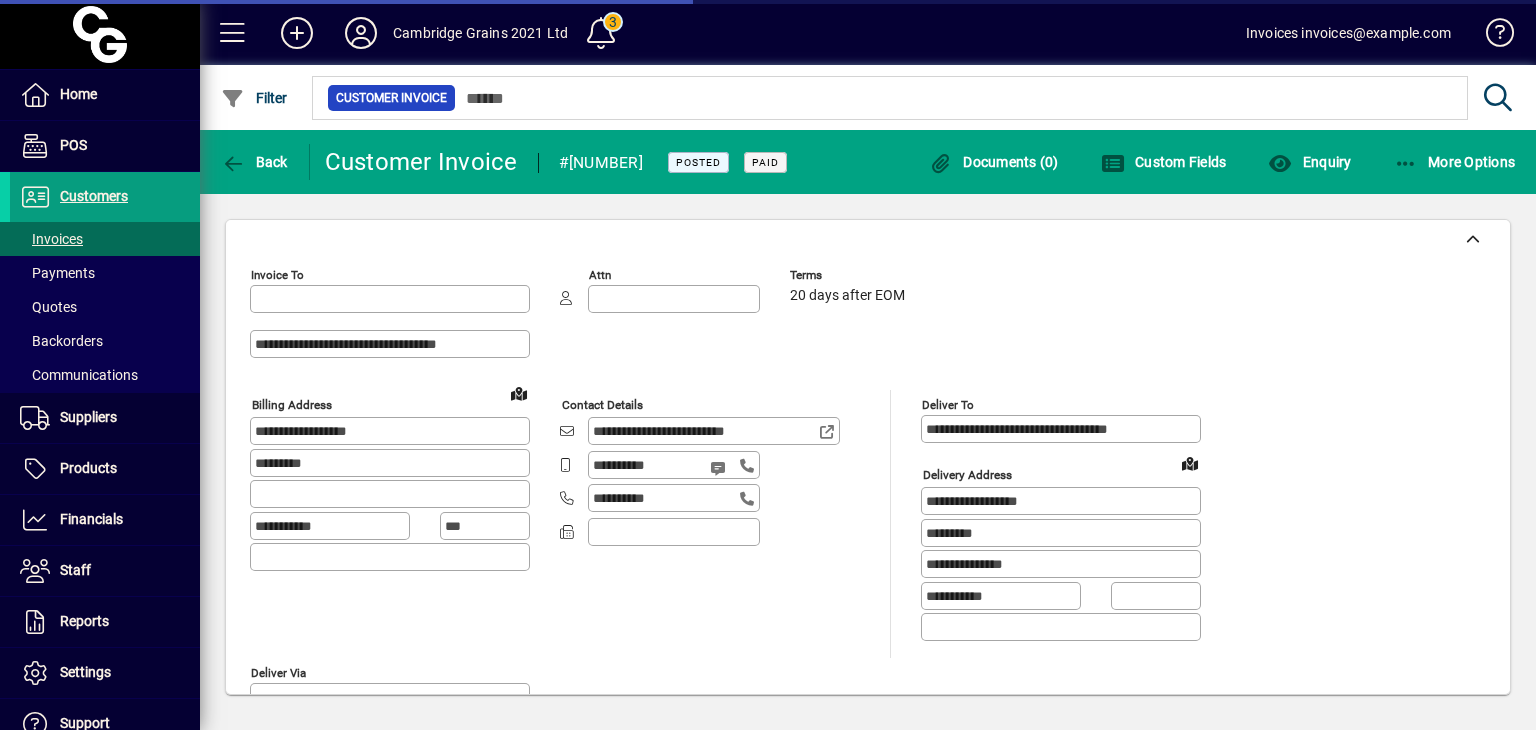 type on "**********" 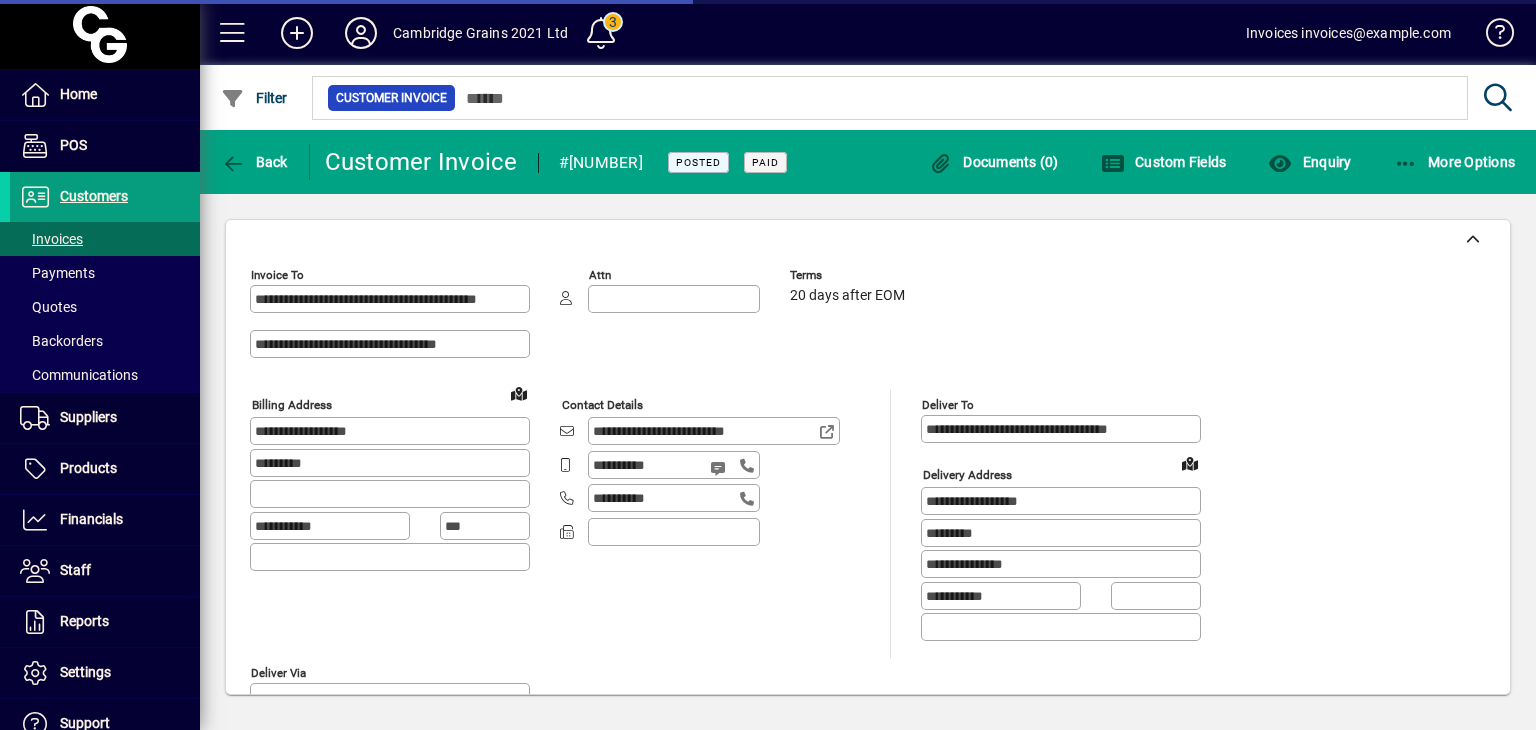 type on "**********" 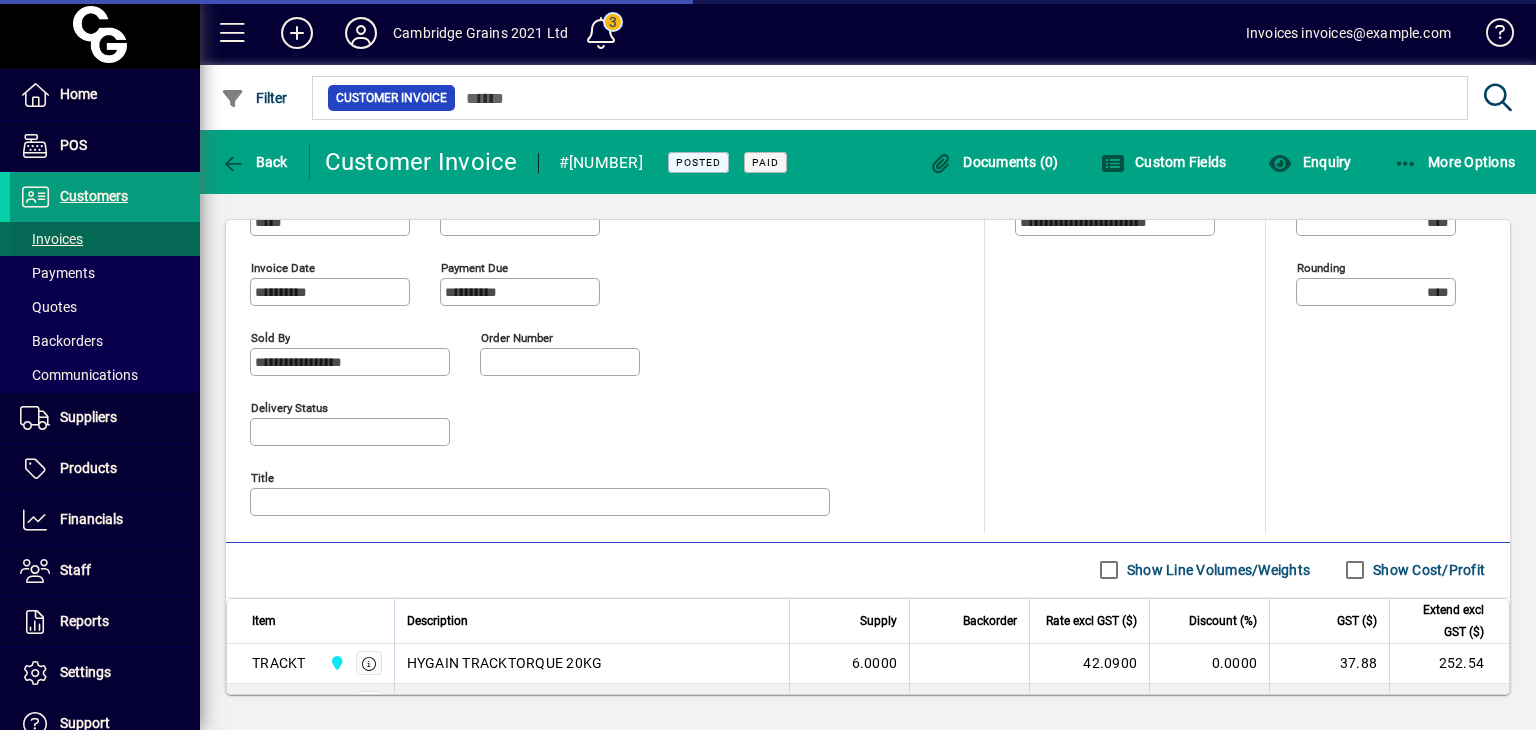 scroll, scrollTop: 684, scrollLeft: 0, axis: vertical 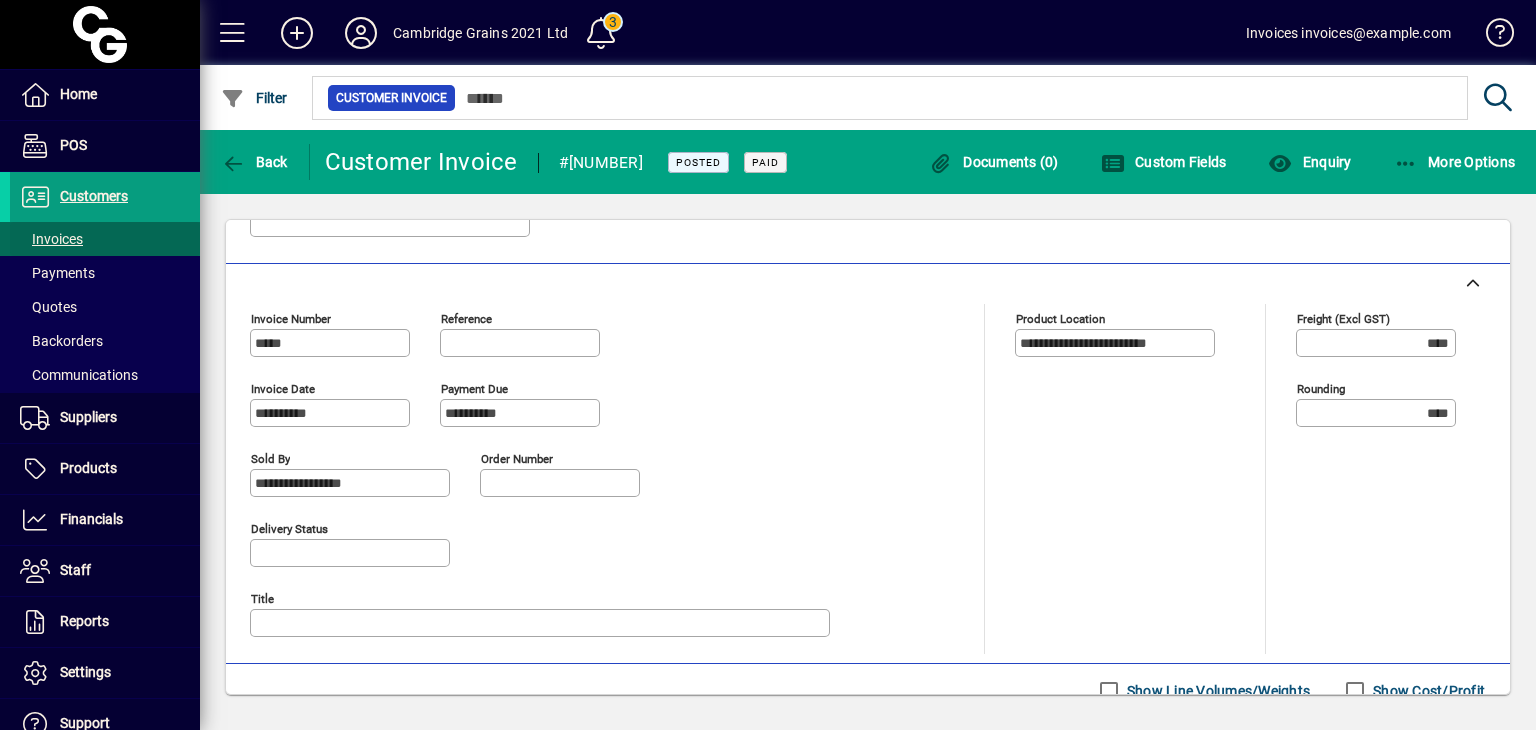click on "Invoices" at bounding box center (51, 239) 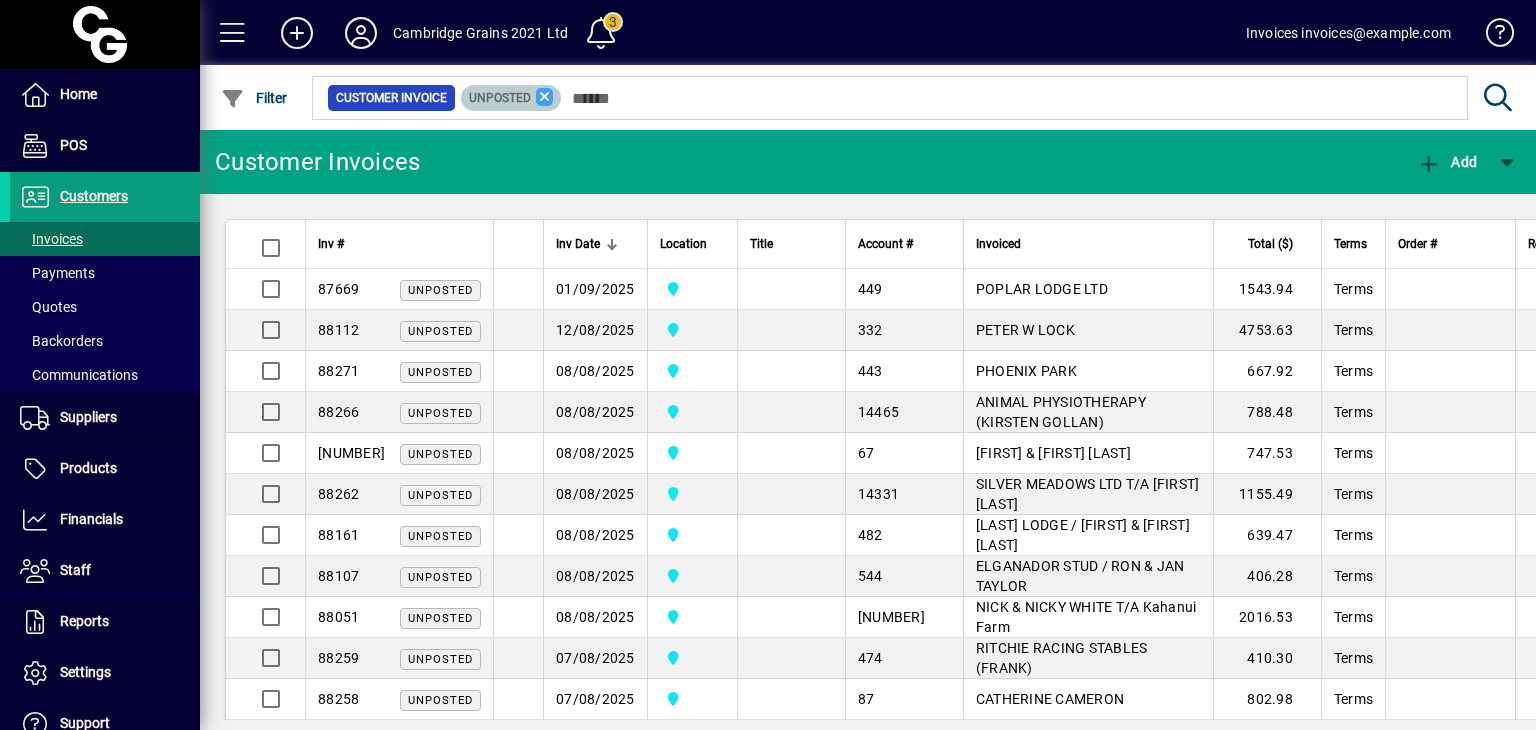 click at bounding box center [545, 97] 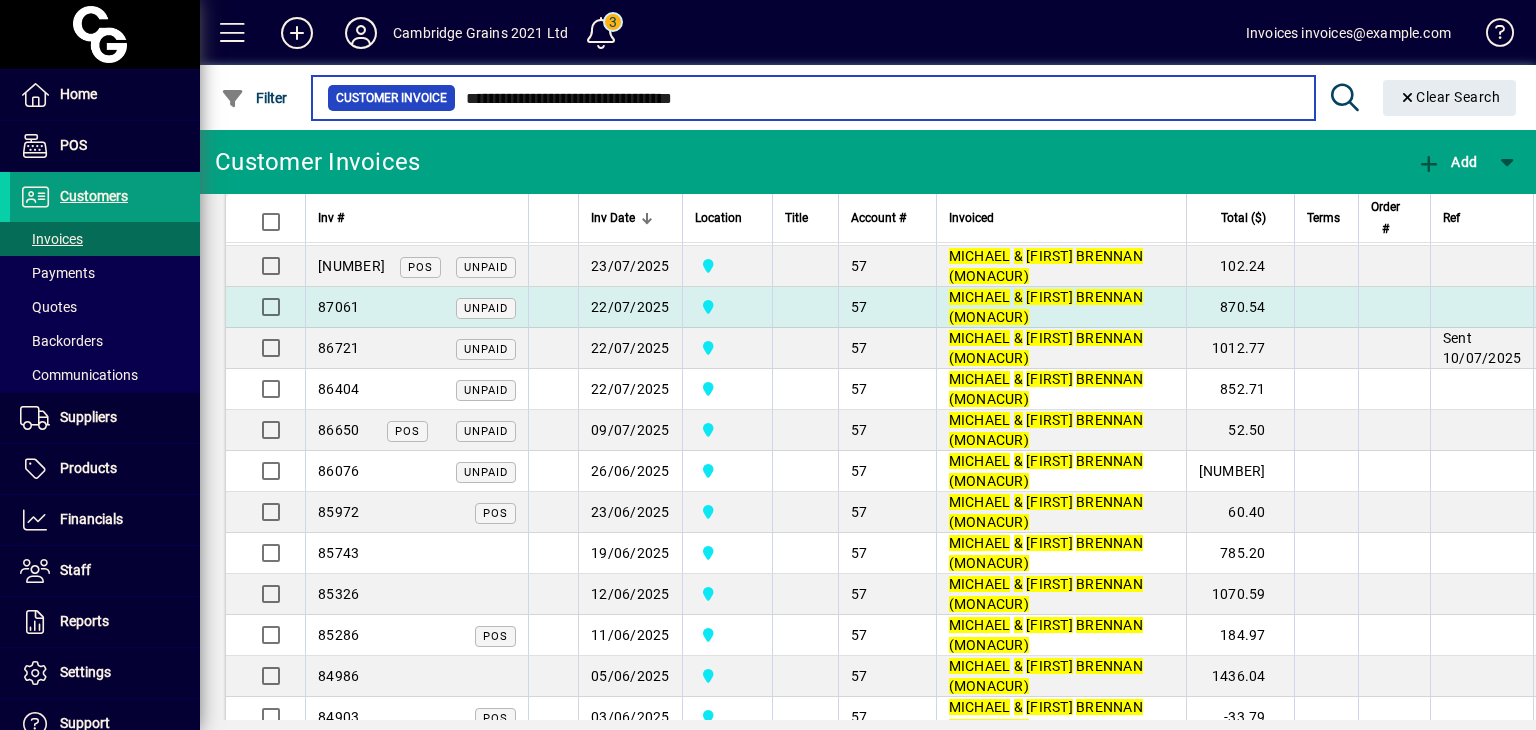 scroll, scrollTop: 300, scrollLeft: 0, axis: vertical 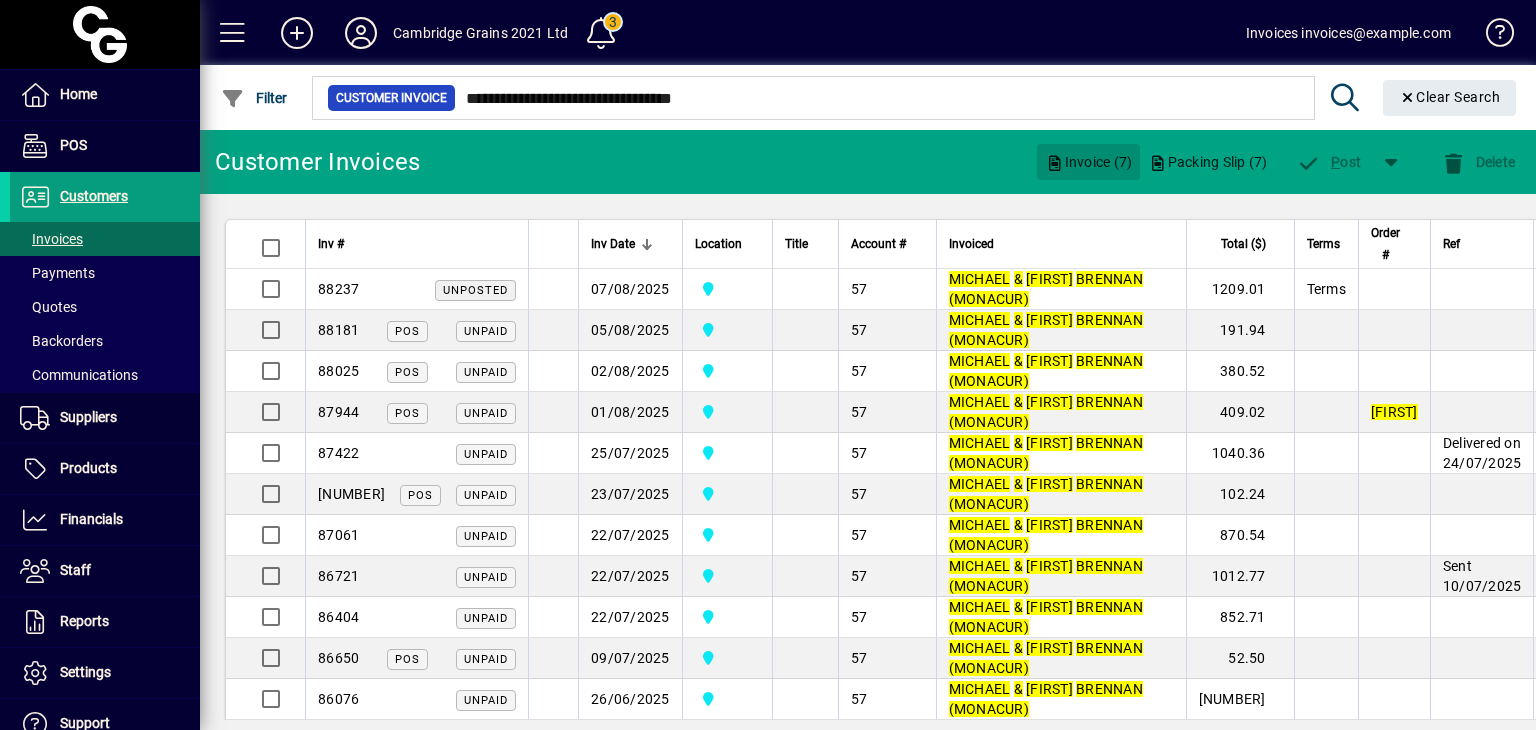 click on "Invoice (7)" 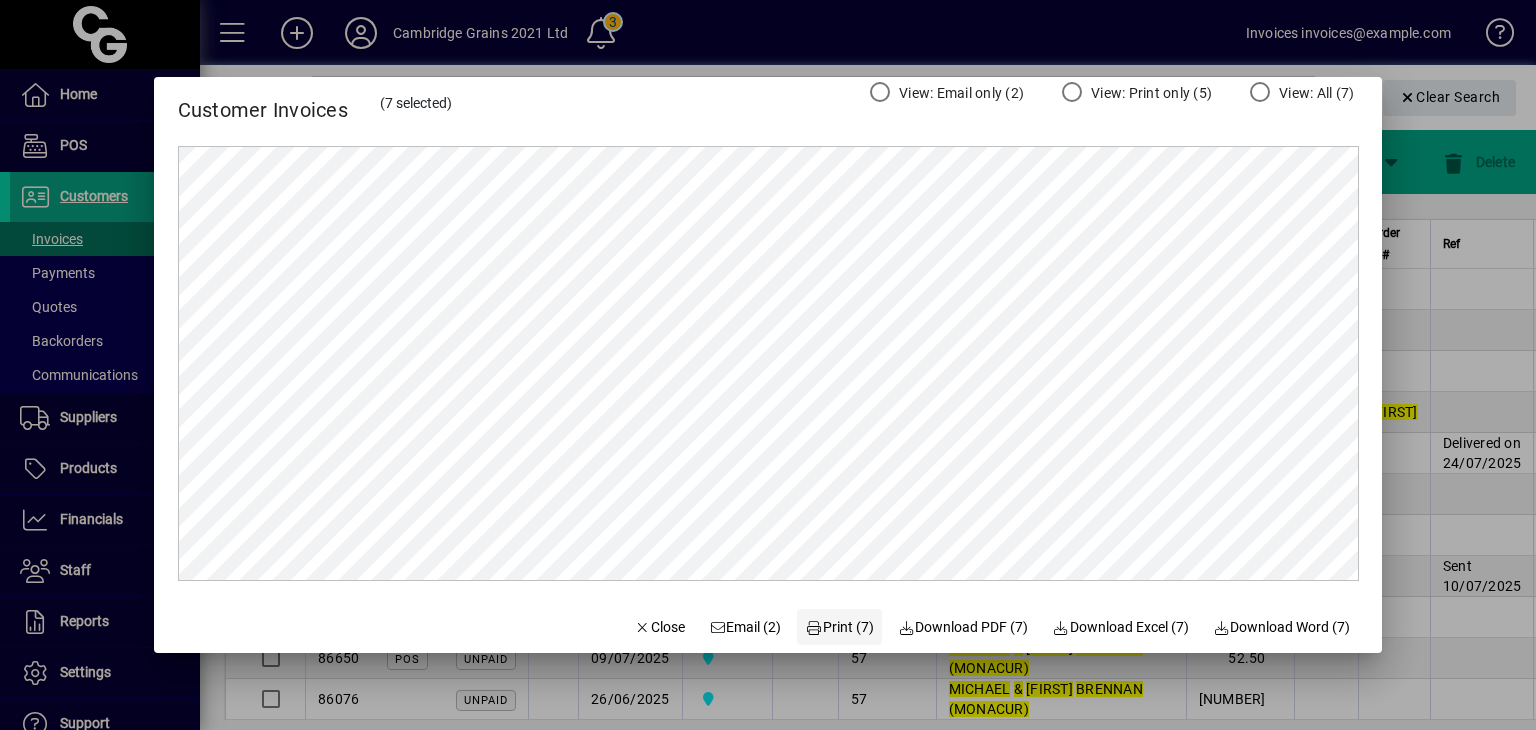 scroll, scrollTop: 0, scrollLeft: 0, axis: both 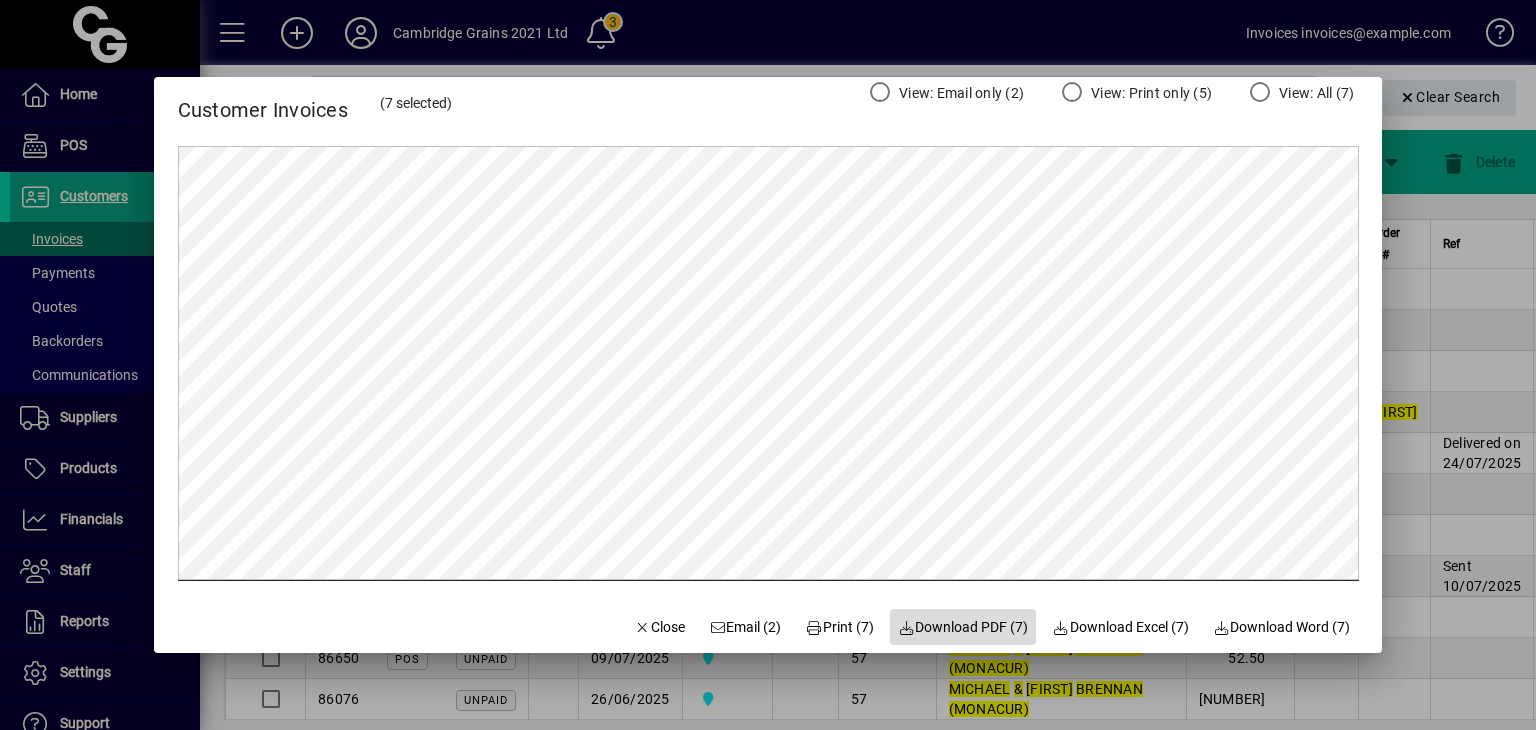 click on "Download PDF (7)" 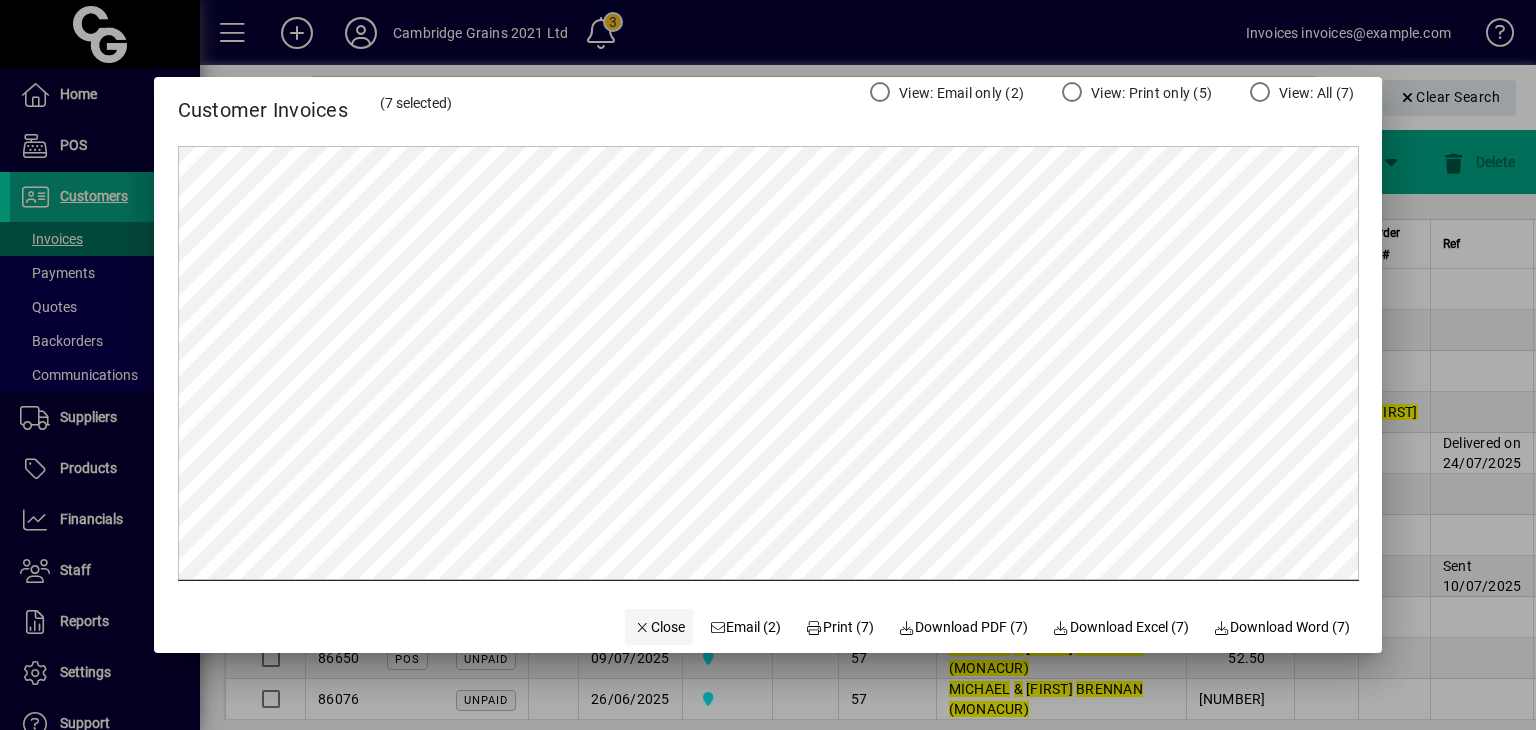 click 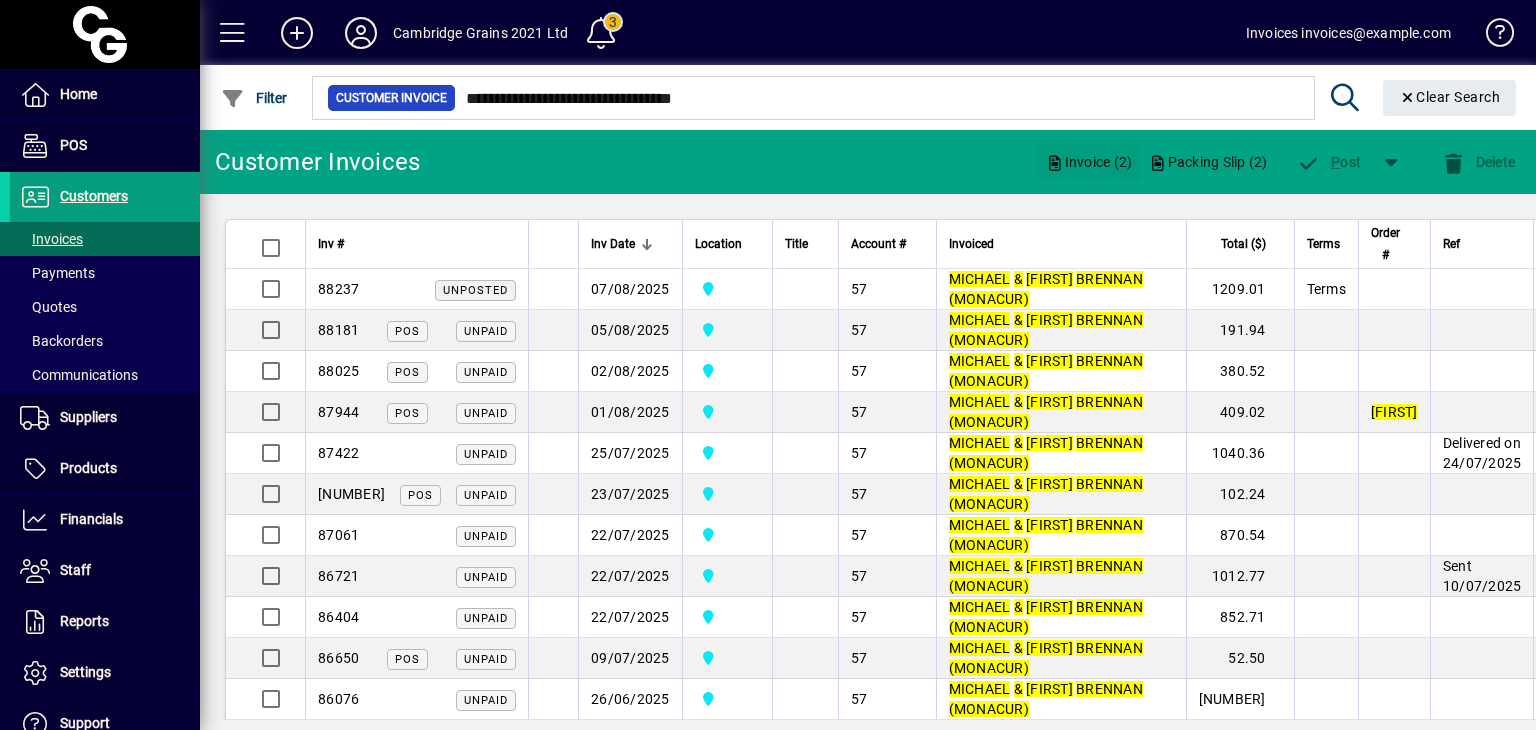 click on "Invoice (2)" 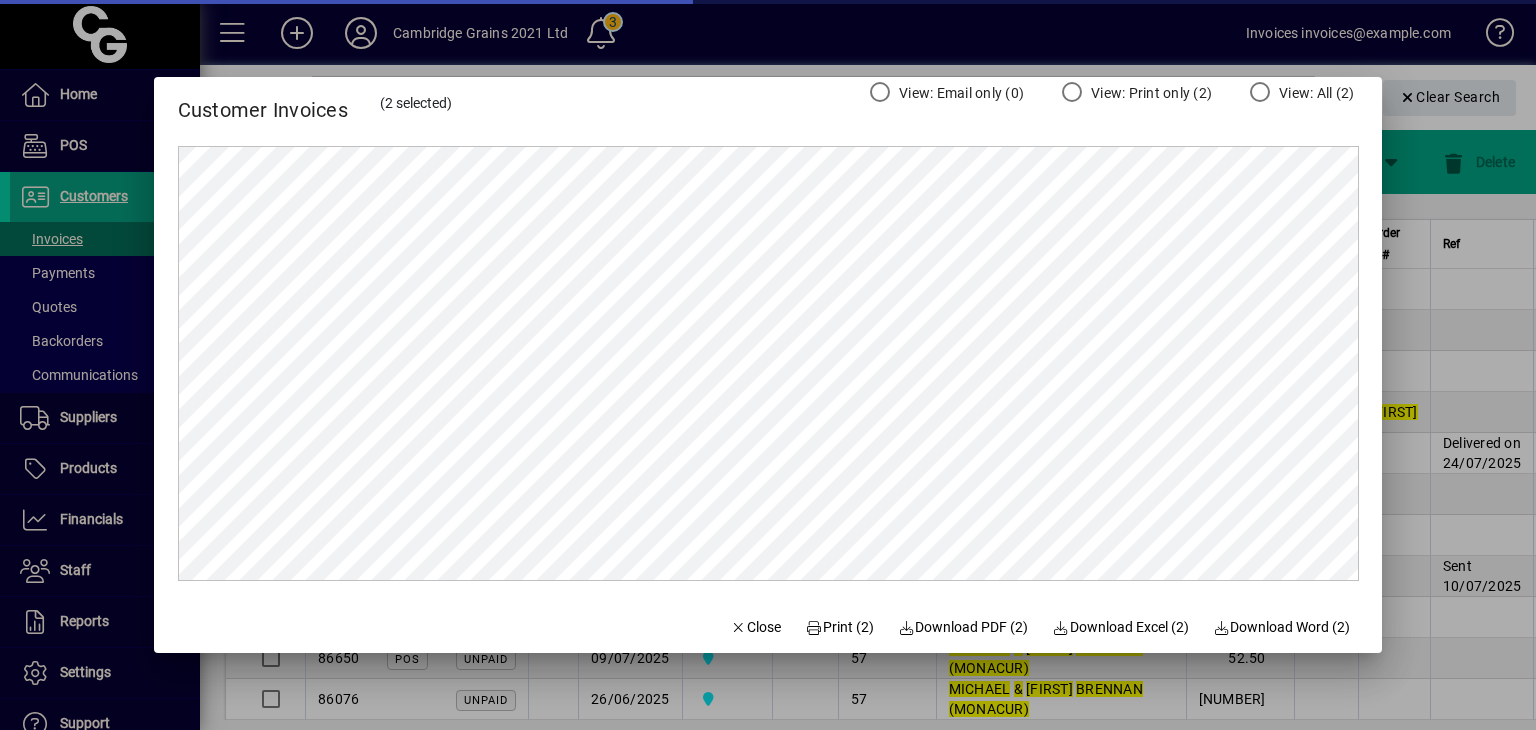 scroll, scrollTop: 0, scrollLeft: 0, axis: both 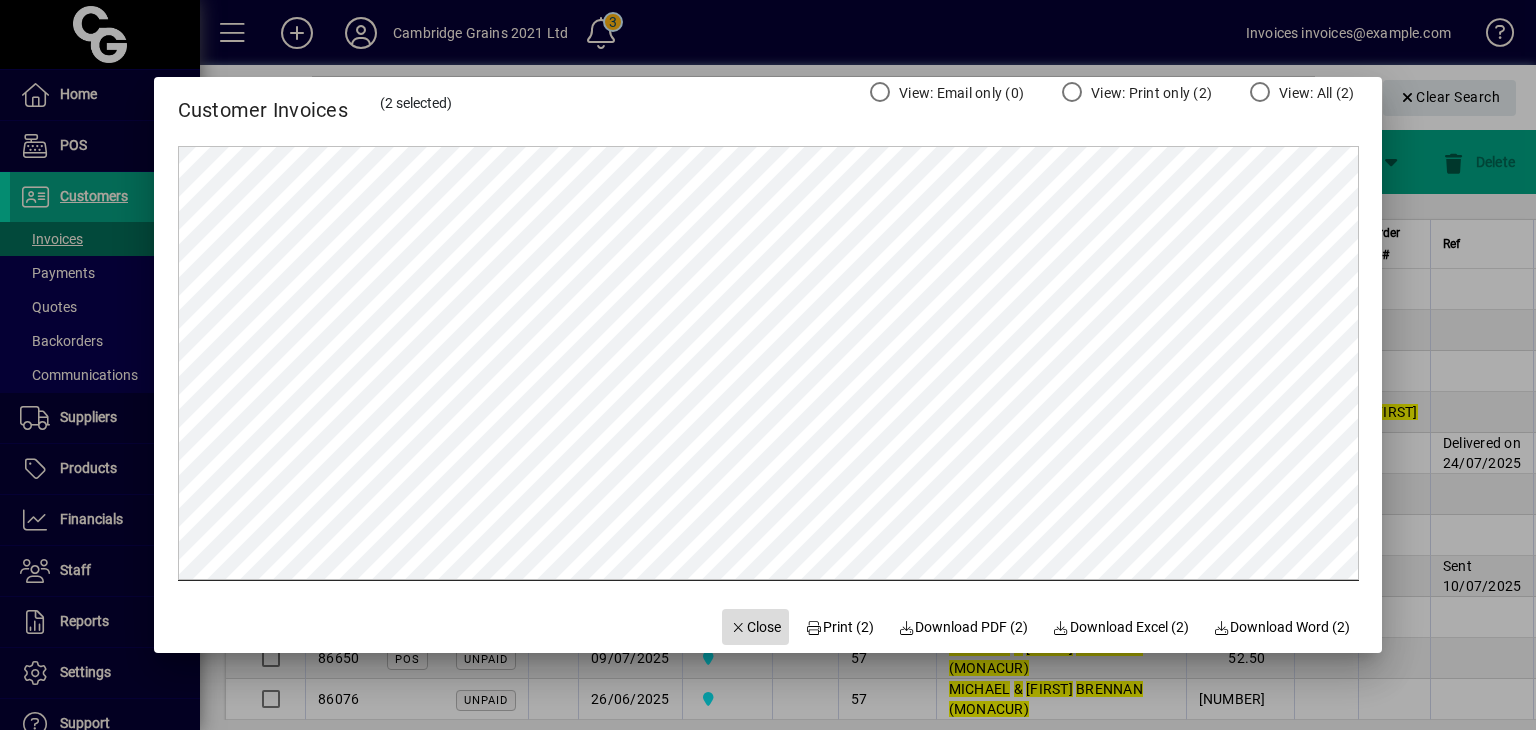 click 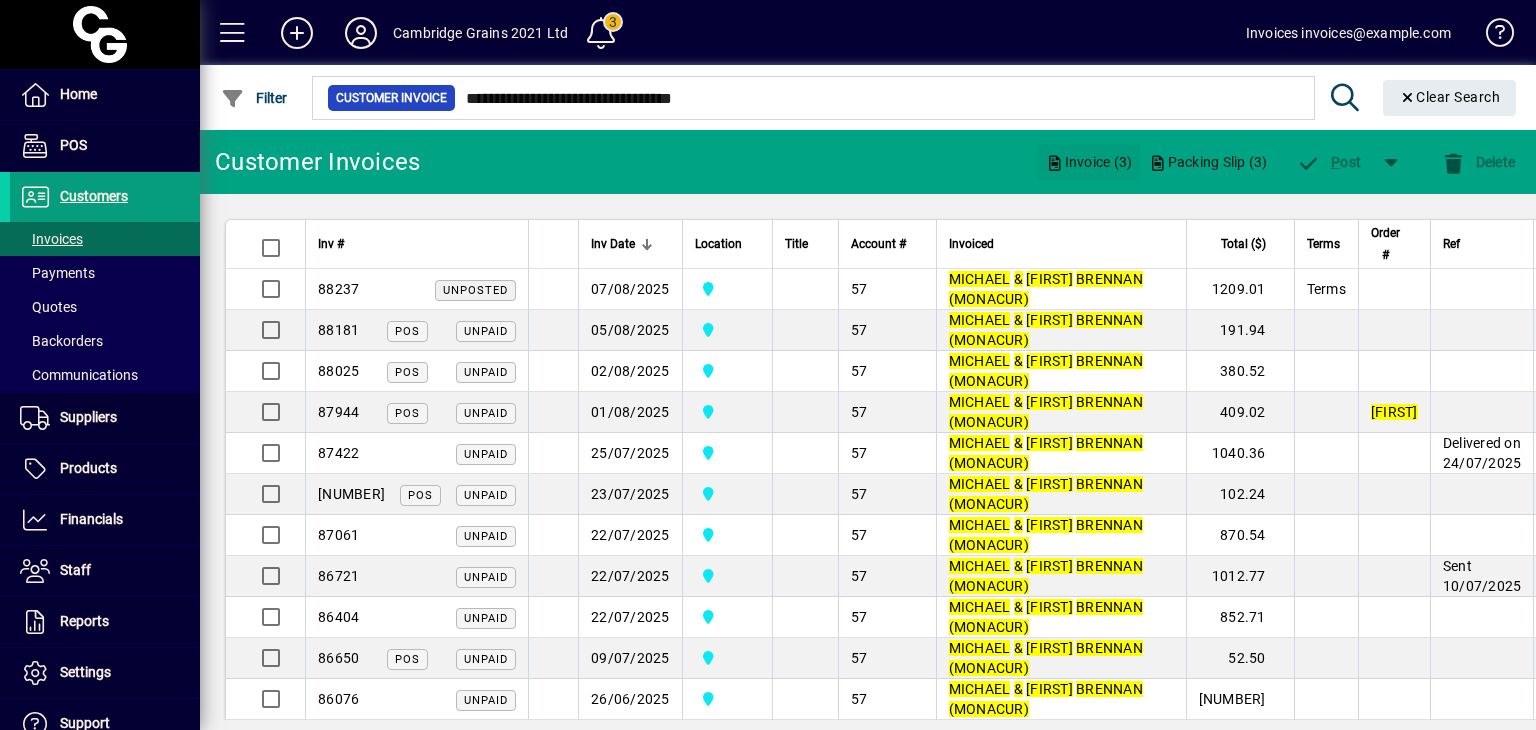 click on "Invoice (3)" 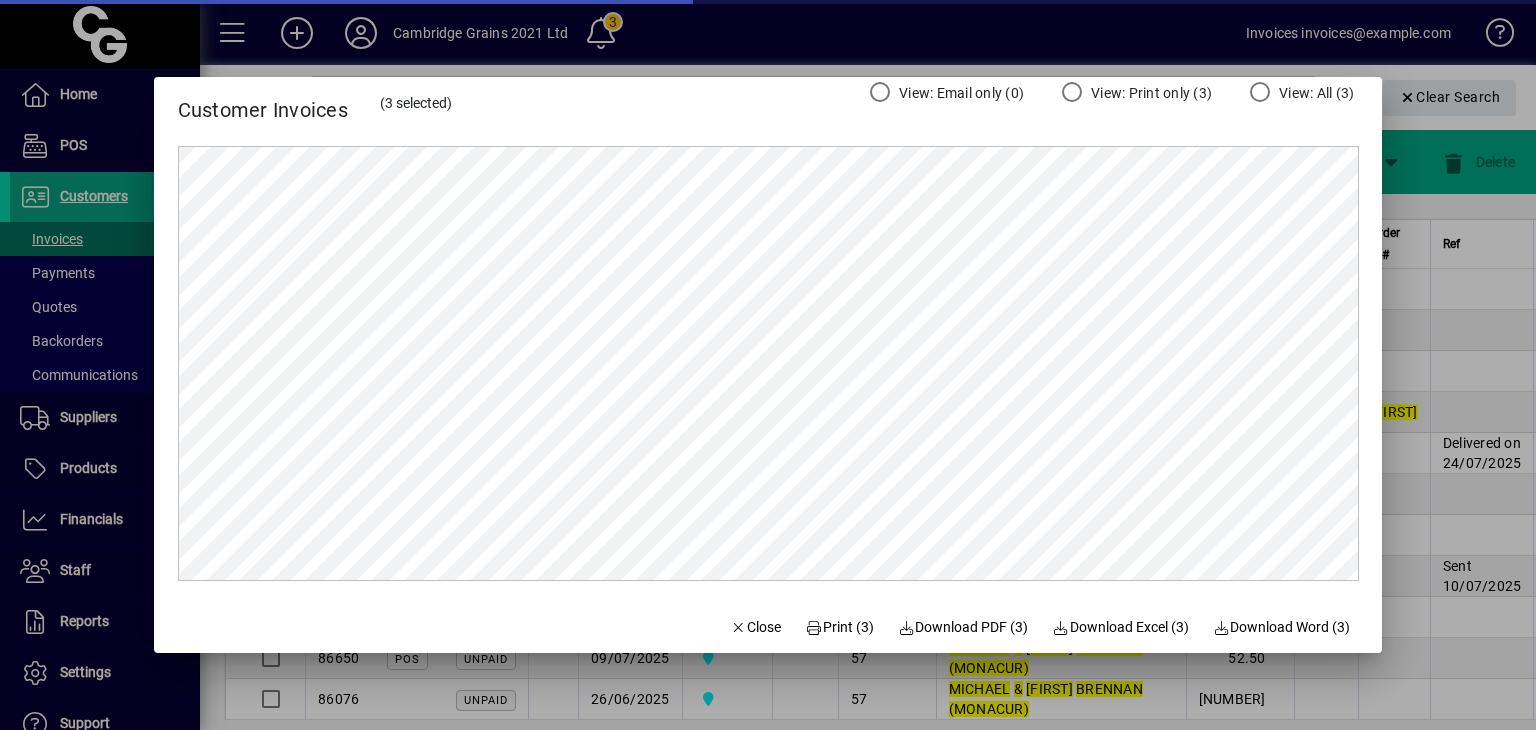 scroll, scrollTop: 0, scrollLeft: 0, axis: both 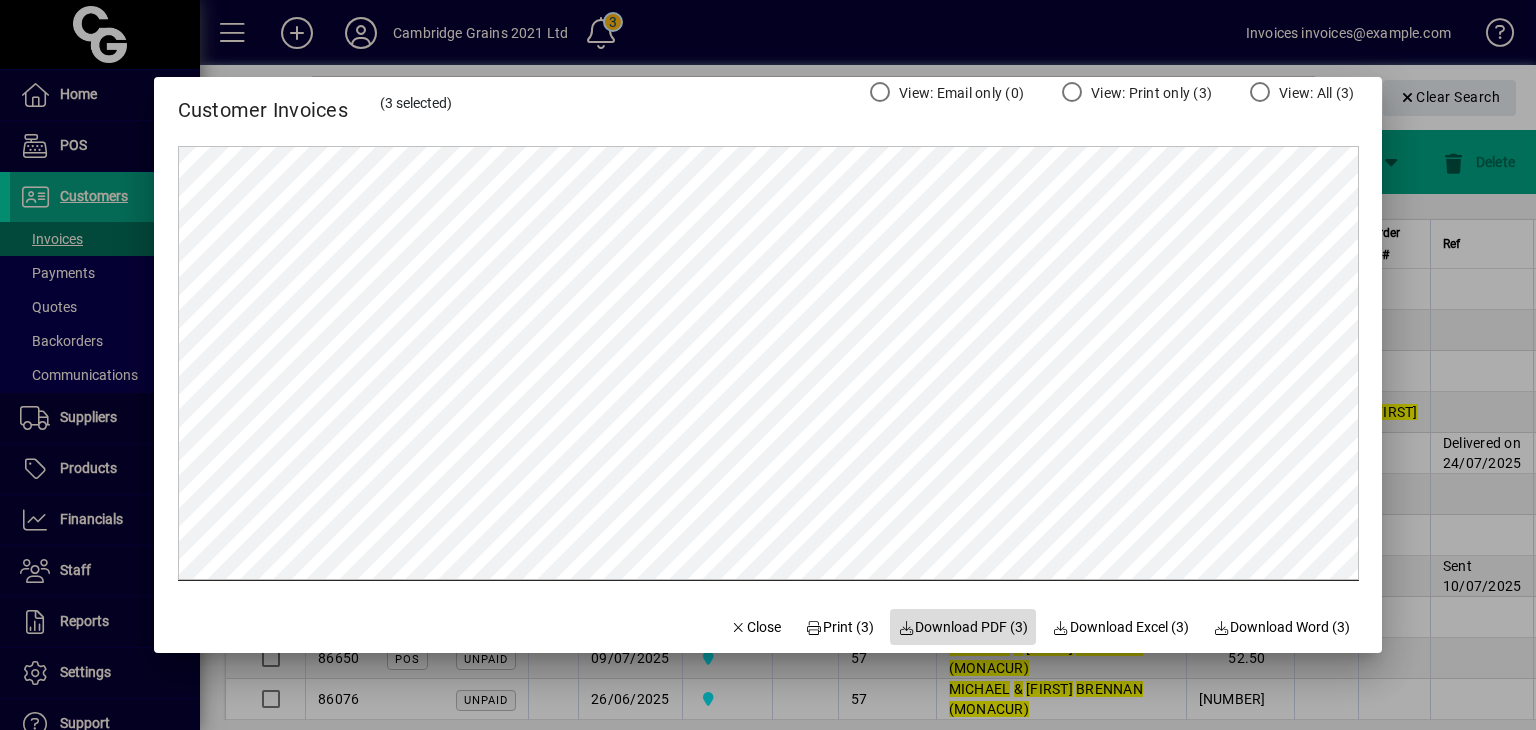 click on "Download PDF (3)" 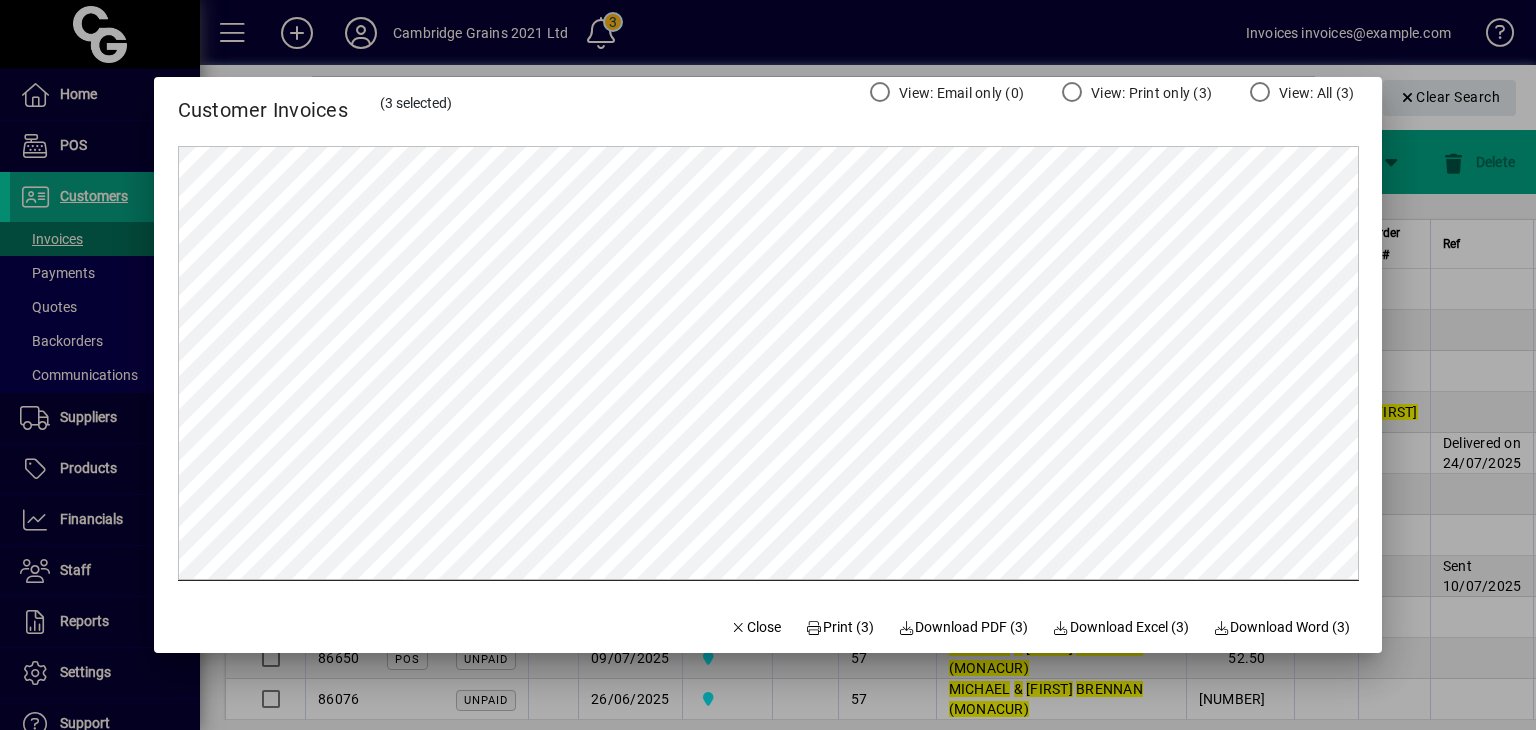 drag, startPoint x: 744, startPoint y: 625, endPoint x: 848, endPoint y: 726, distance: 144.97241 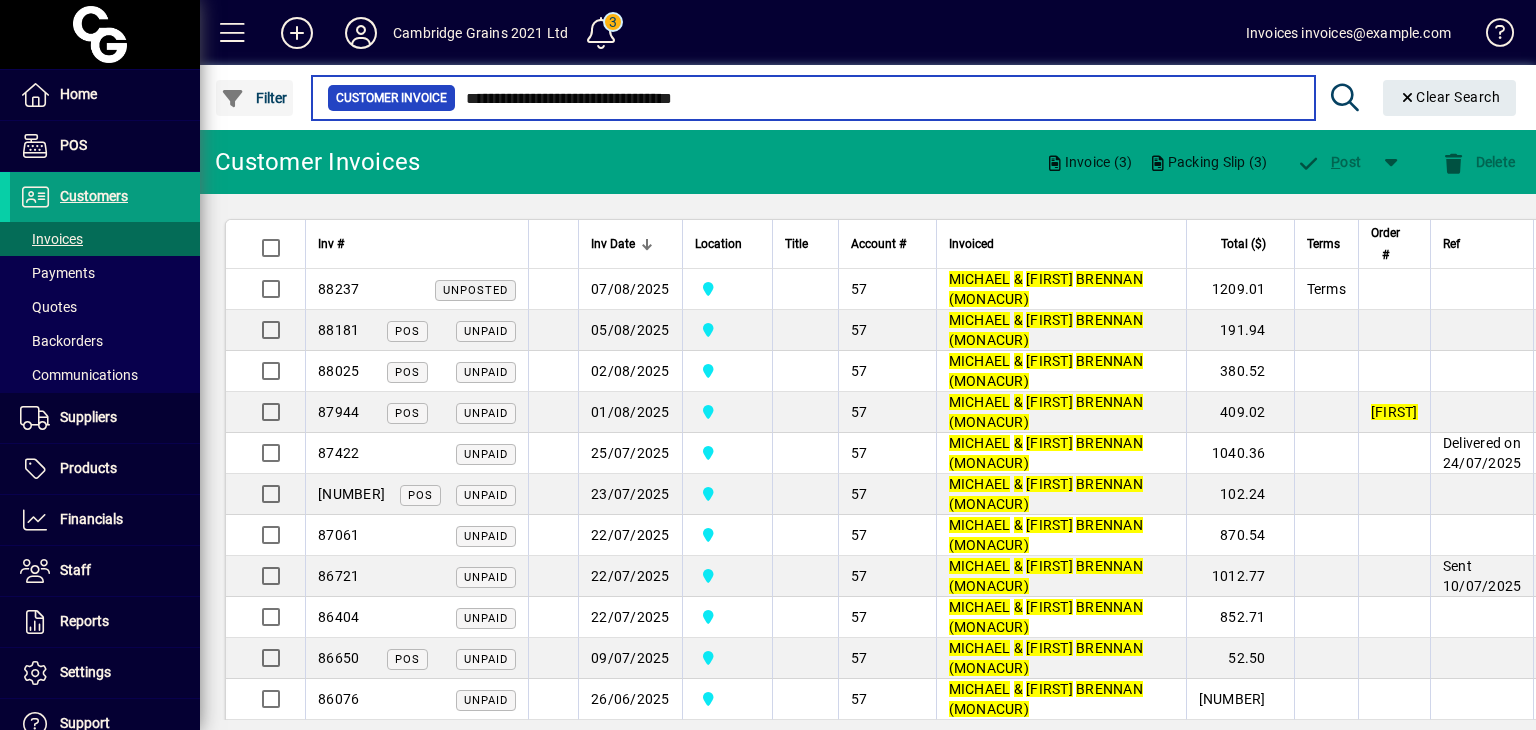 drag, startPoint x: 828, startPoint y: 95, endPoint x: 220, endPoint y: 108, distance: 608.139 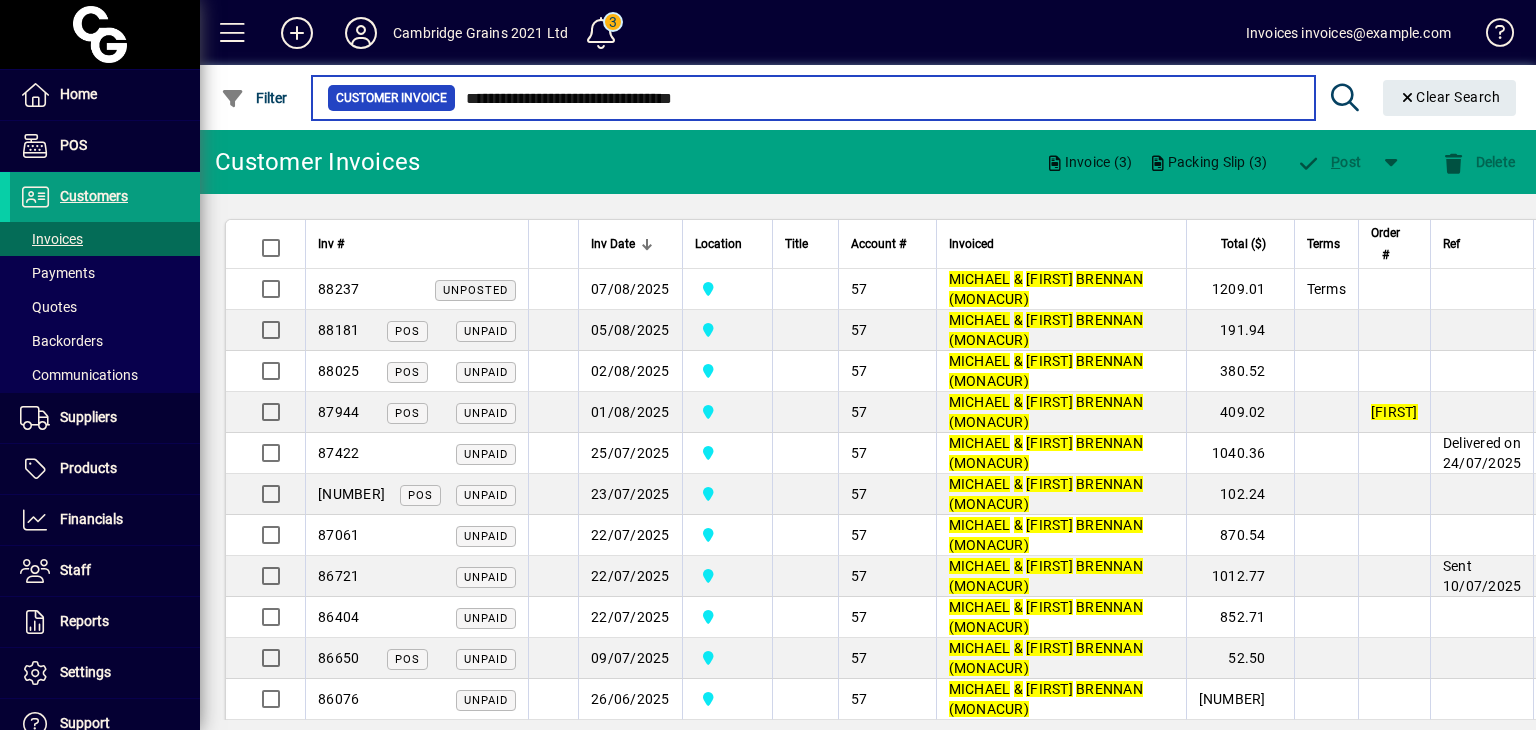 paste 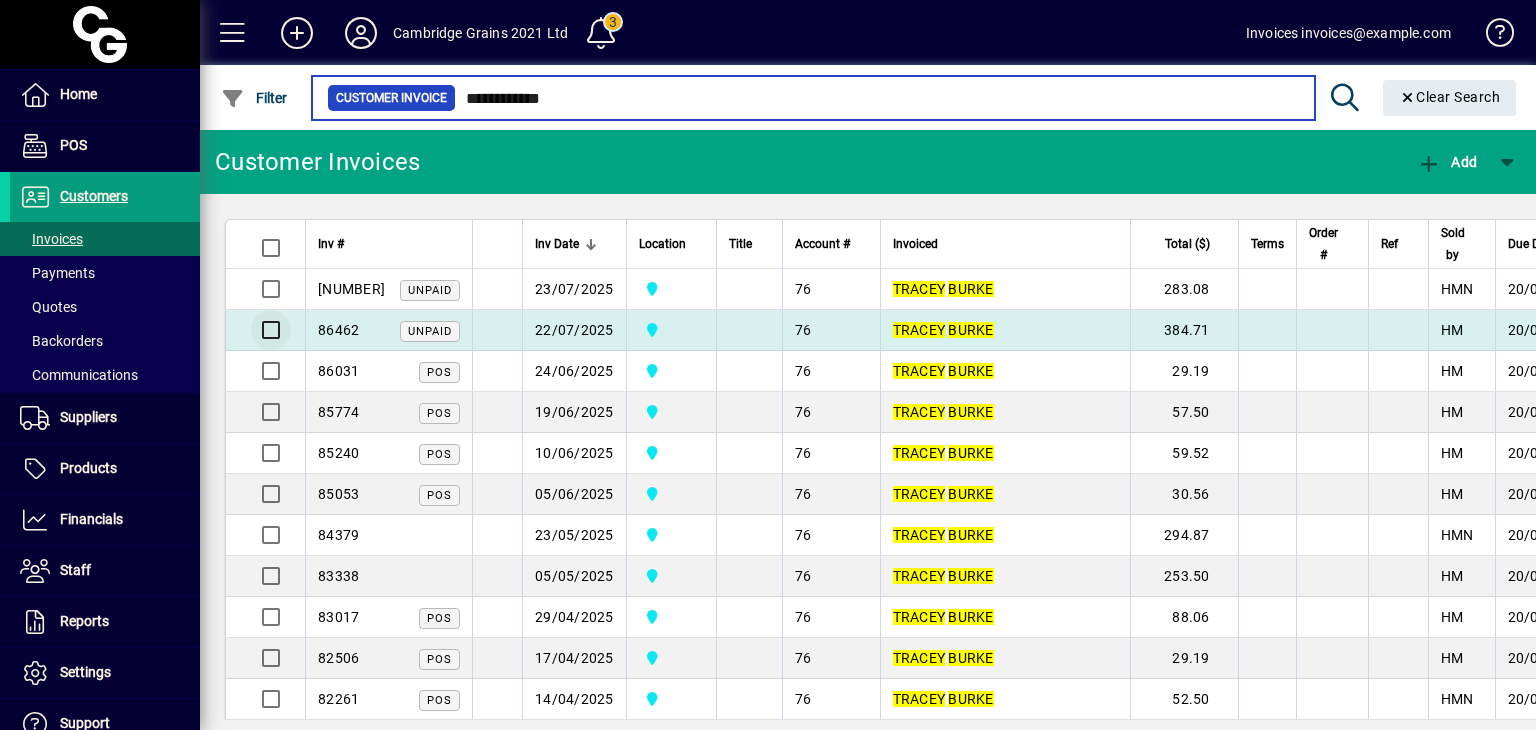 type on "**********" 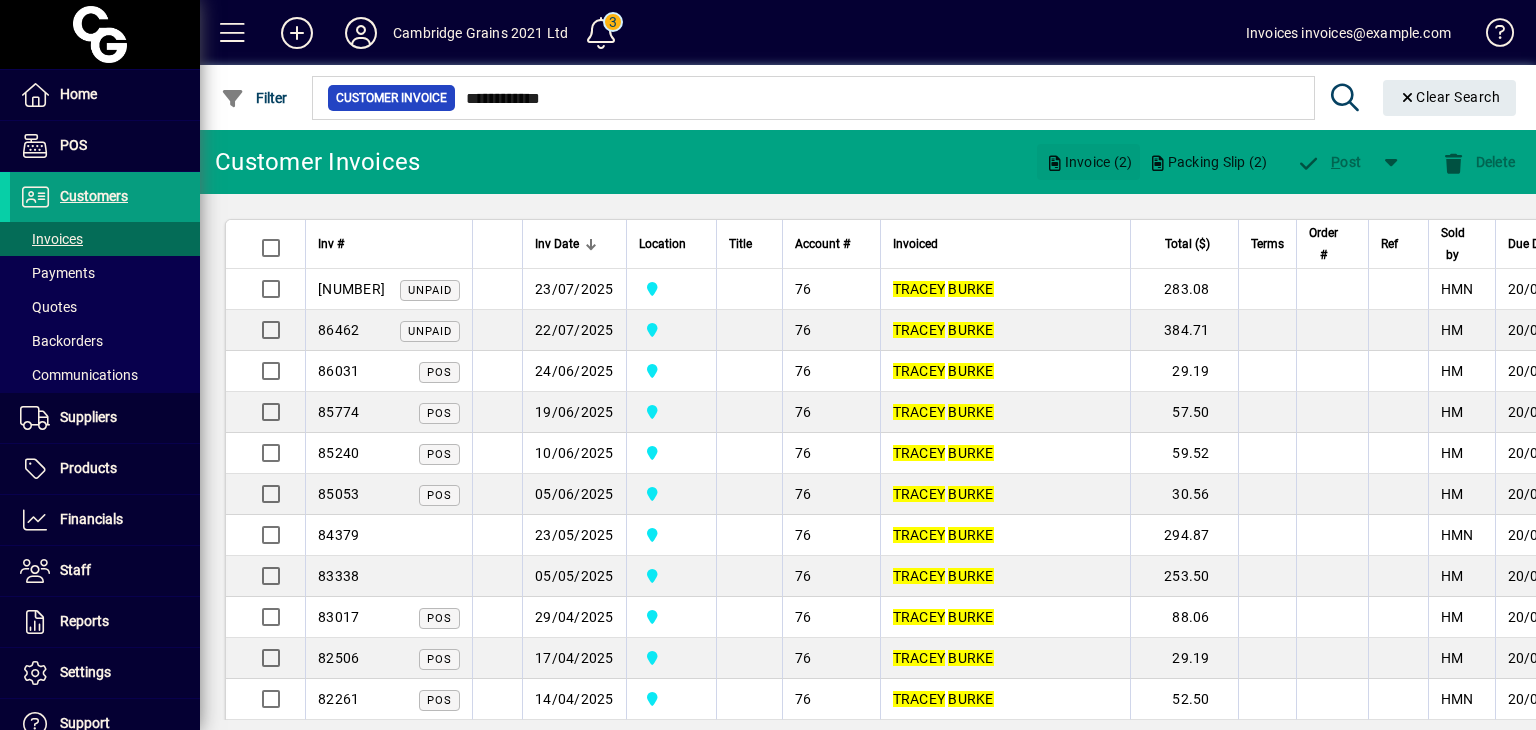 click on "Invoice (2)" 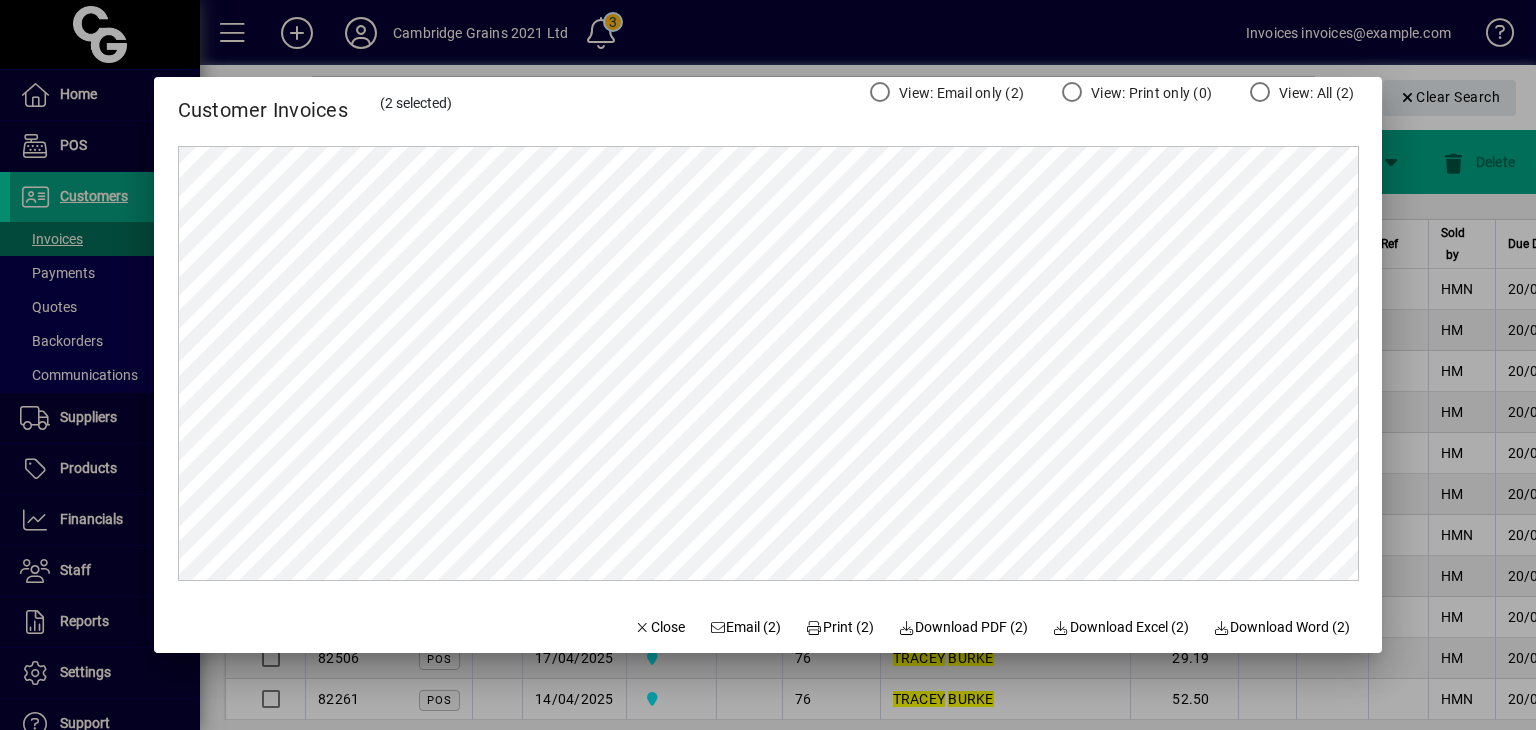 scroll, scrollTop: 0, scrollLeft: 0, axis: both 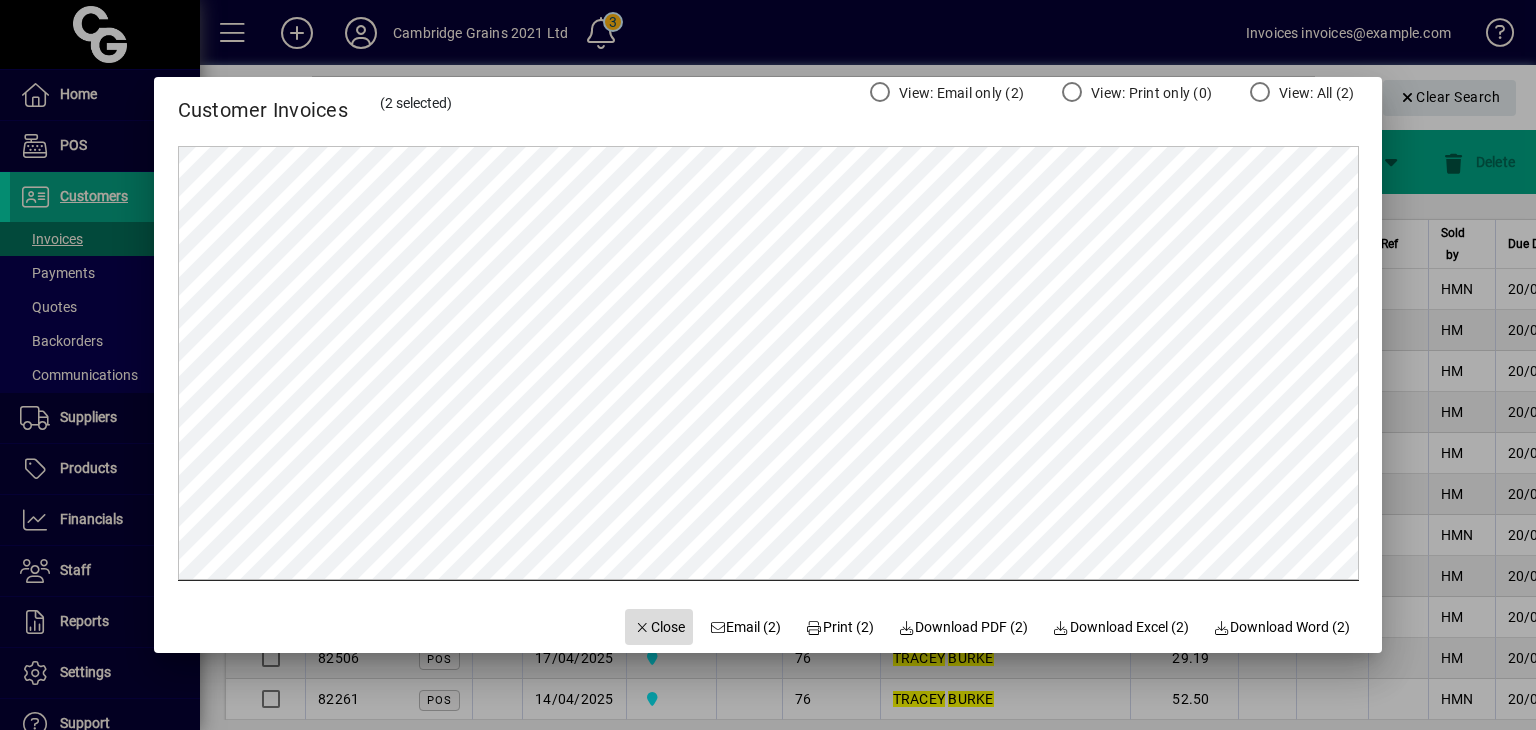click on "Close" 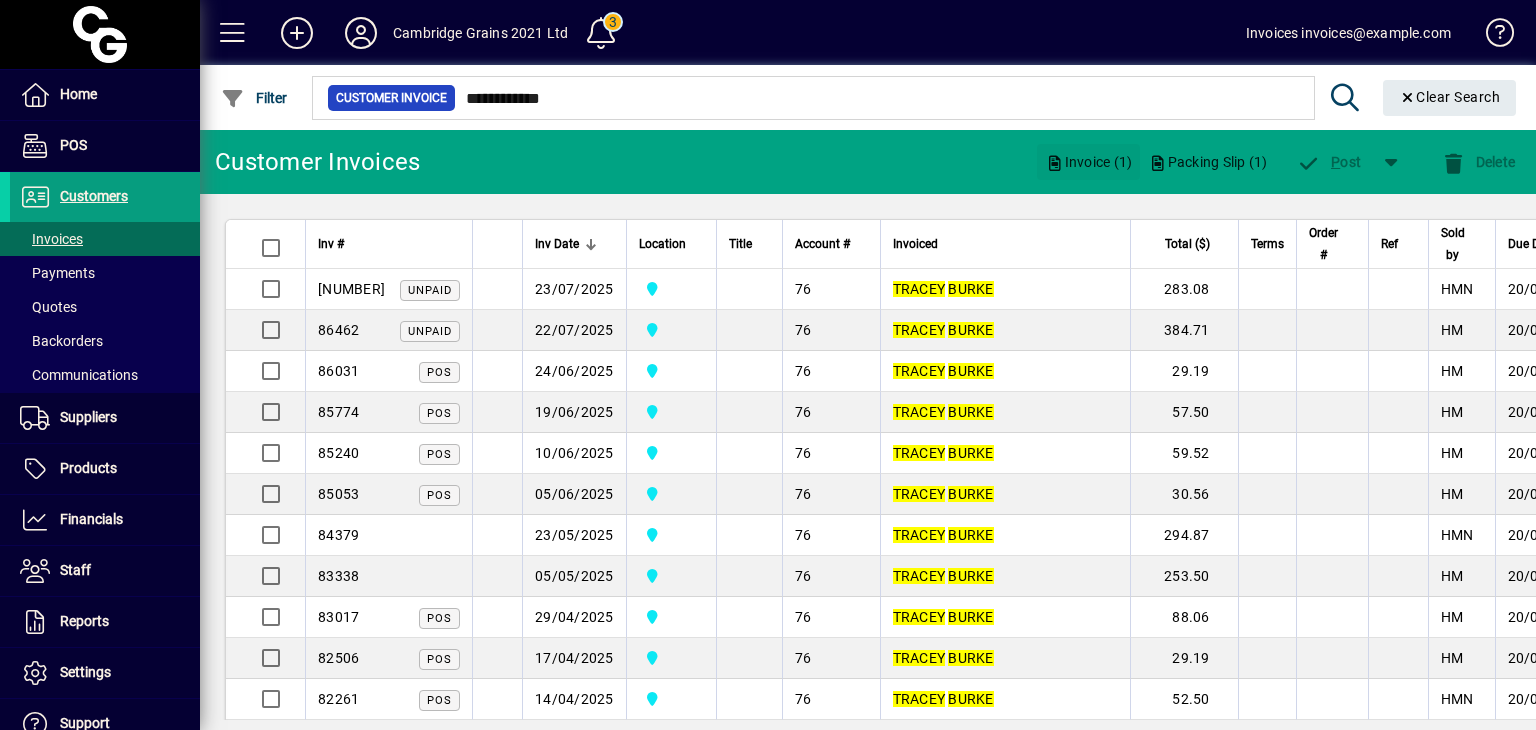 click on "Invoice (1)" 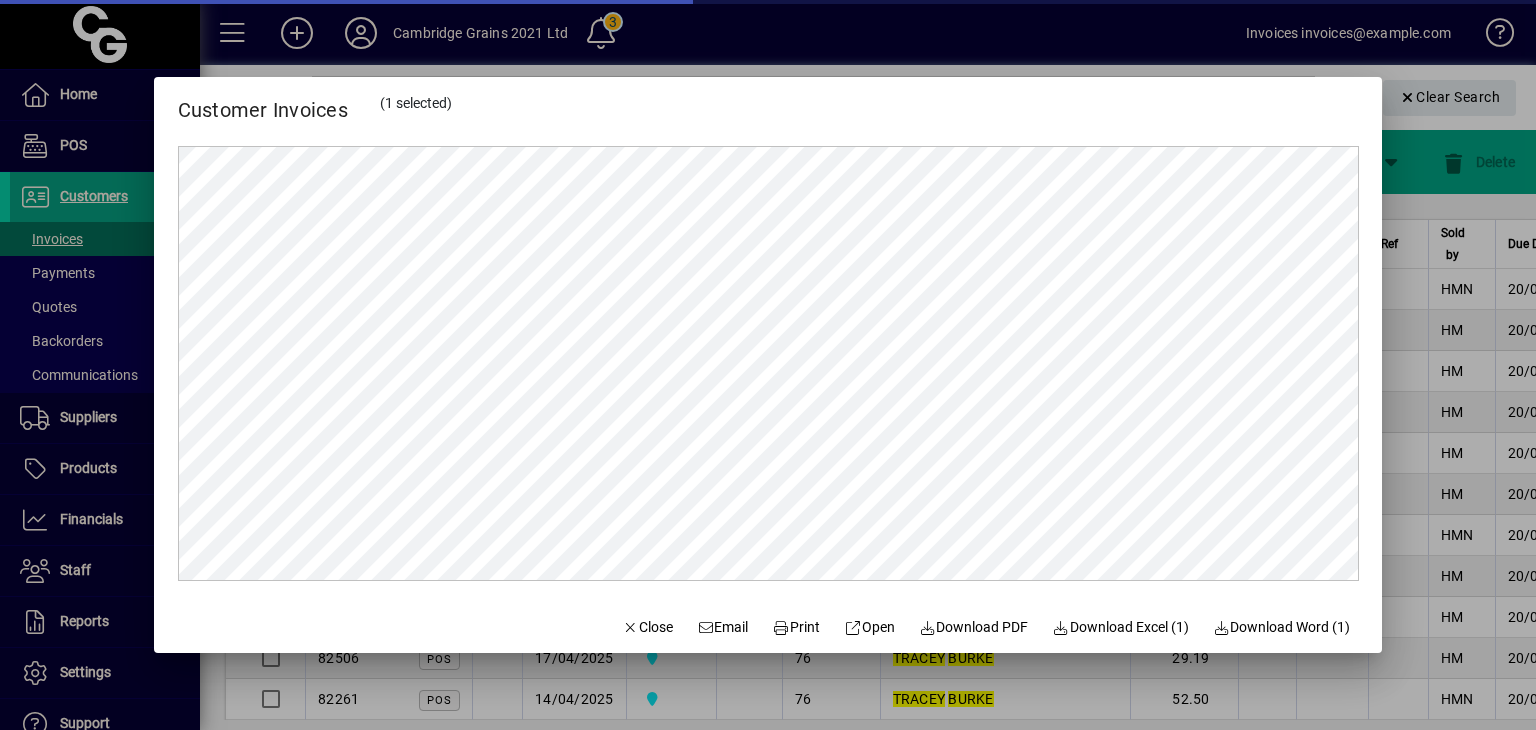 scroll, scrollTop: 0, scrollLeft: 0, axis: both 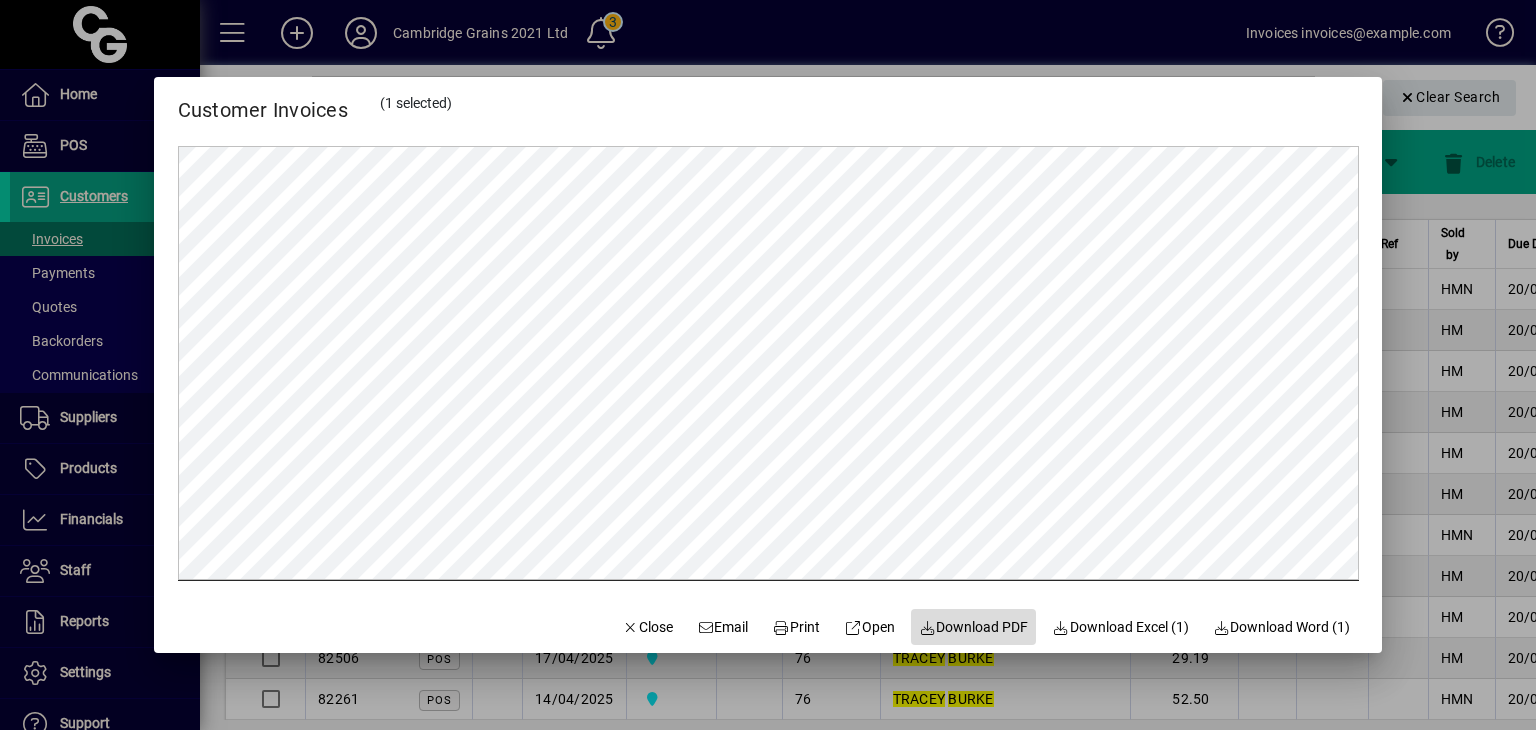 click on "Download PDF" 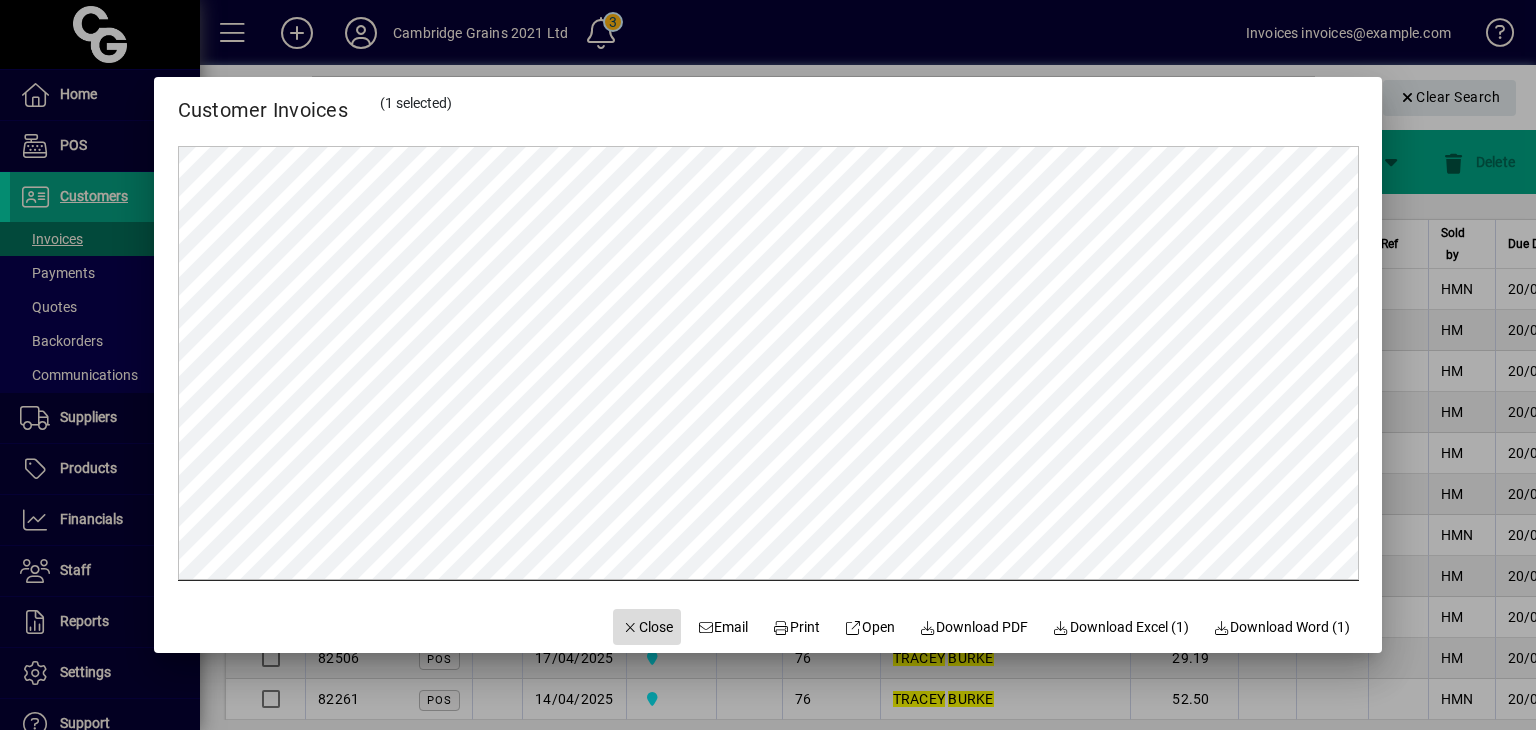 click on "Close" 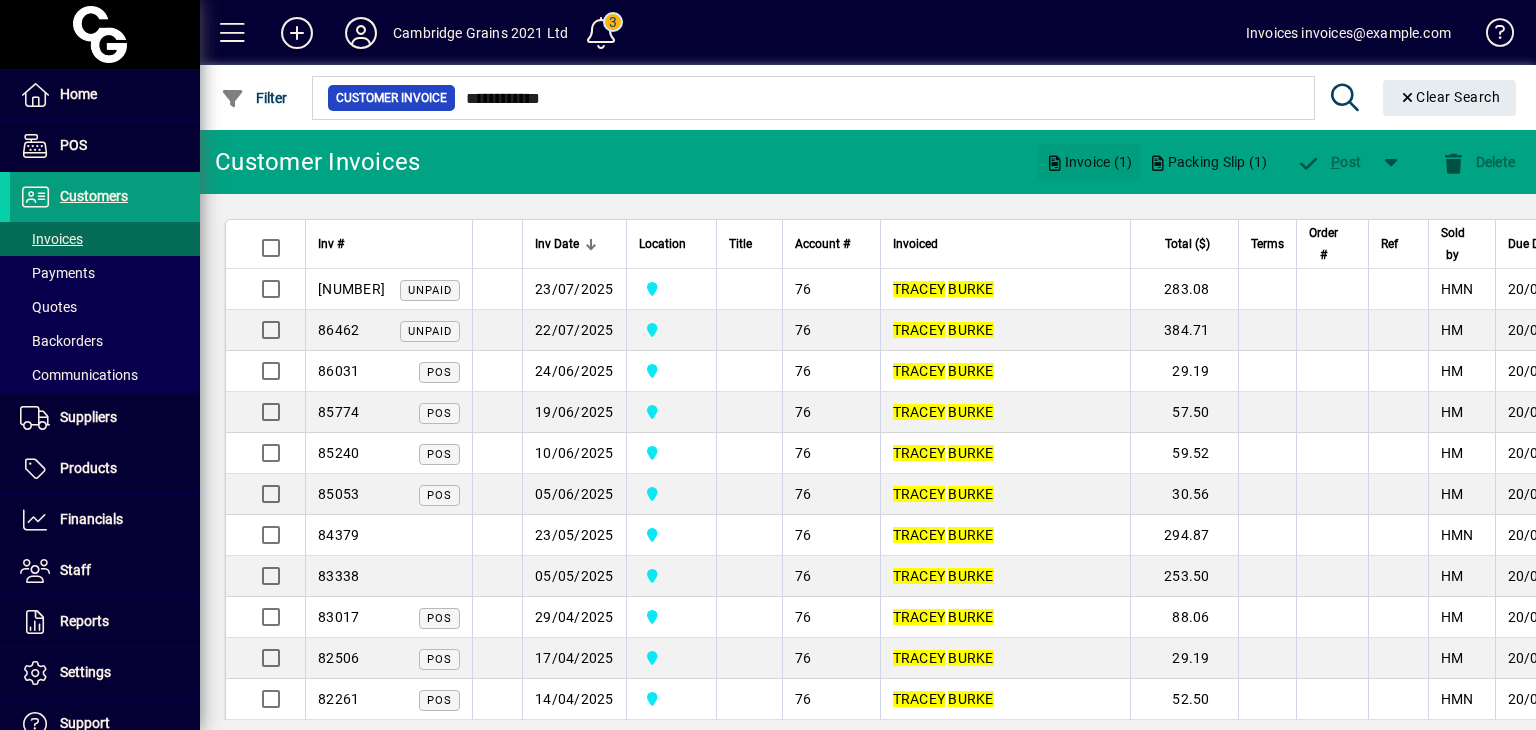click on "Invoice (1)" 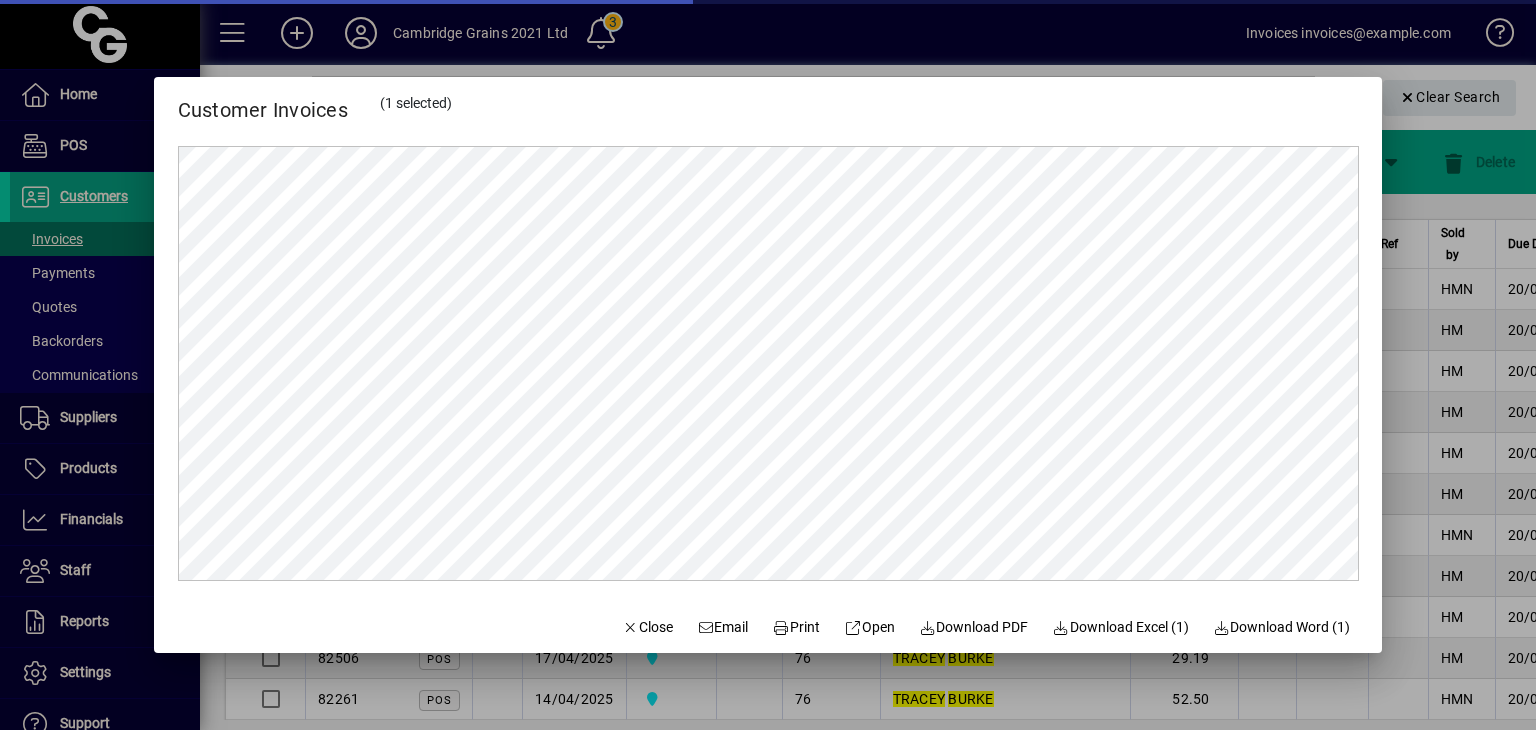 scroll, scrollTop: 0, scrollLeft: 0, axis: both 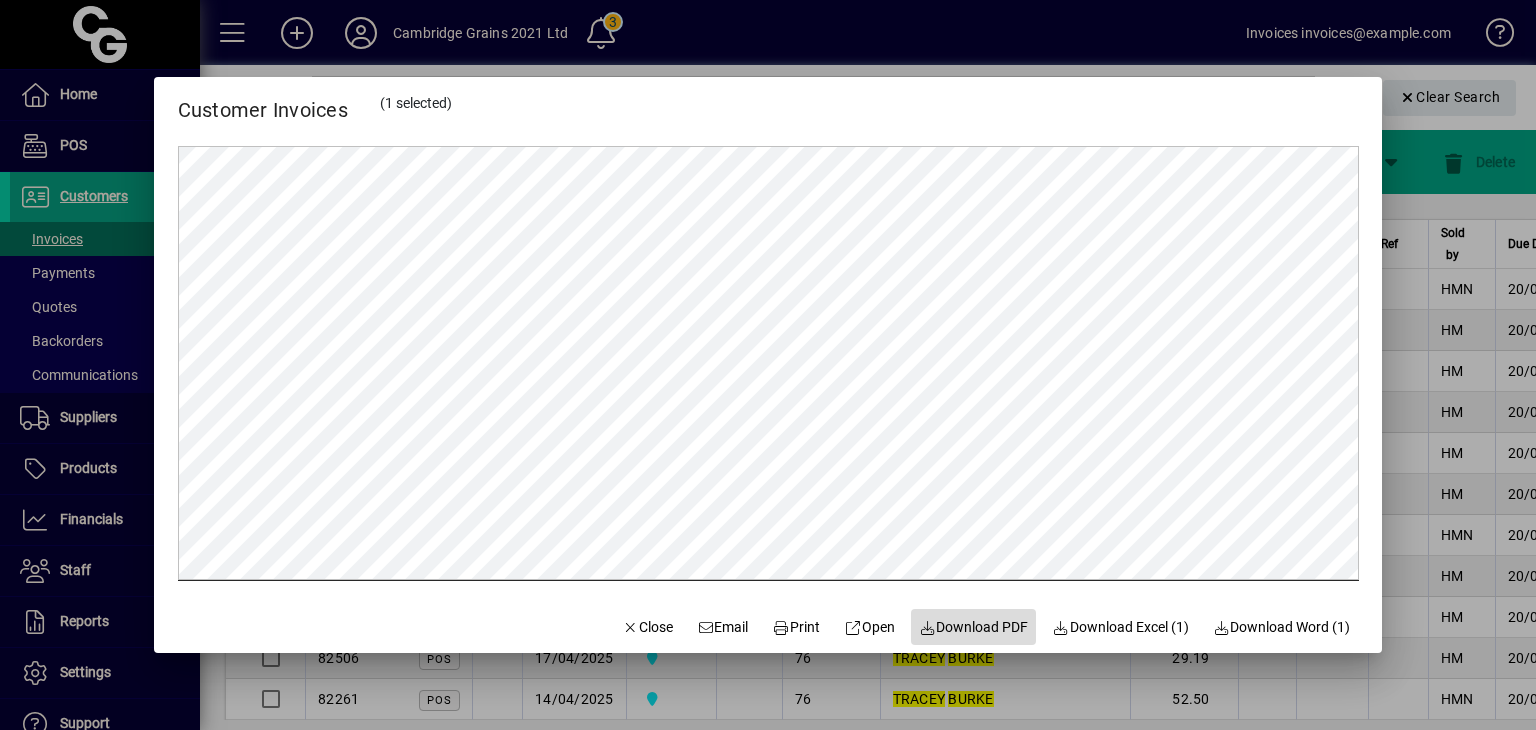 click on "Download PDF" 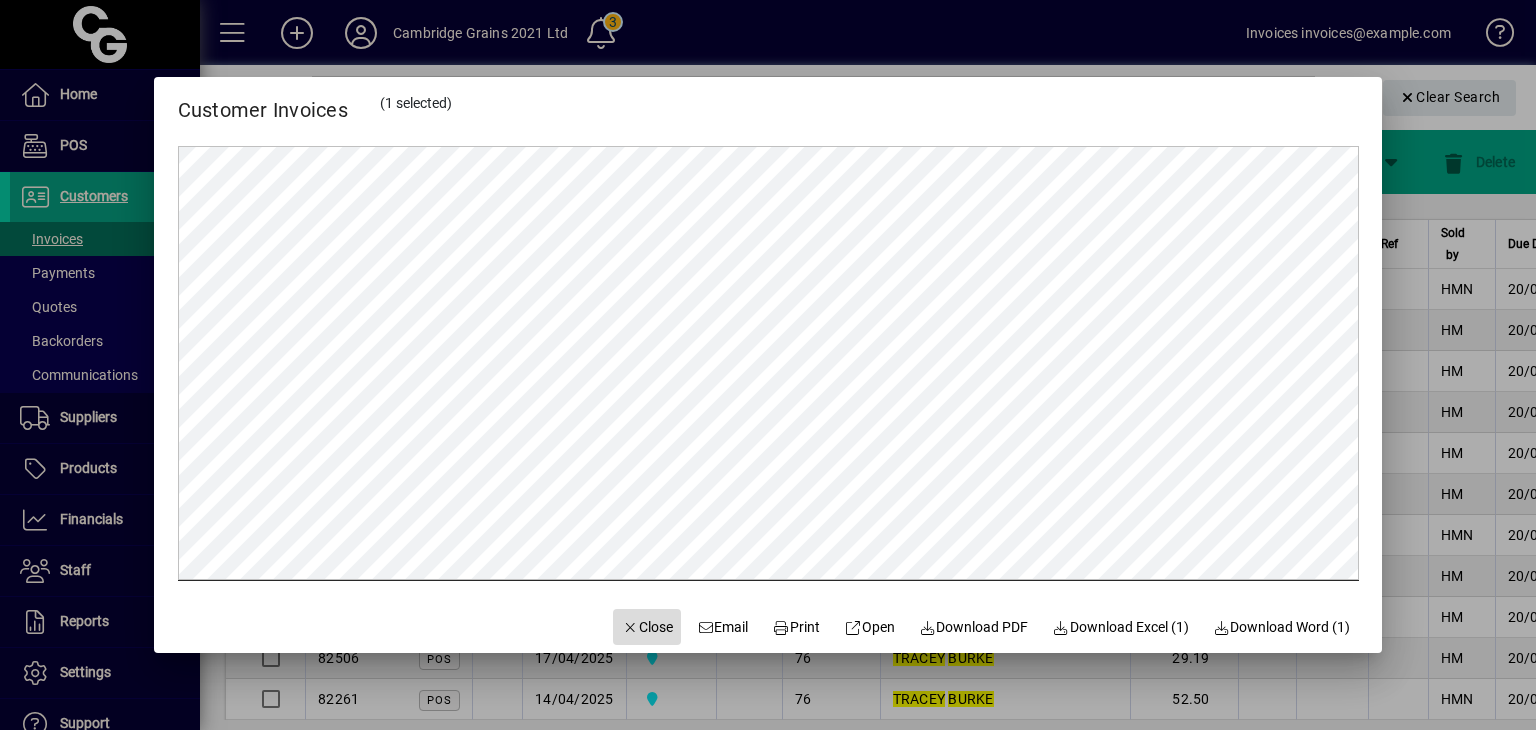 click on "Close" 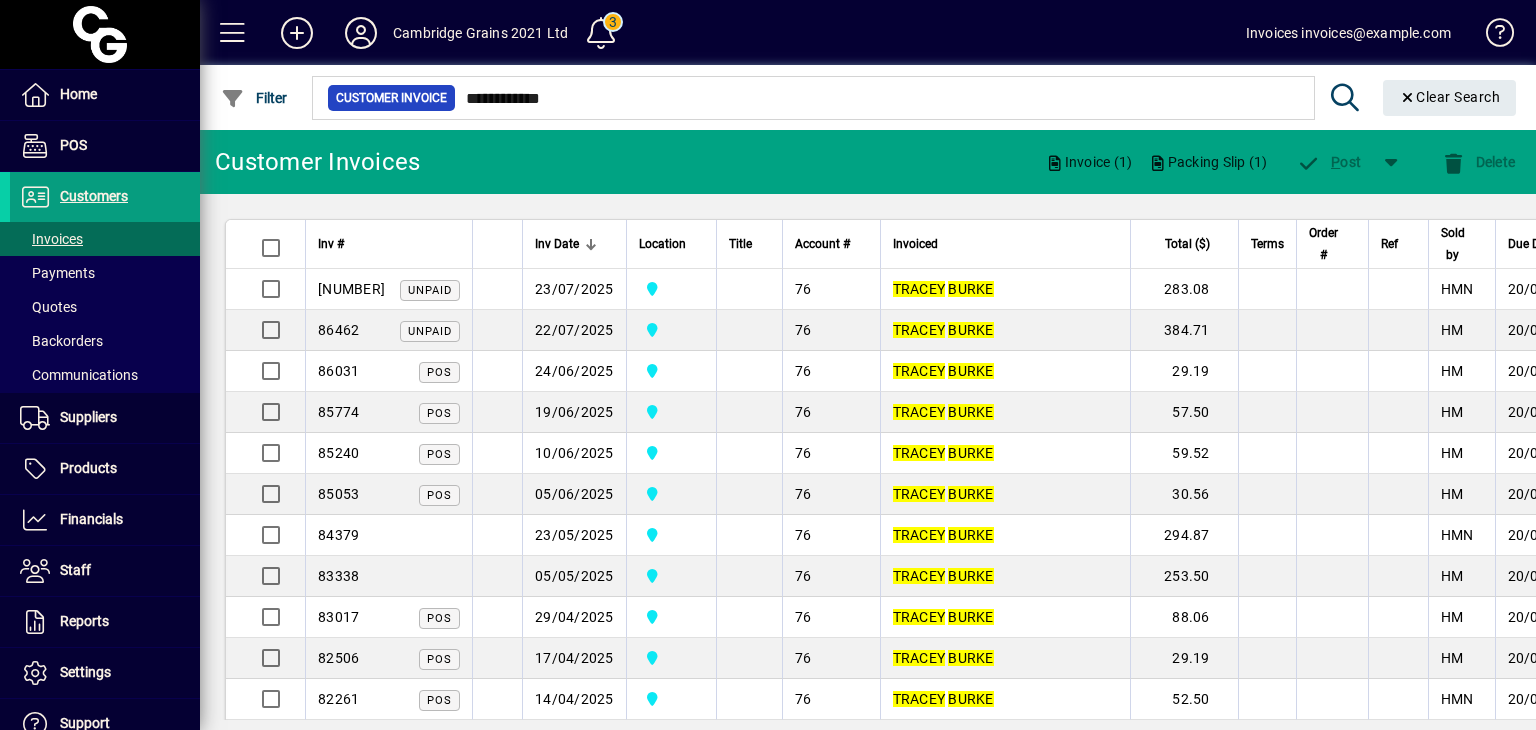 drag, startPoint x: 74, startPoint y: 238, endPoint x: 230, endPoint y: 169, distance: 170.57843 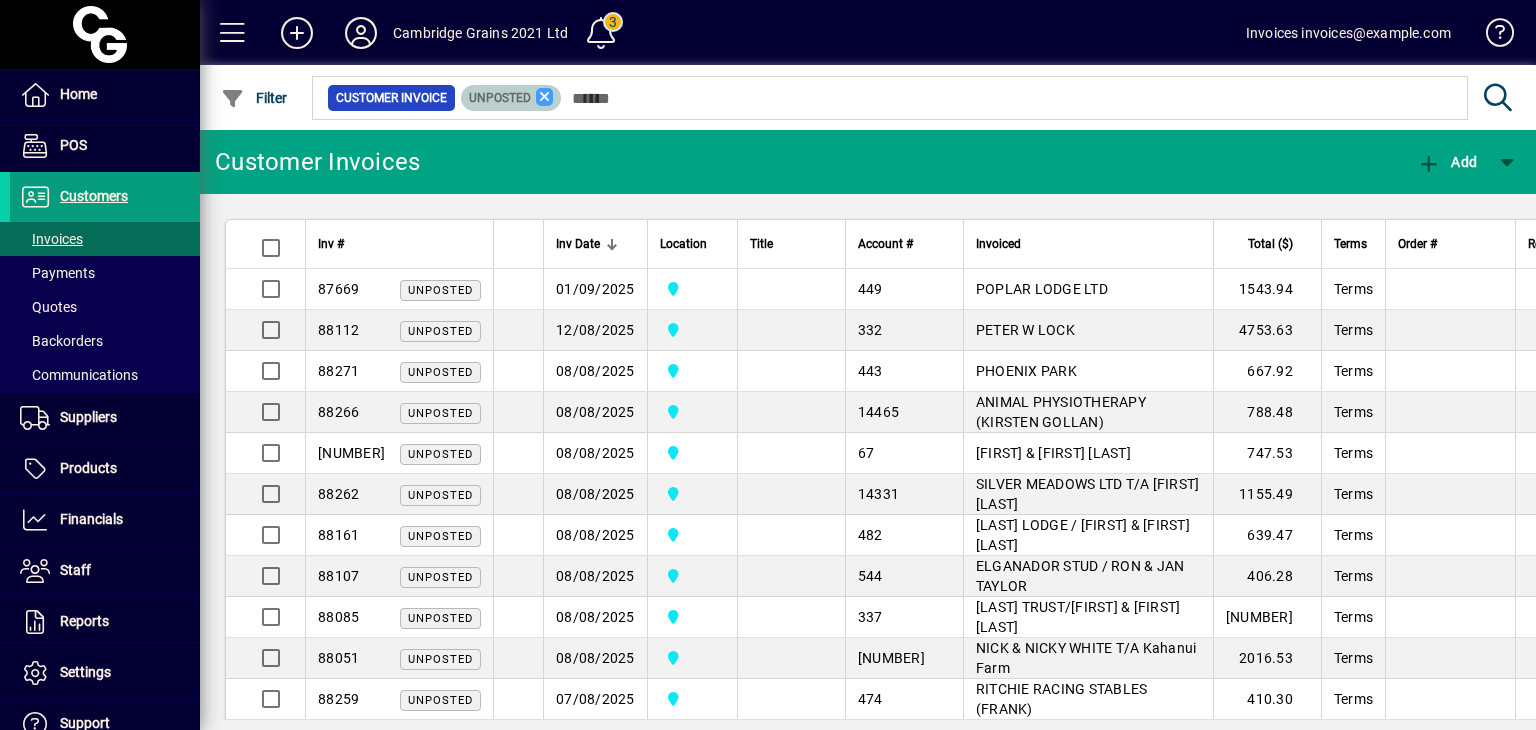 click at bounding box center [545, 97] 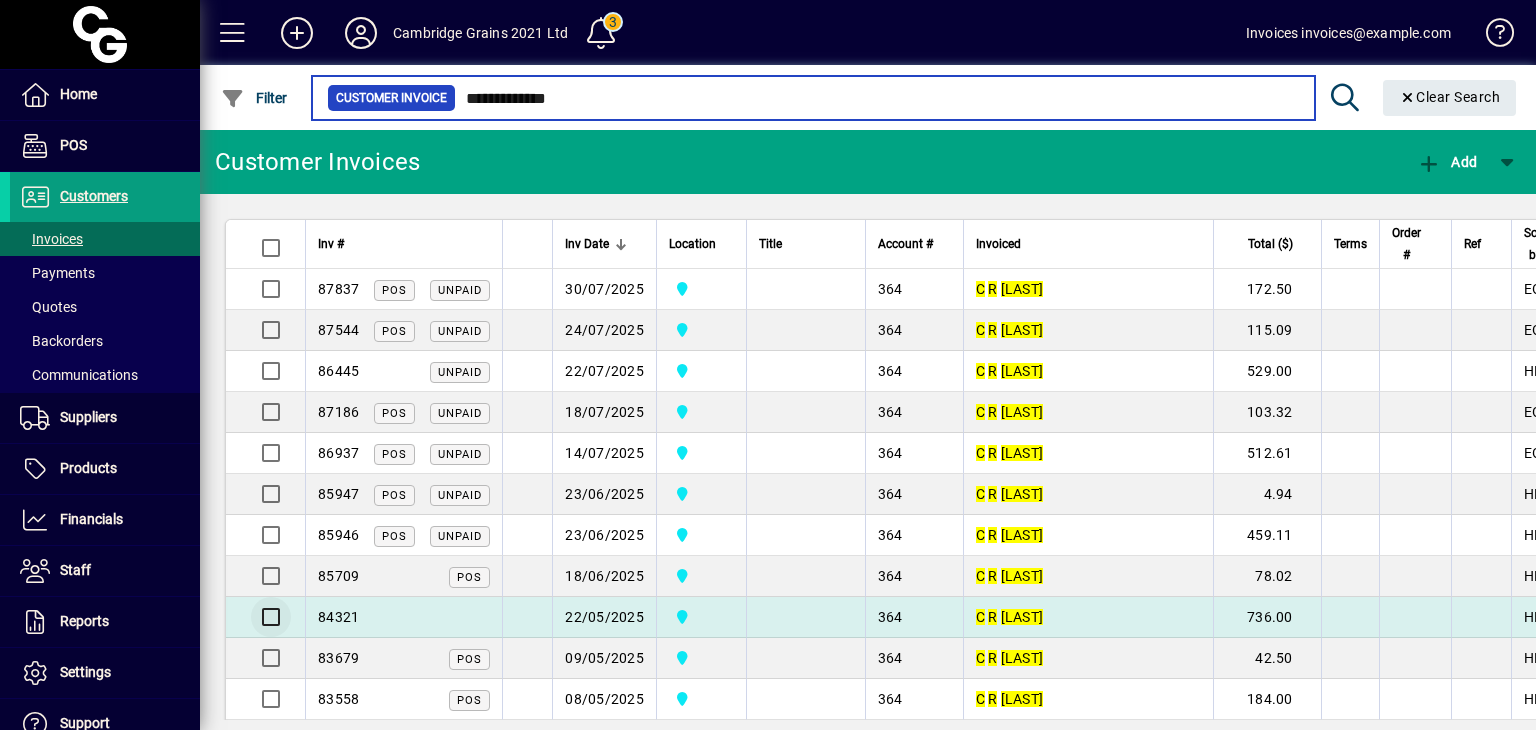 type on "**********" 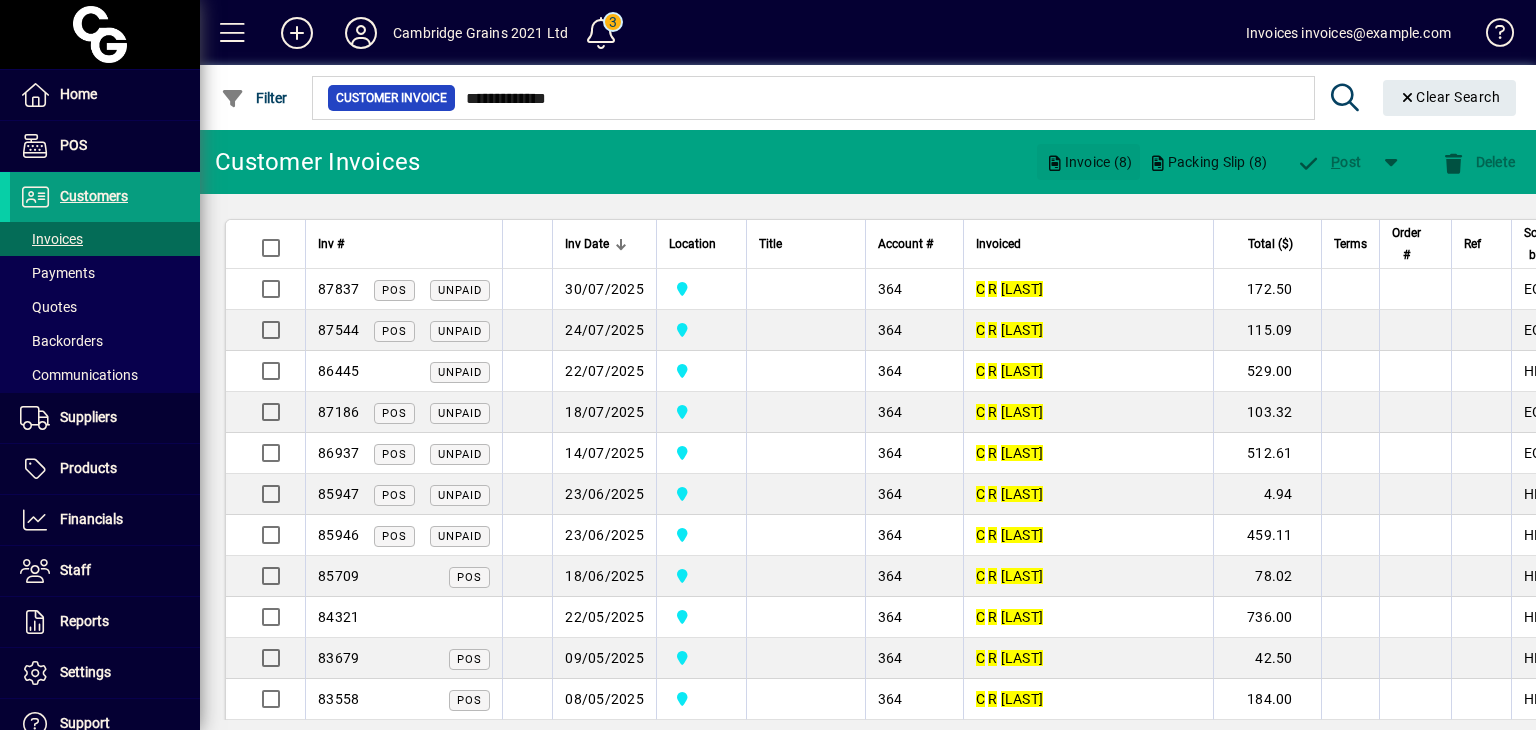 click on "Invoice (8)" 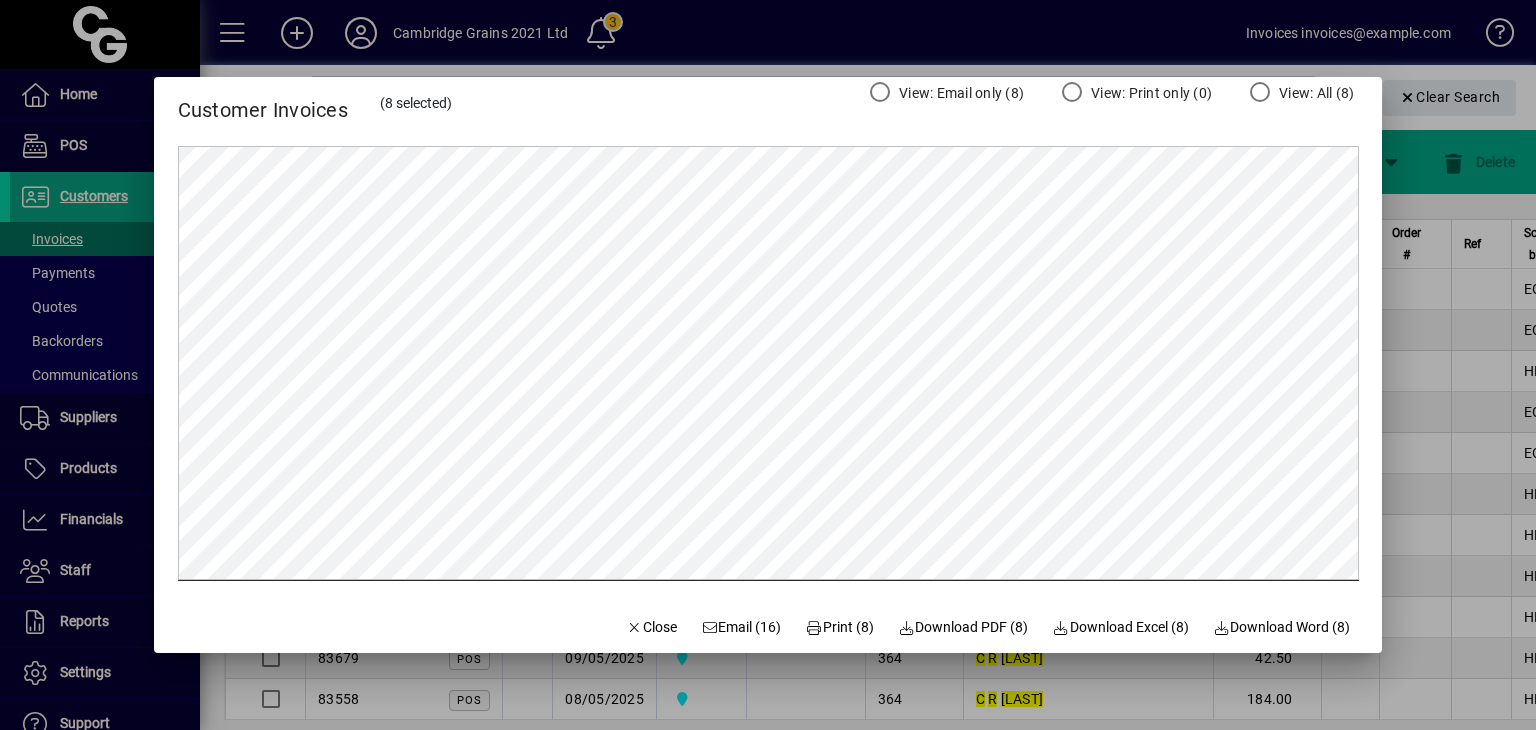 scroll, scrollTop: 0, scrollLeft: 0, axis: both 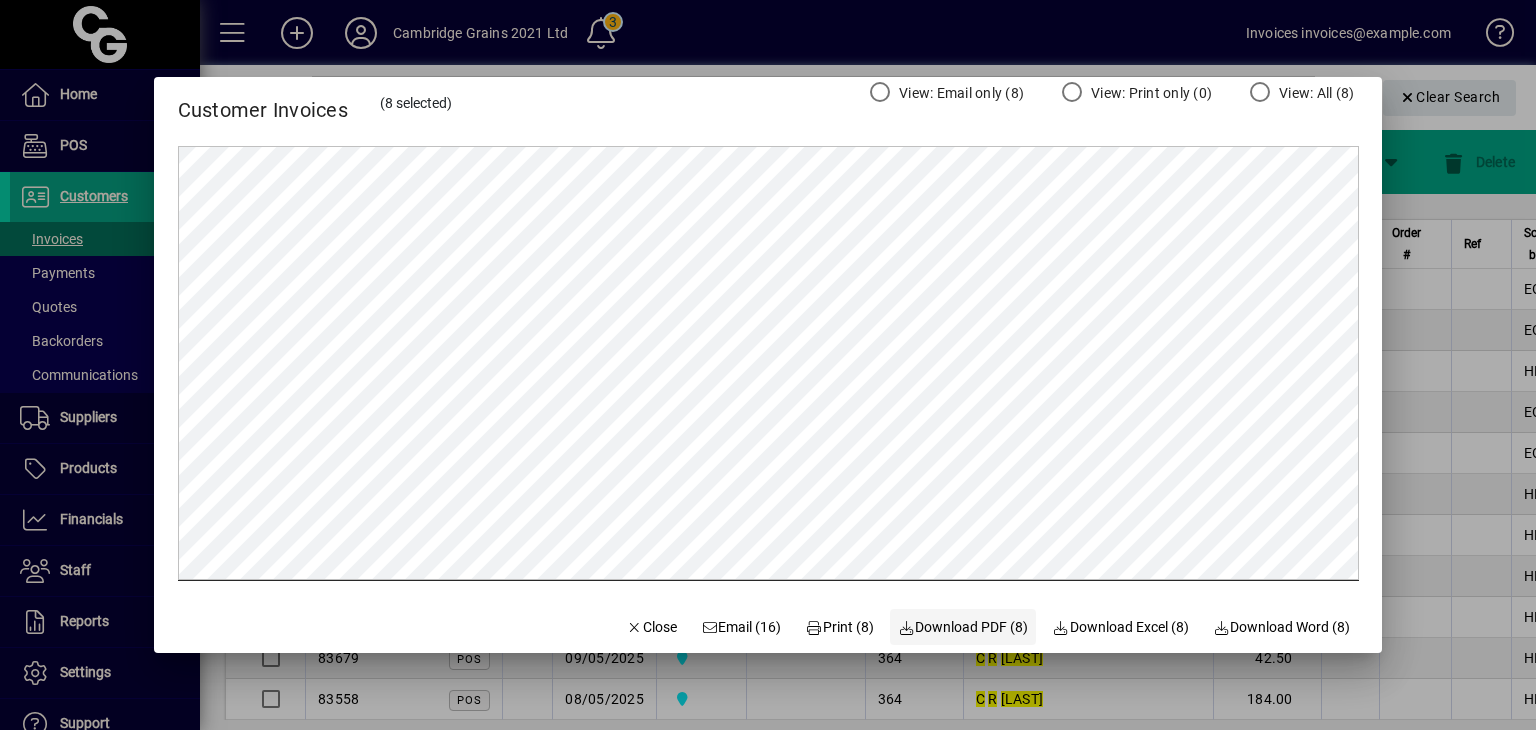 click on "Download PDF (8)" 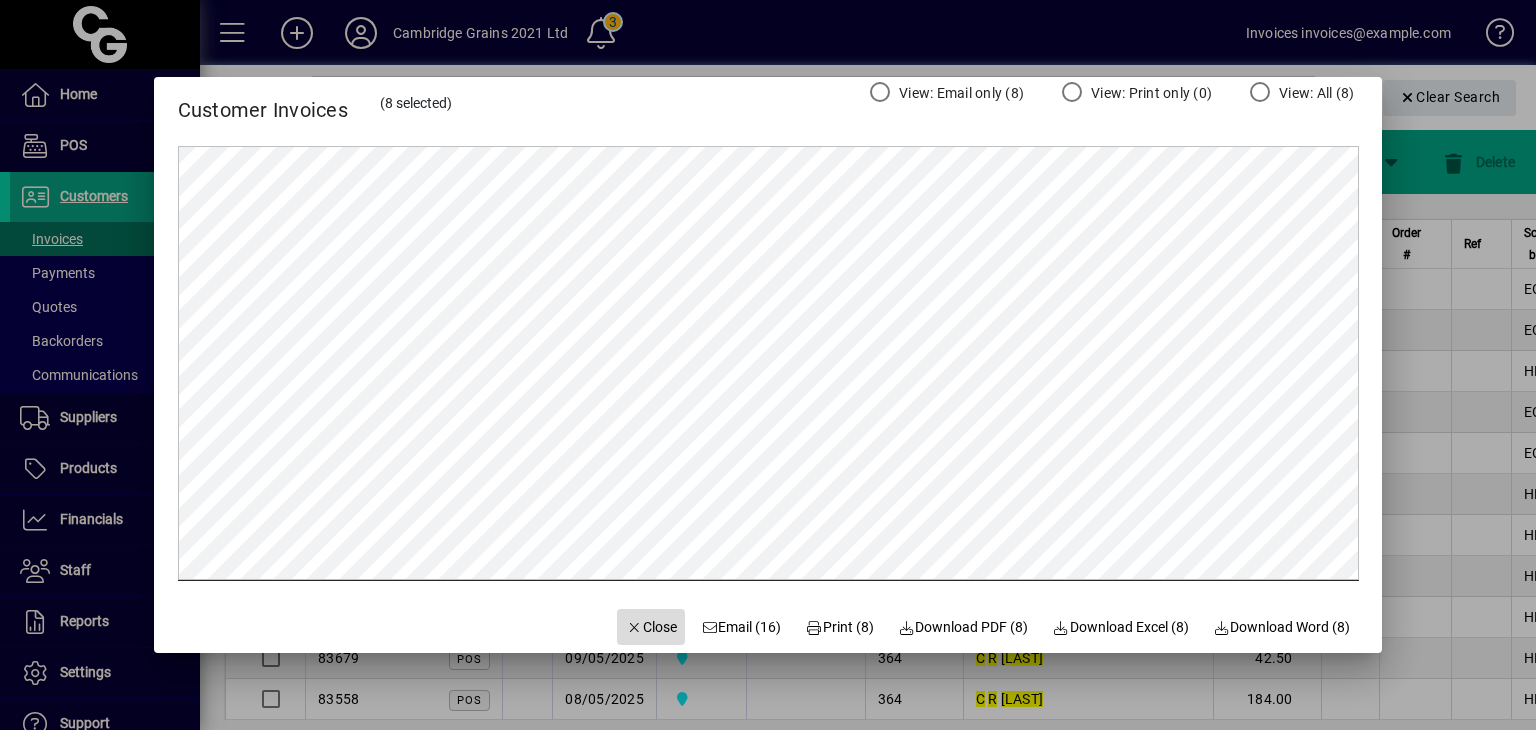 click on "Close" 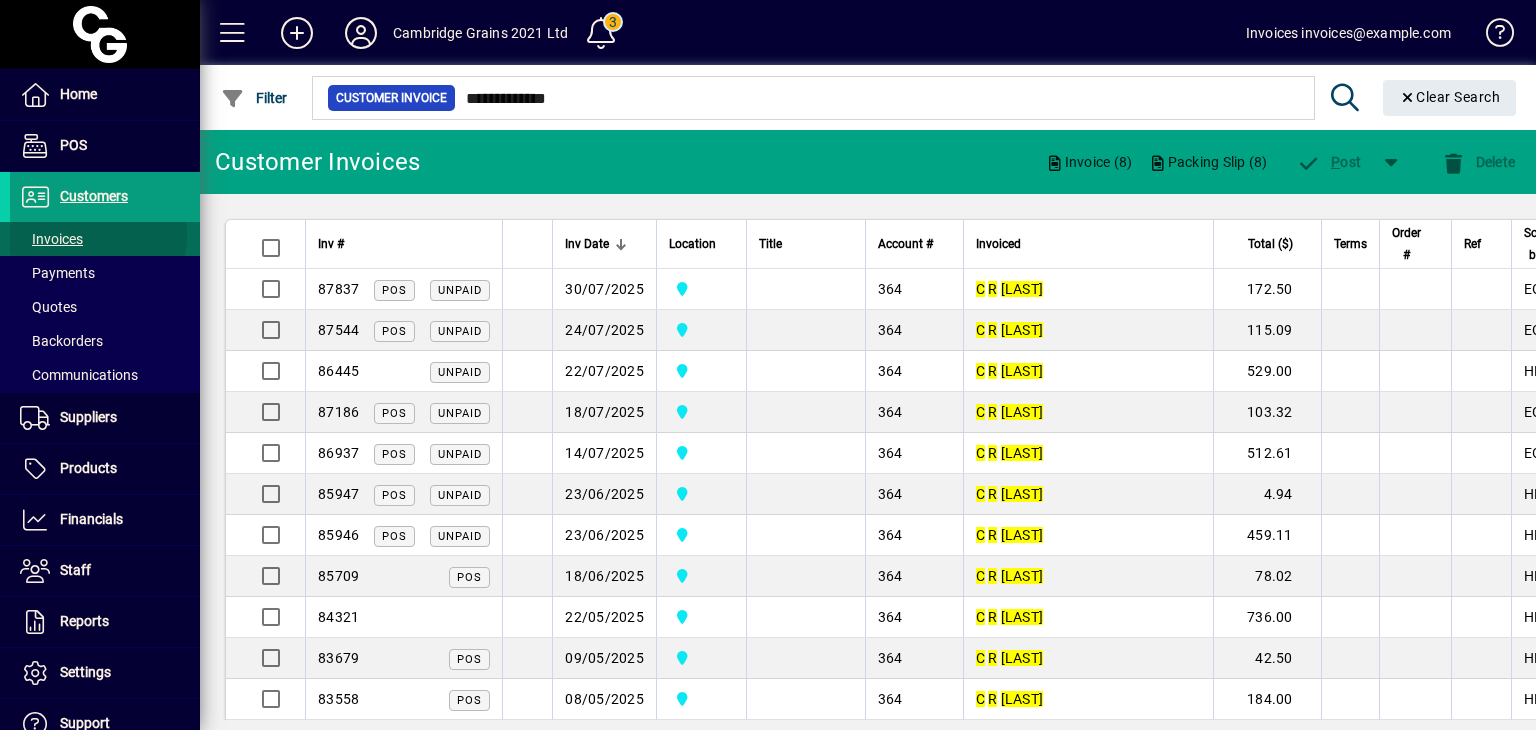 drag, startPoint x: 78, startPoint y: 234, endPoint x: 885, endPoint y: 202, distance: 807.6342 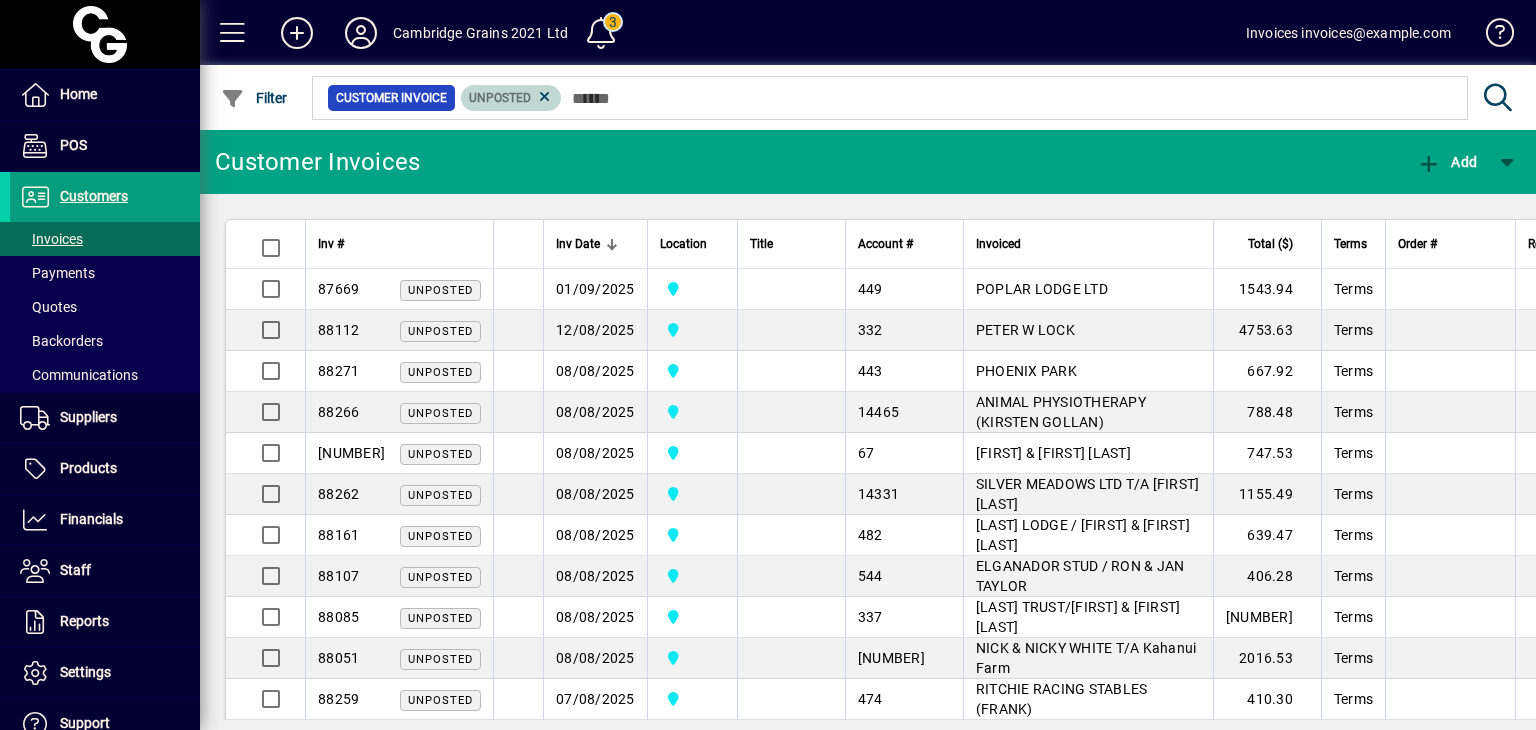 drag, startPoint x: 542, startPoint y: 98, endPoint x: 580, endPoint y: 98, distance: 38 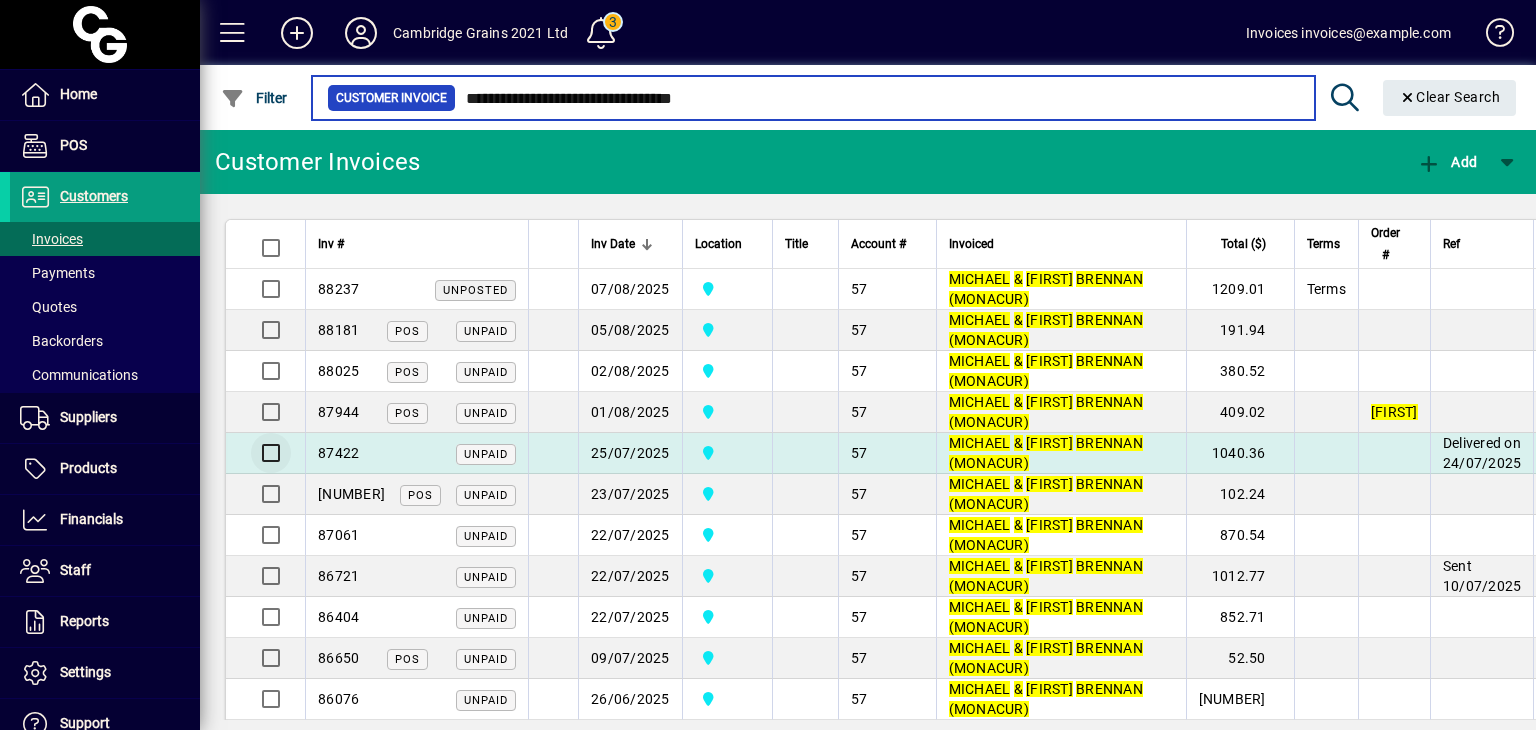 type on "**********" 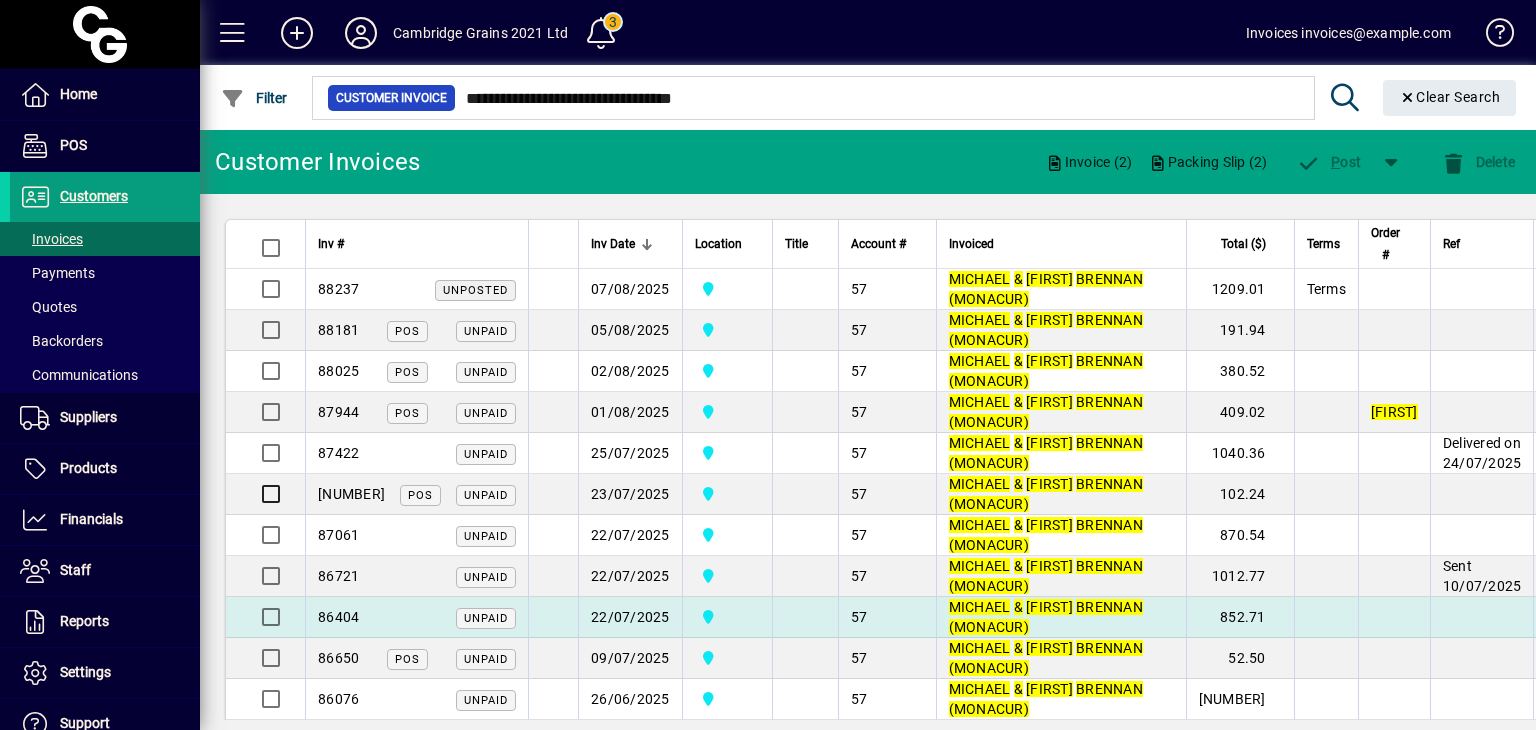 scroll, scrollTop: 100, scrollLeft: 0, axis: vertical 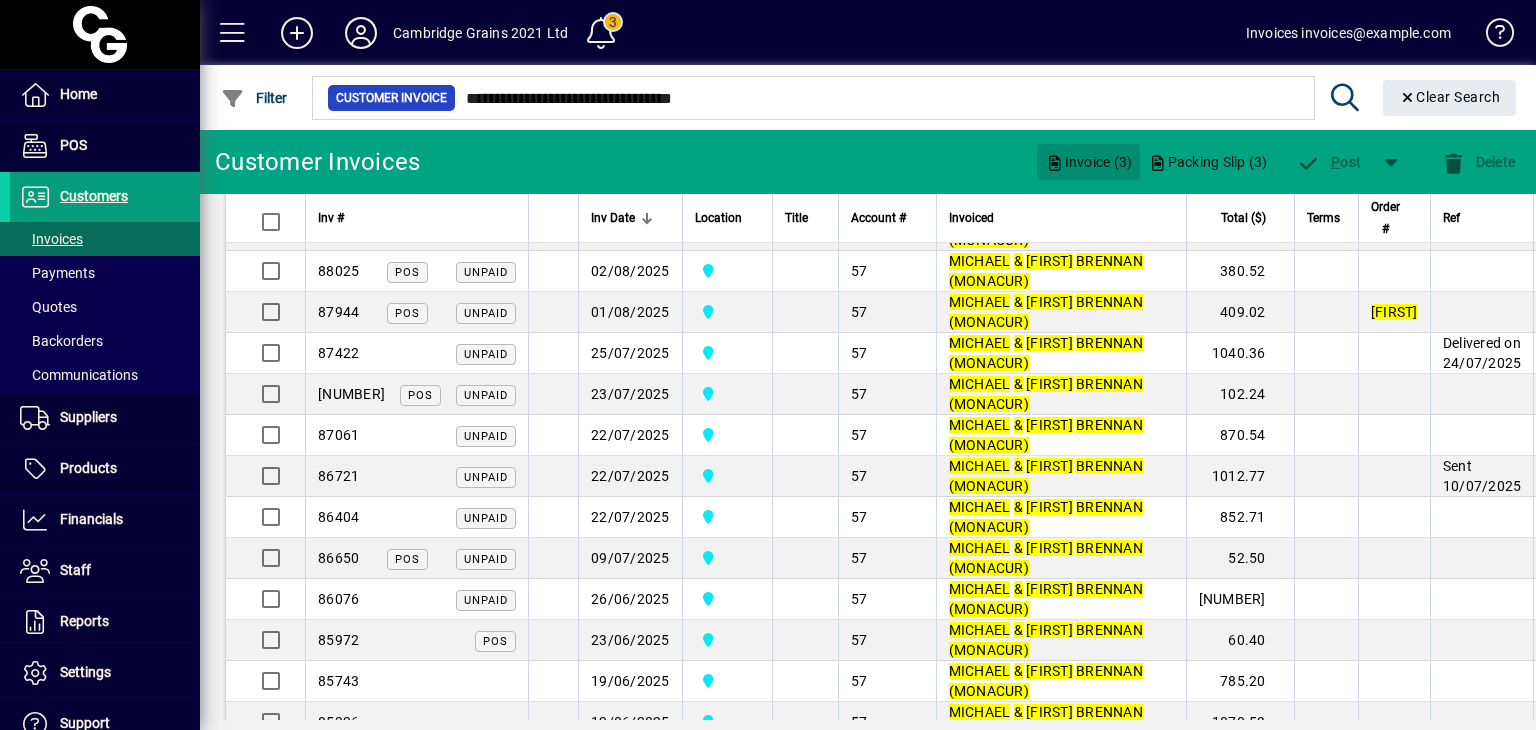click on "Invoice (3)" 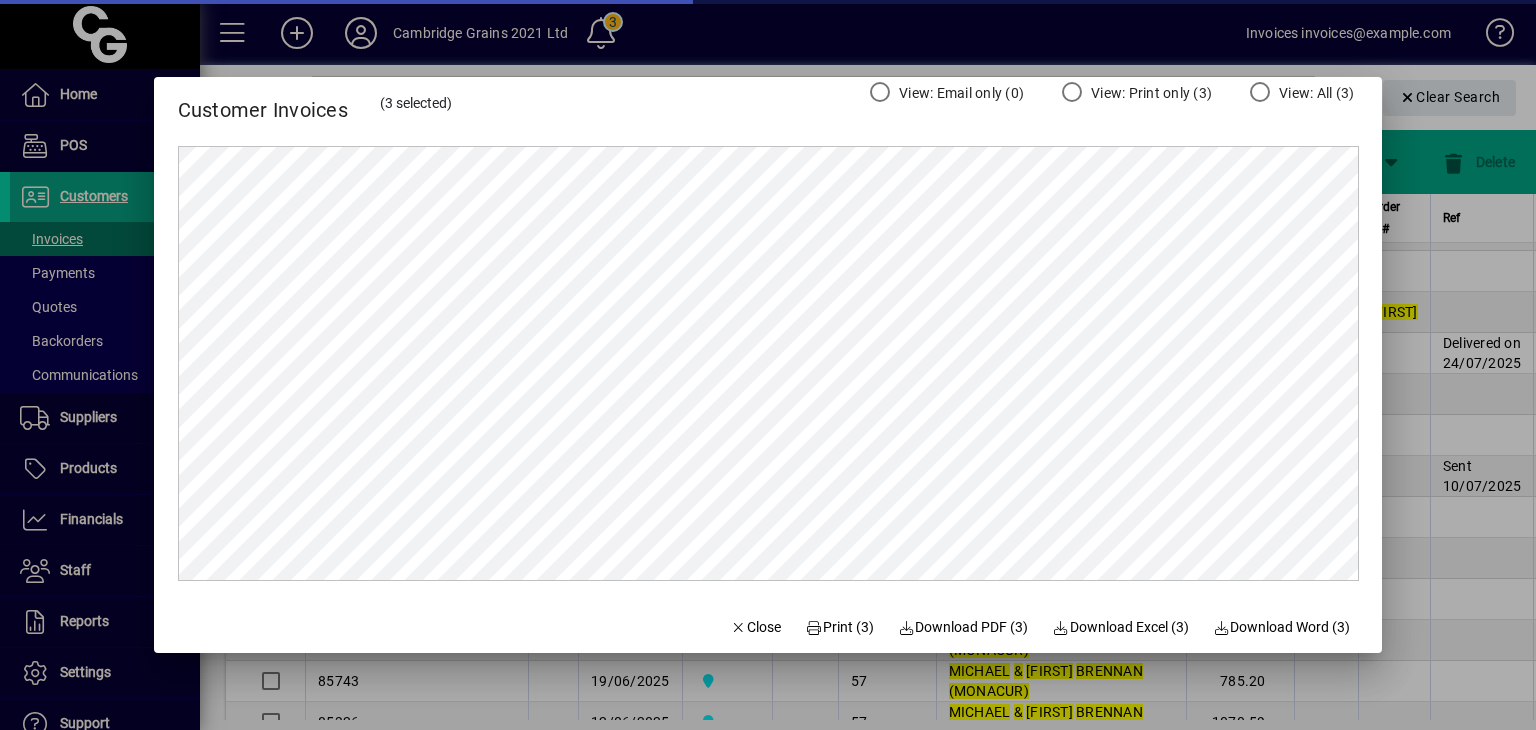 scroll, scrollTop: 0, scrollLeft: 0, axis: both 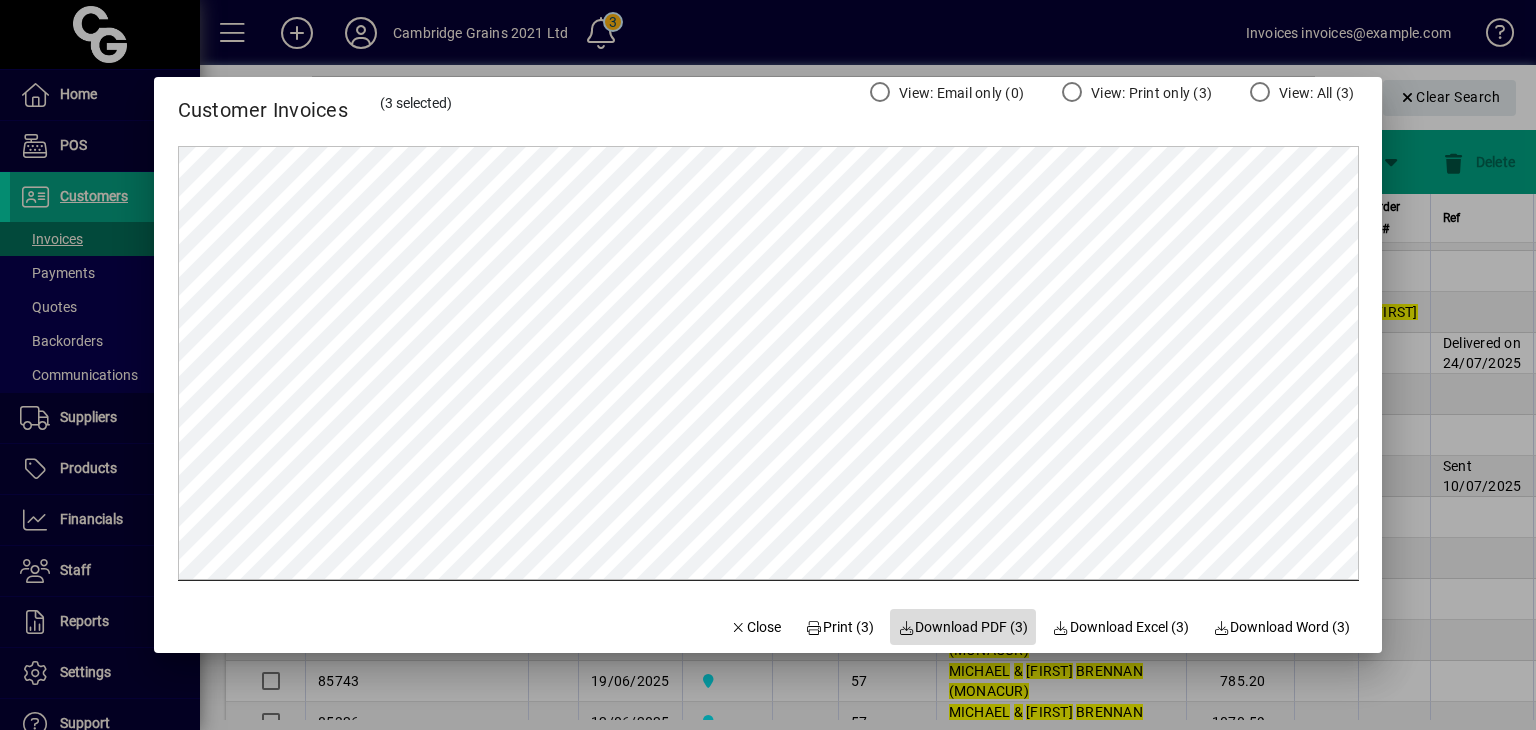 click on "Download PDF (3)" 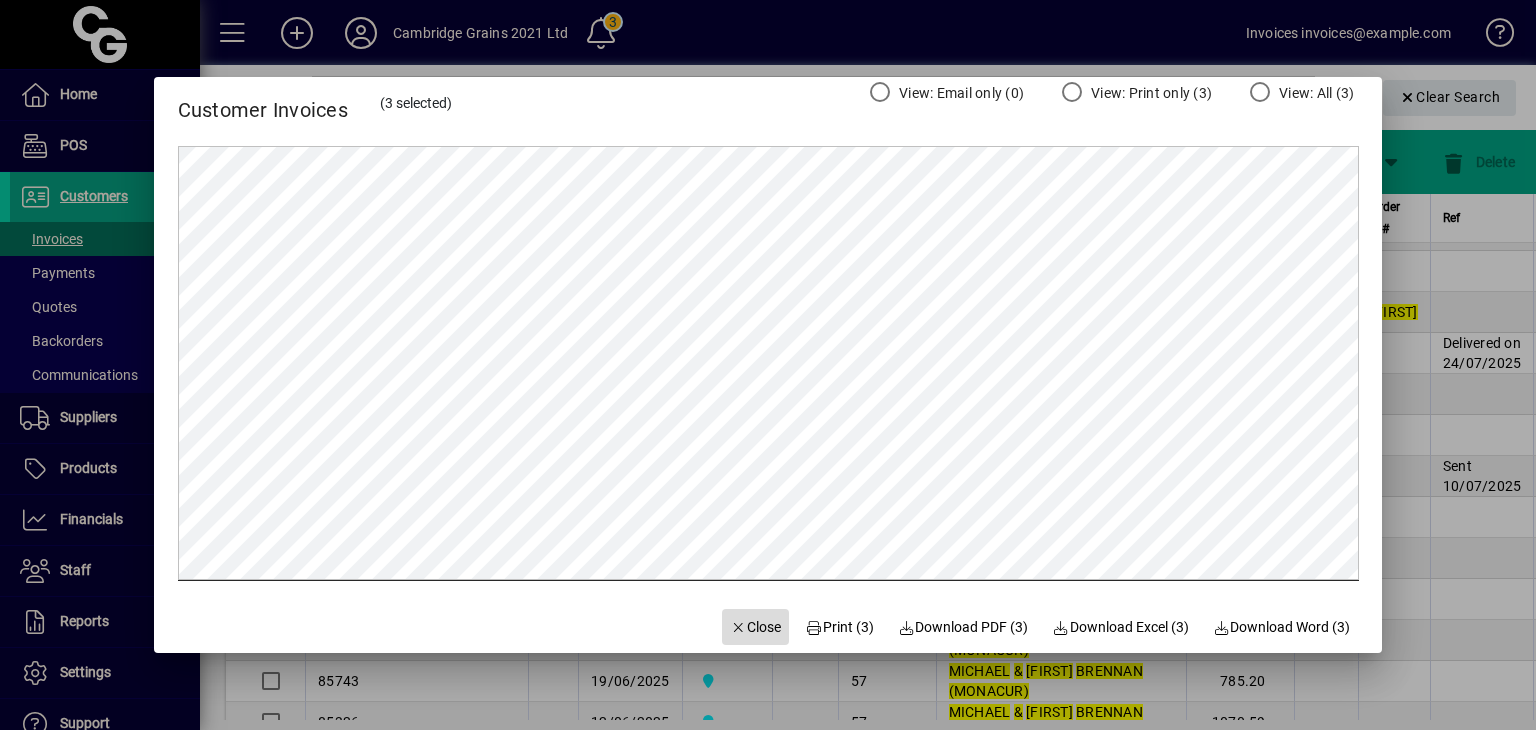 click on "Close" 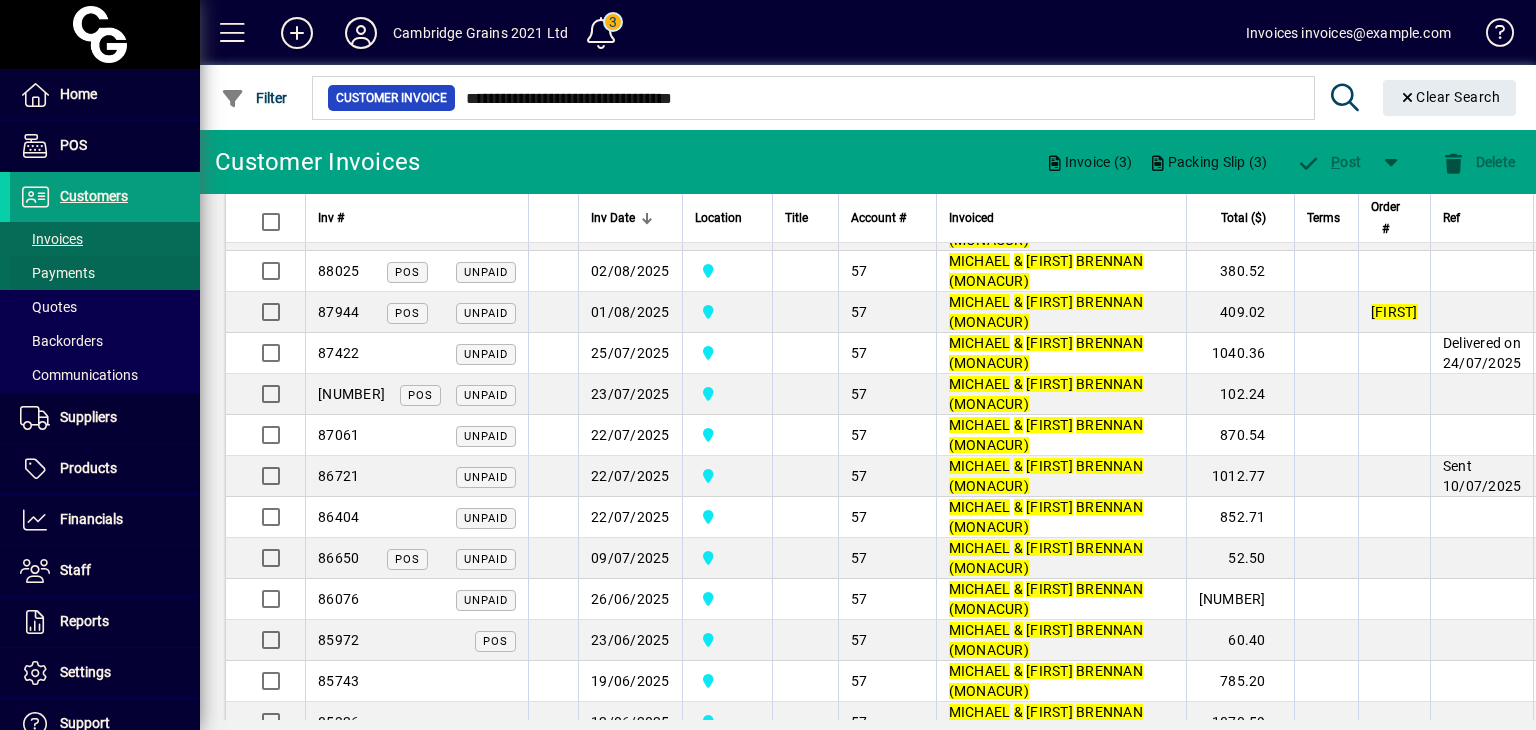 click at bounding box center [105, 273] 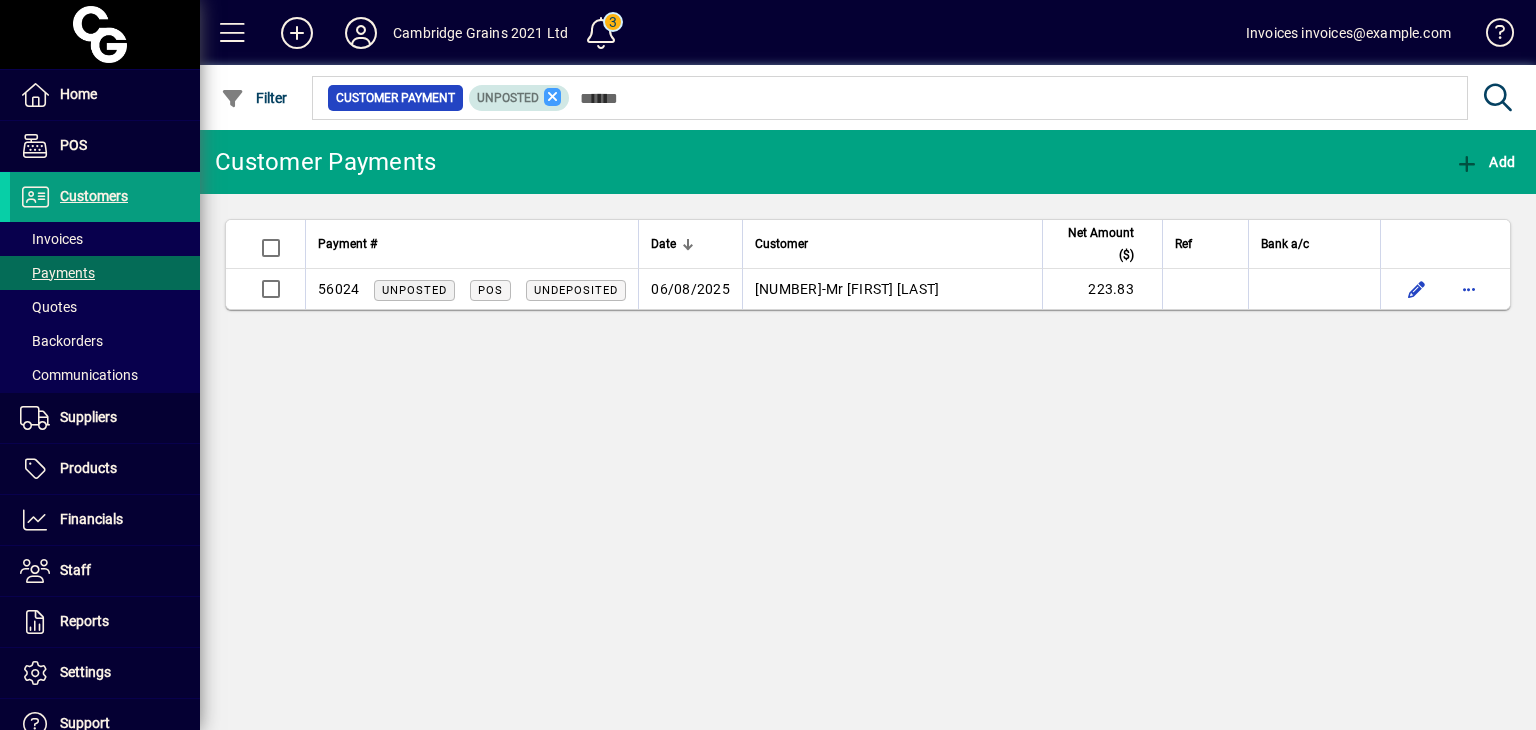 click at bounding box center (553, 97) 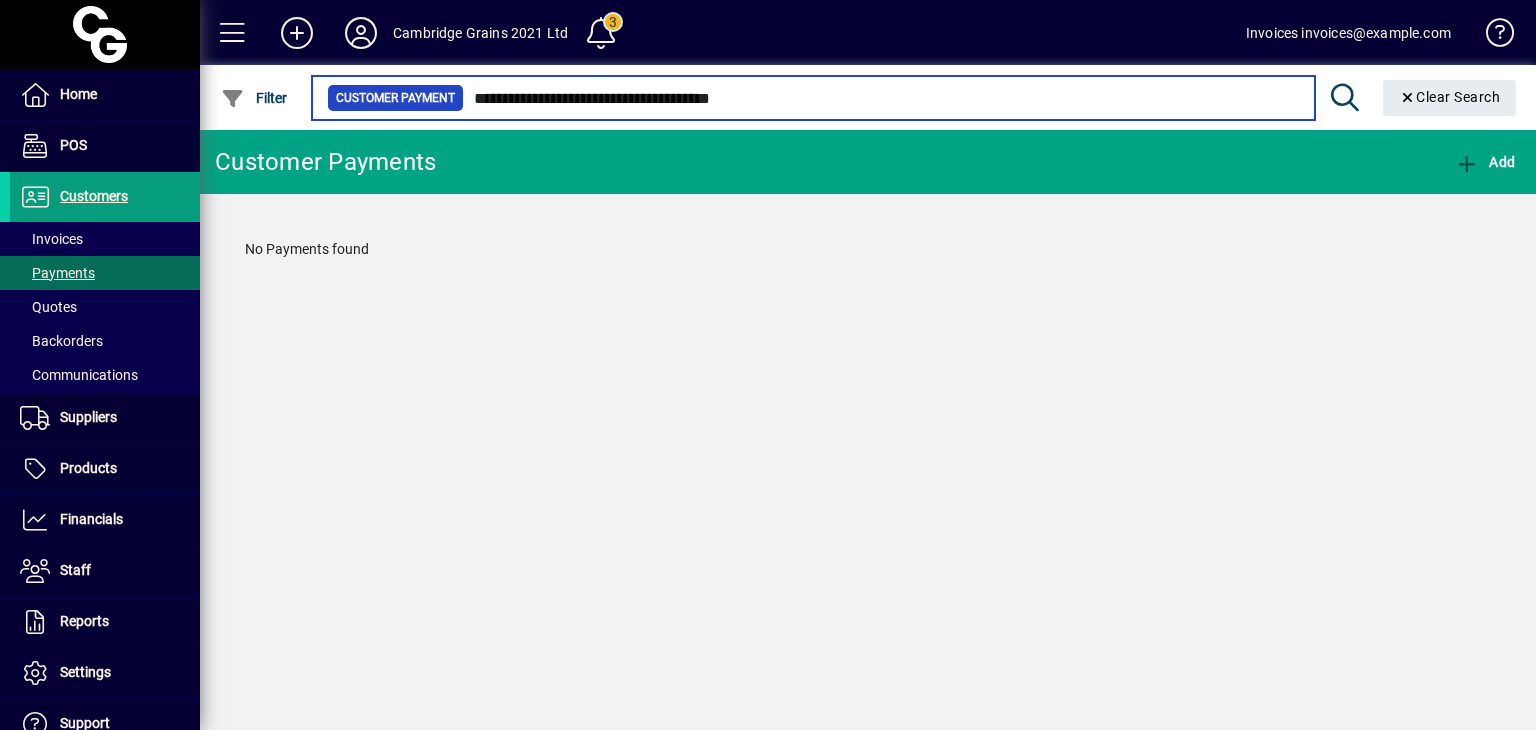 click on "**********" at bounding box center (881, 98) 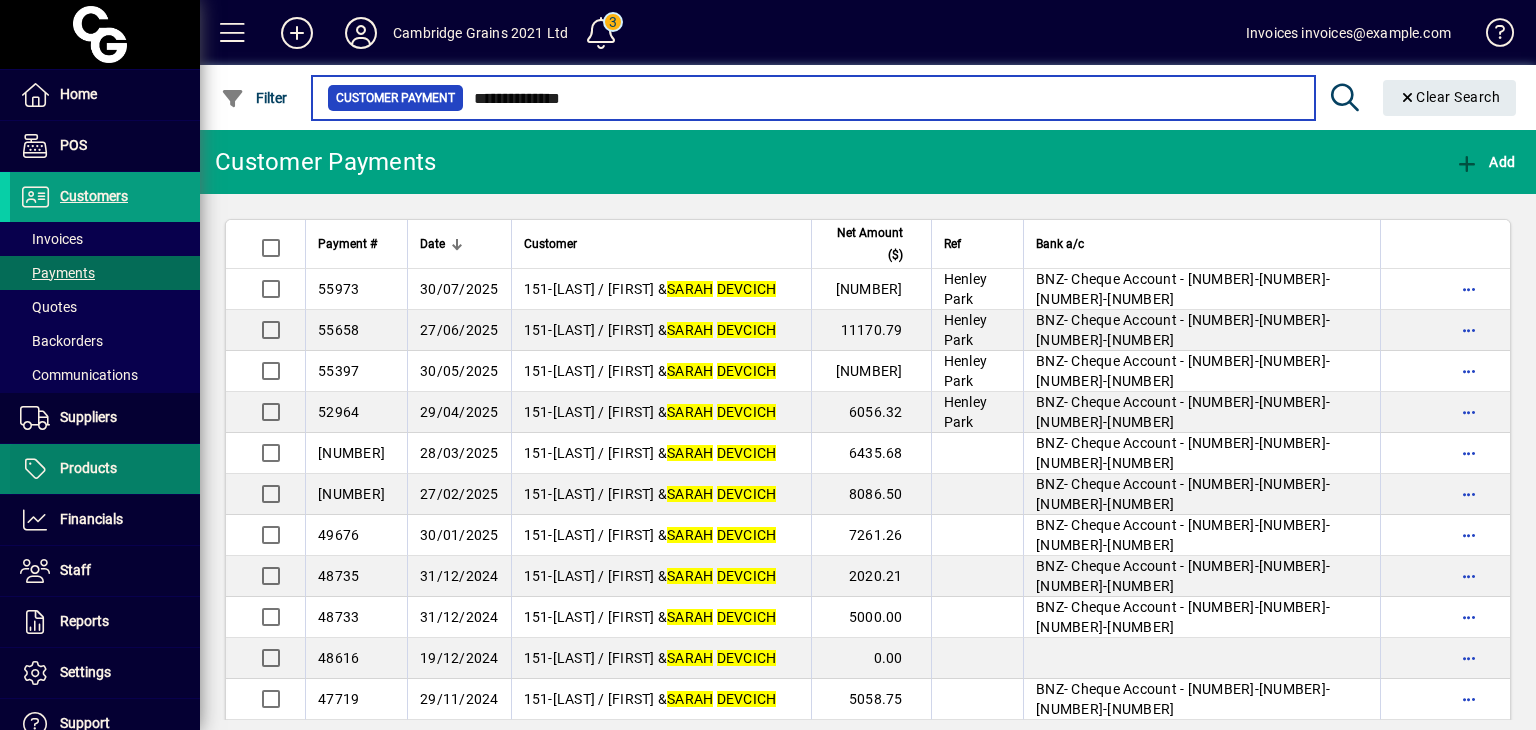 type on "**********" 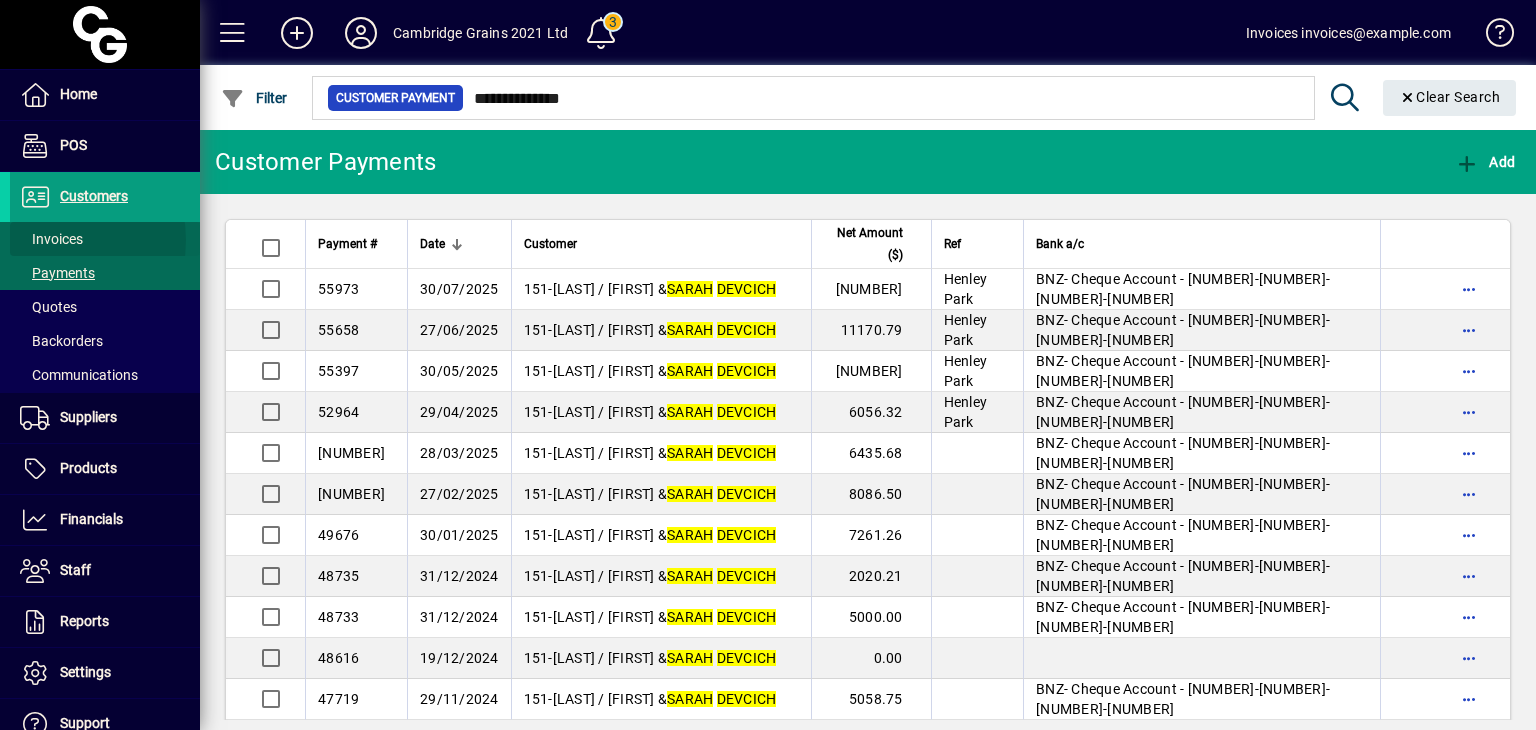 click on "Invoices" at bounding box center [51, 239] 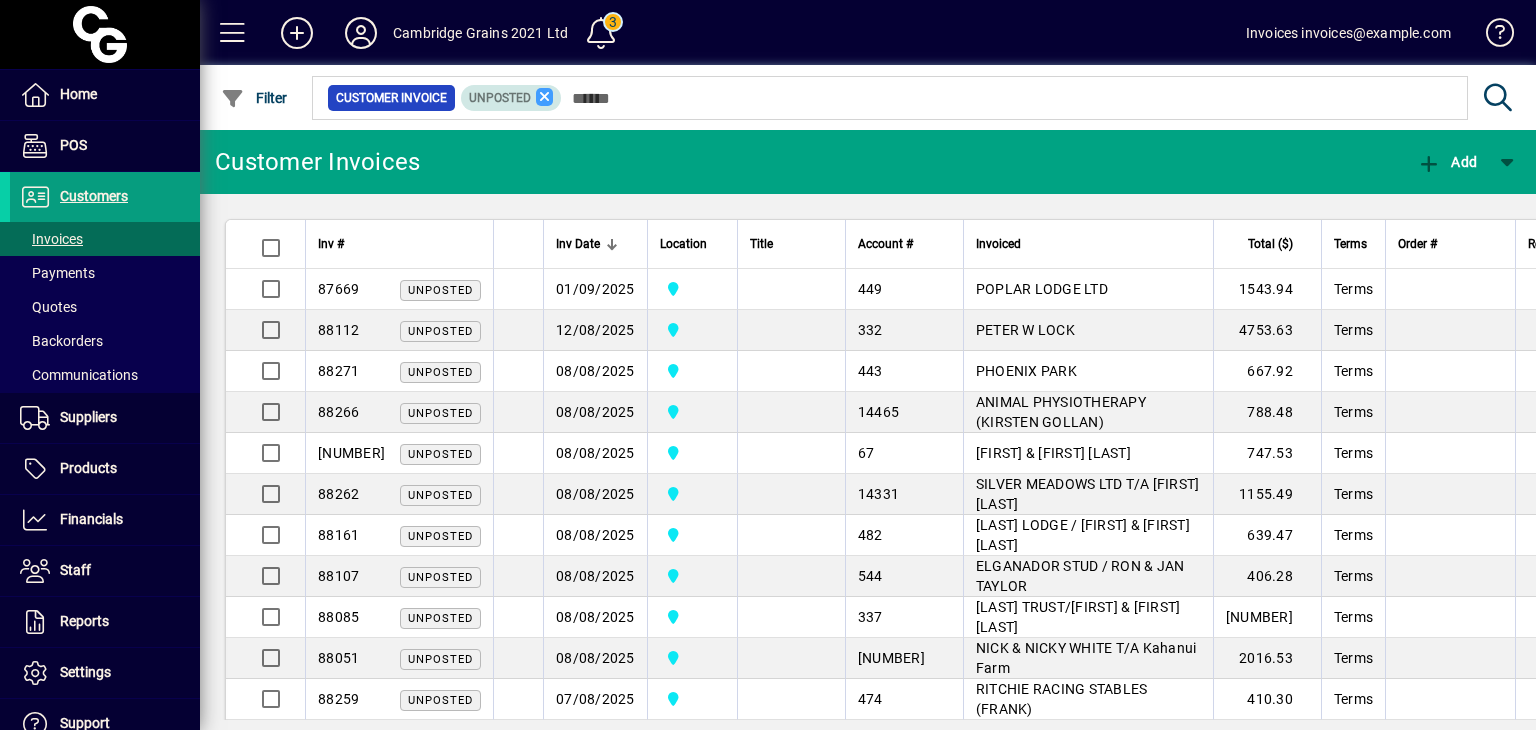 click at bounding box center (545, 97) 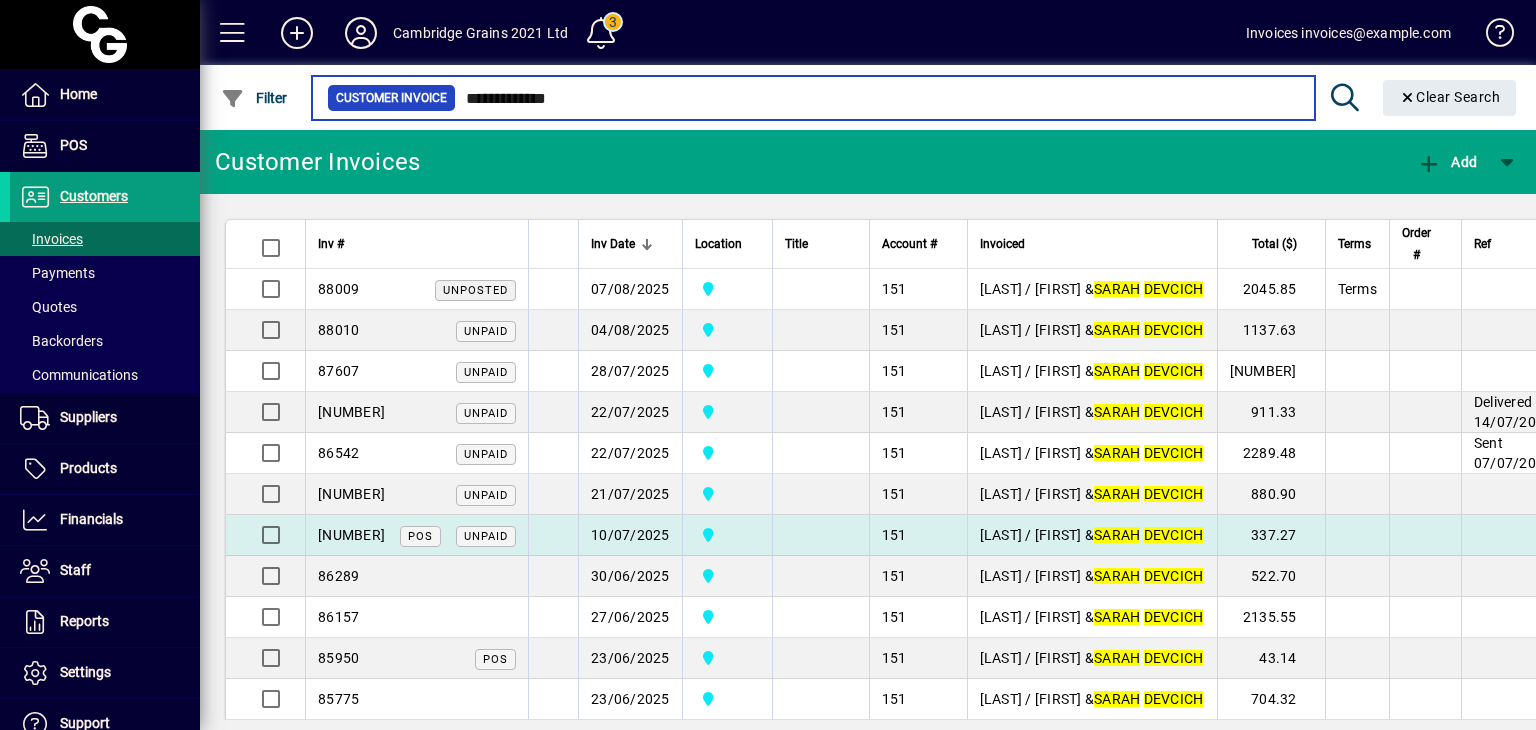 type on "**********" 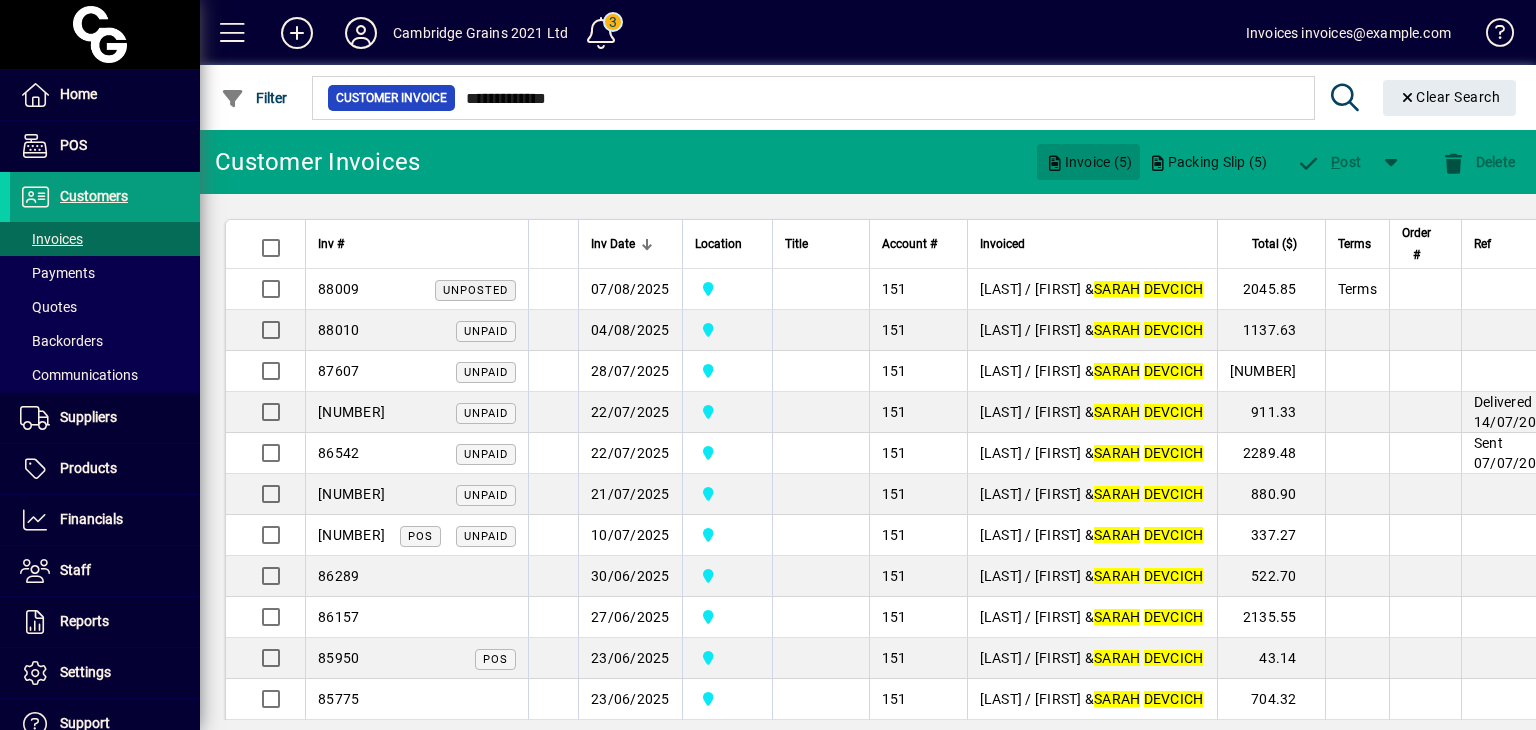 click on "Invoice (5)" 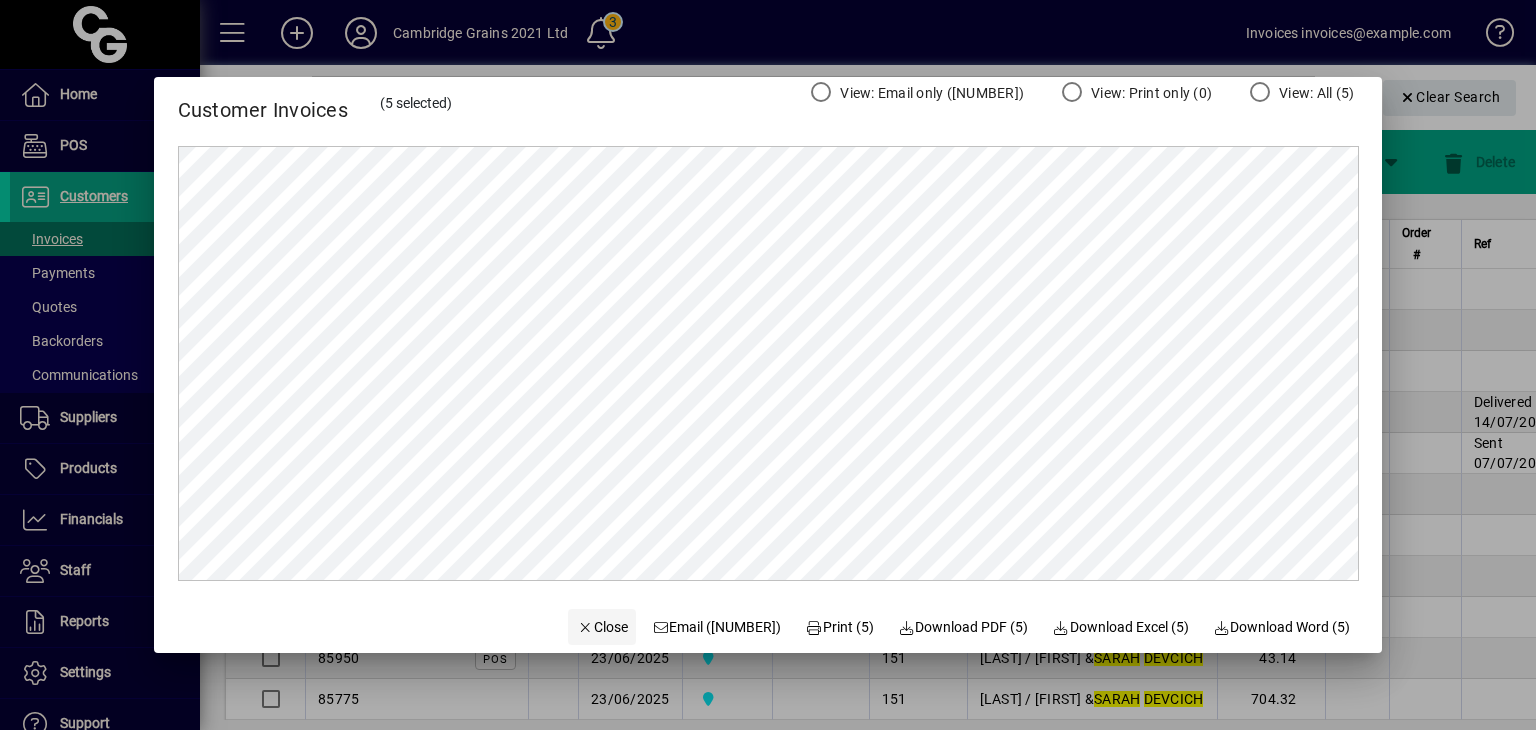 scroll, scrollTop: 0, scrollLeft: 0, axis: both 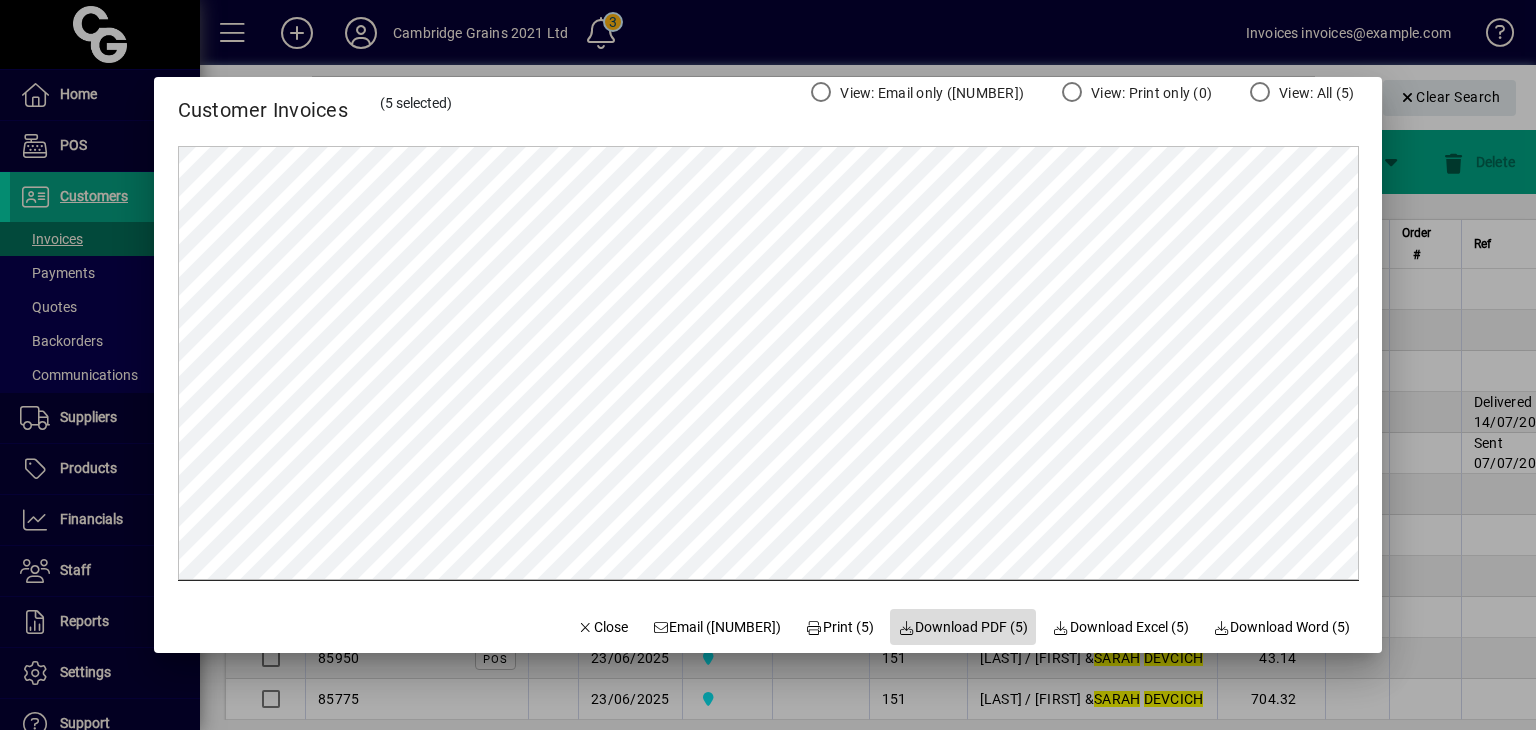 click on "Download PDF (5)" 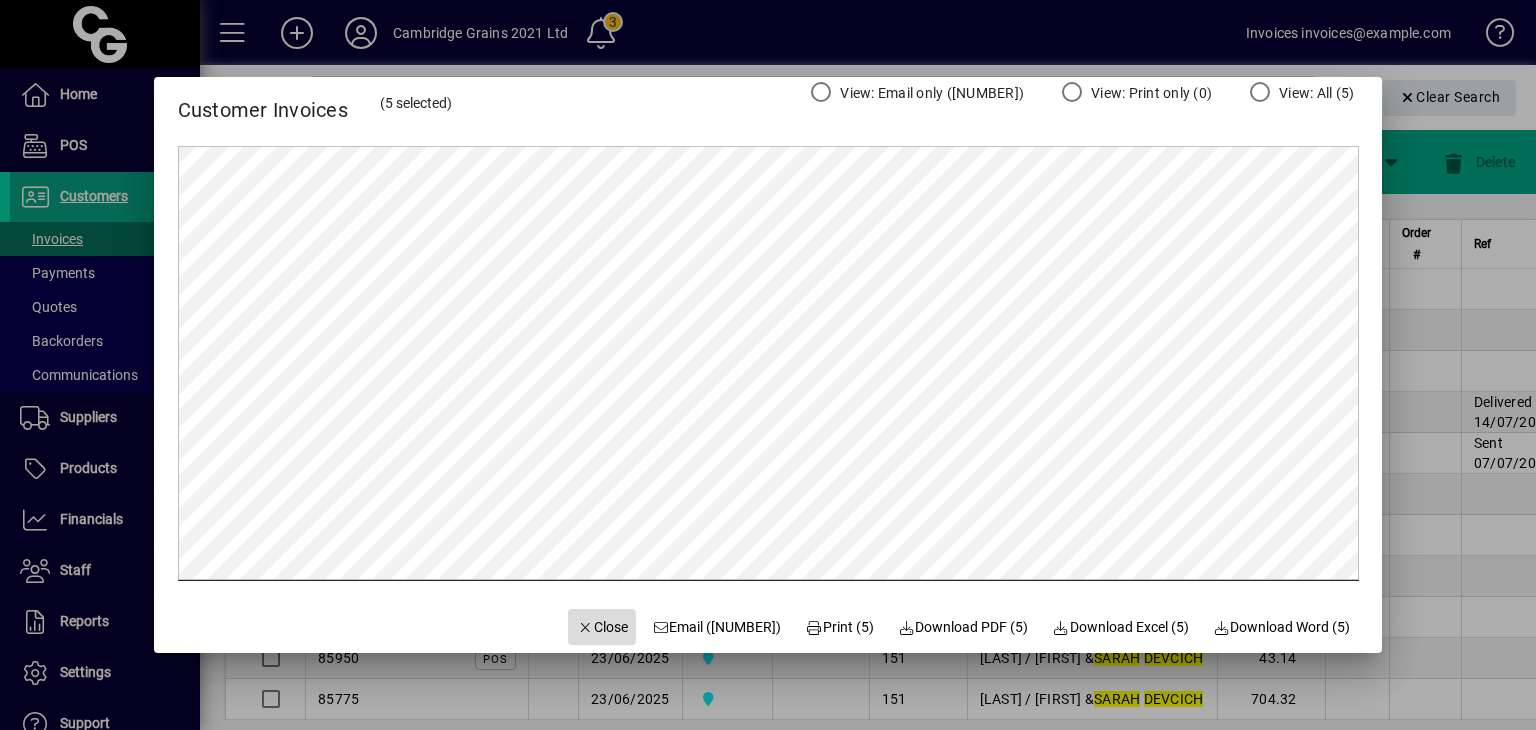 drag, startPoint x: 643, startPoint y: 630, endPoint x: 658, endPoint y: 631, distance: 15.033297 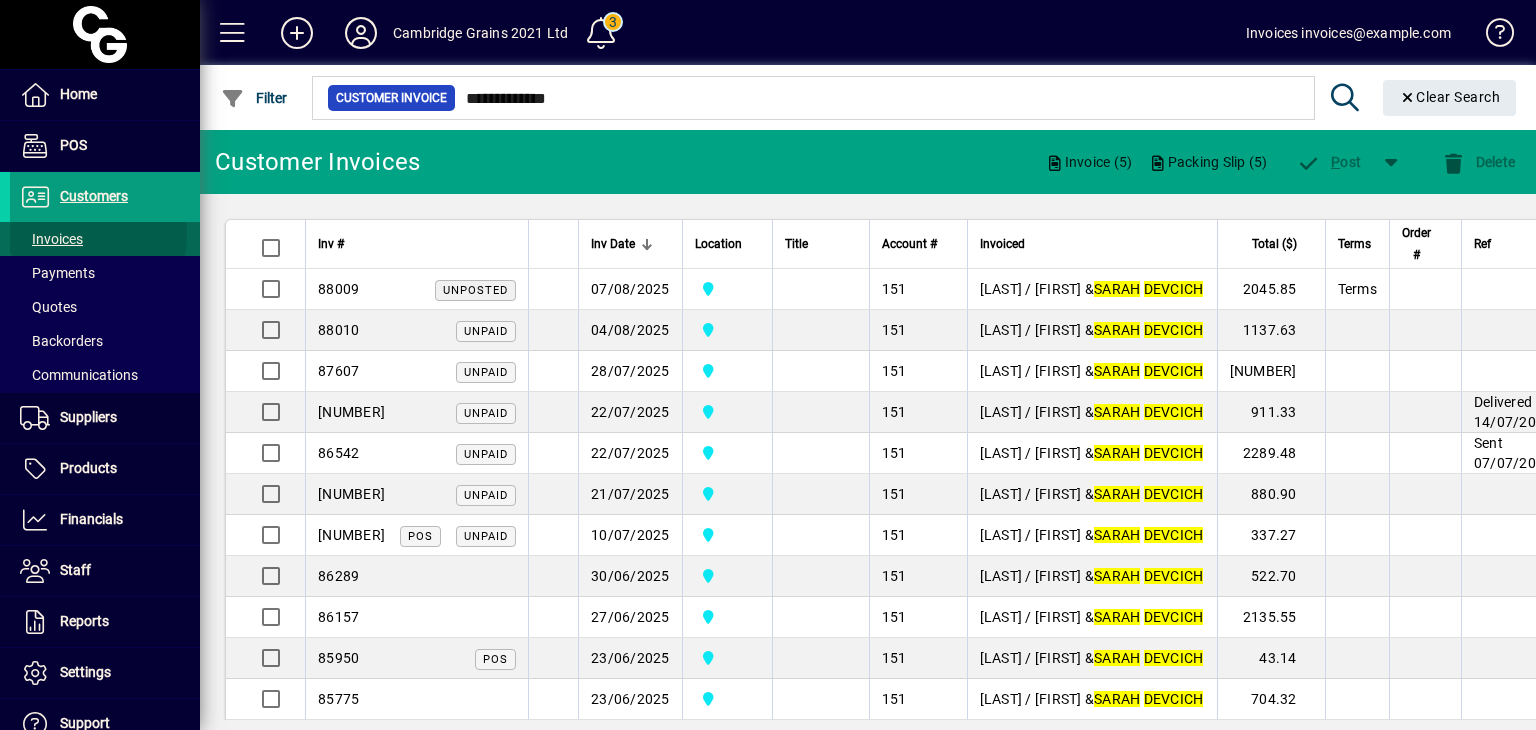 click on "Invoices" at bounding box center (51, 239) 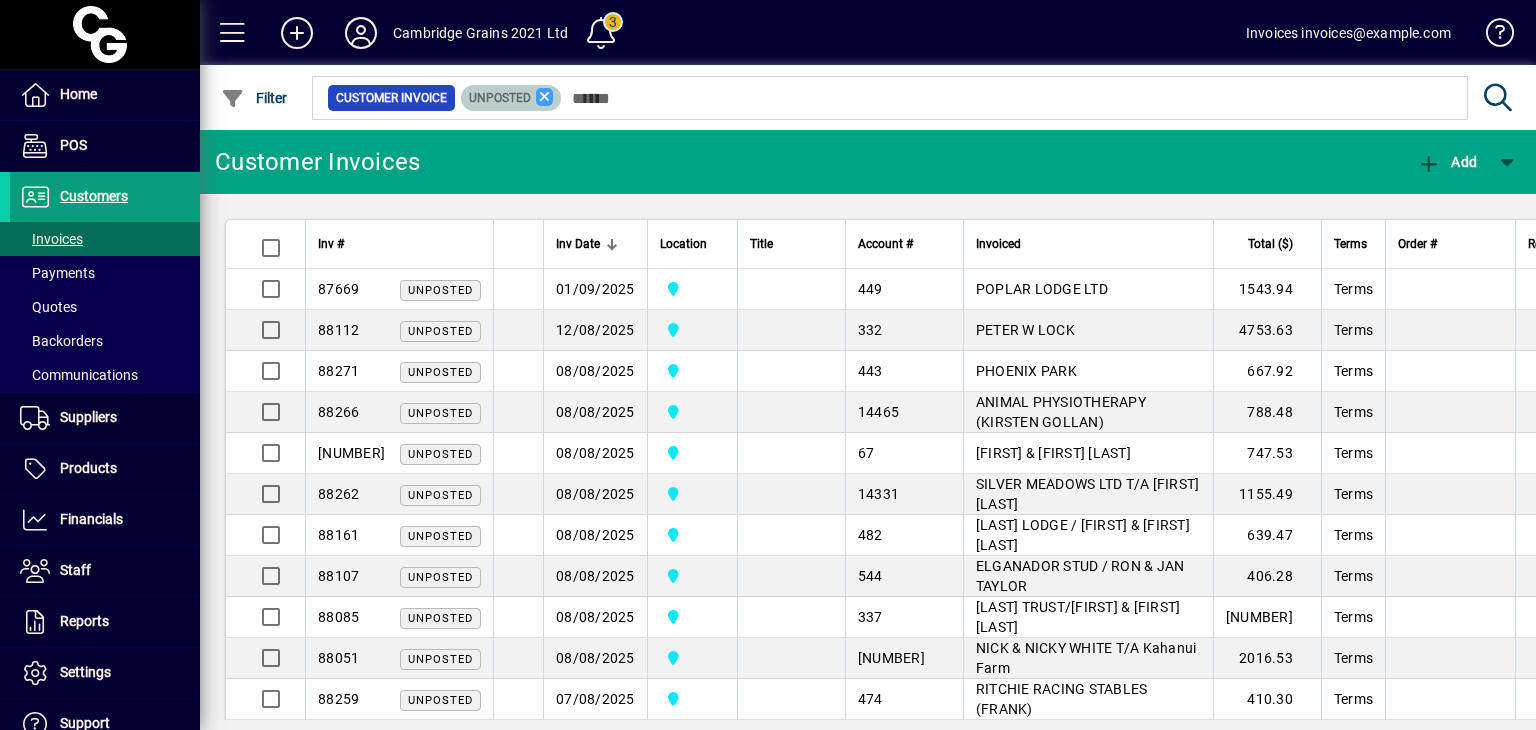 click on "Unposted" at bounding box center (511, 98) 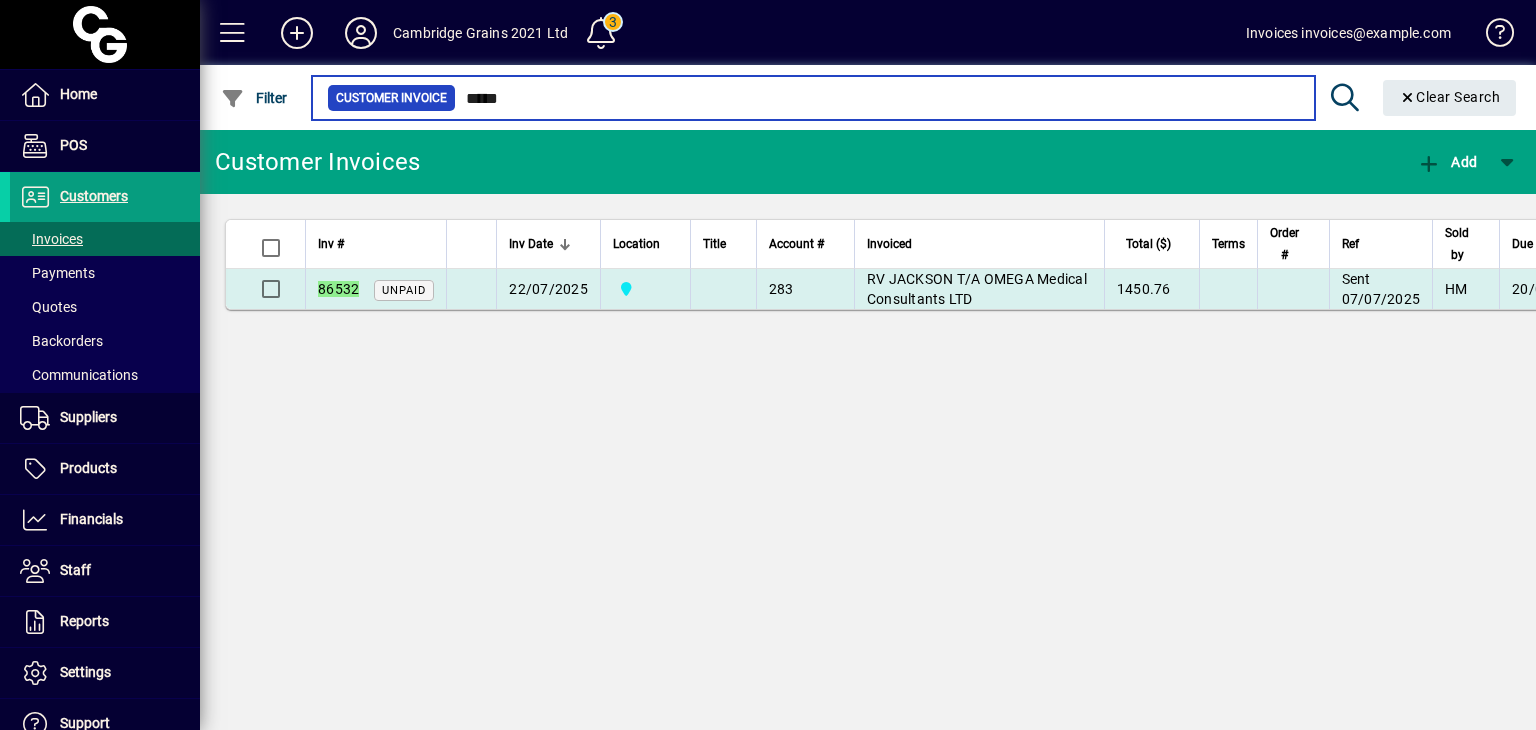 type on "*****" 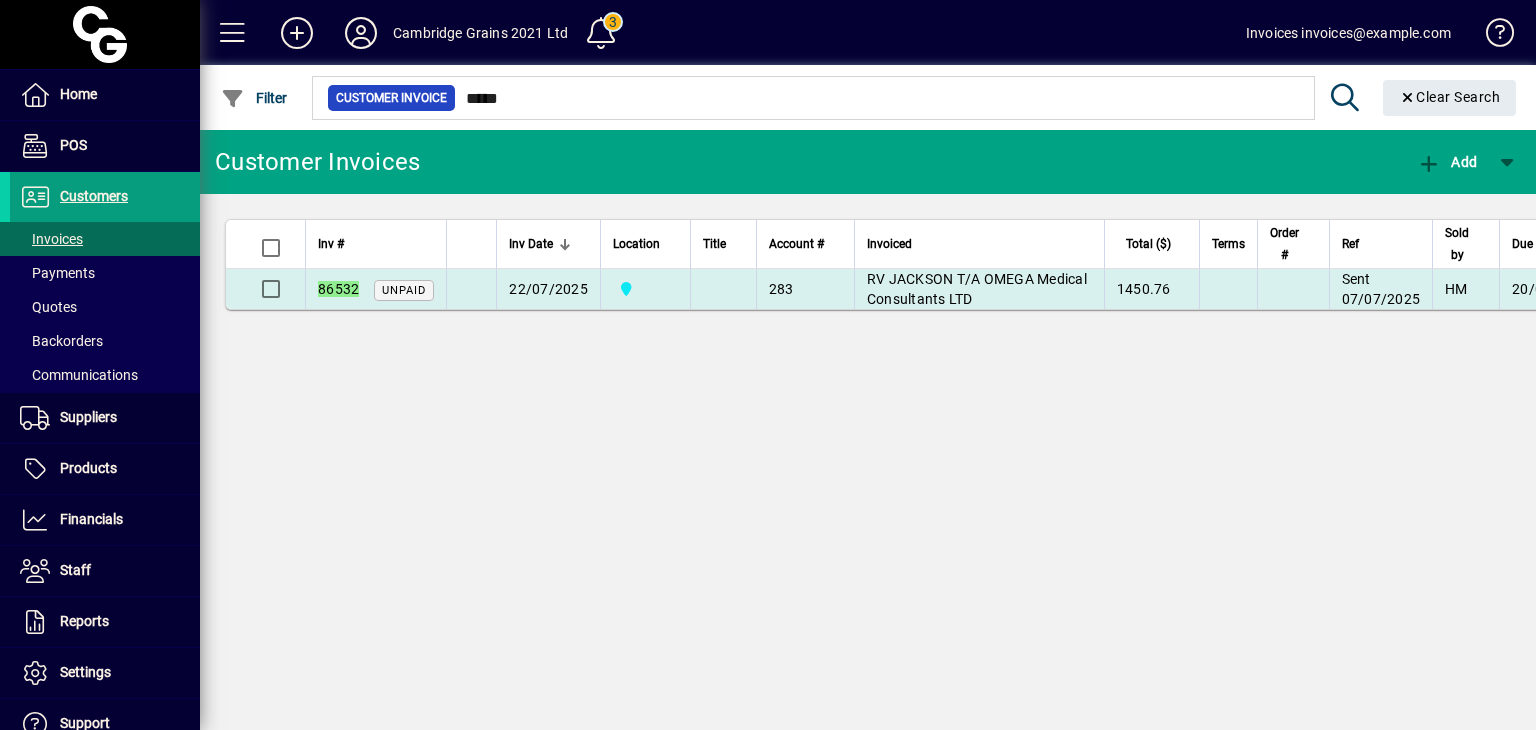 click on "86532" at bounding box center [338, 289] 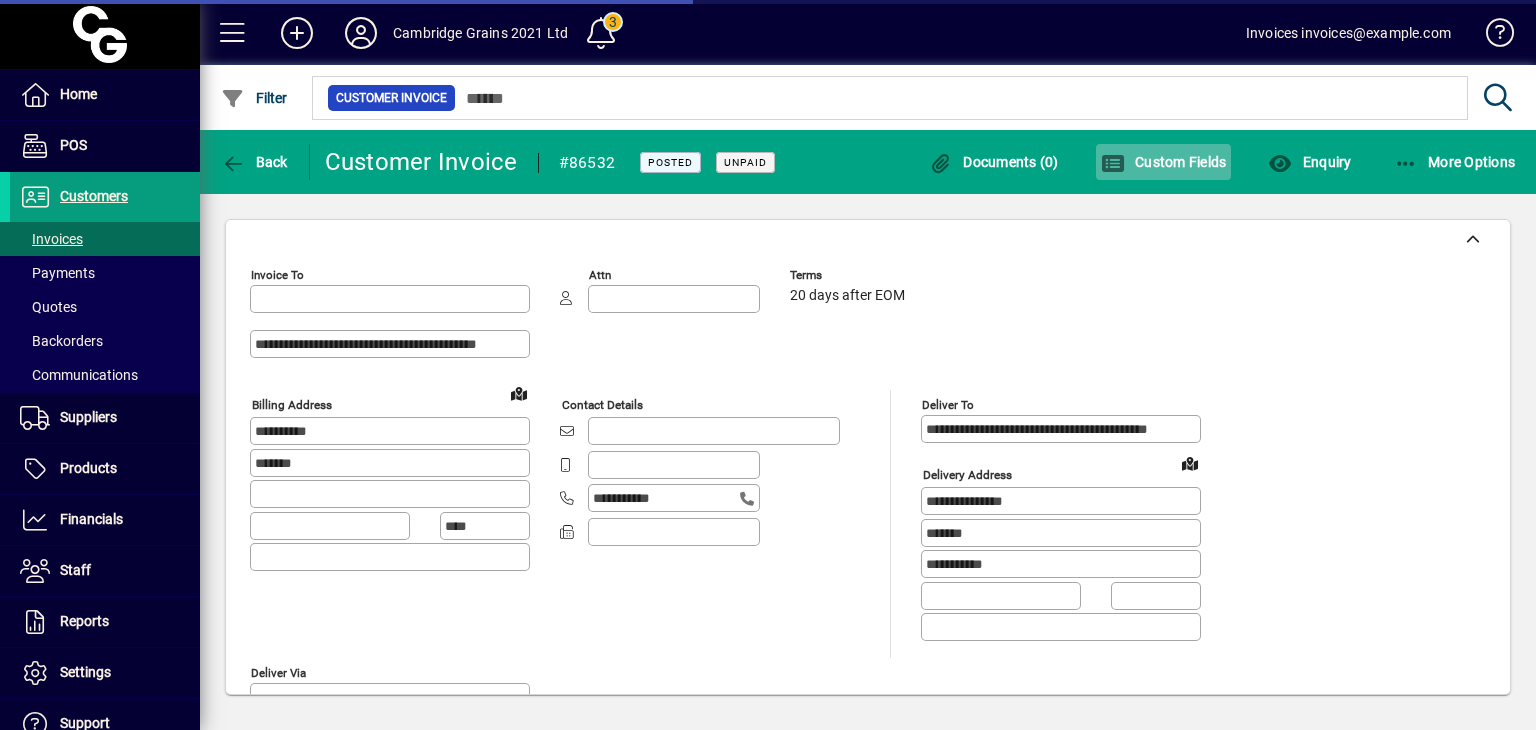 type on "**********" 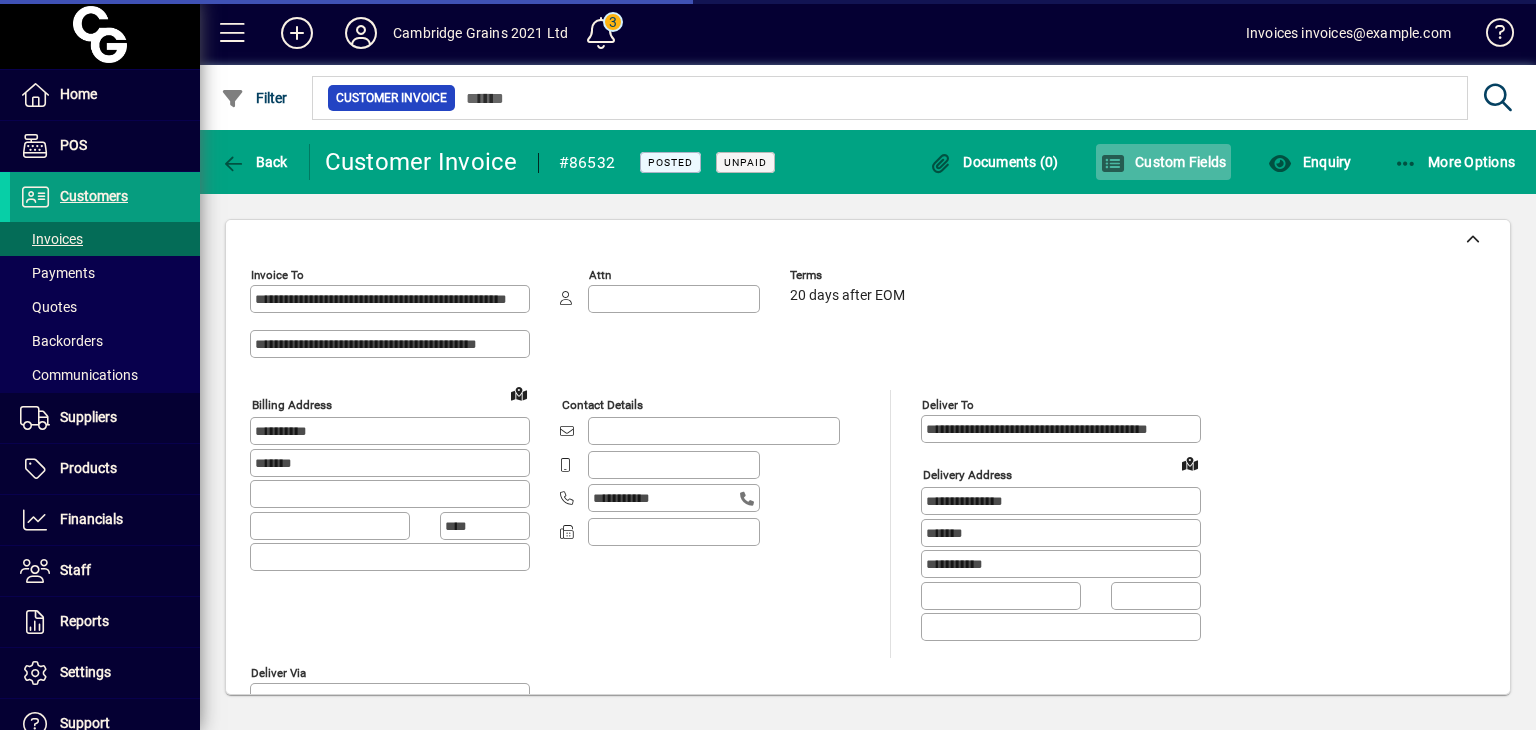 type on "**********" 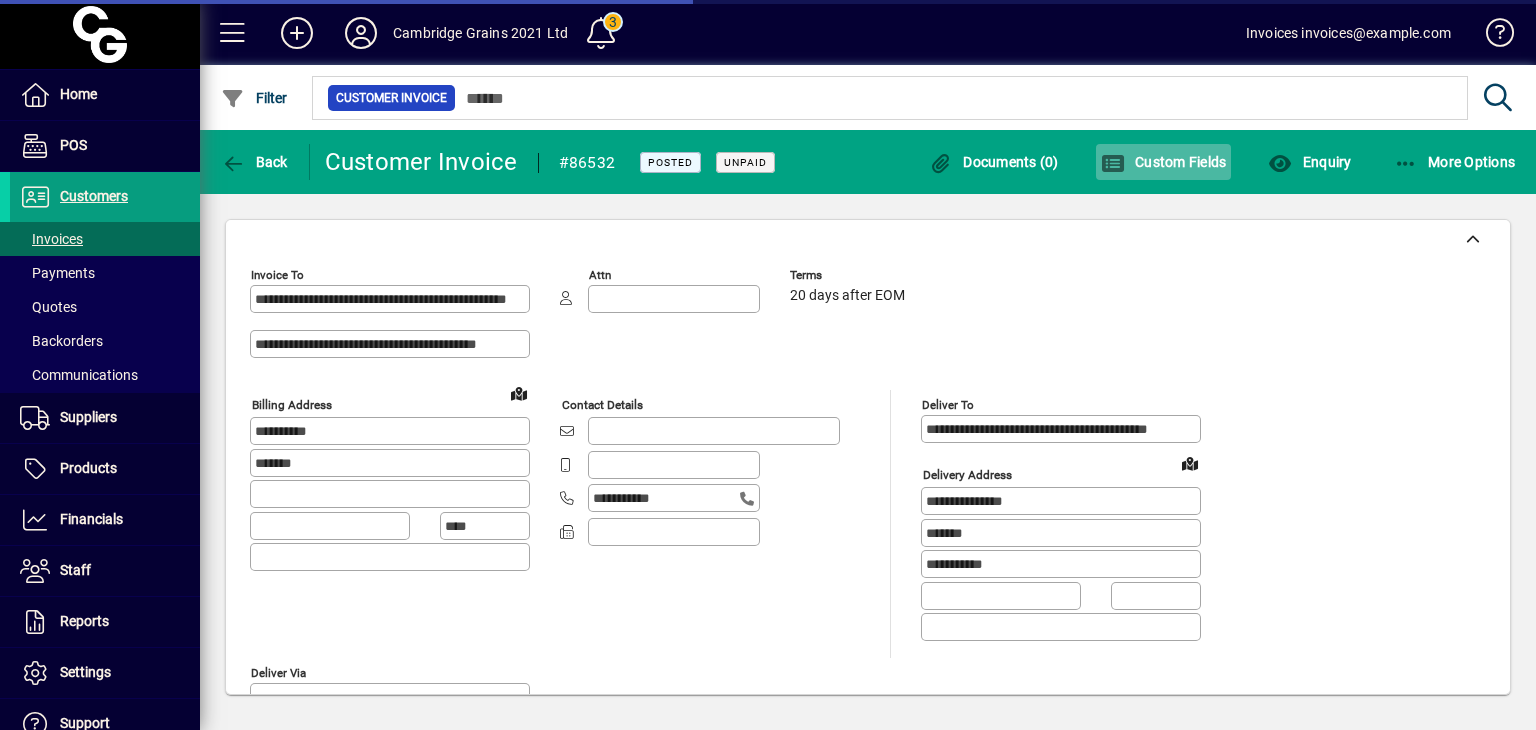 type on "**********" 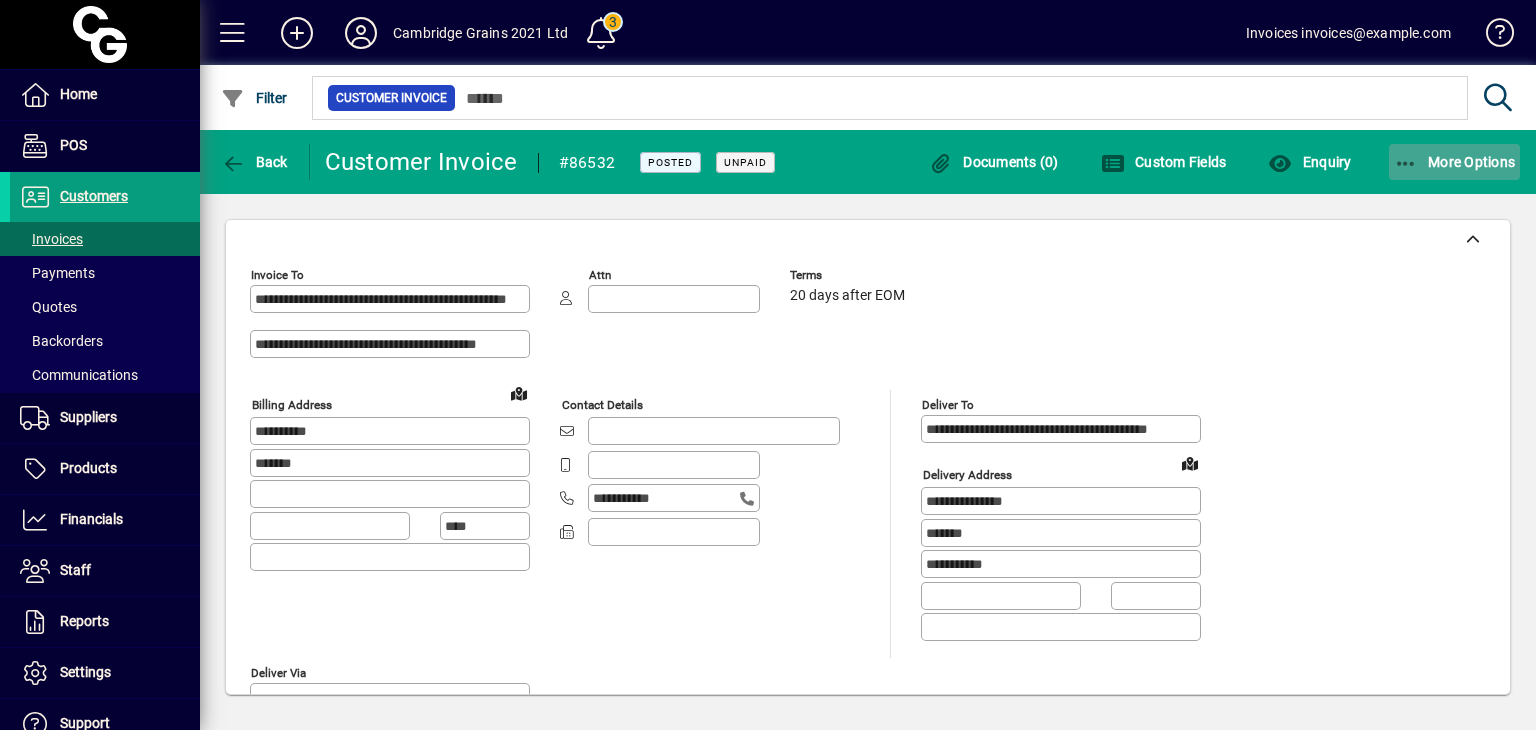click on "More Options" 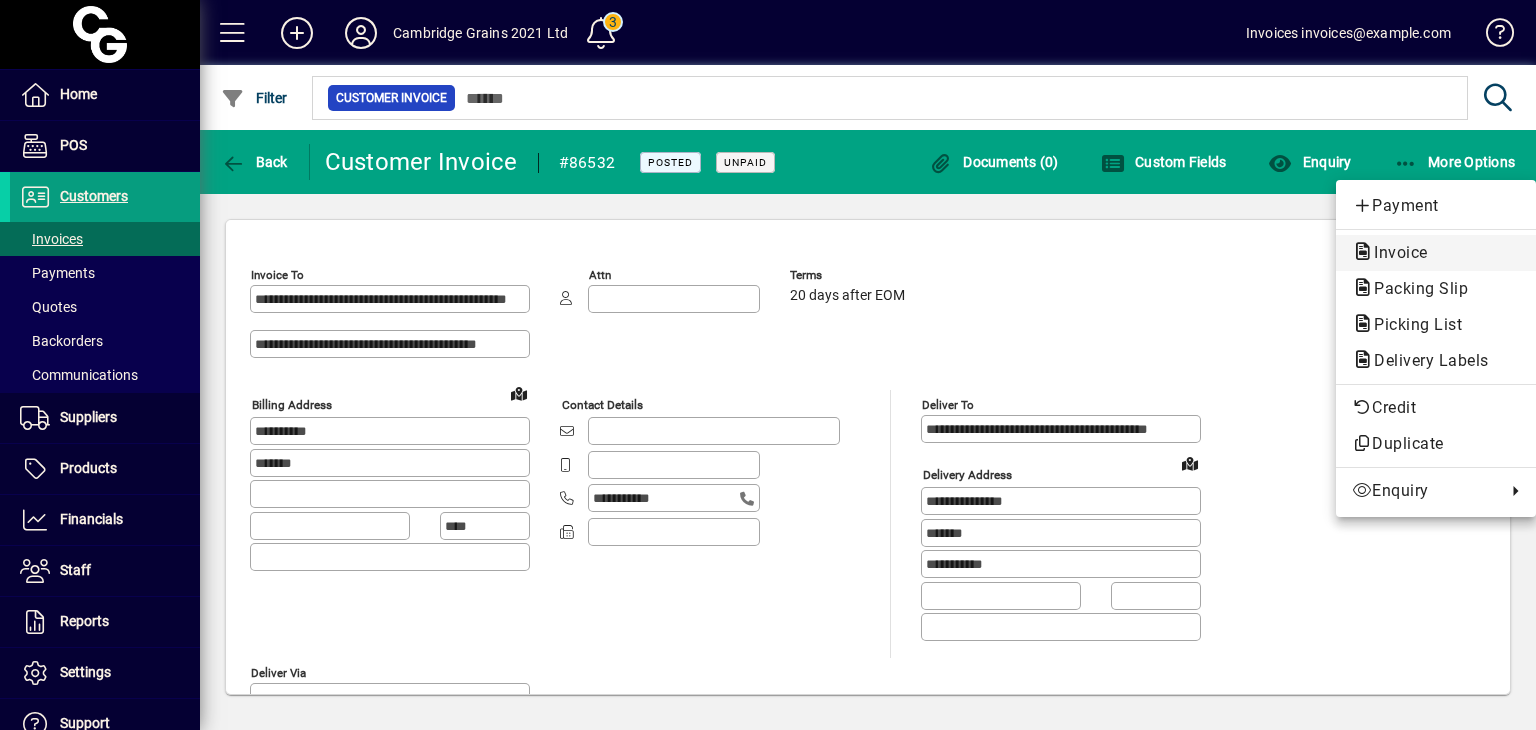 click on "Invoice" at bounding box center [1415, 288] 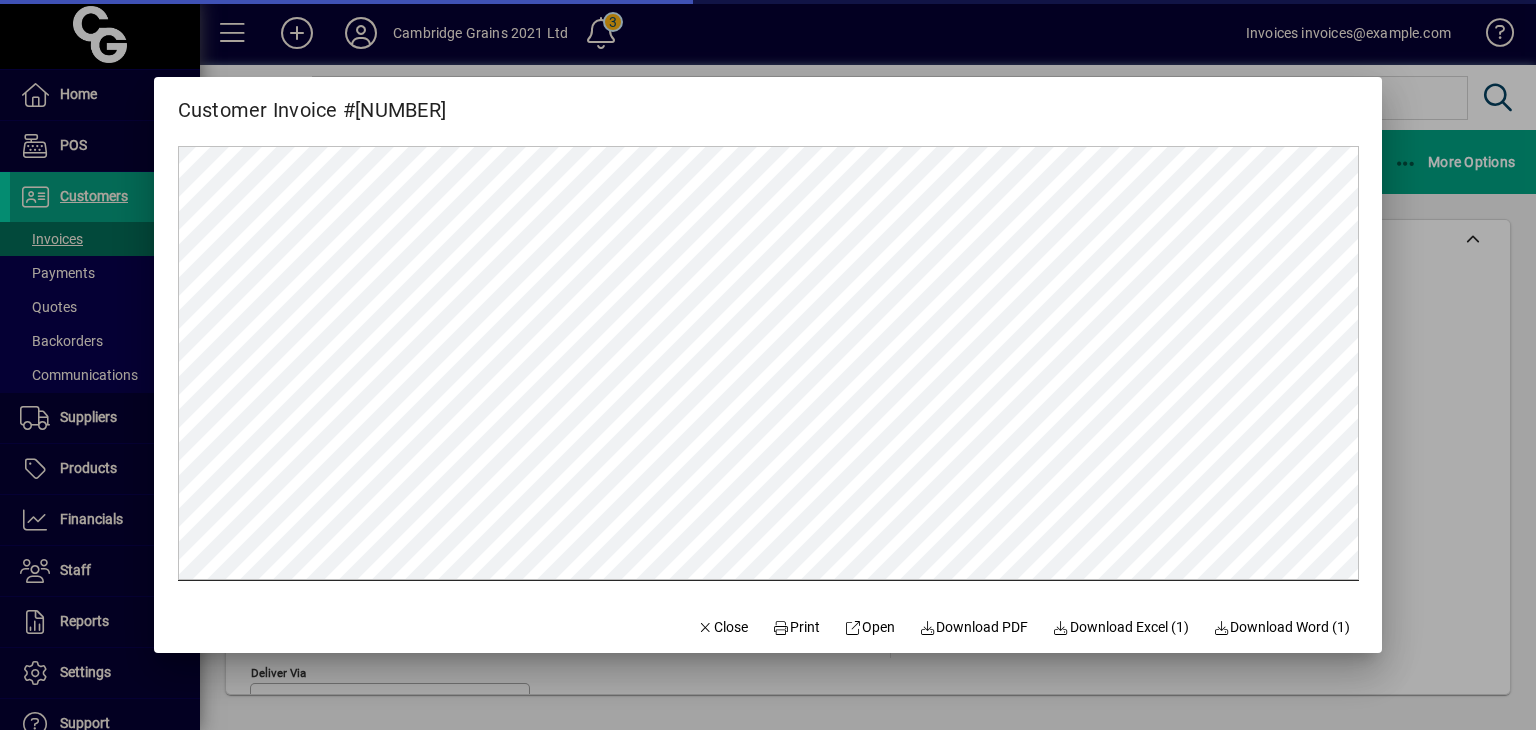 scroll, scrollTop: 0, scrollLeft: 0, axis: both 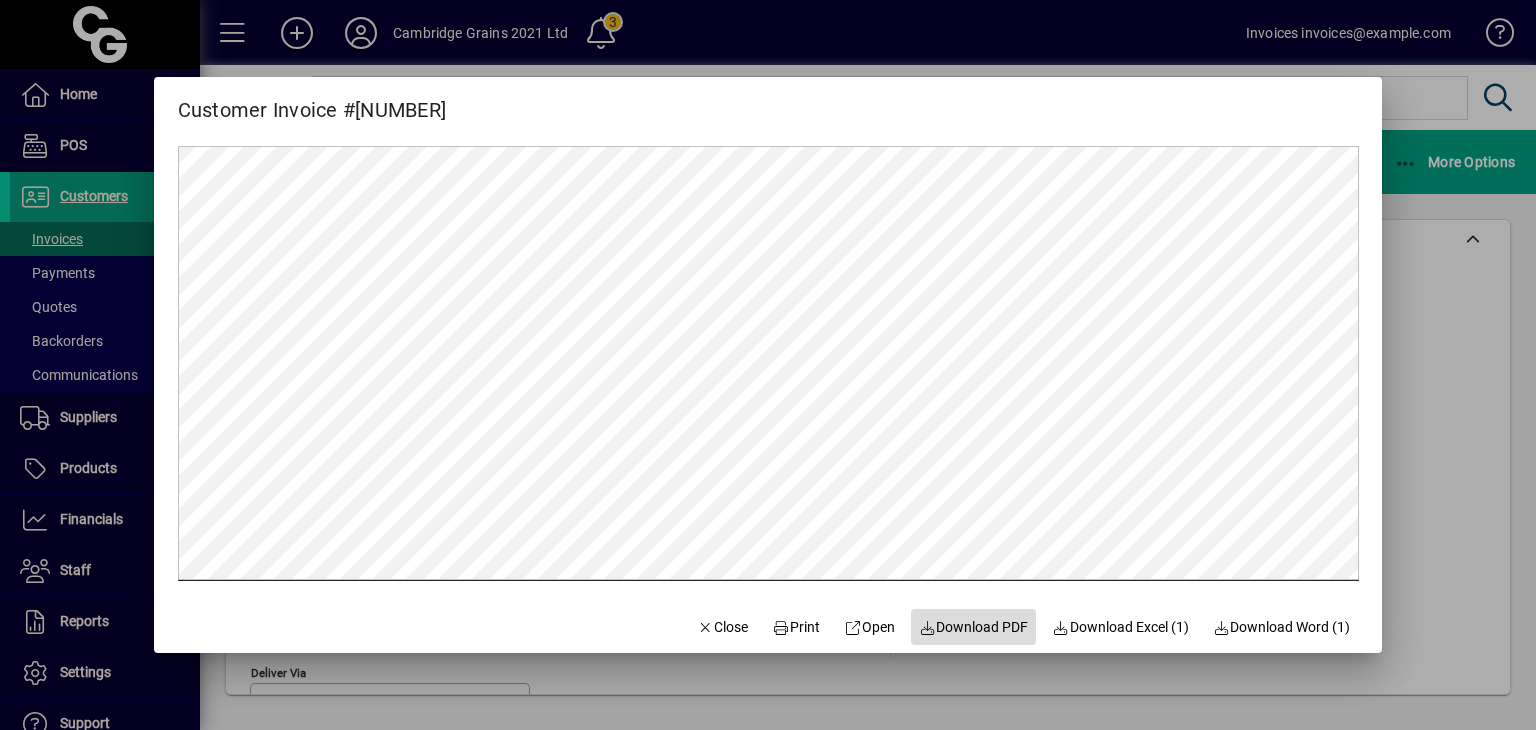 click on "Download PDF" 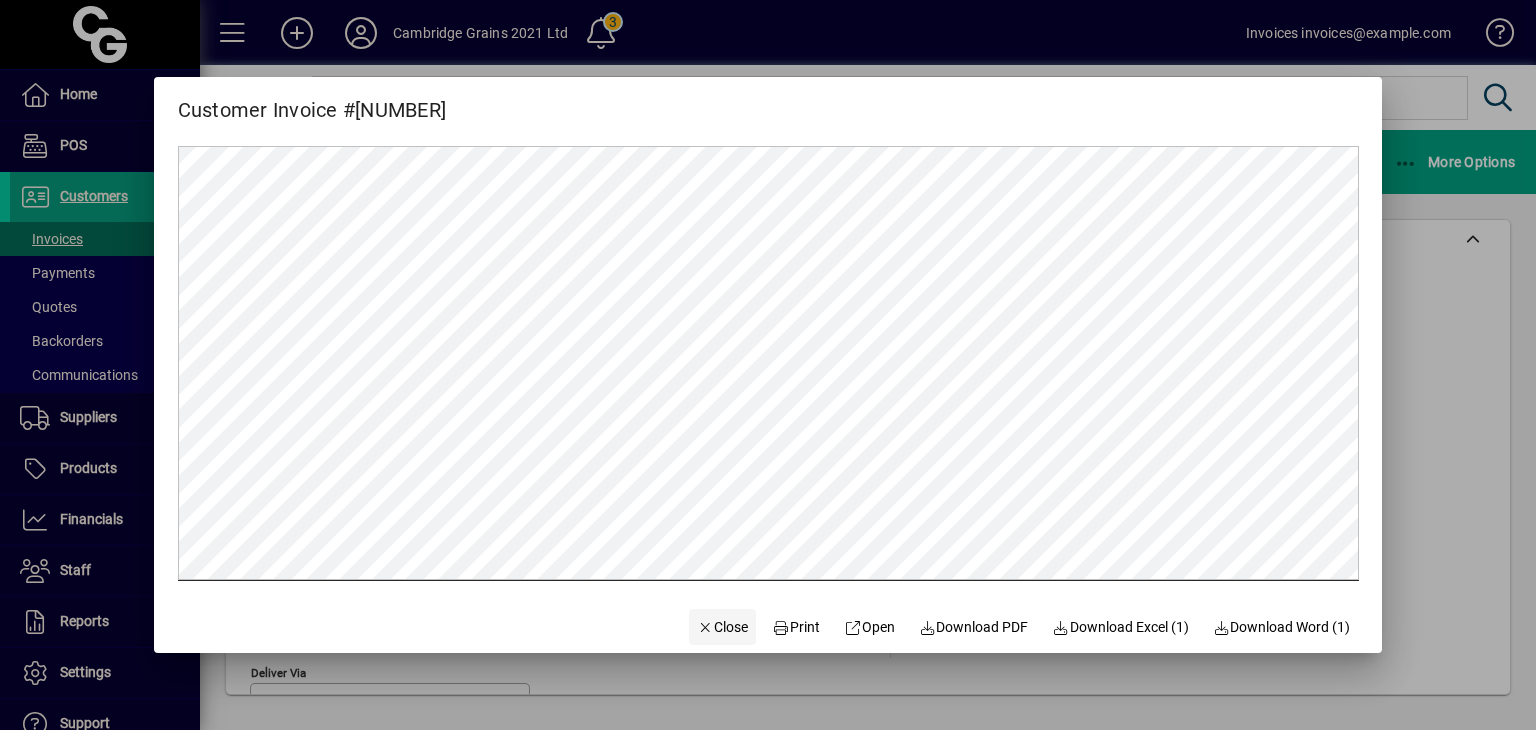 click on "Close" 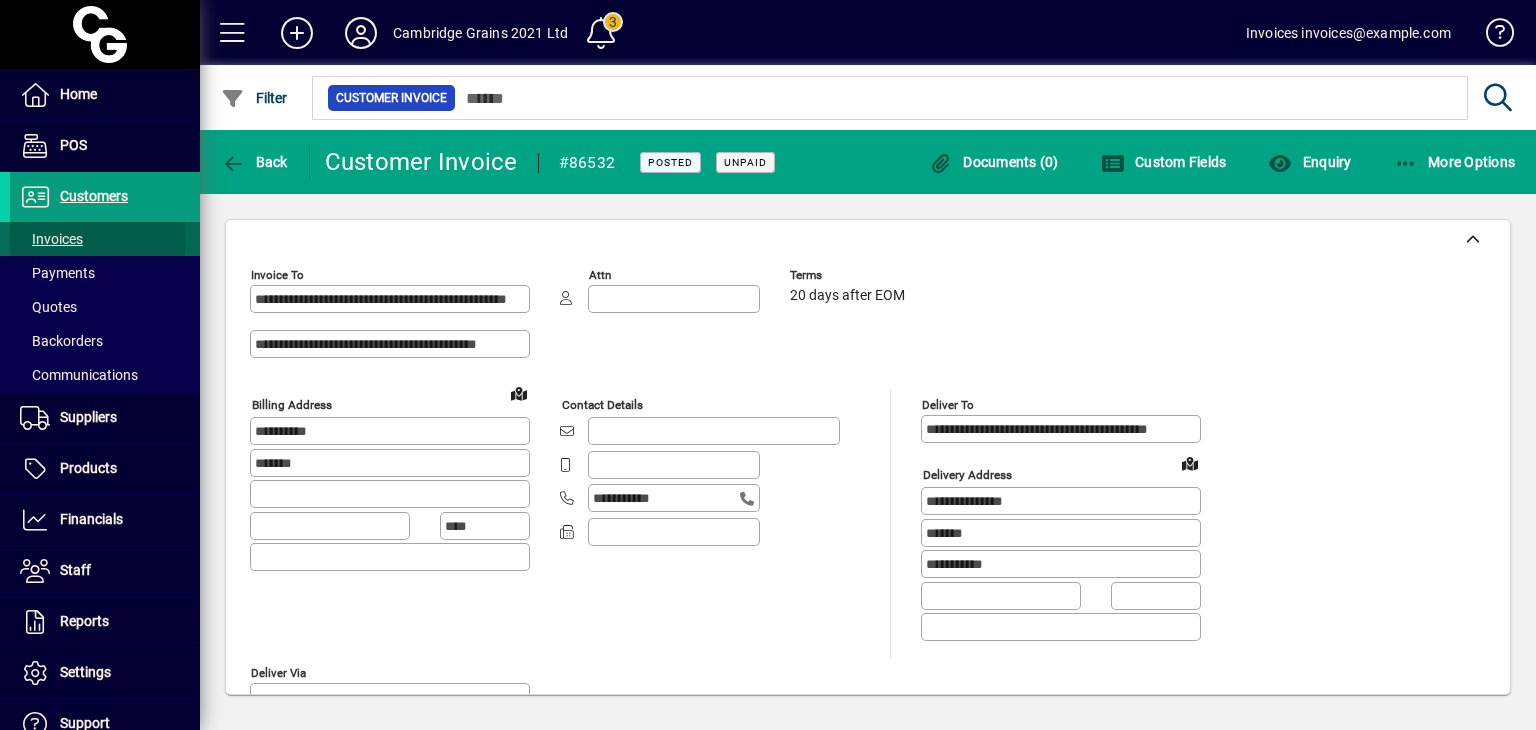 click on "Invoices" at bounding box center (51, 239) 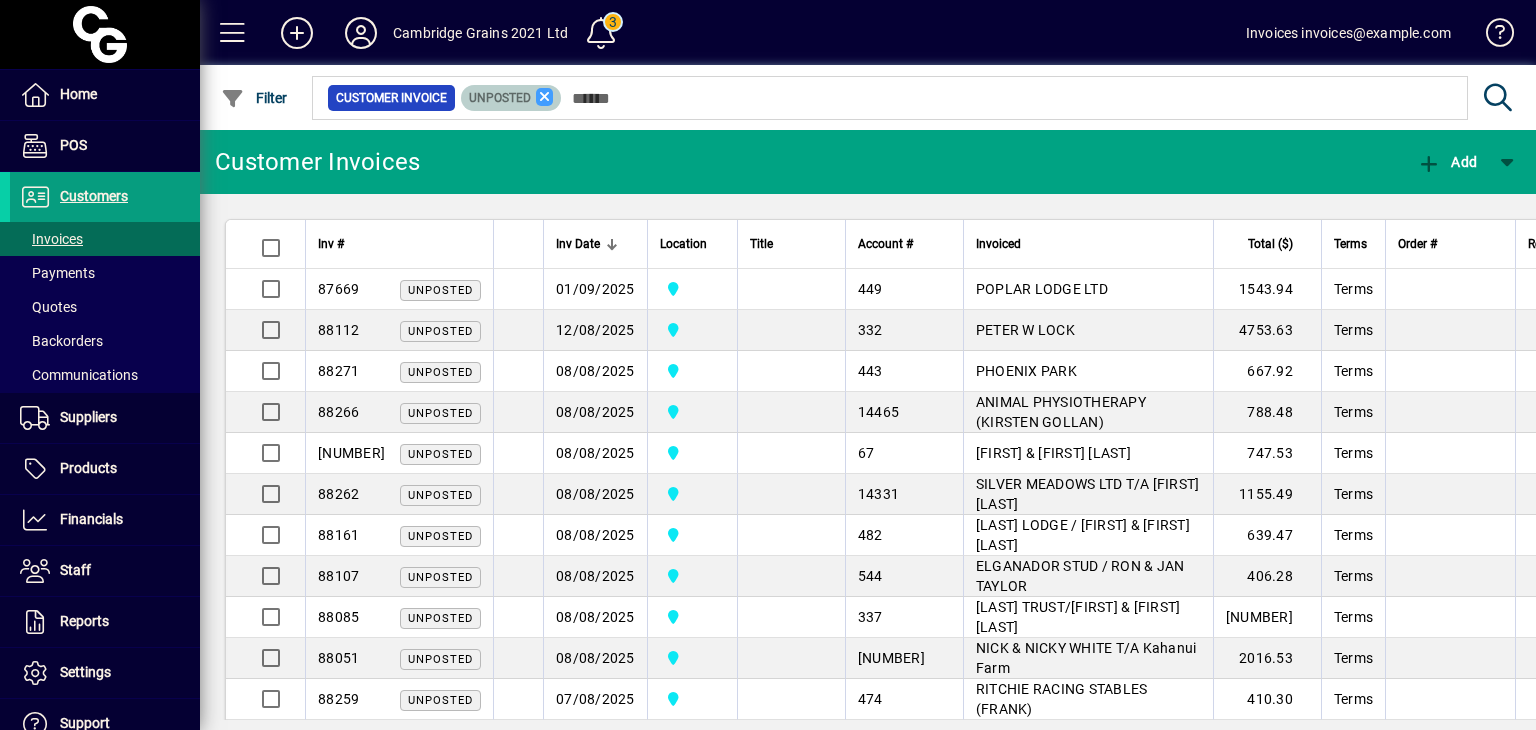 click at bounding box center [545, 97] 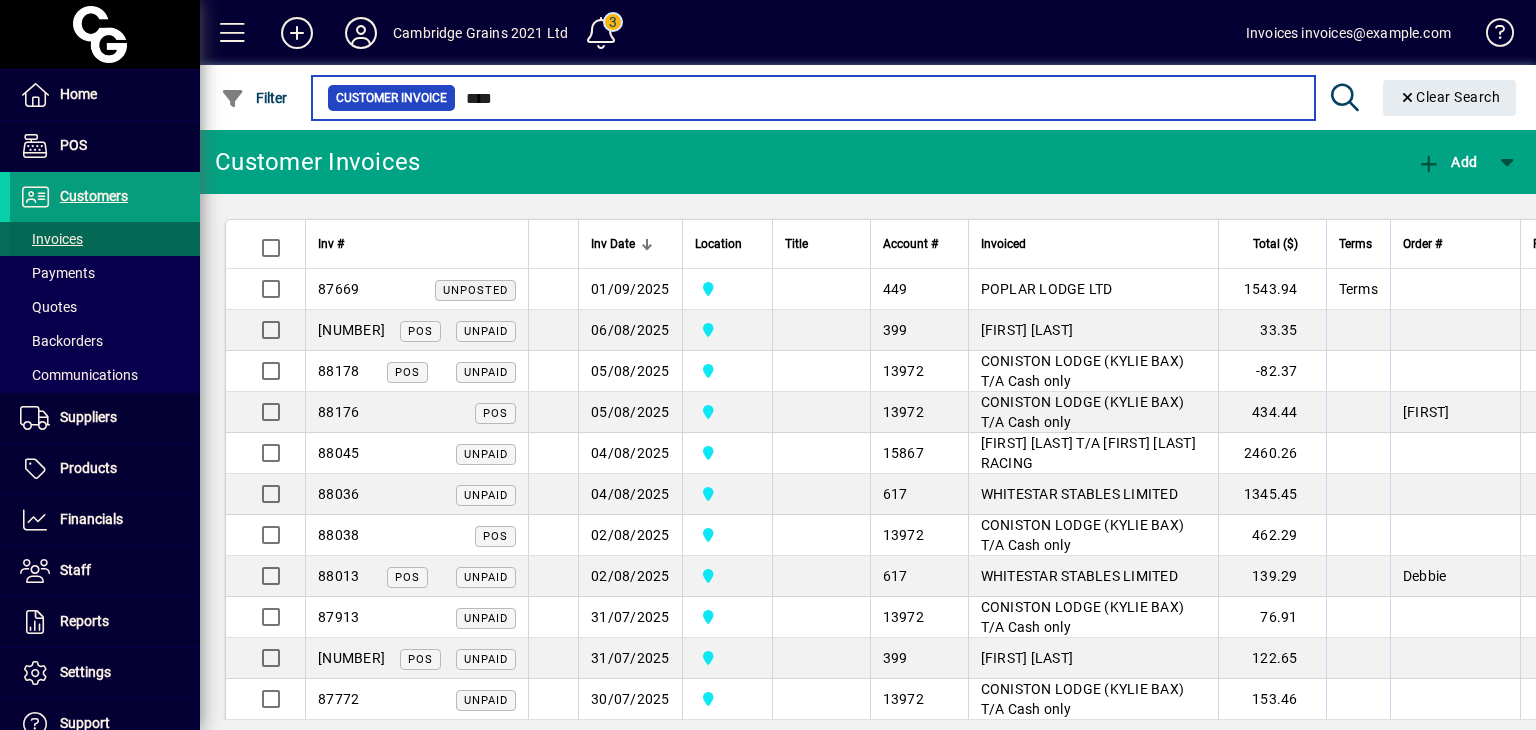 type on "****" 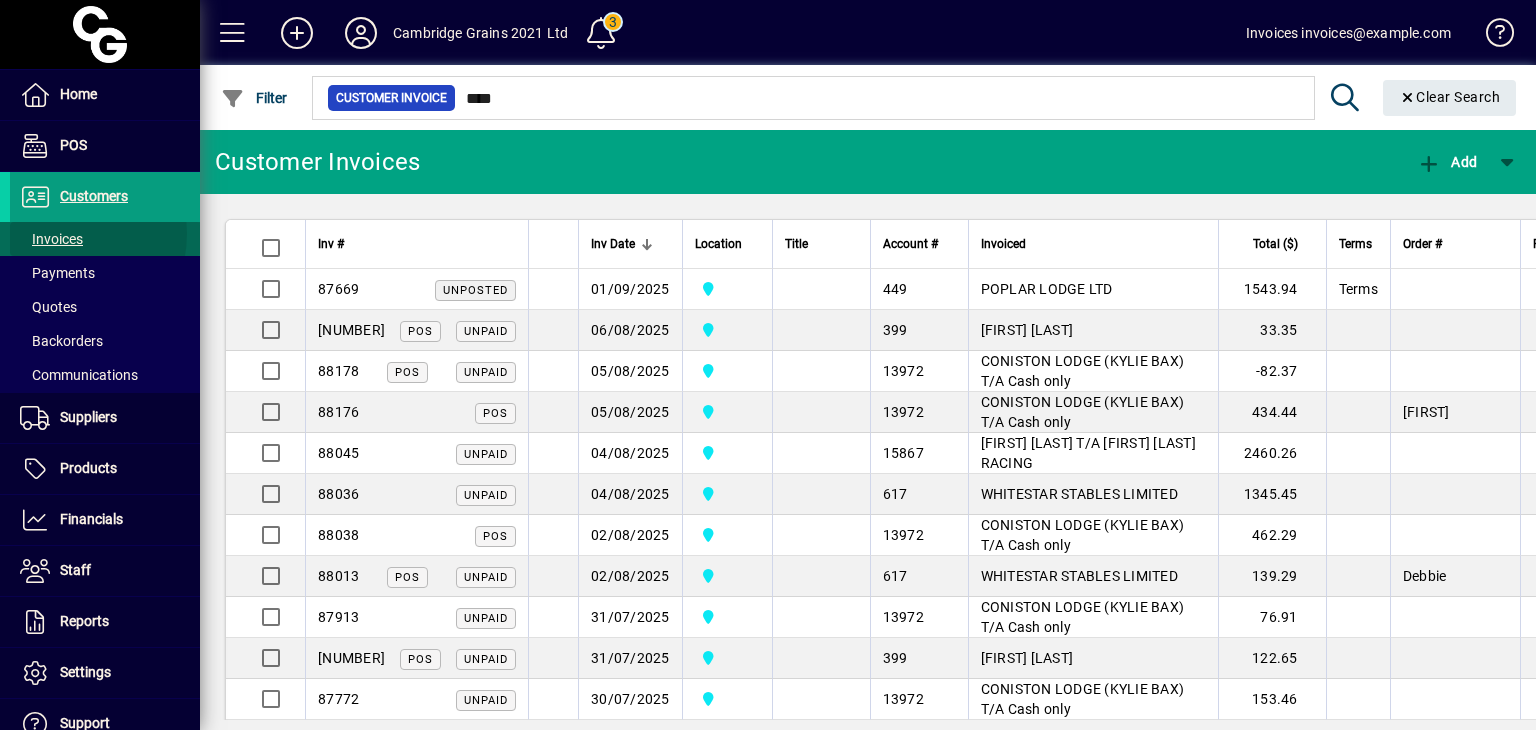 click on "Invoices" at bounding box center [51, 239] 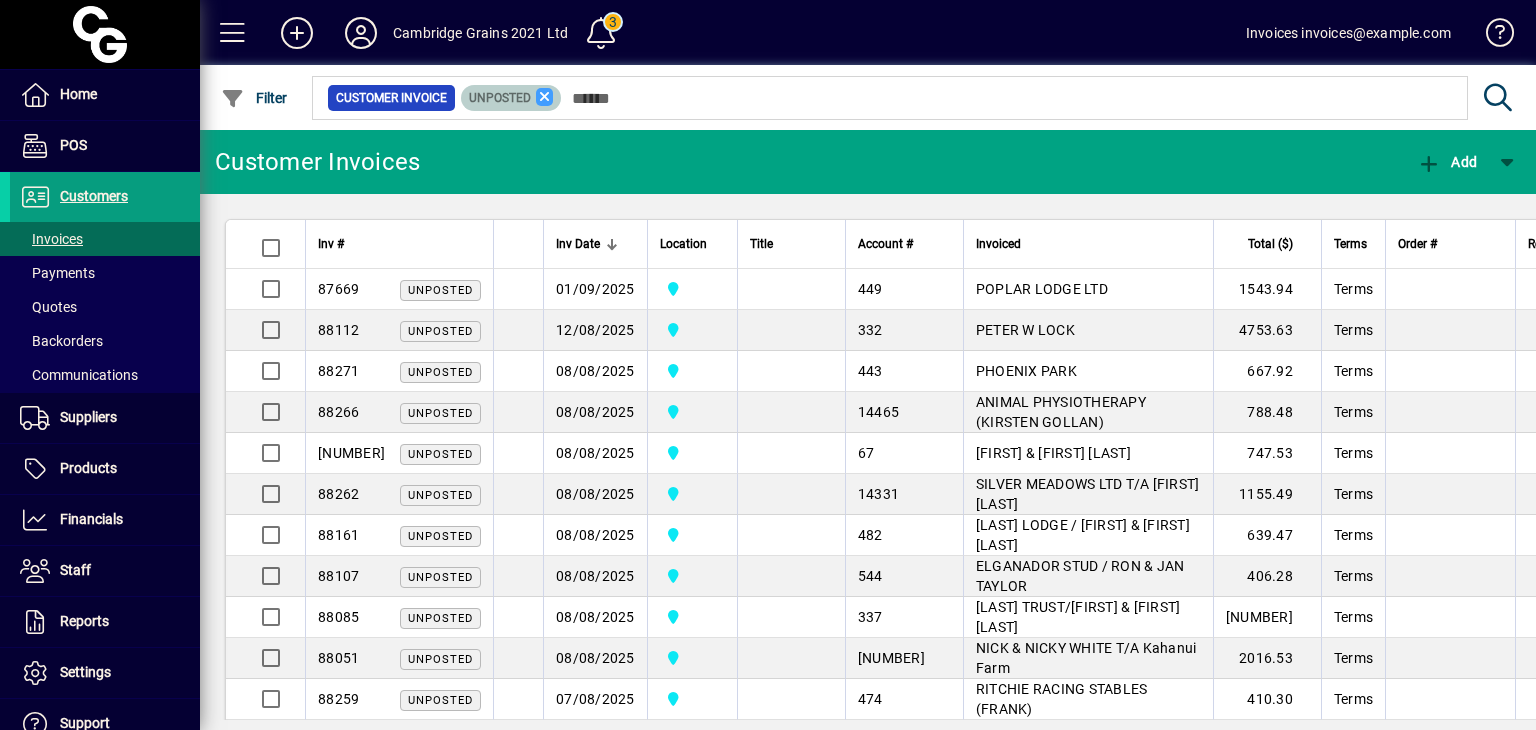 click at bounding box center [545, 97] 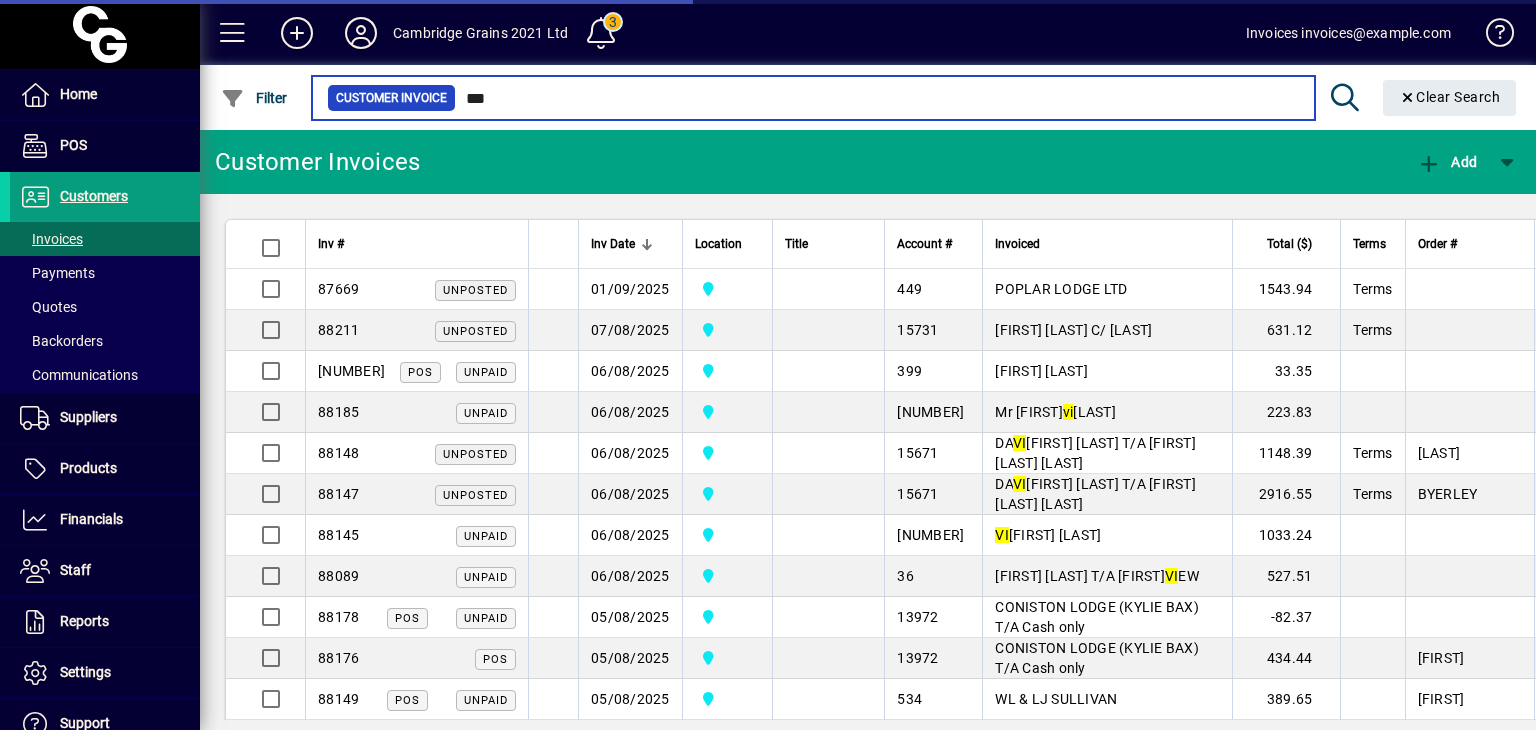 type on "****" 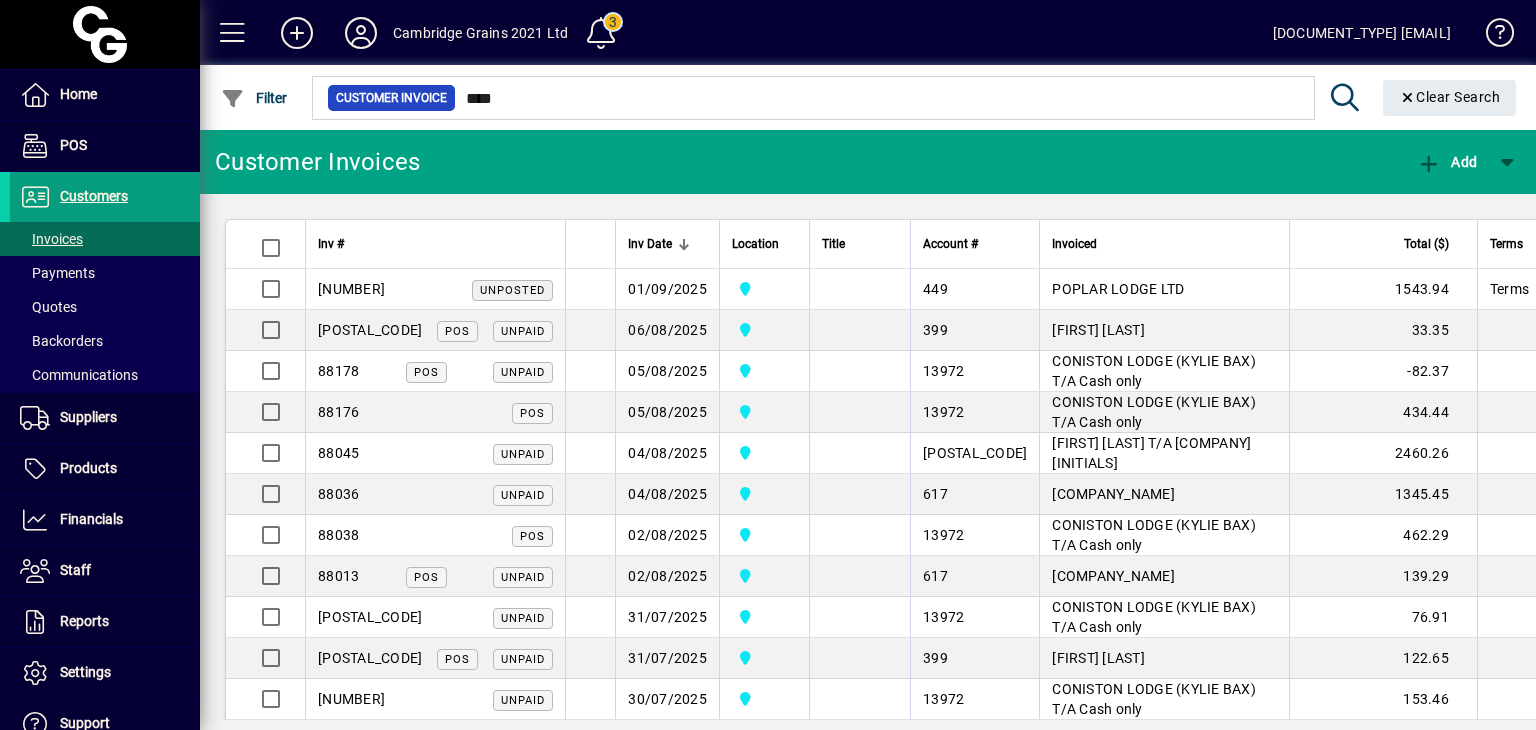 scroll, scrollTop: 0, scrollLeft: 0, axis: both 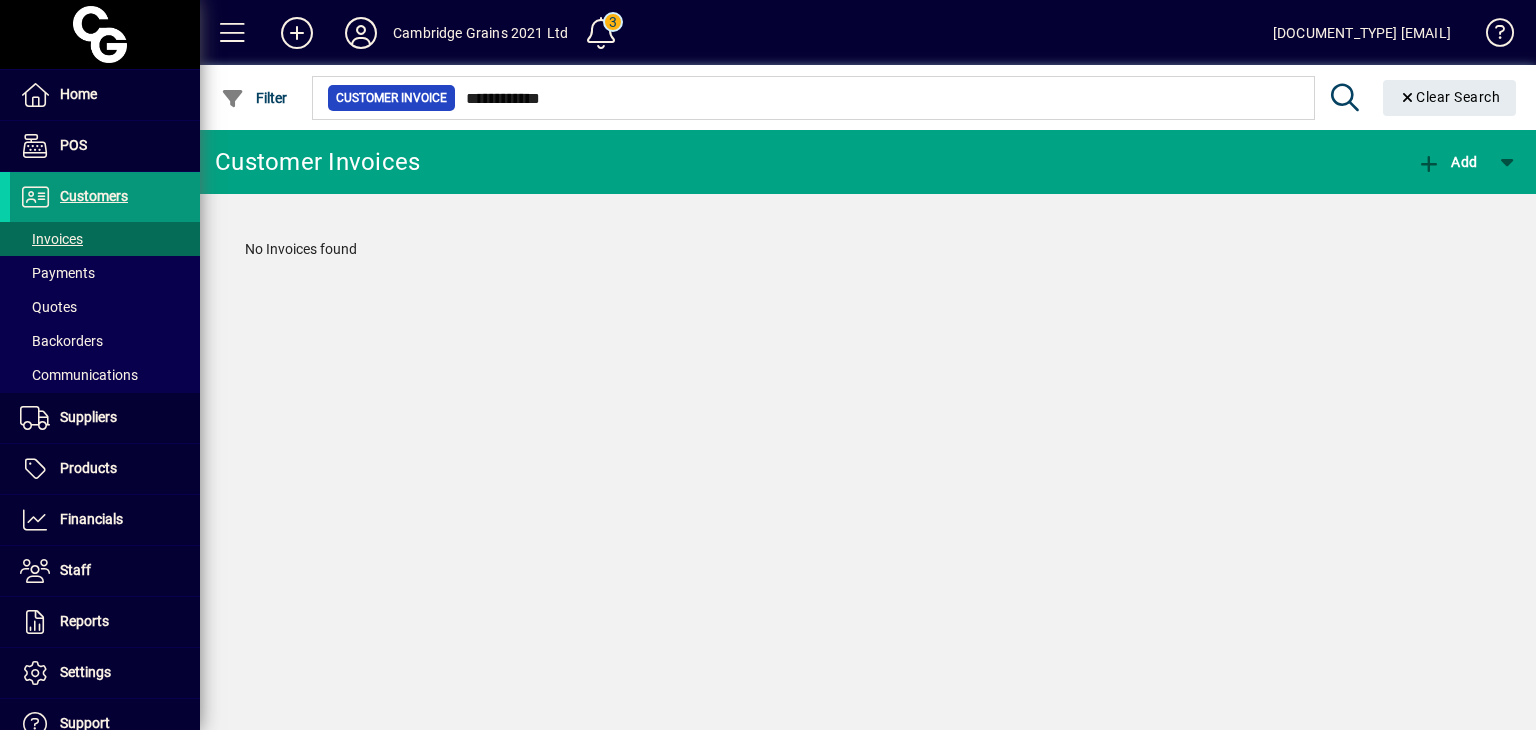 type on "**********" 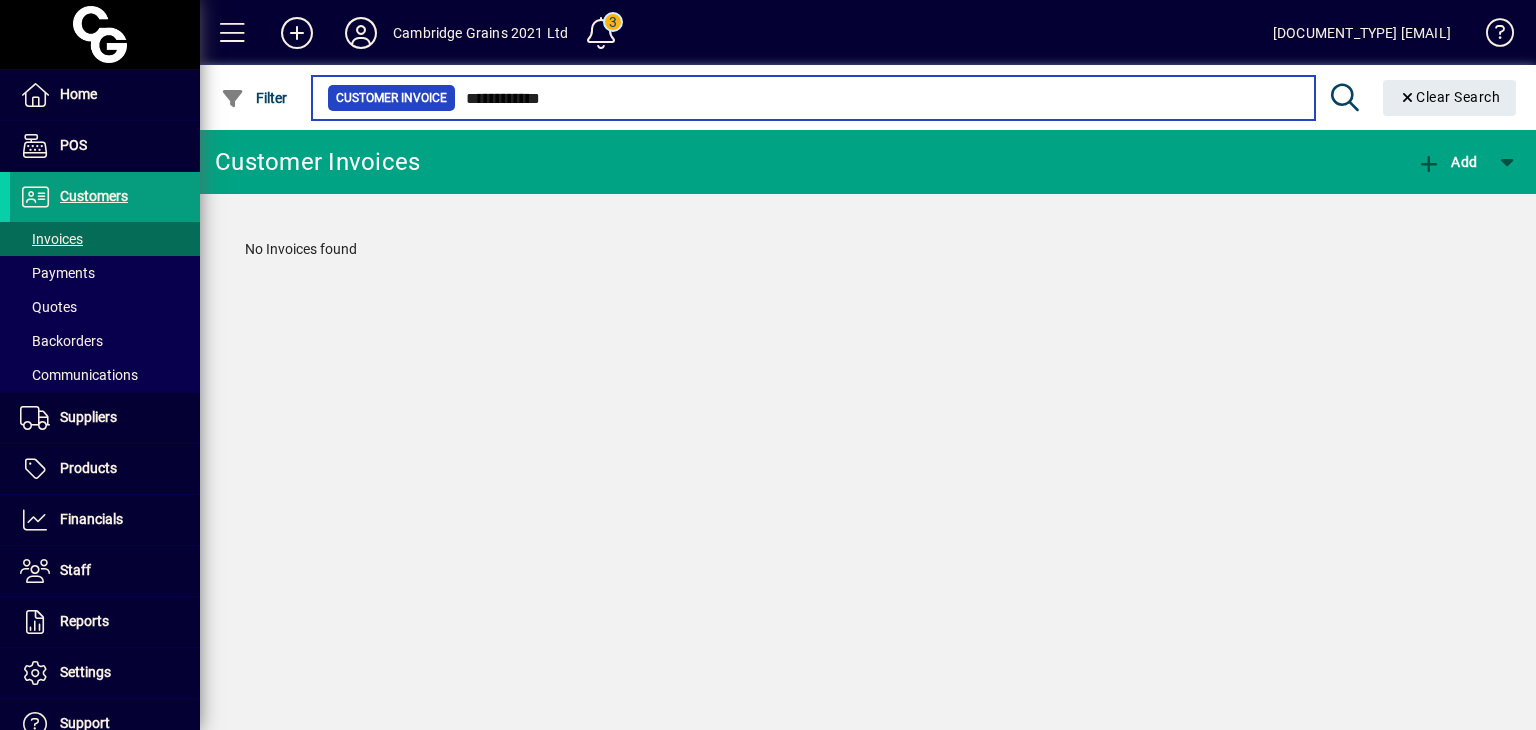 drag, startPoint x: 560, startPoint y: 105, endPoint x: 460, endPoint y: 102, distance: 100.04499 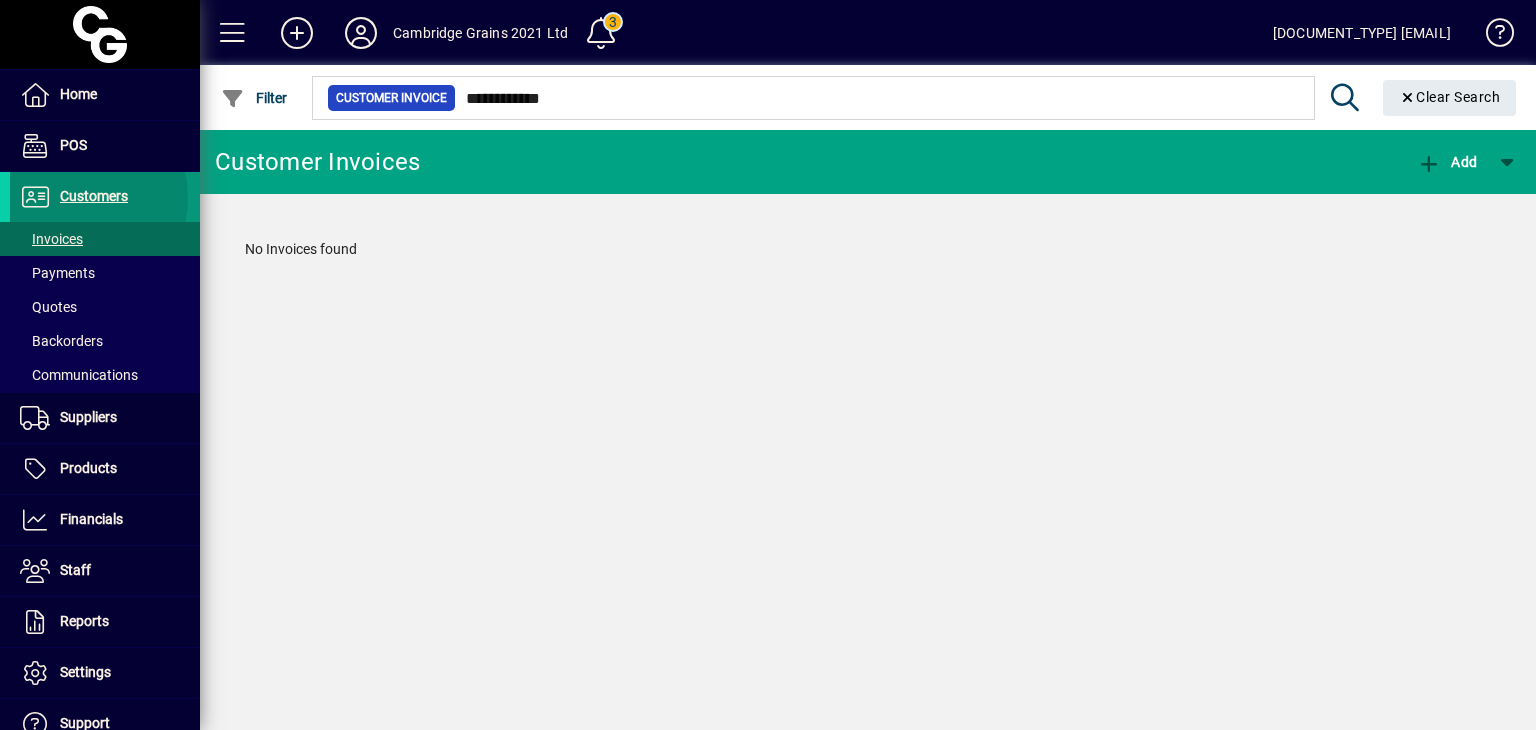 click on "Customers" at bounding box center (94, 196) 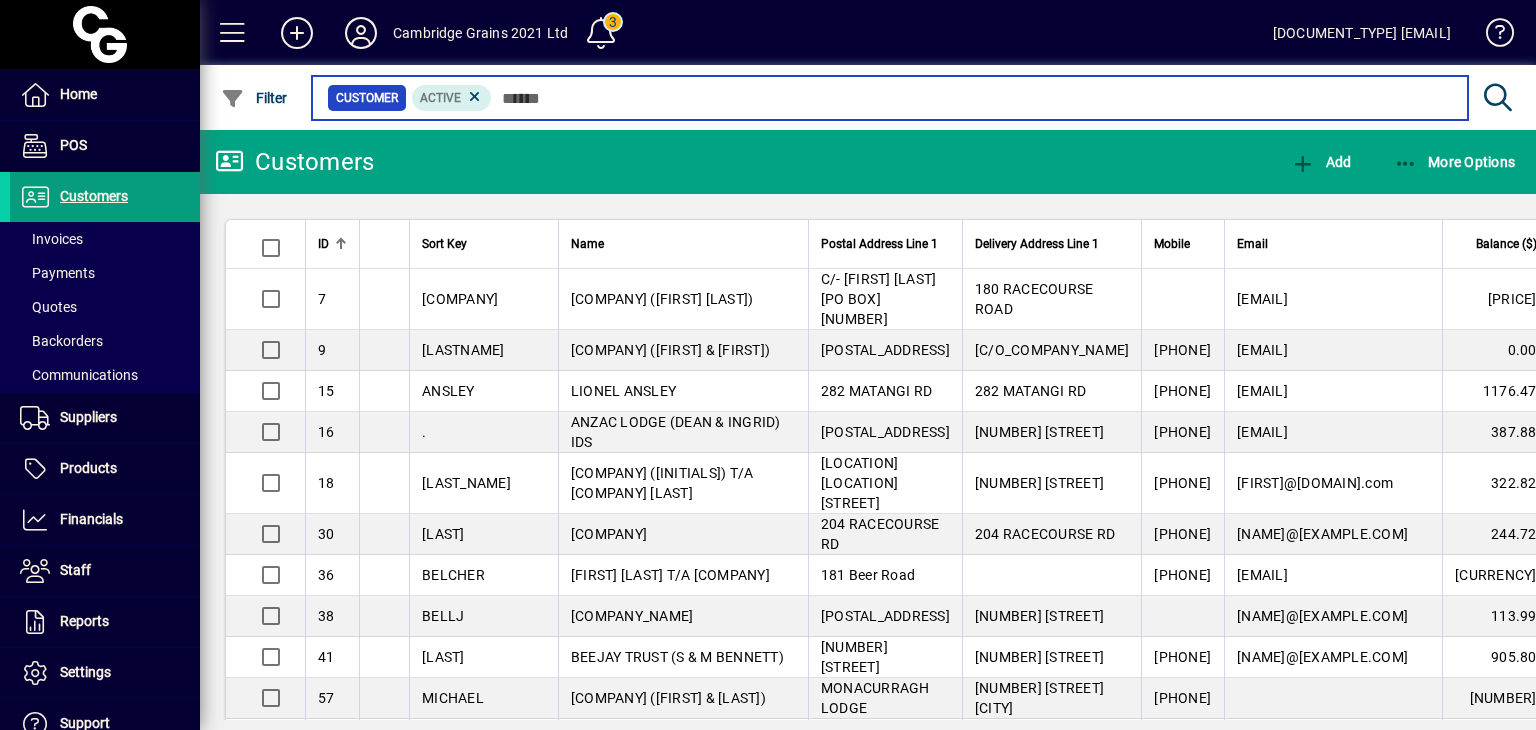 paste on "**********" 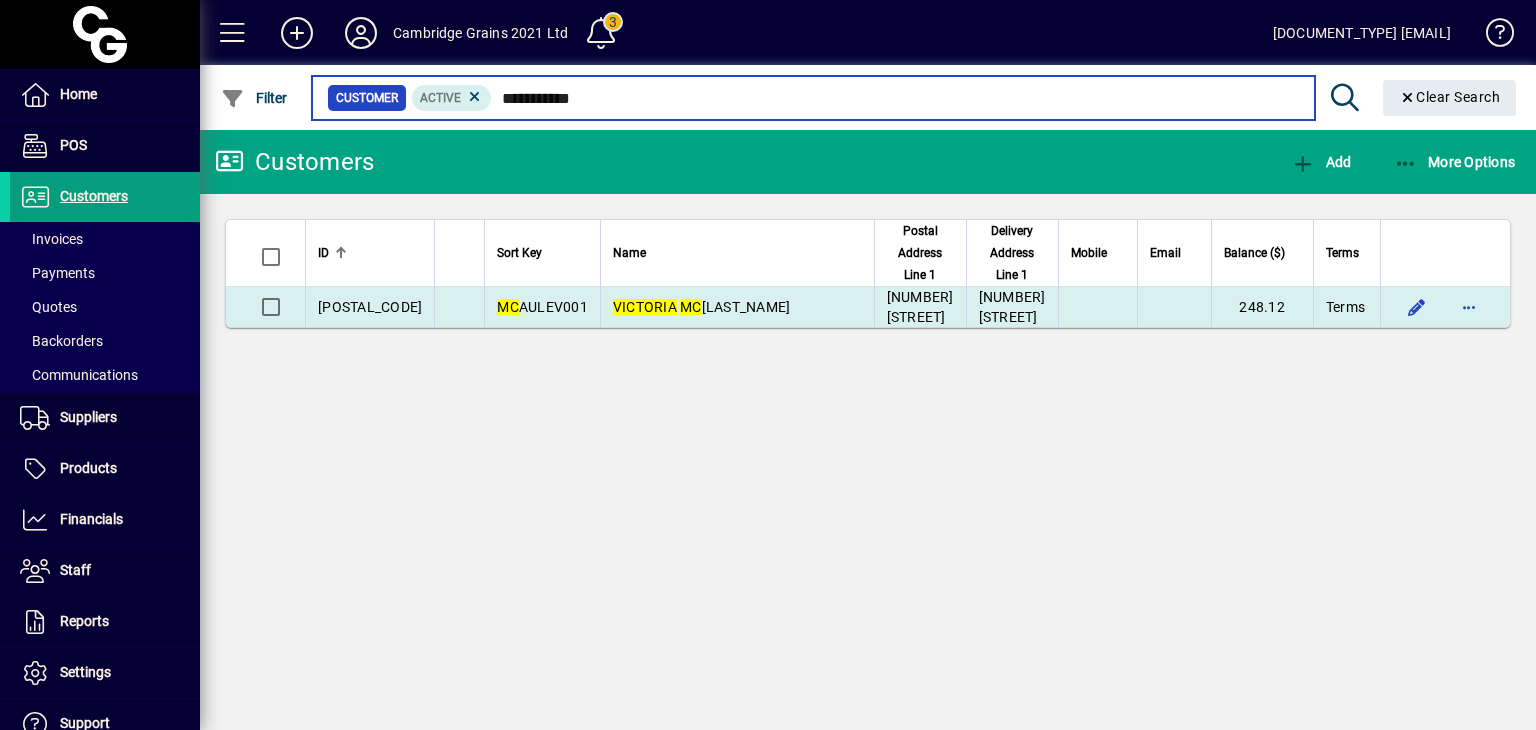 type on "**********" 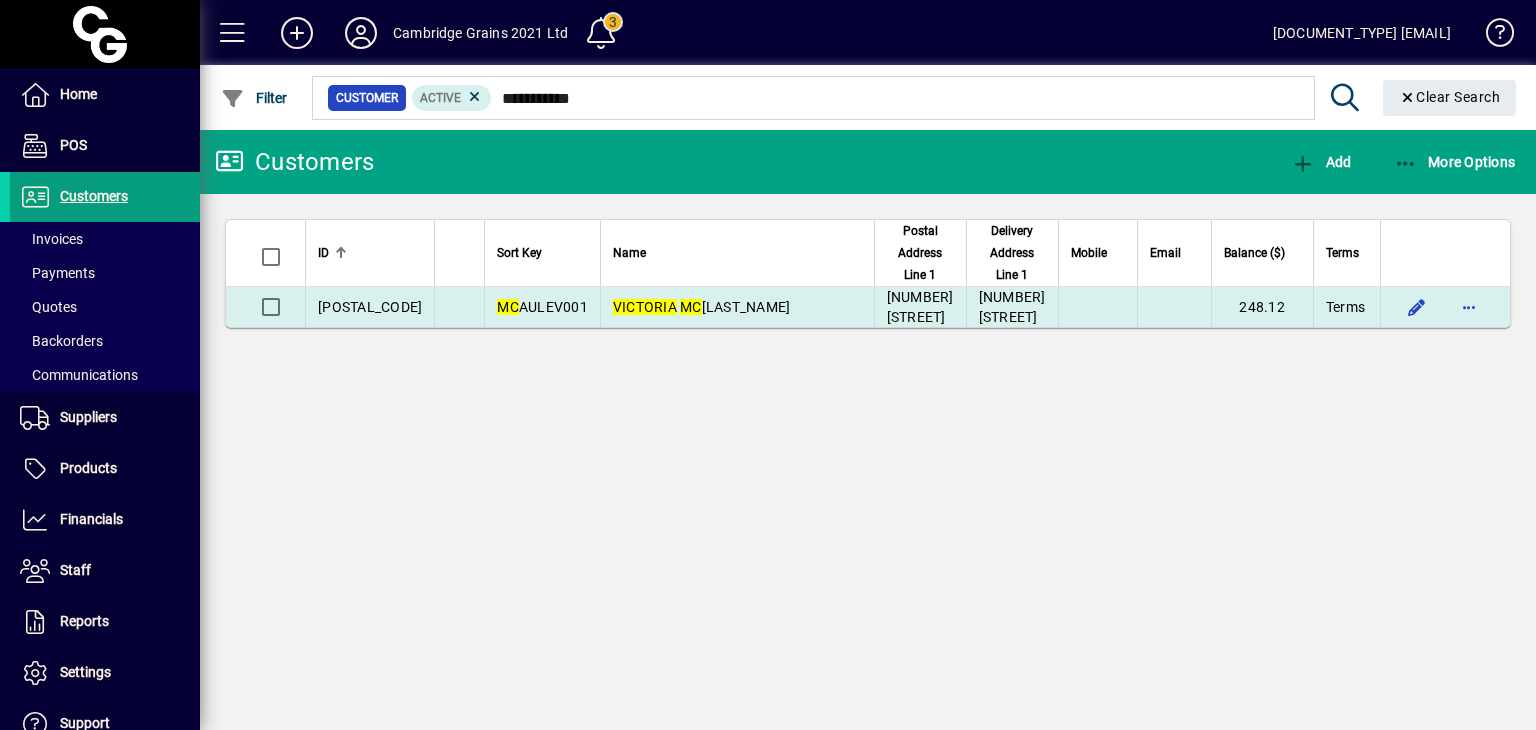 click on "MC" at bounding box center (691, 307) 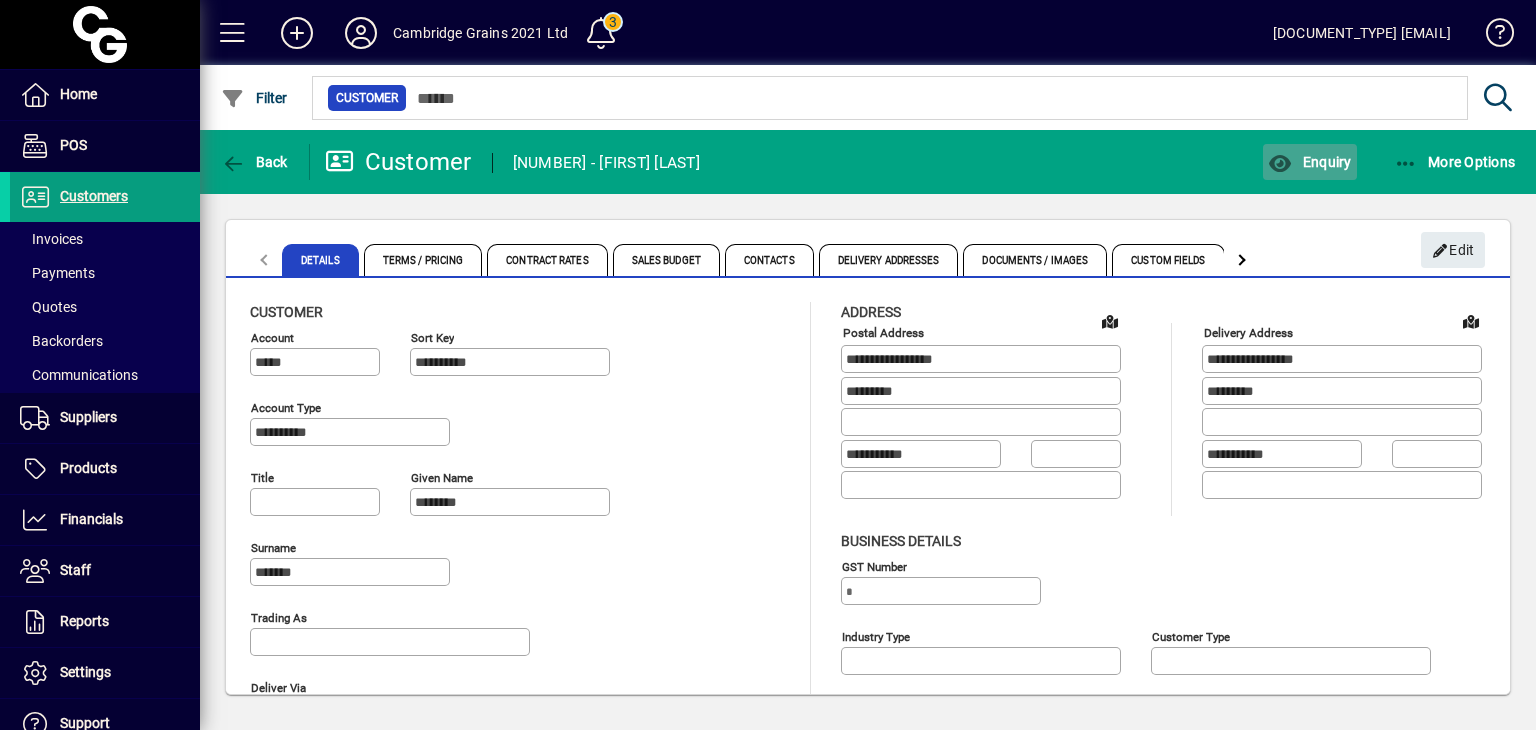 click on "Enquiry" 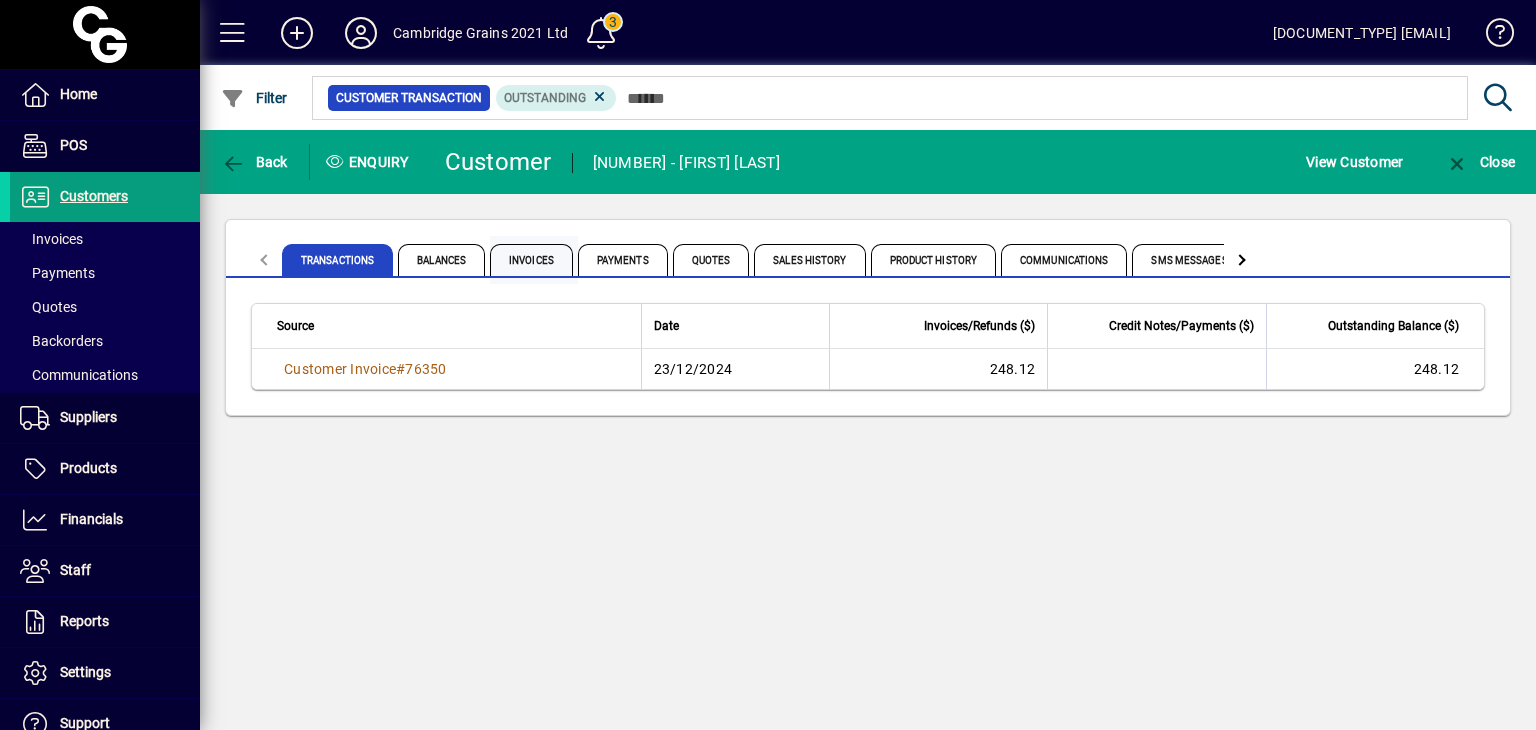 click on "Invoices" at bounding box center (531, 260) 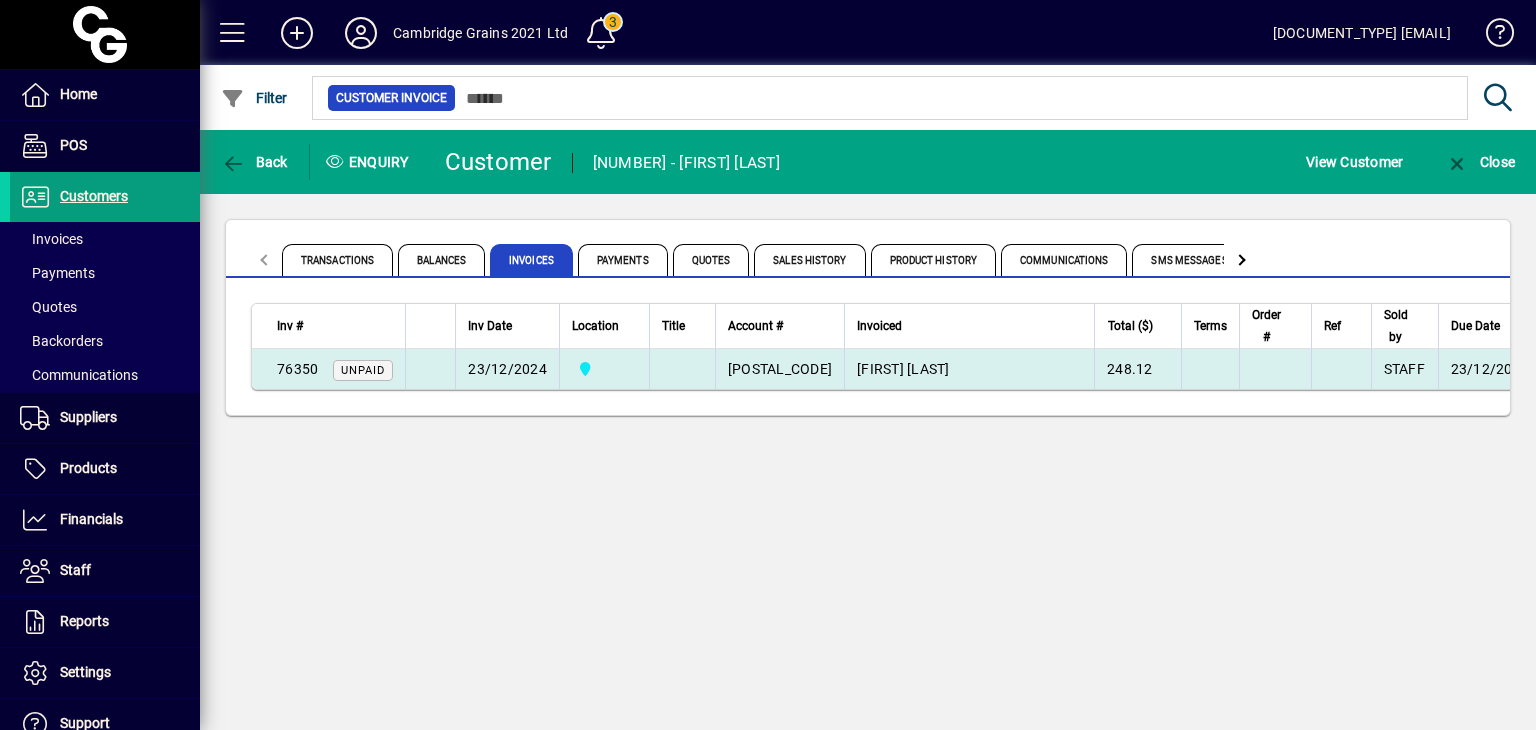click on "76350" at bounding box center [297, 369] 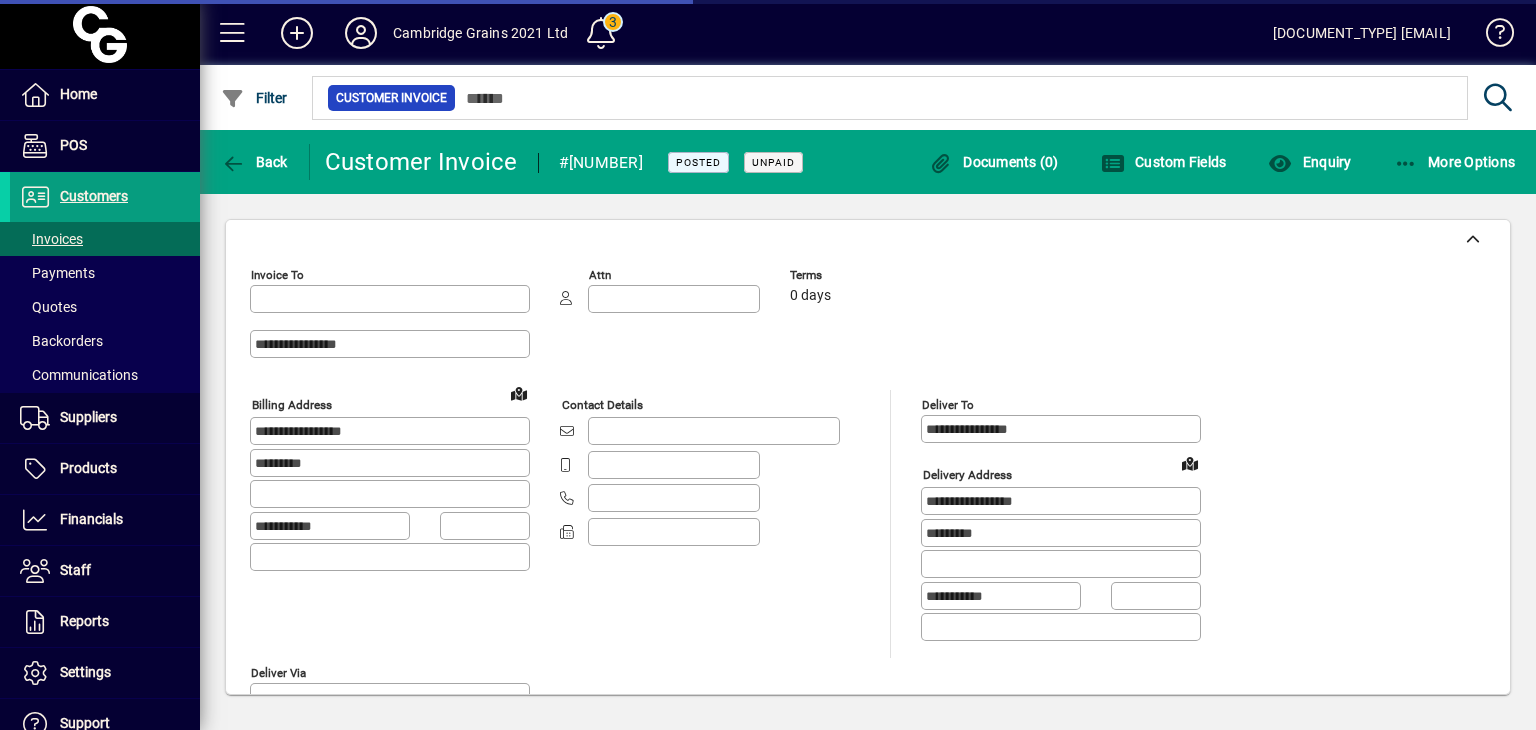 type on "**********" 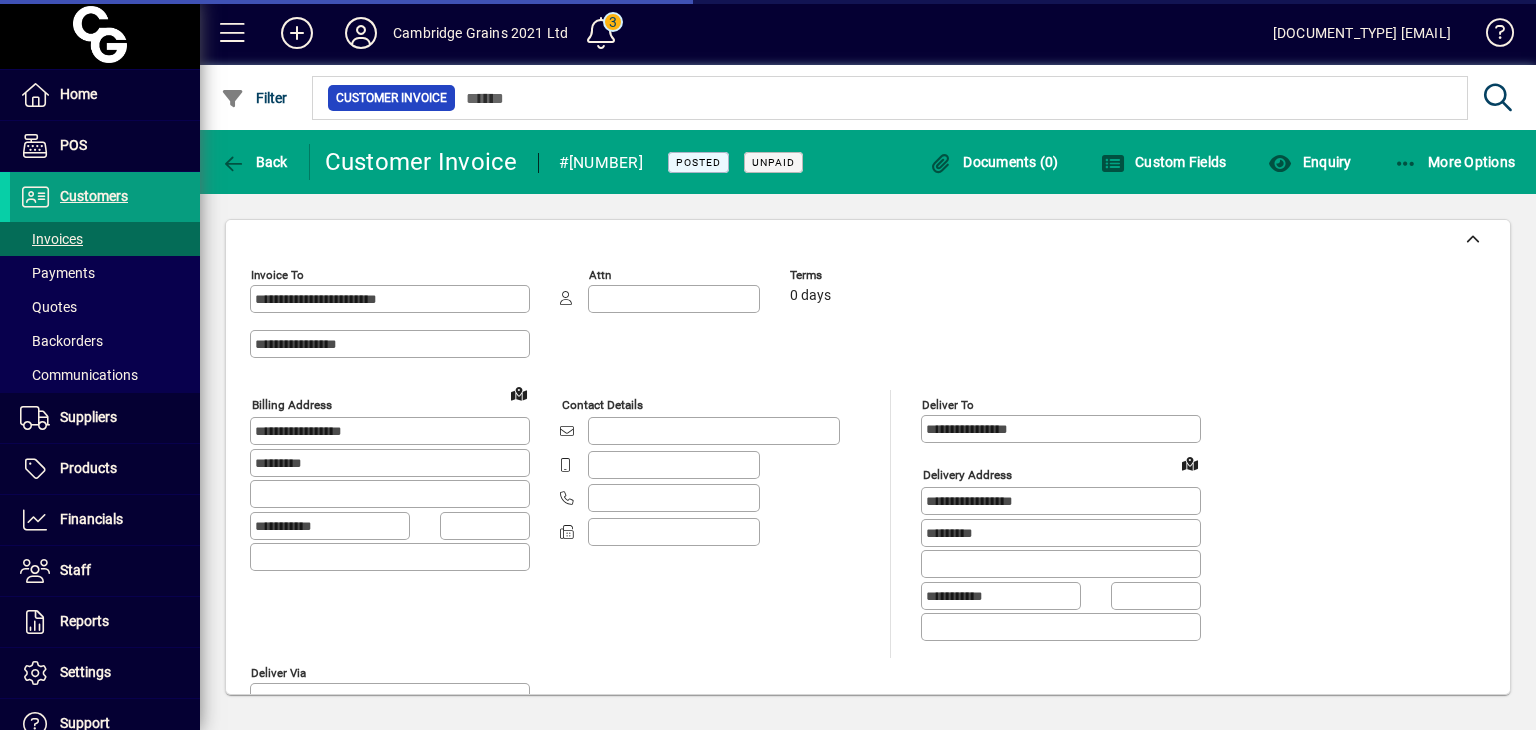 type on "**********" 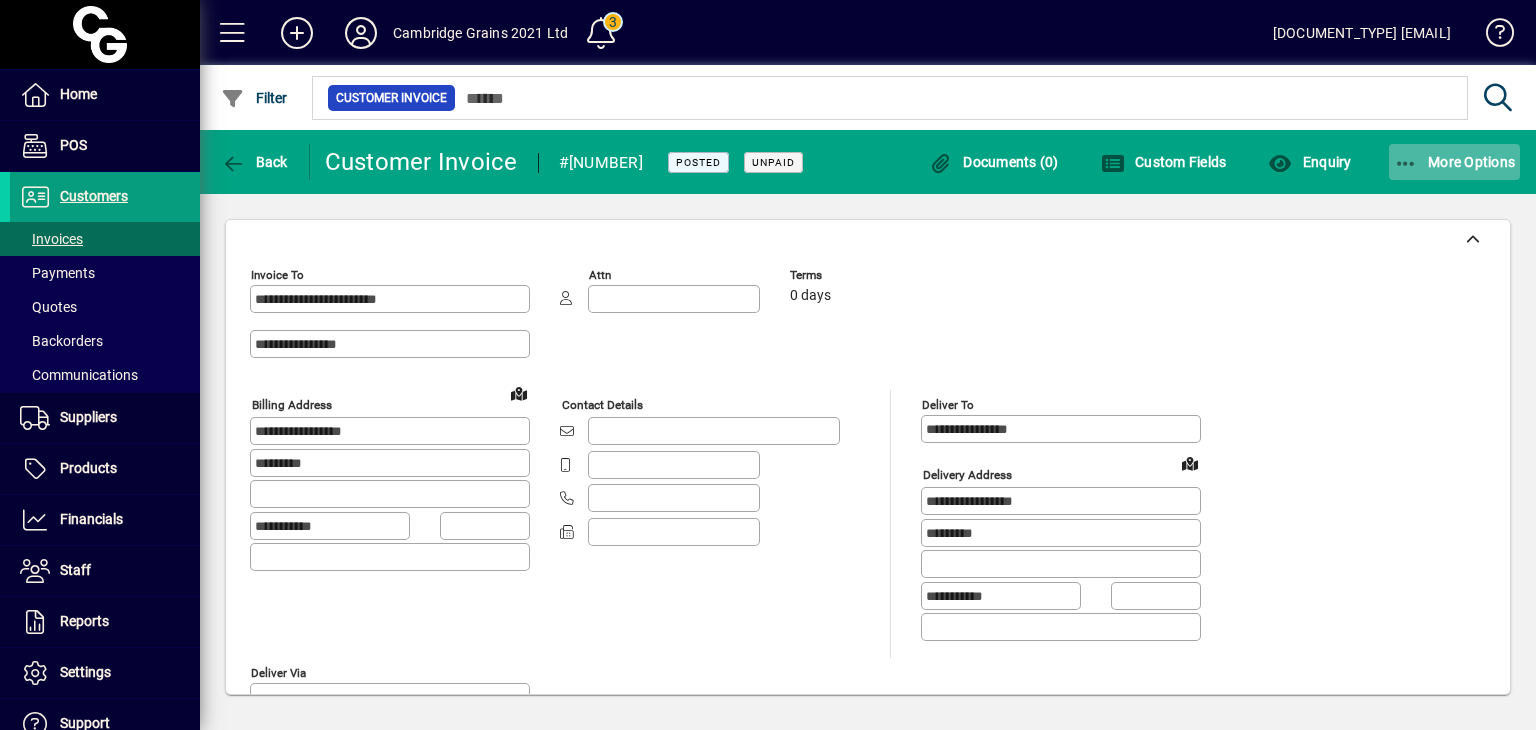 click on "More Options" 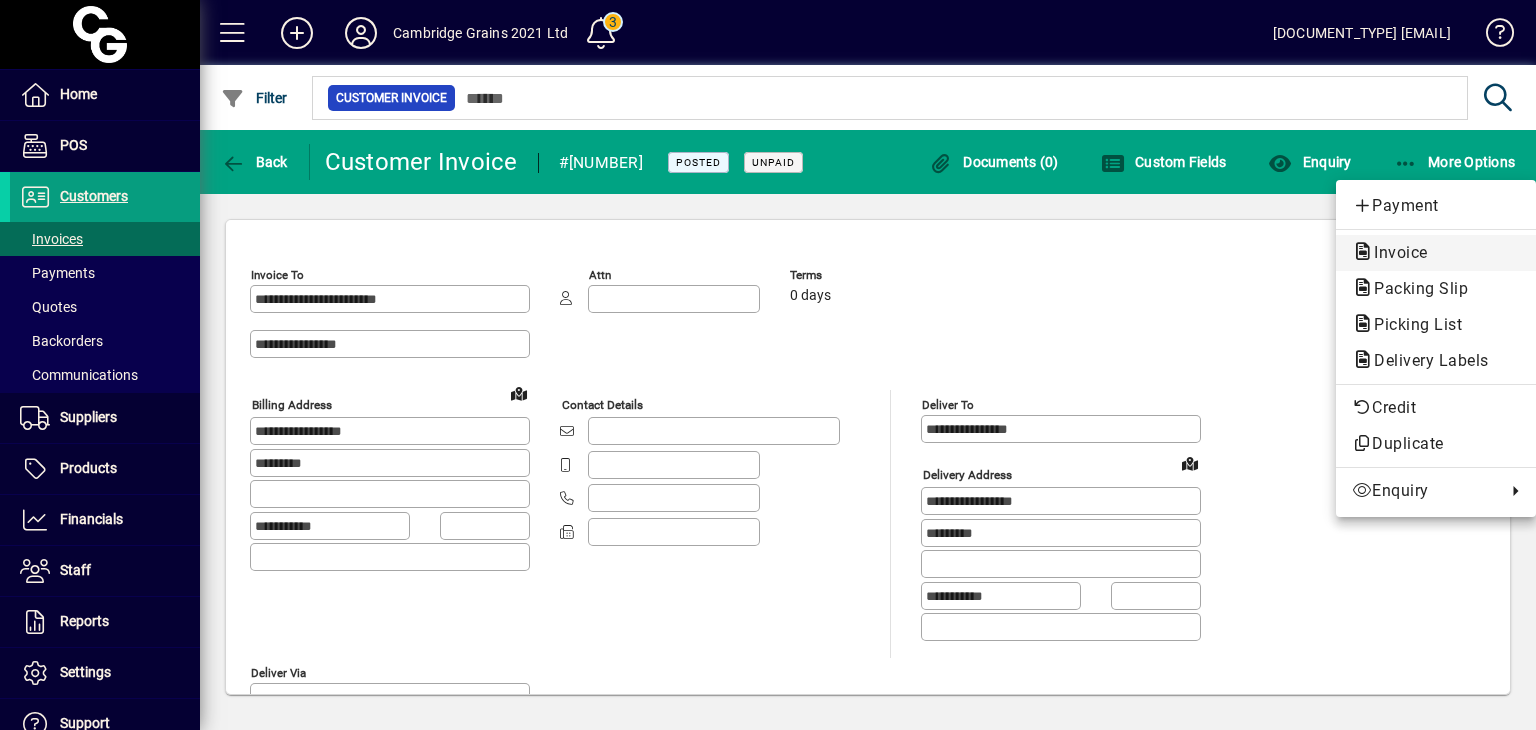 click on "Invoice" at bounding box center (1415, 288) 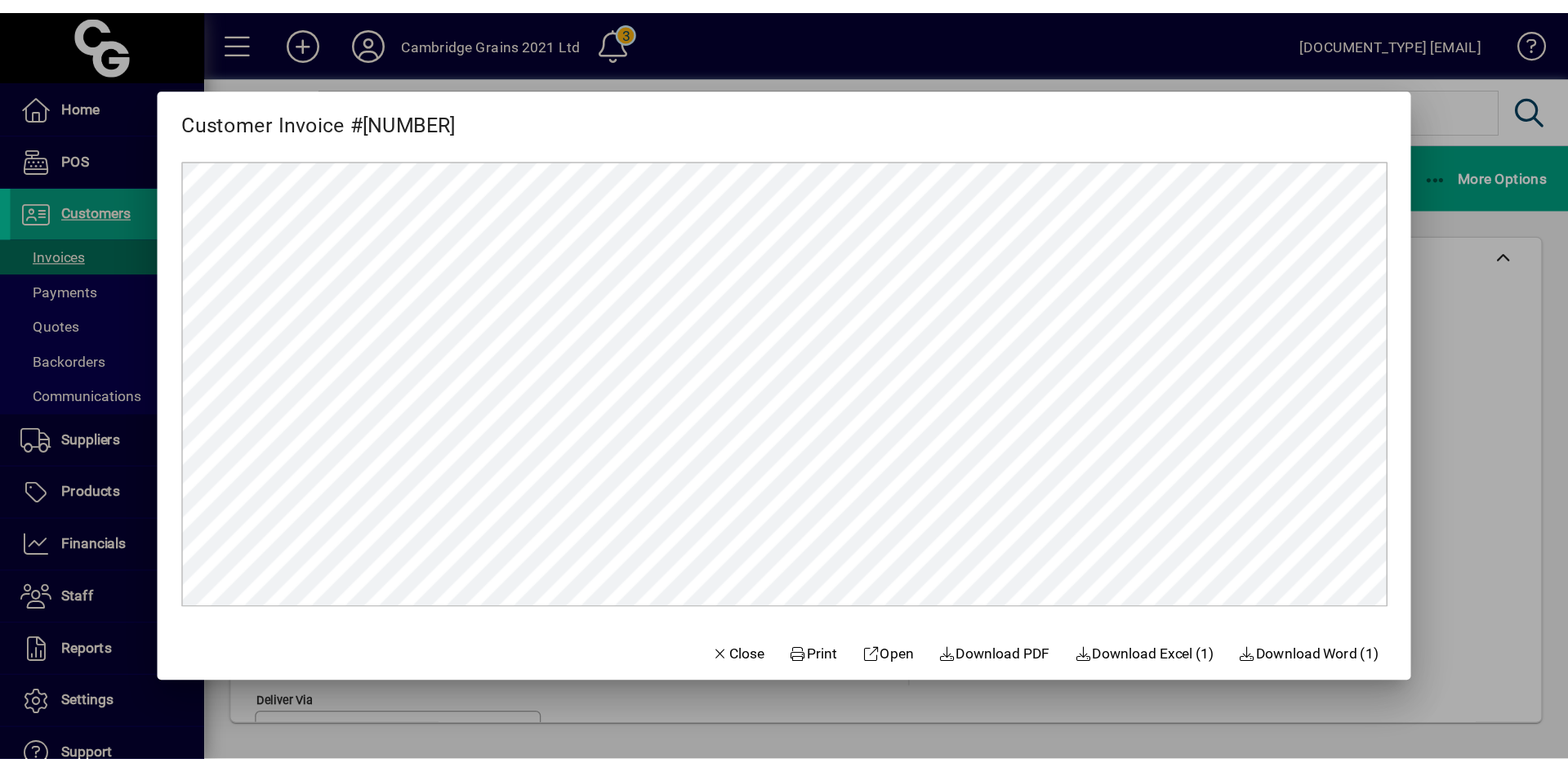 scroll, scrollTop: 0, scrollLeft: 0, axis: both 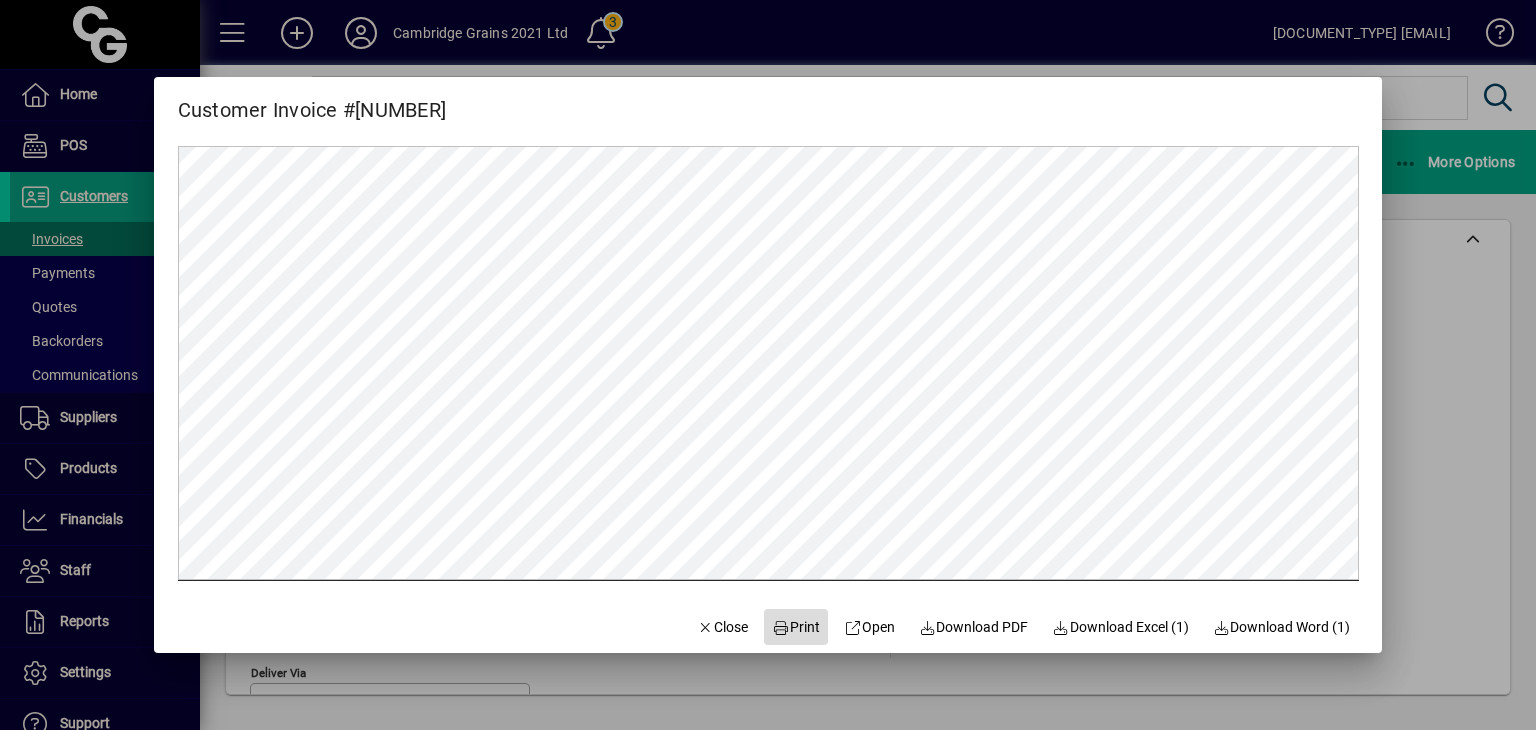 click on "Print" 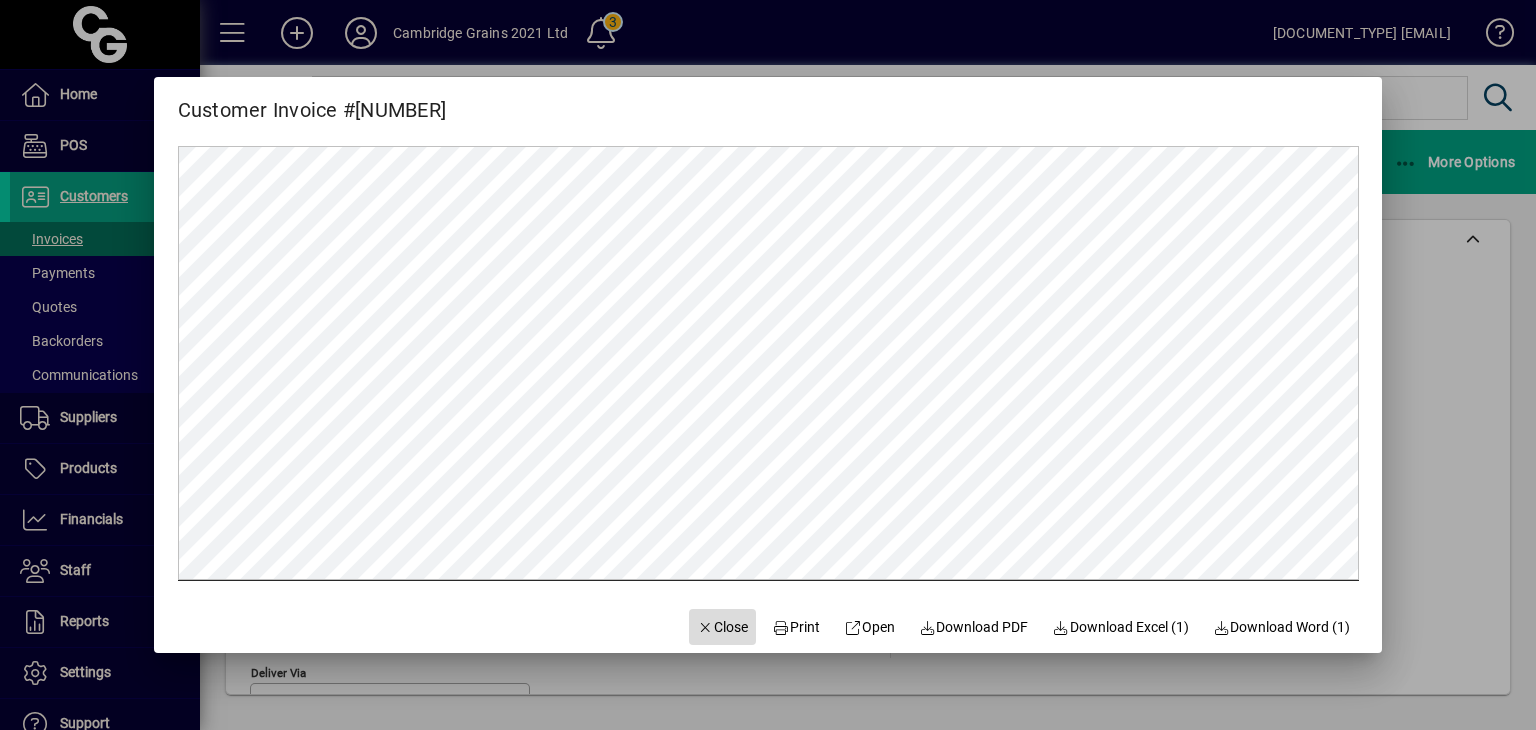click on "Close" 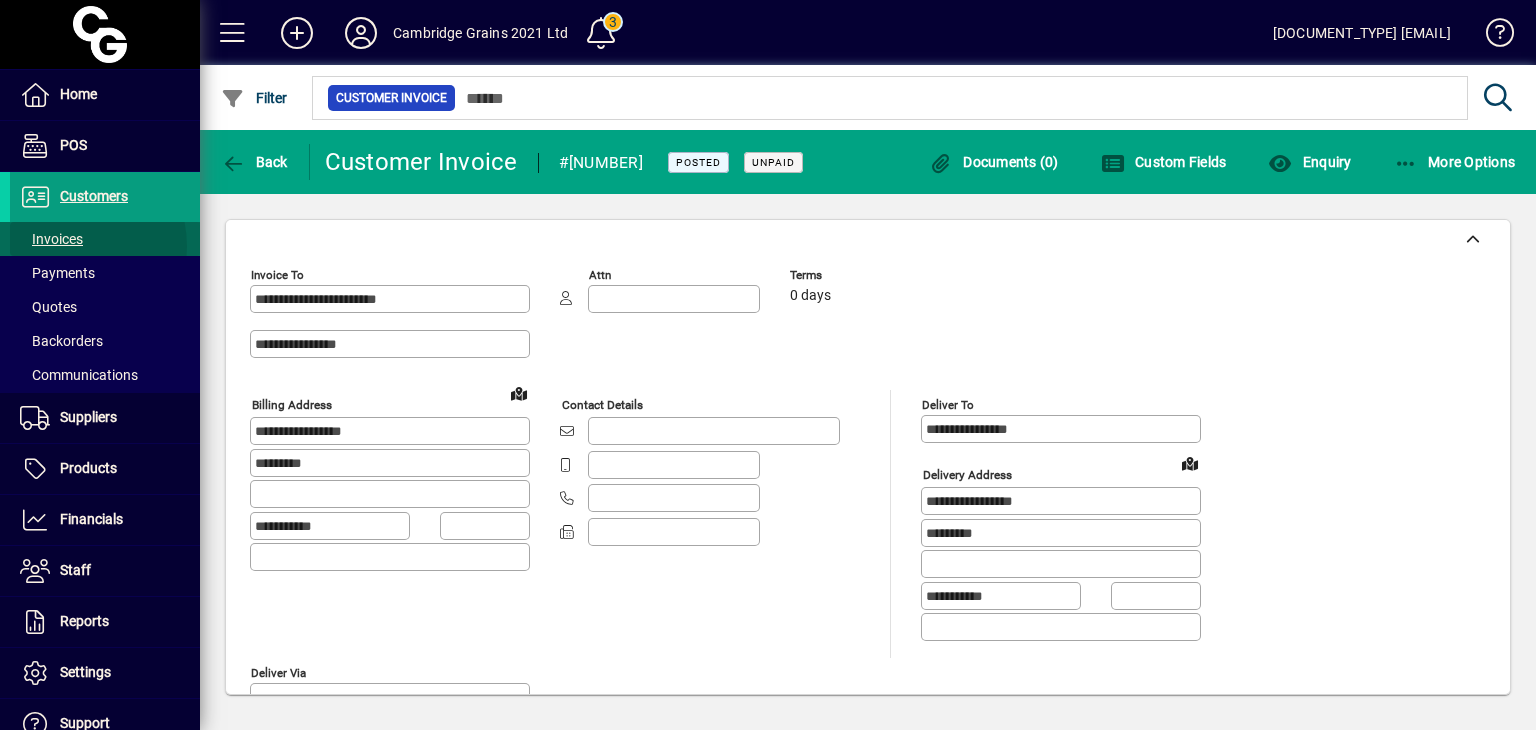 click on "Invoices" at bounding box center [46, 239] 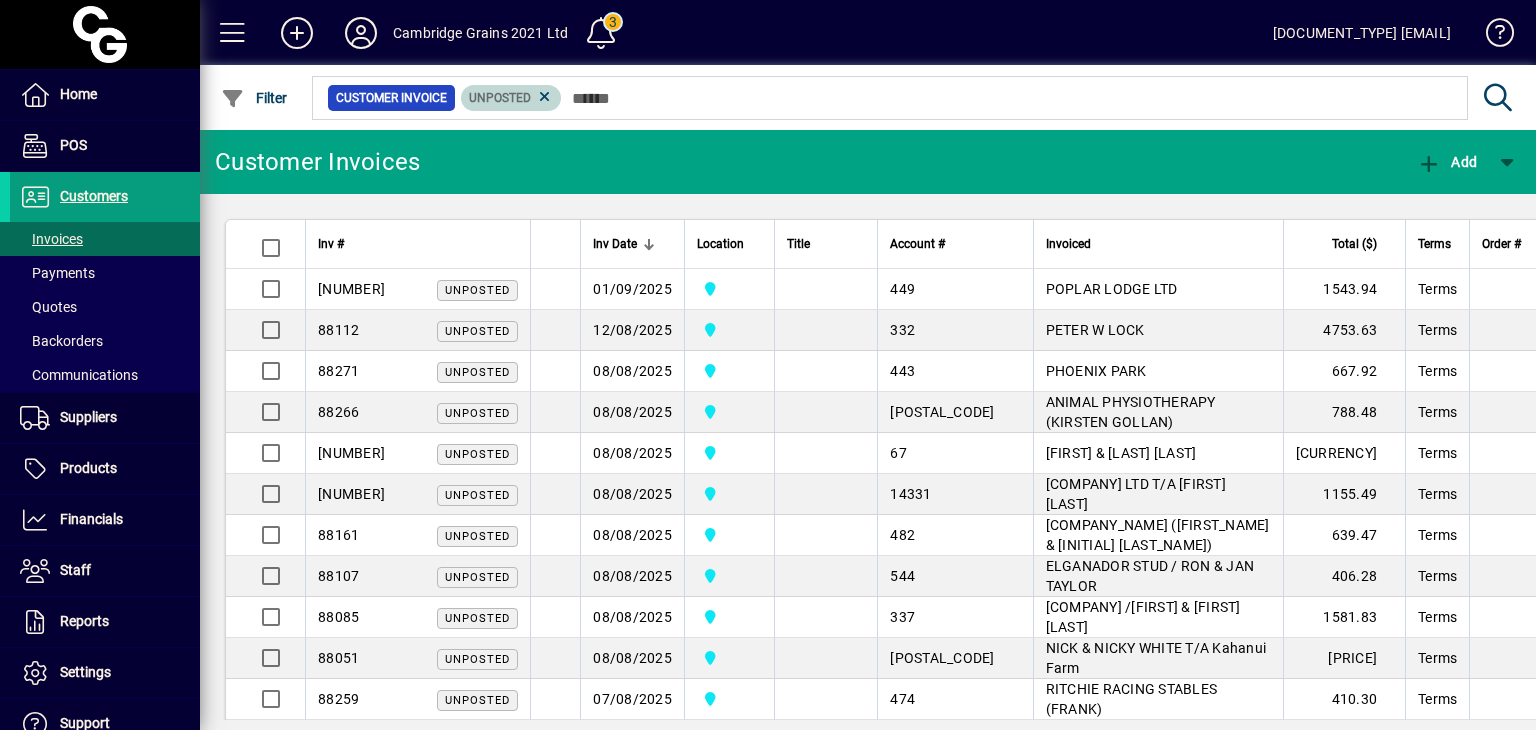 drag, startPoint x: 543, startPoint y: 94, endPoint x: 568, endPoint y: 97, distance: 25.179358 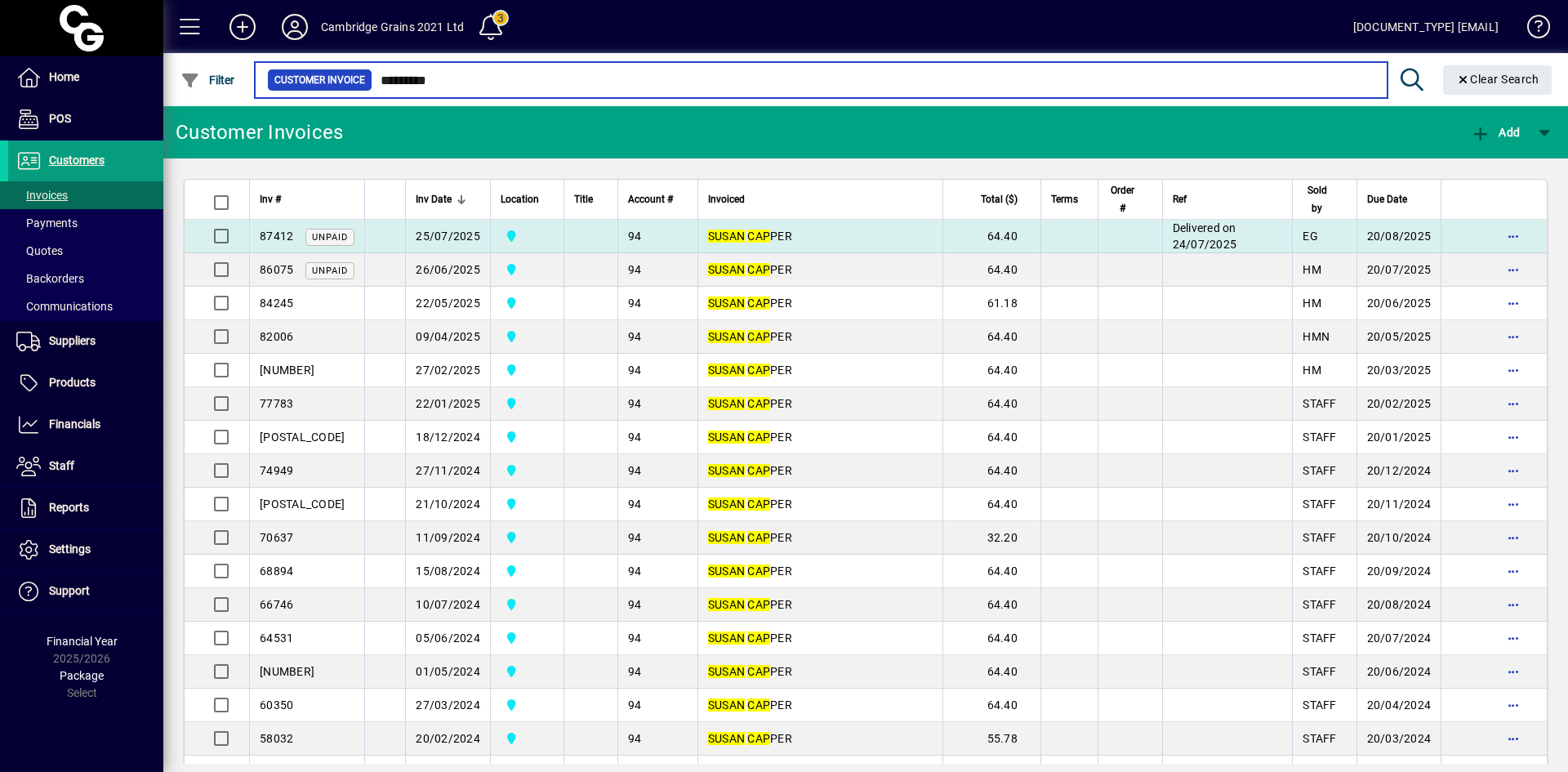 type on "*********" 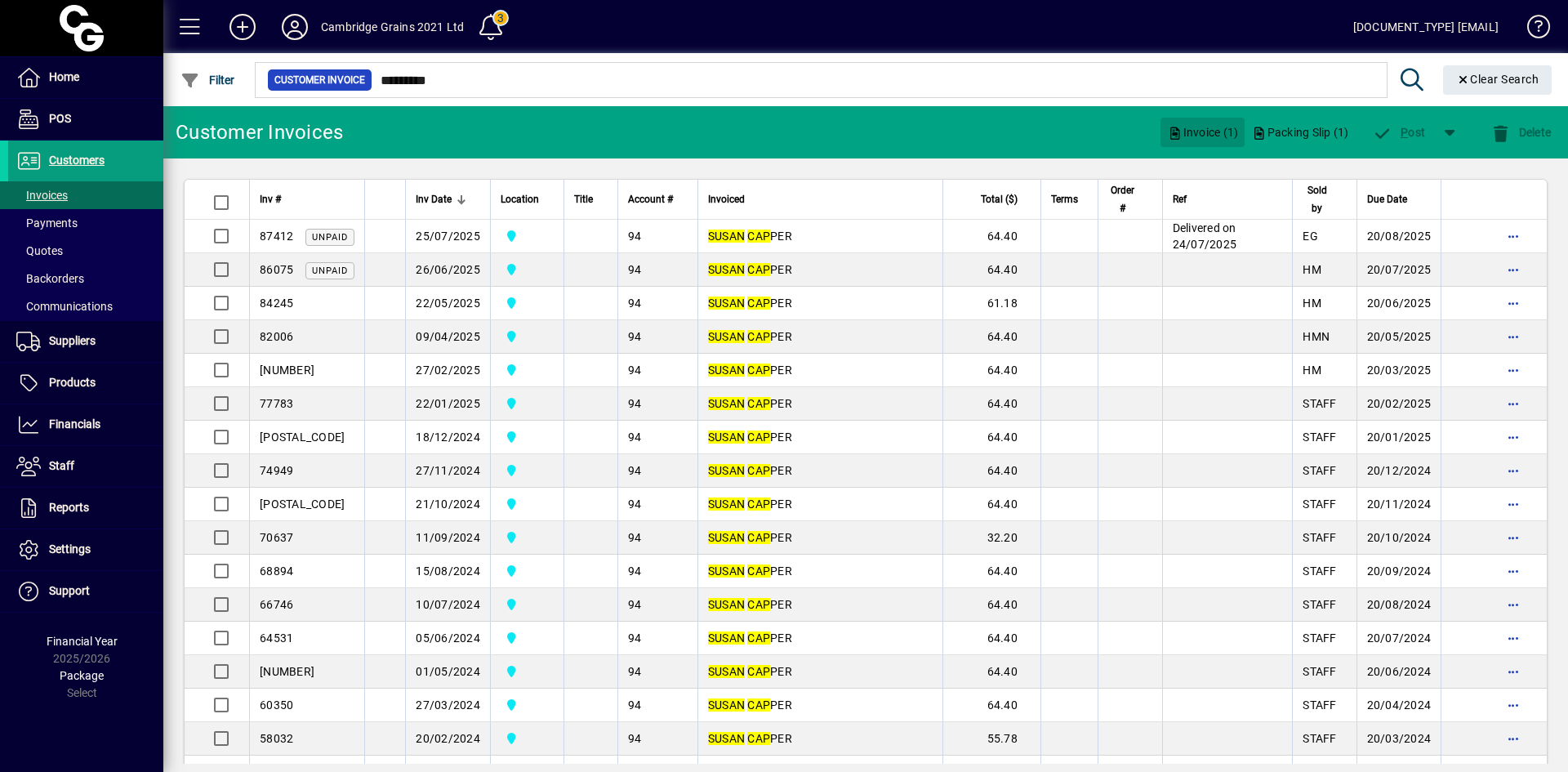 click on "Invoice (1)" 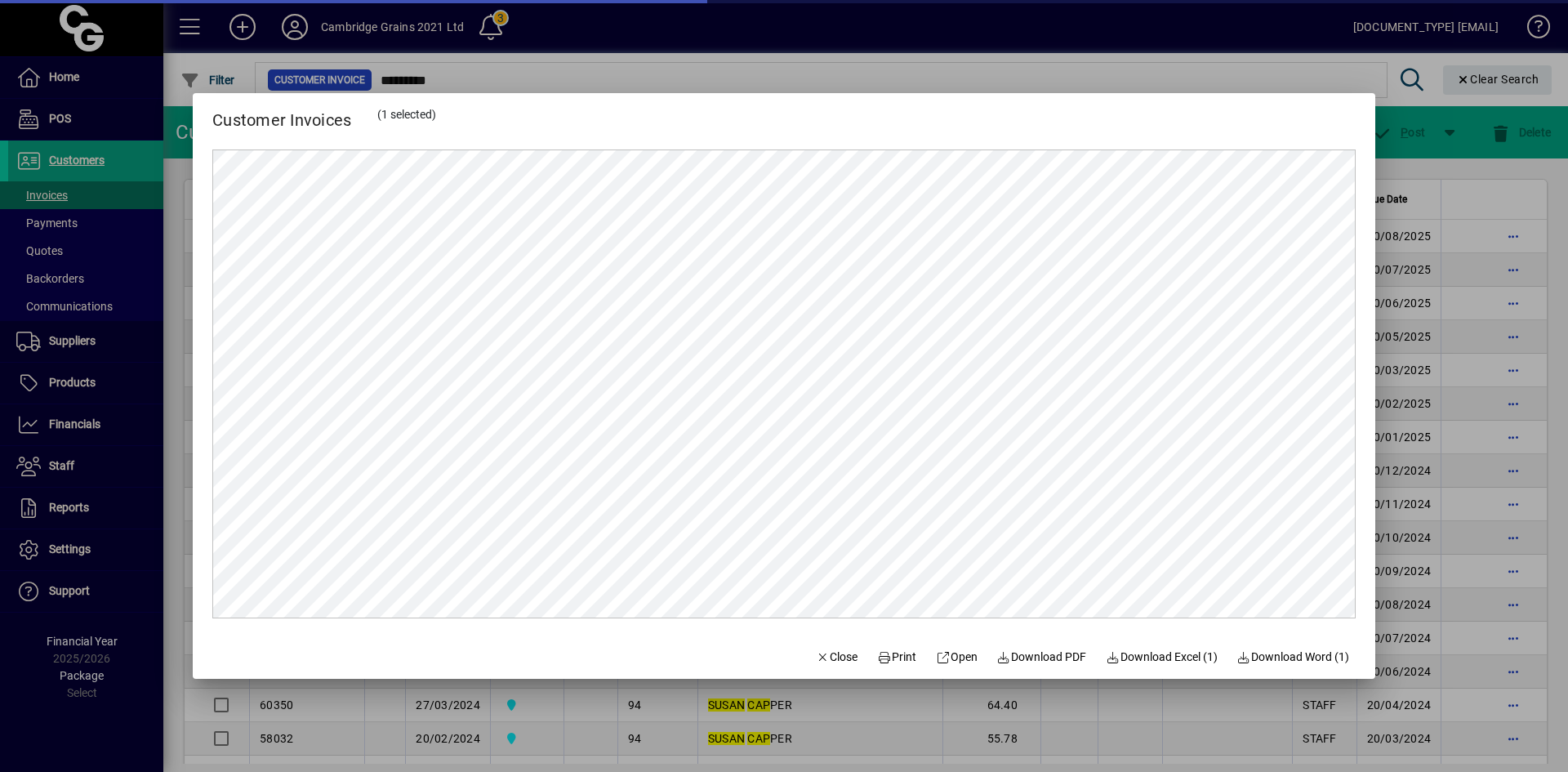 scroll, scrollTop: 0, scrollLeft: 0, axis: both 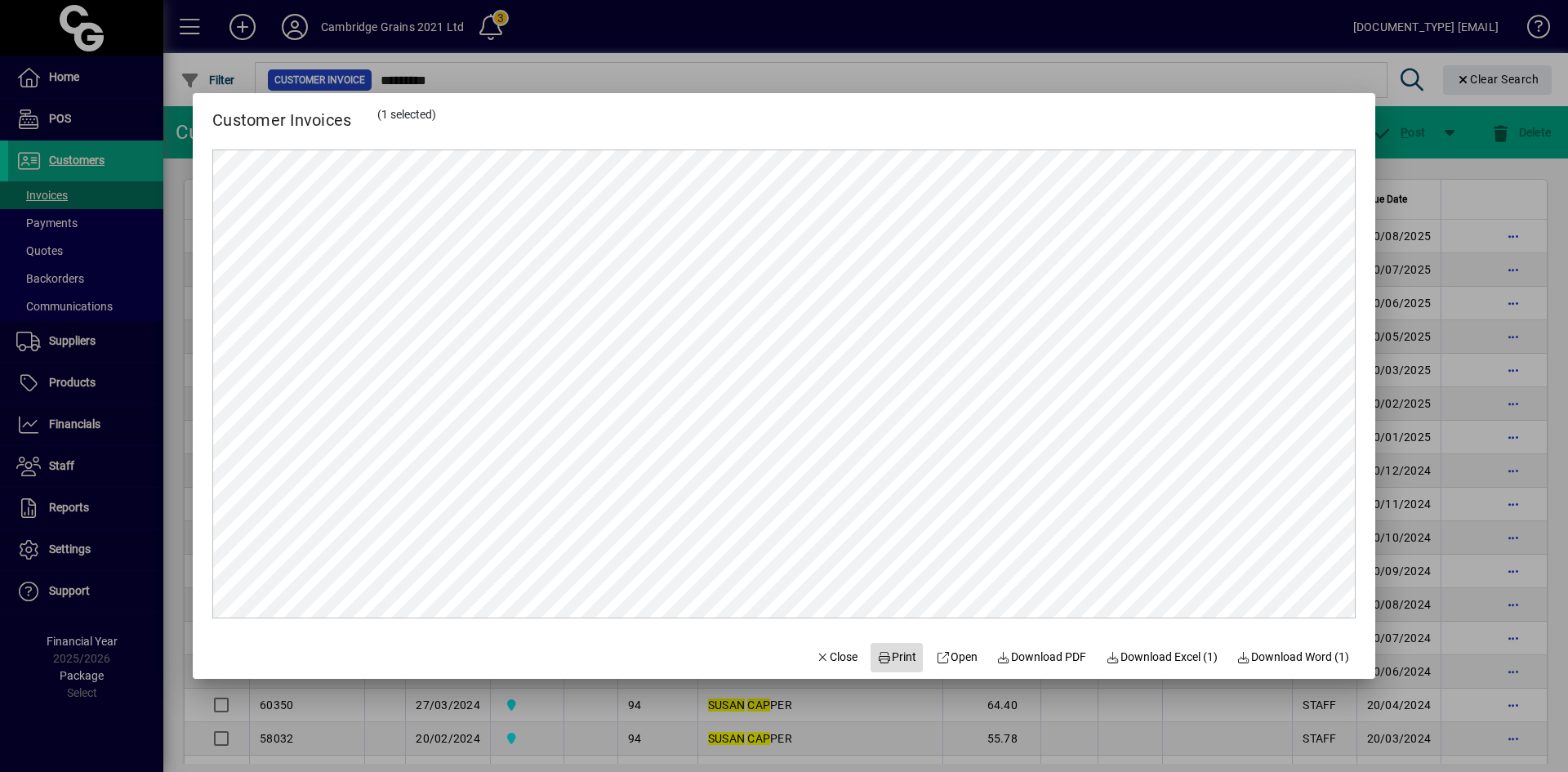 click on "Print" 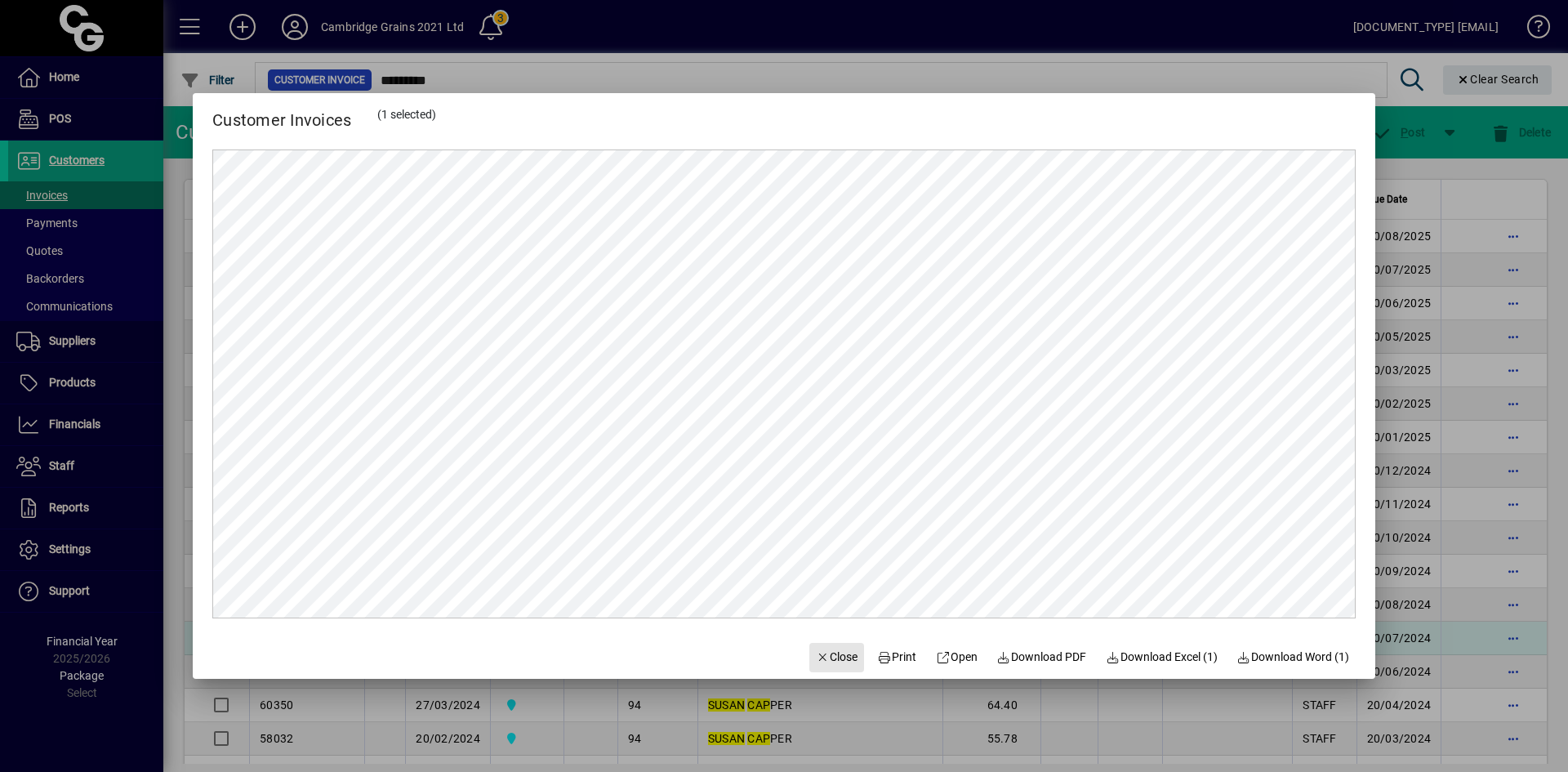 drag, startPoint x: 831, startPoint y: 654, endPoint x: 782, endPoint y: 642, distance: 50.44799 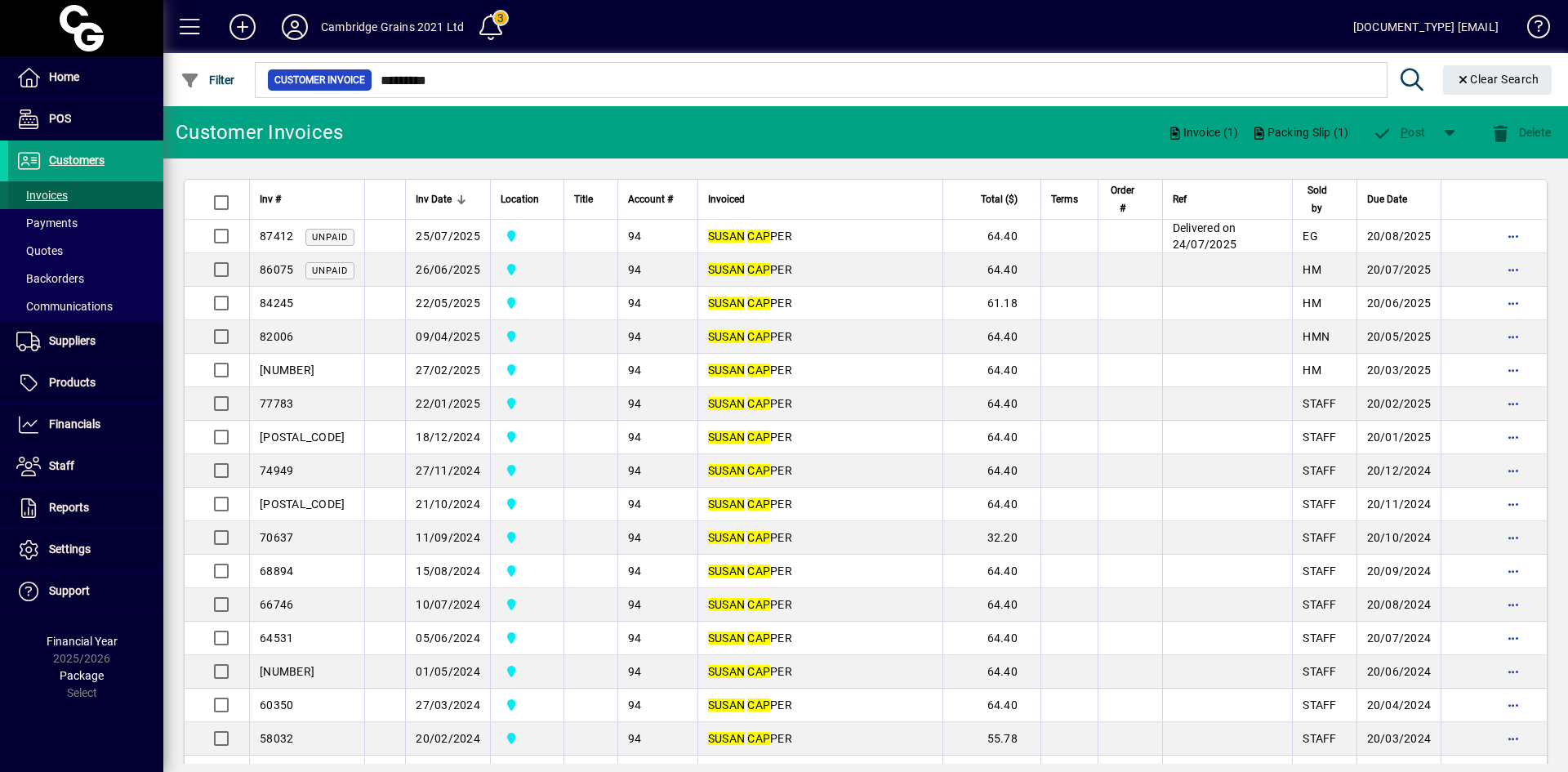 drag, startPoint x: 70, startPoint y: 194, endPoint x: 229, endPoint y: 132, distance: 170.66048 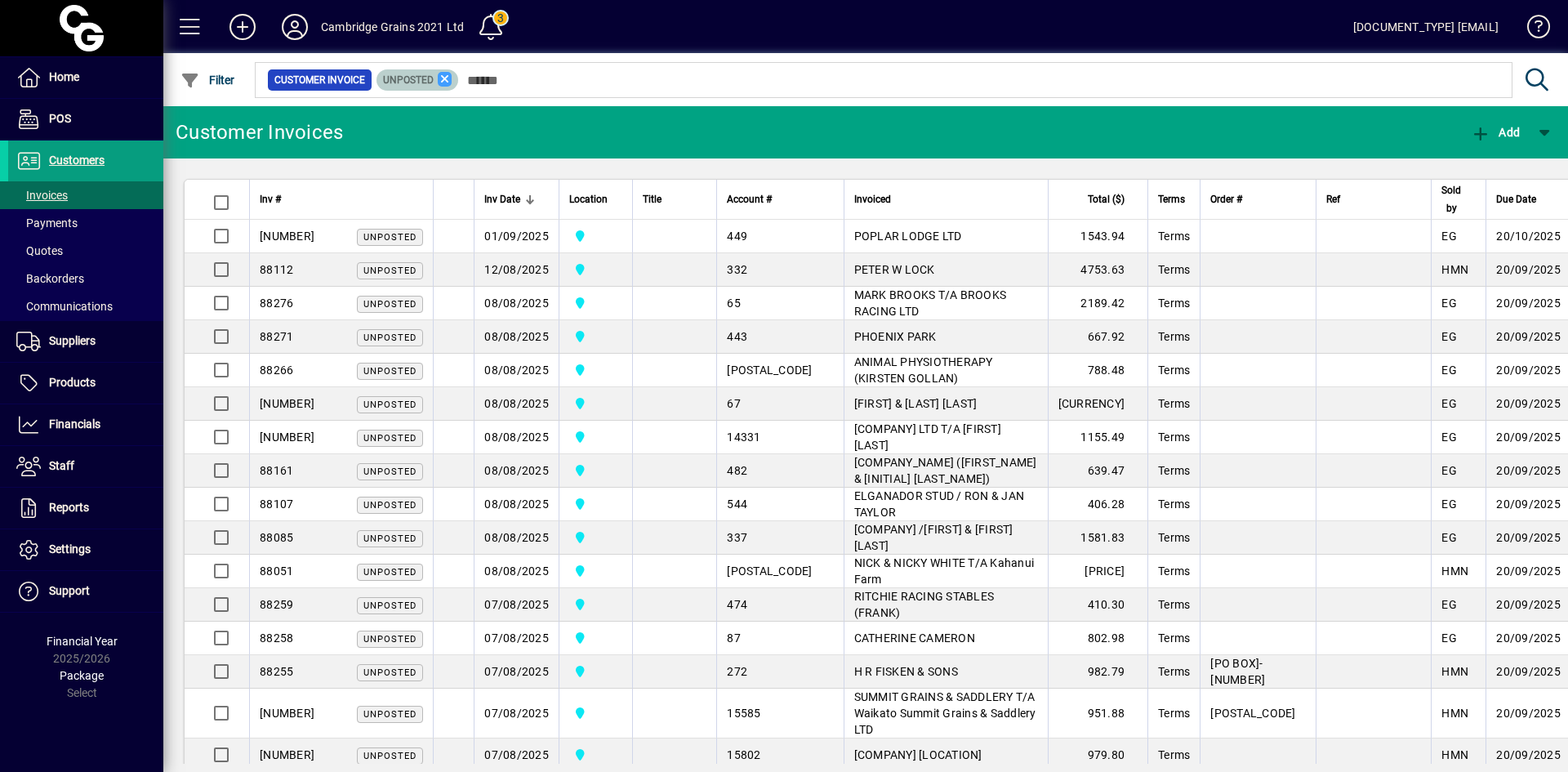 click at bounding box center [445, 79] 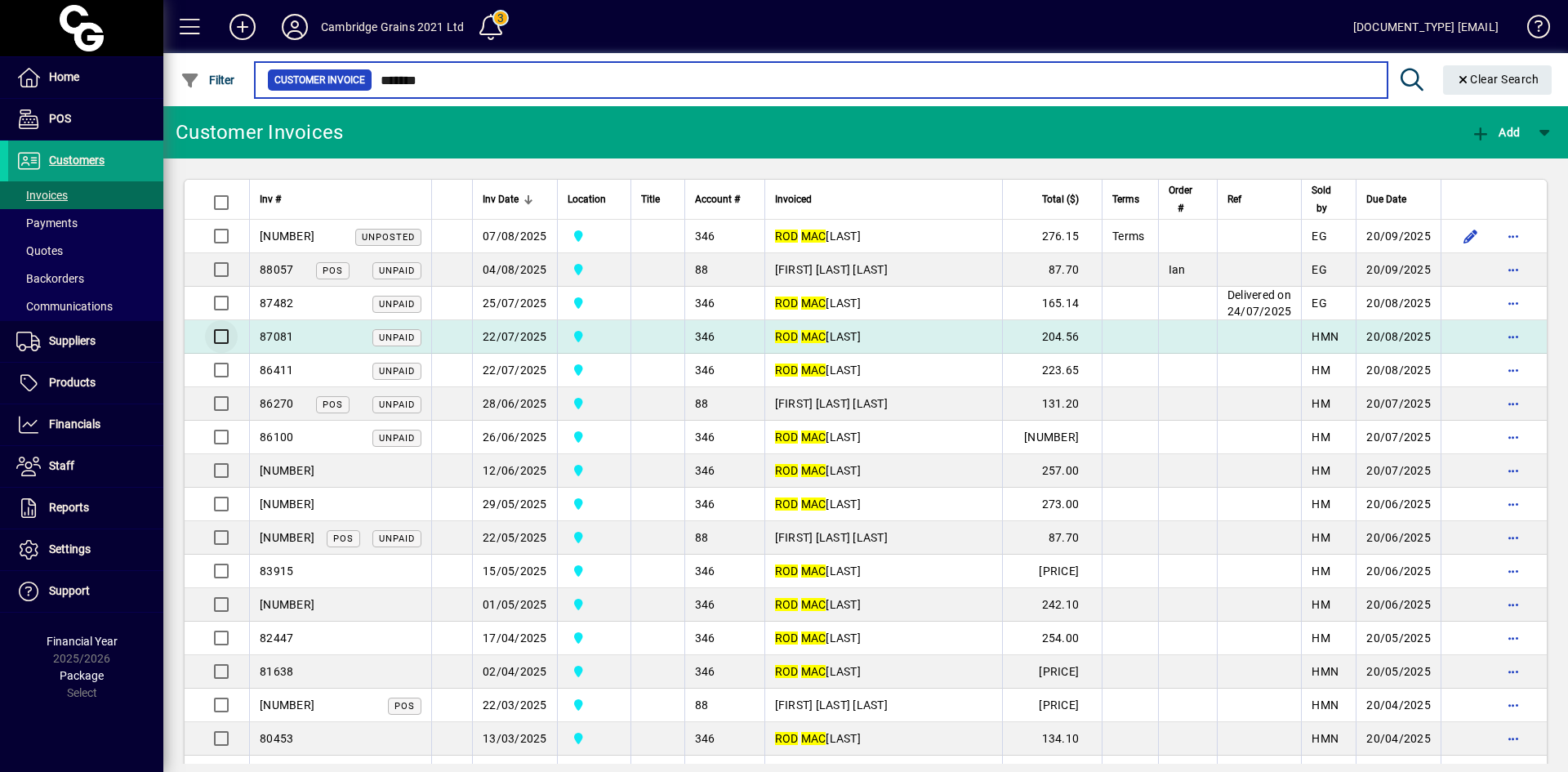 type on "*******" 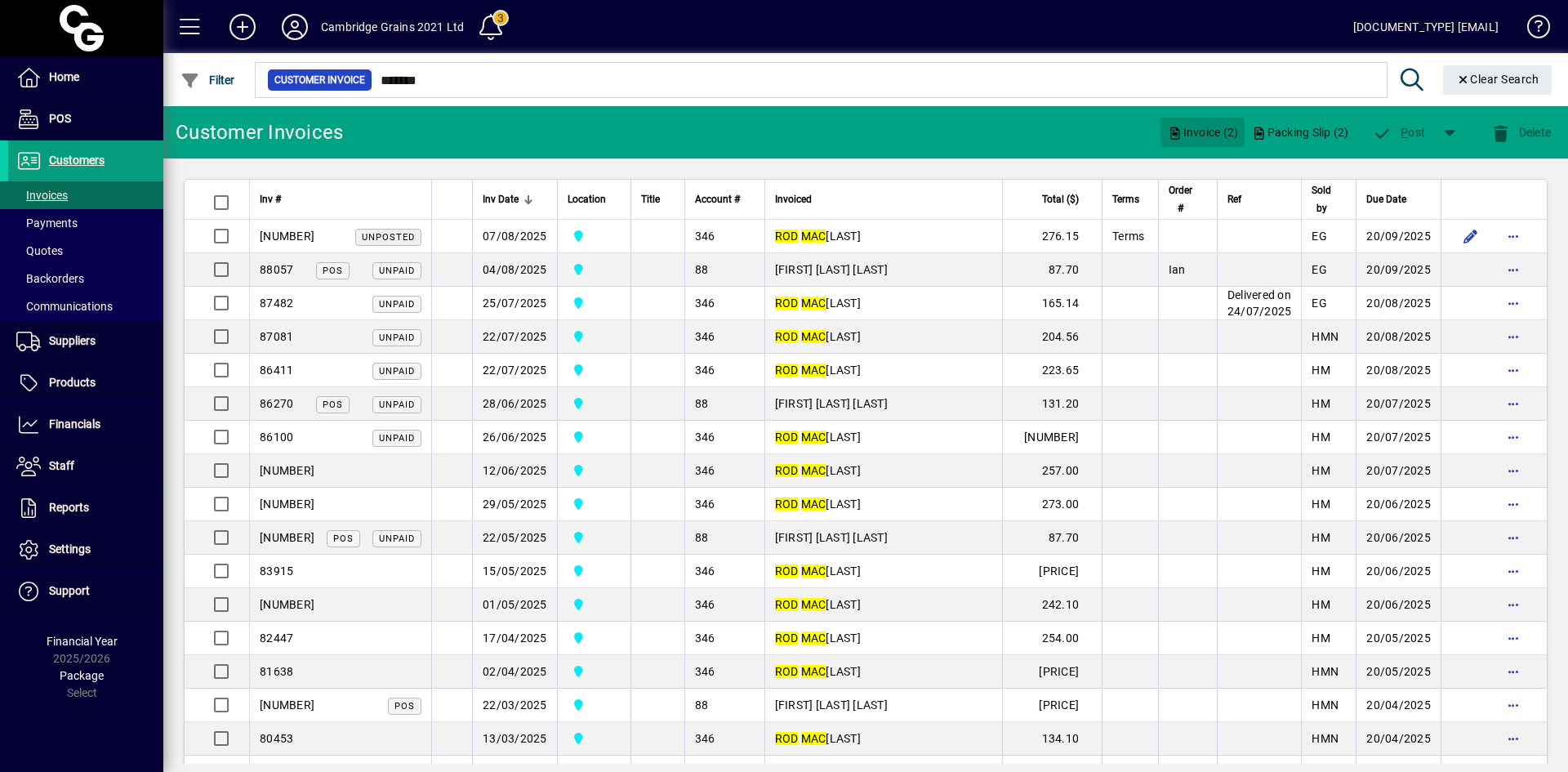click on "Invoice (2)" 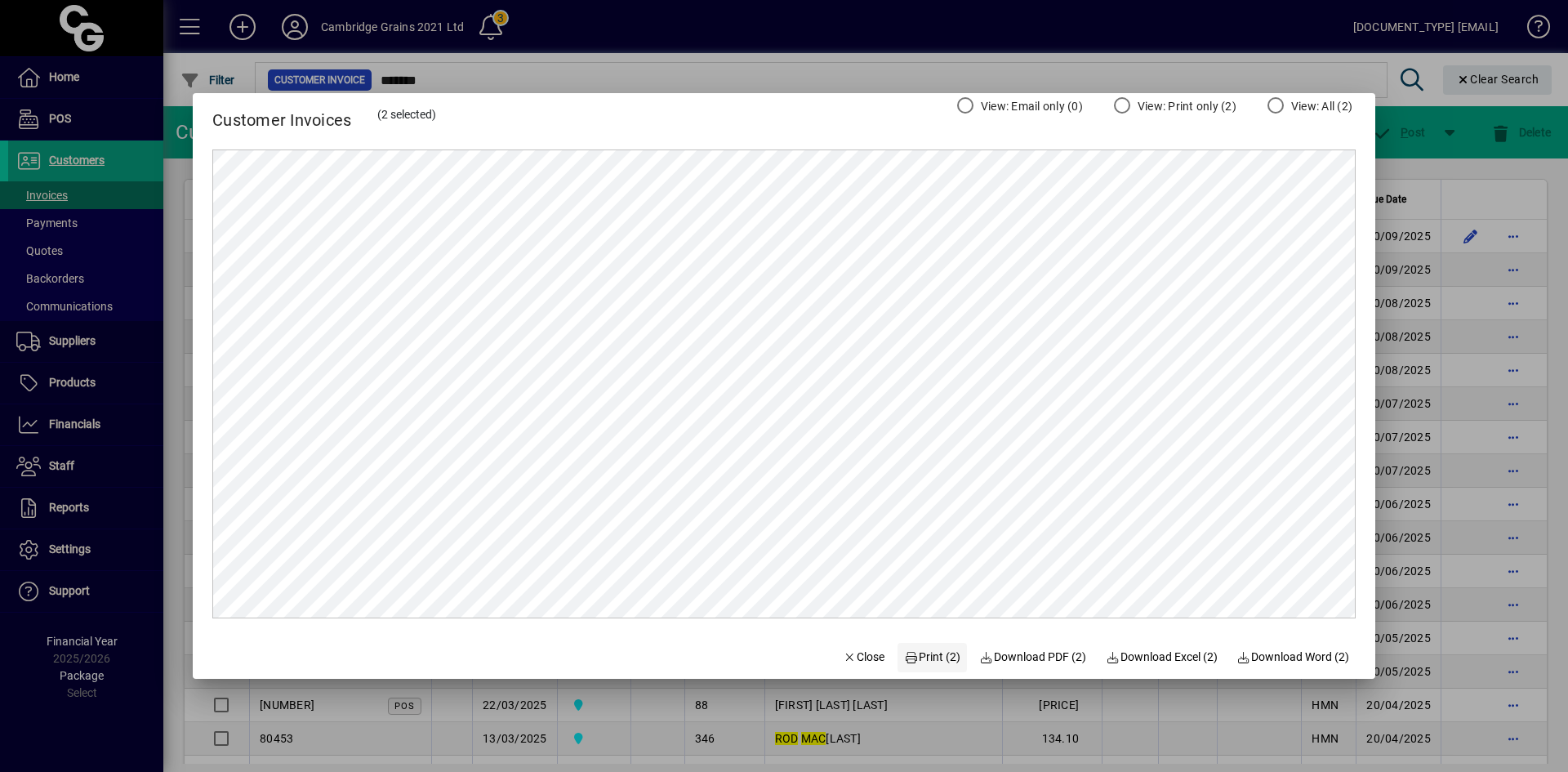 scroll, scrollTop: 0, scrollLeft: 0, axis: both 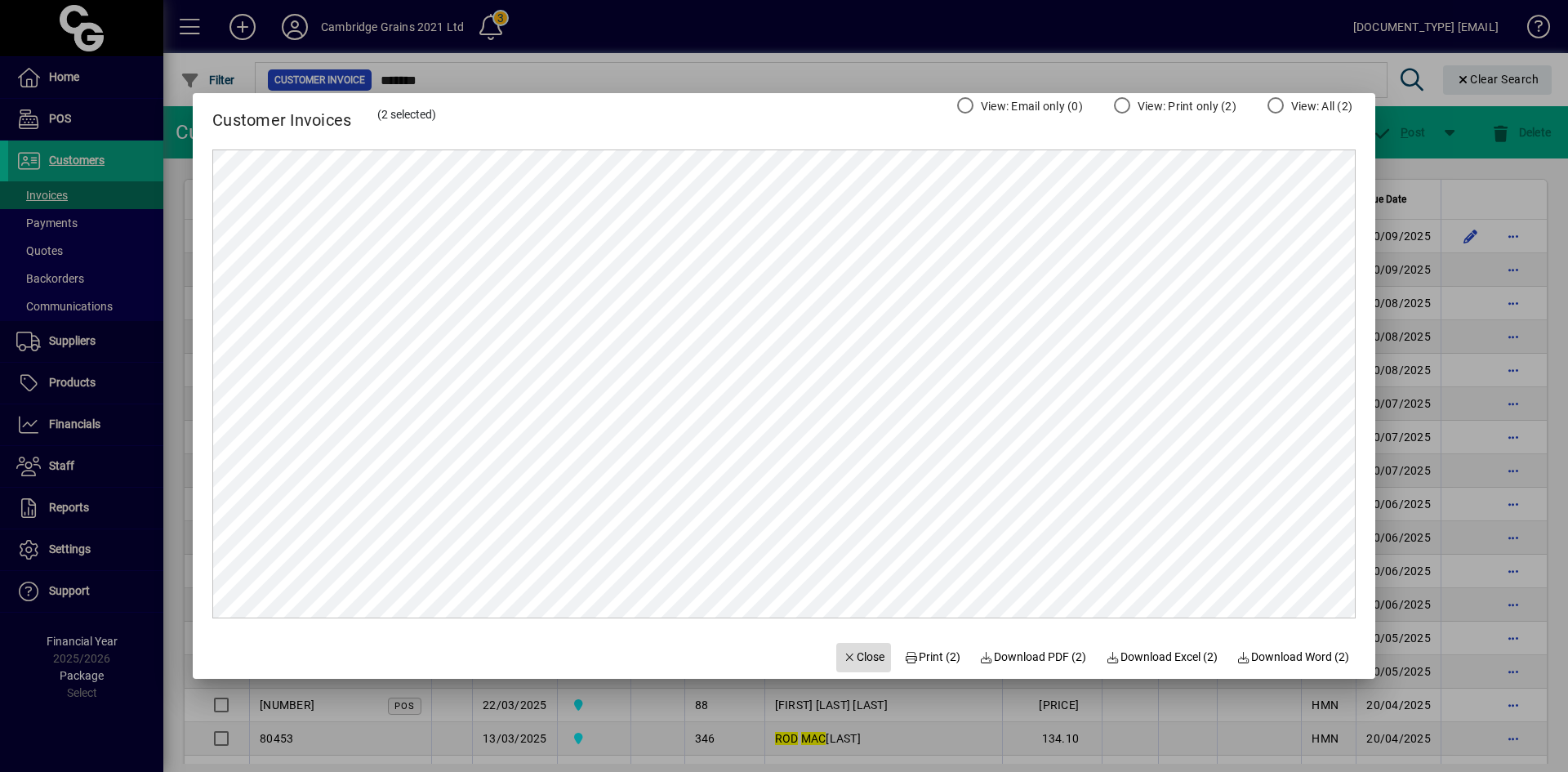 click on "Close" 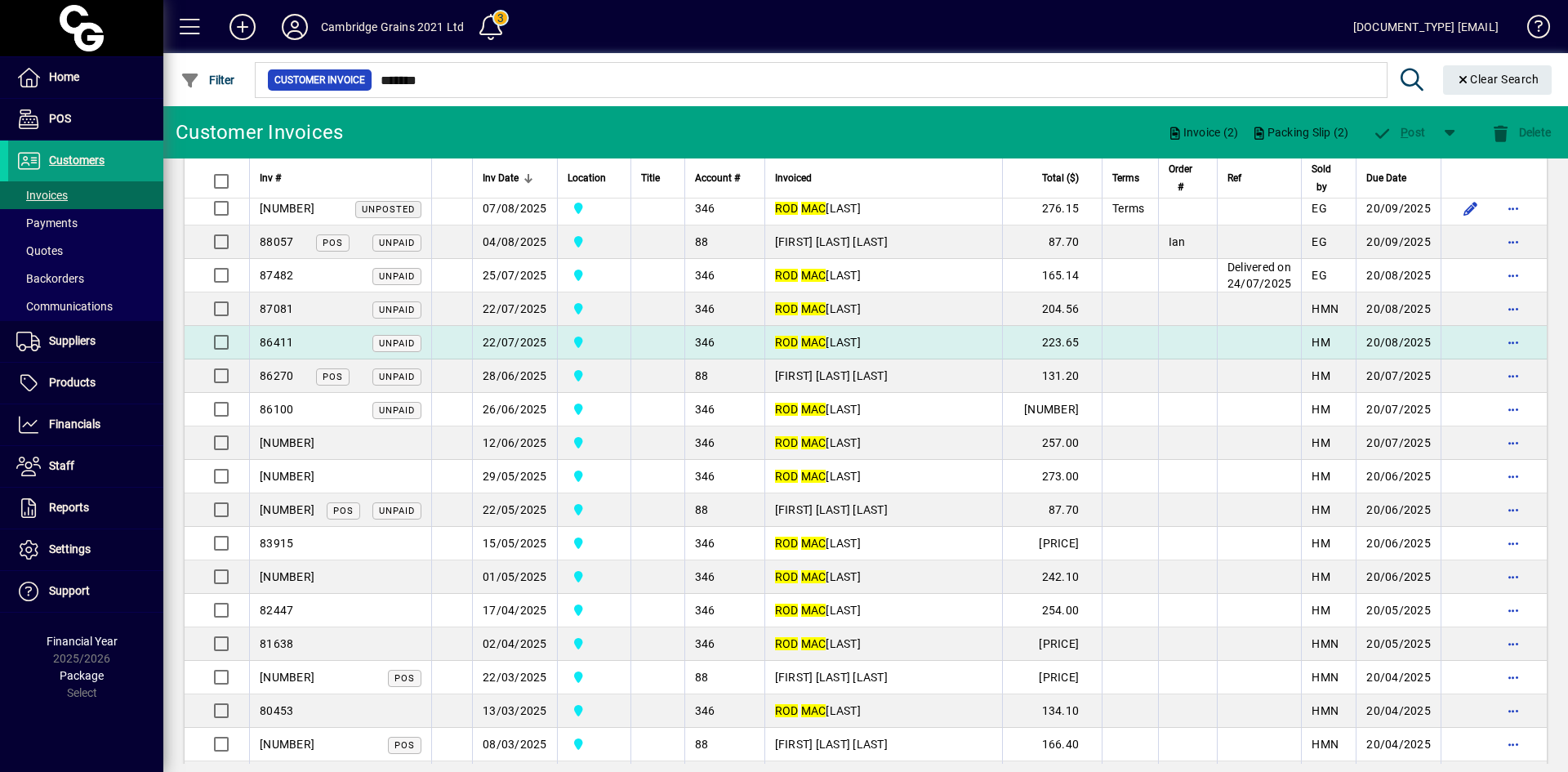 scroll, scrollTop: 0, scrollLeft: 0, axis: both 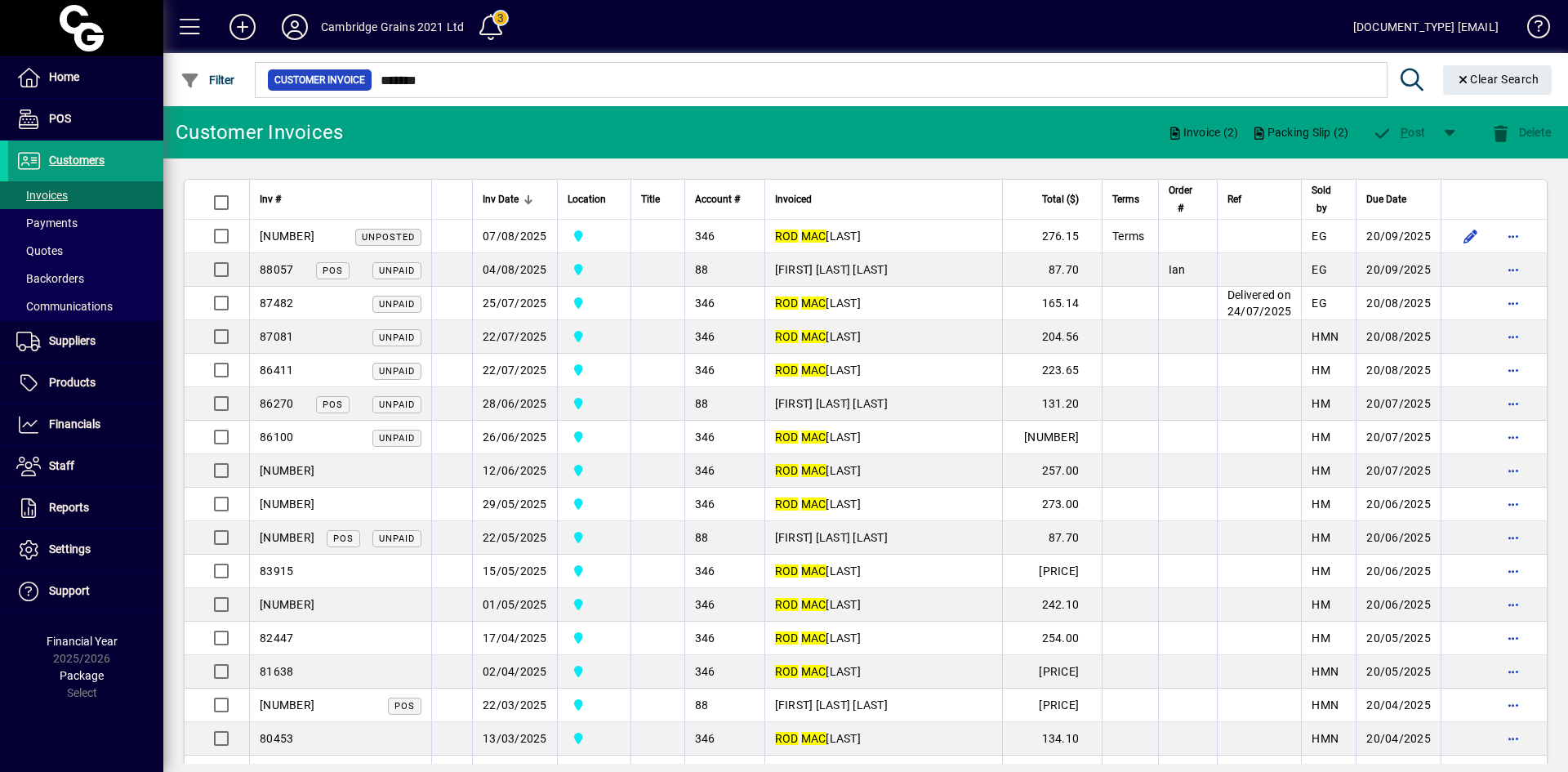drag, startPoint x: 37, startPoint y: 194, endPoint x: 190, endPoint y: 120, distance: 169.95588 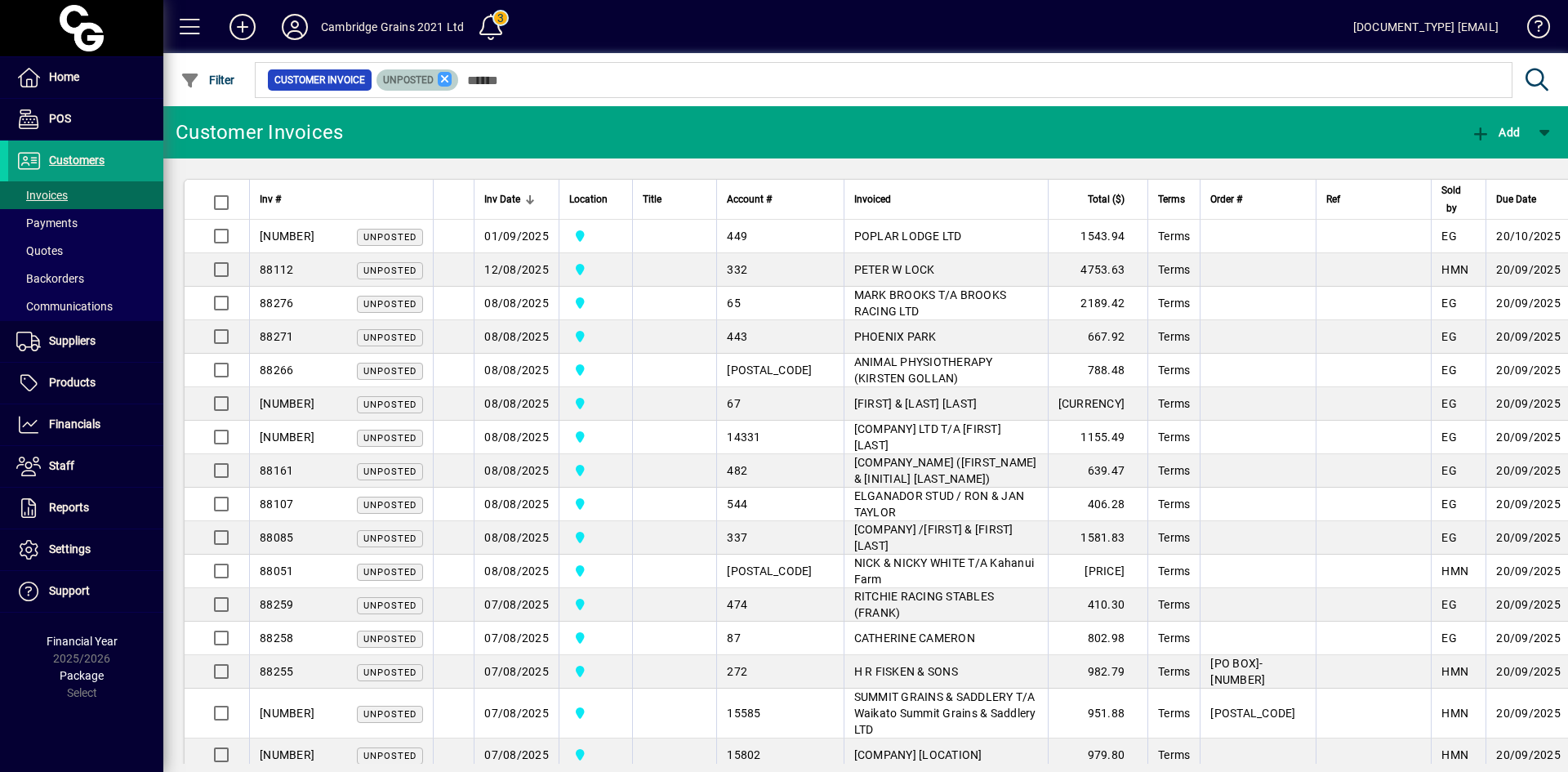 click at bounding box center [445, 79] 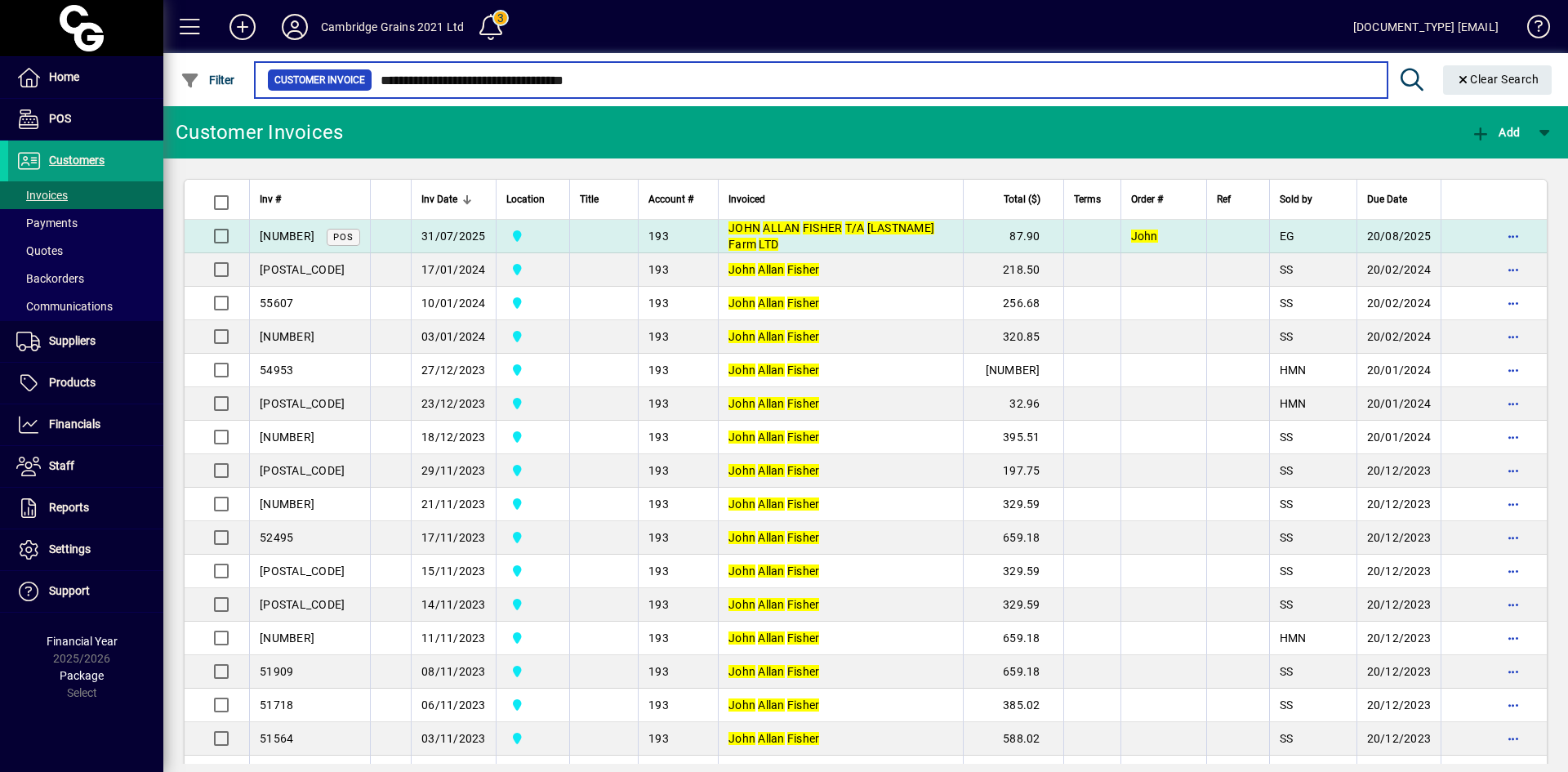 type on "**********" 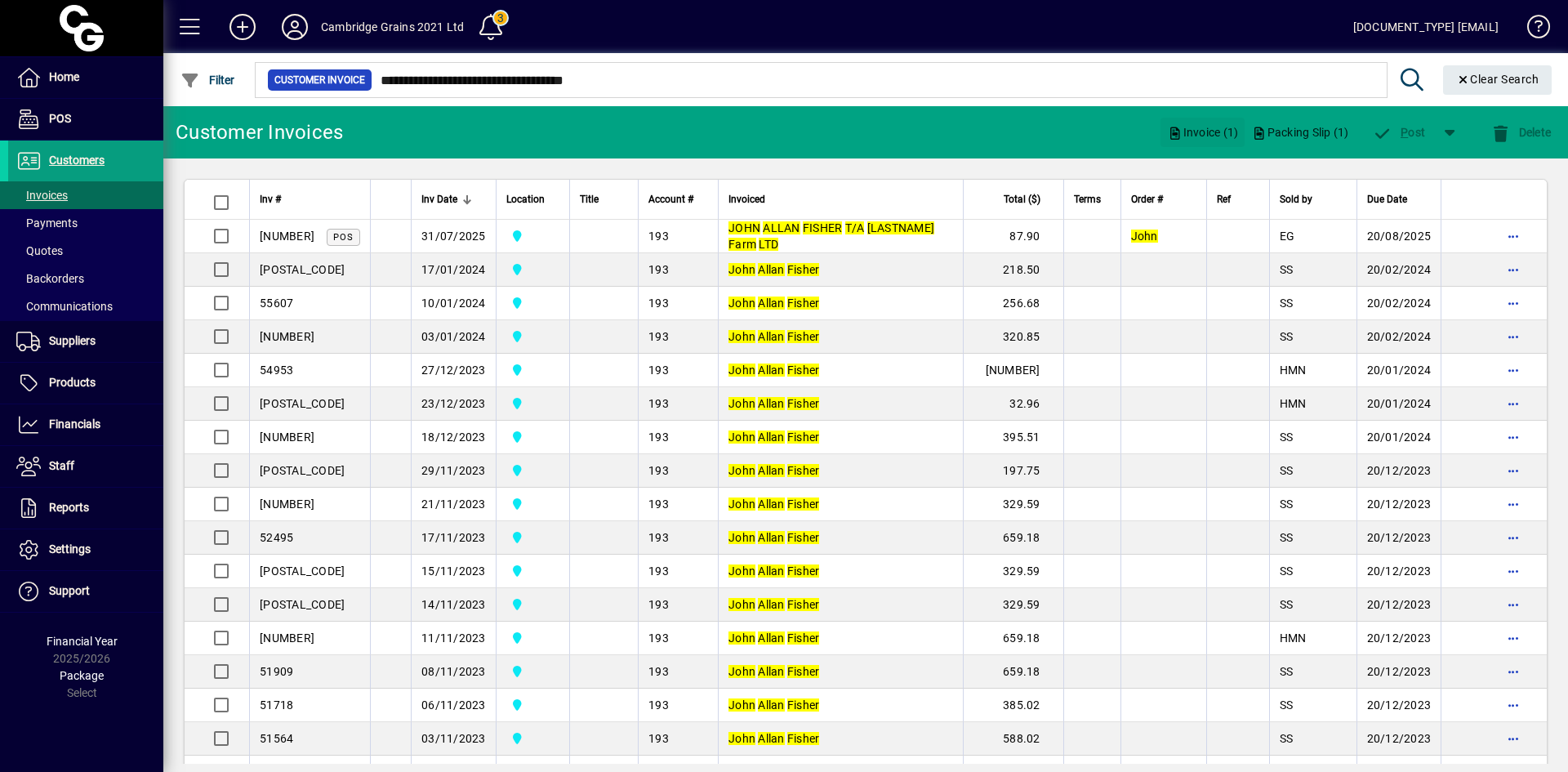click on "Invoice (1)" 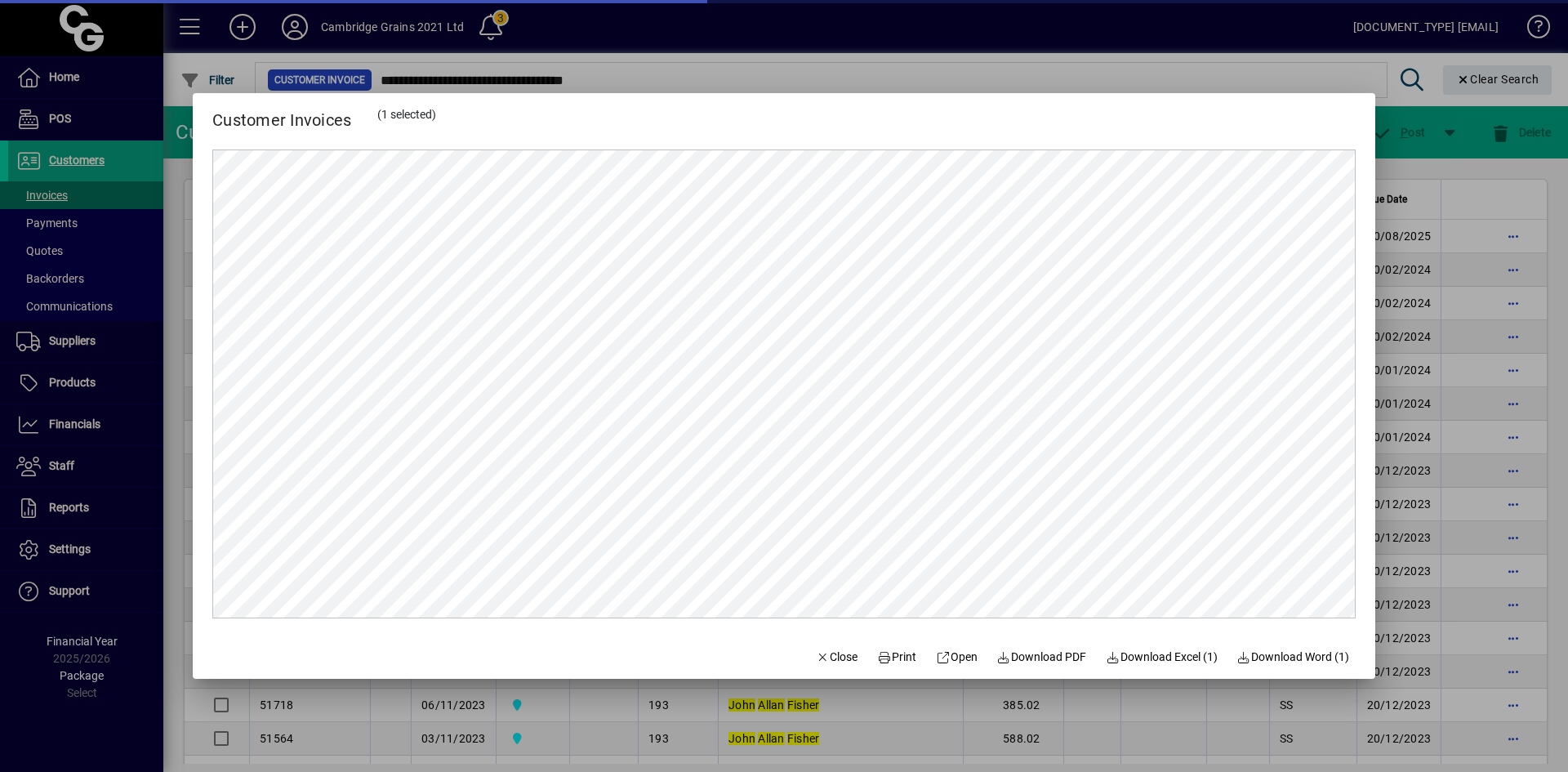 scroll, scrollTop: 0, scrollLeft: 0, axis: both 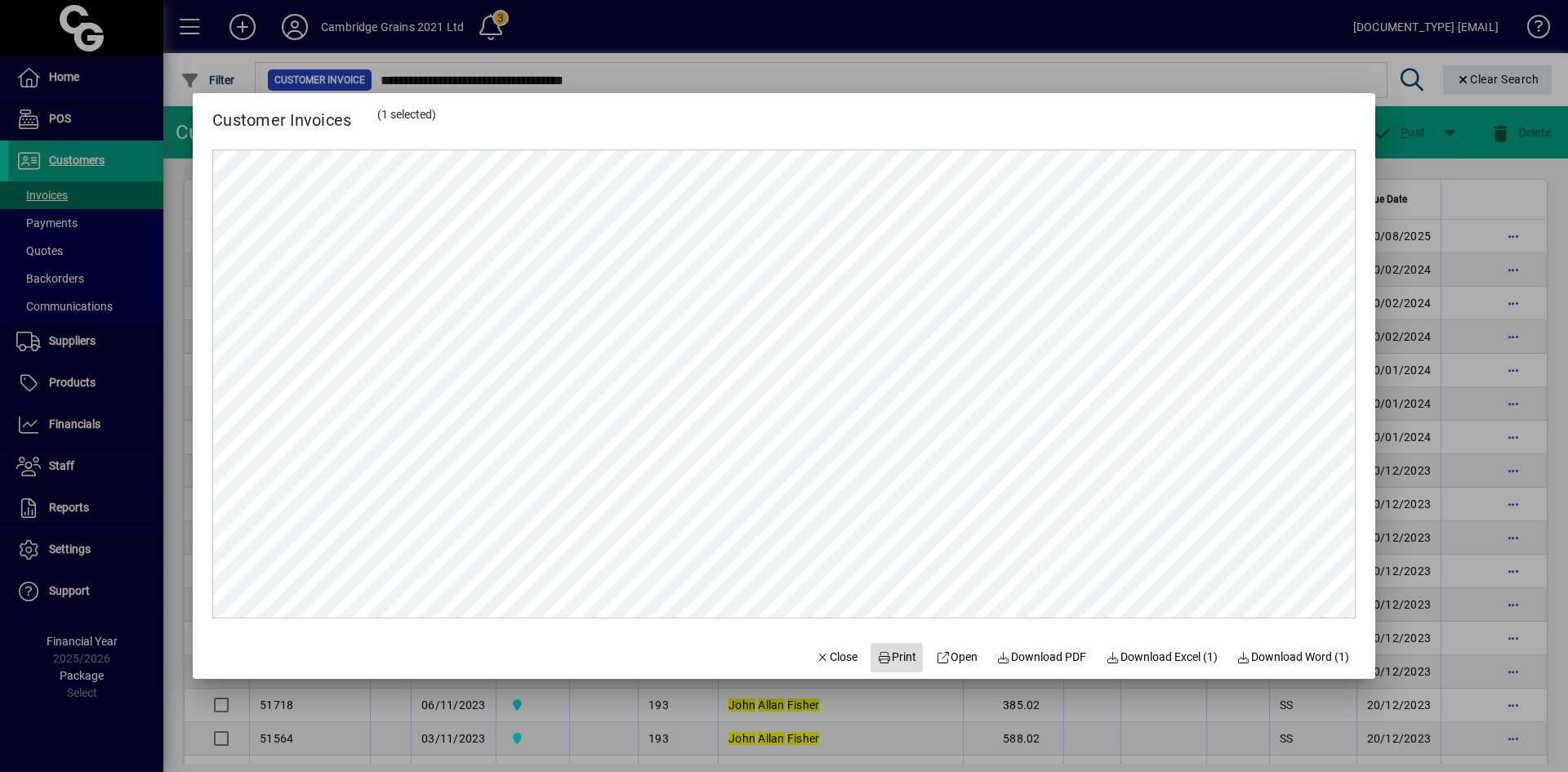 click 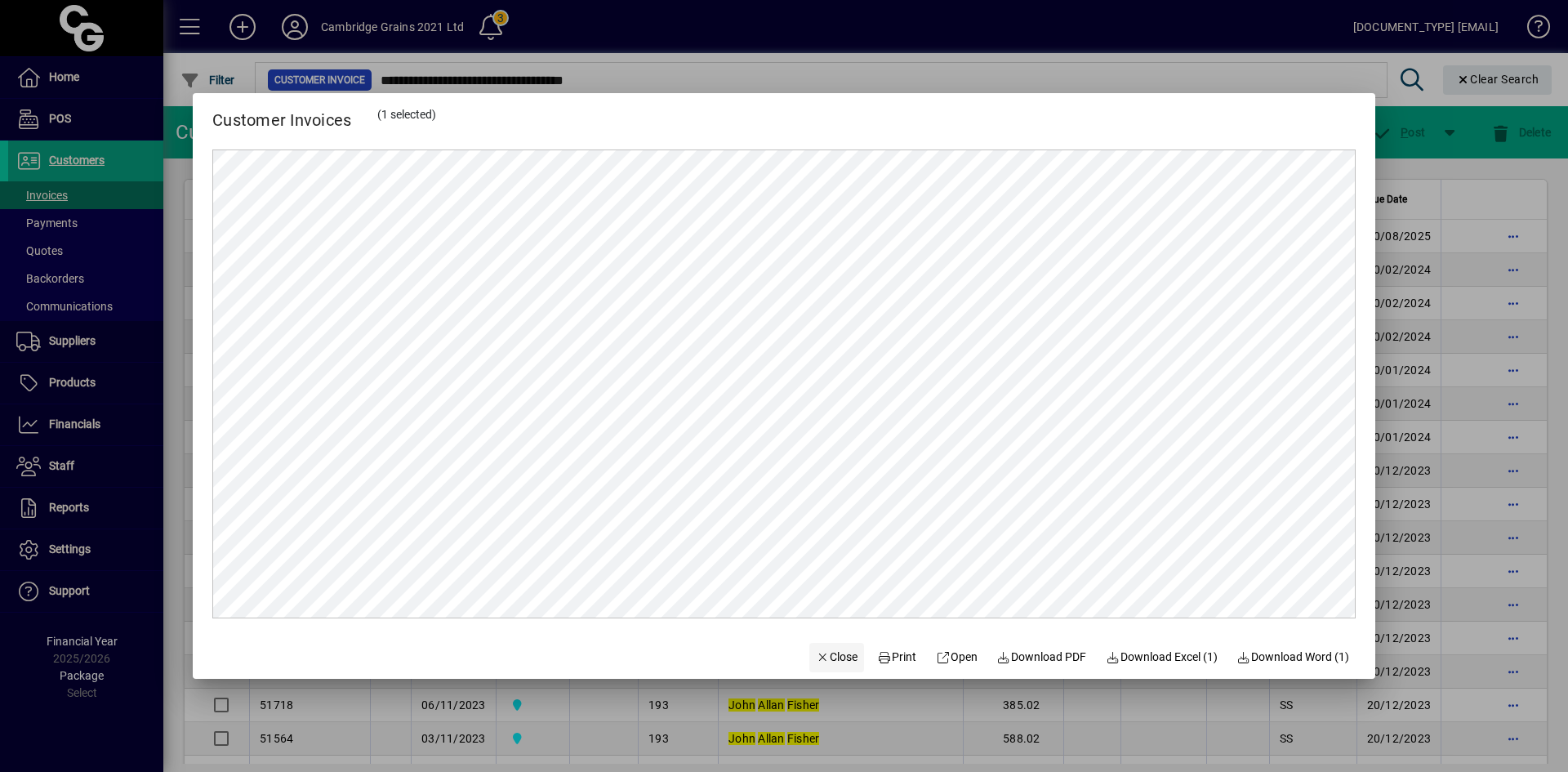click 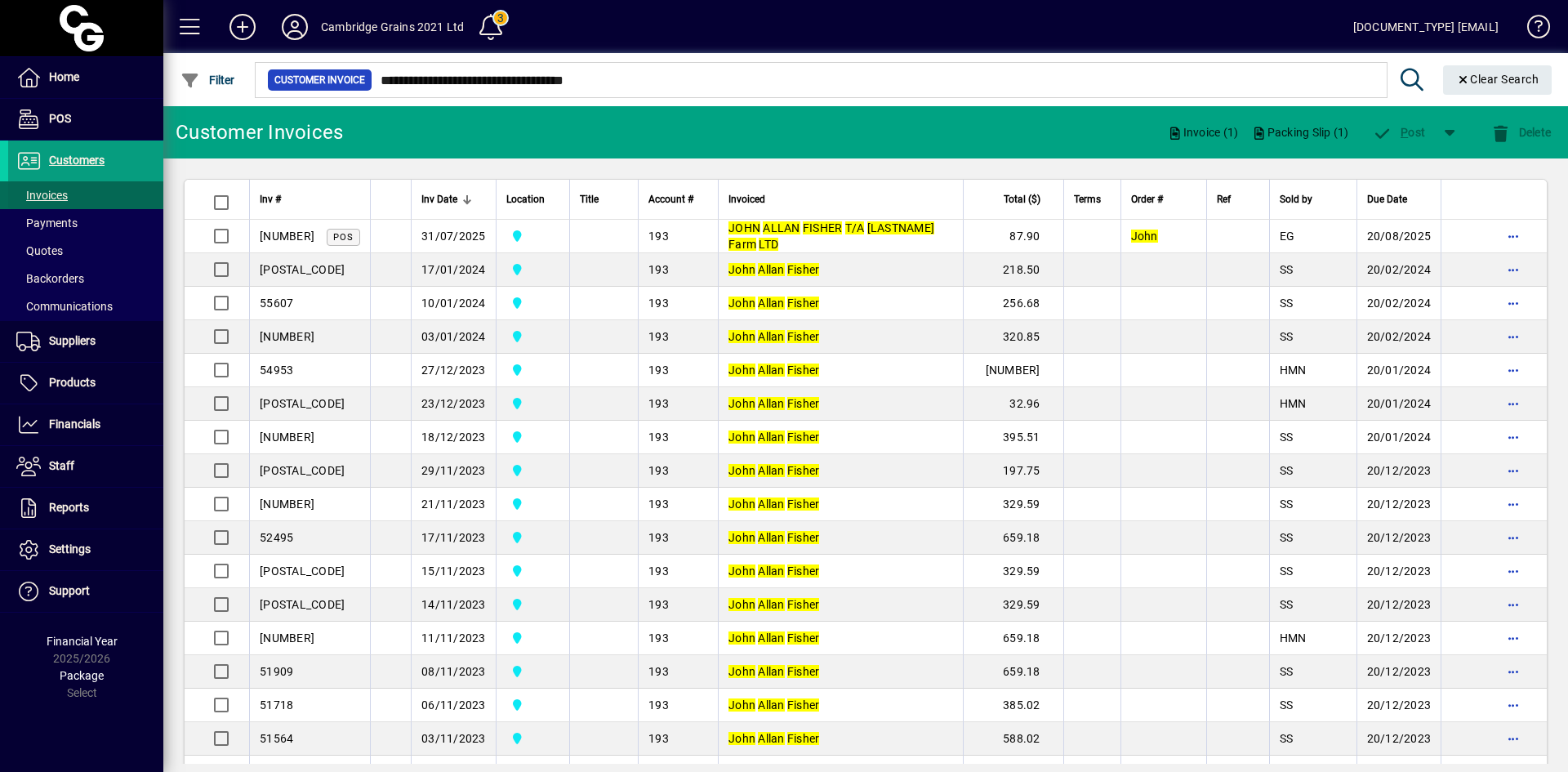 click on "Invoices" at bounding box center (42, 195) 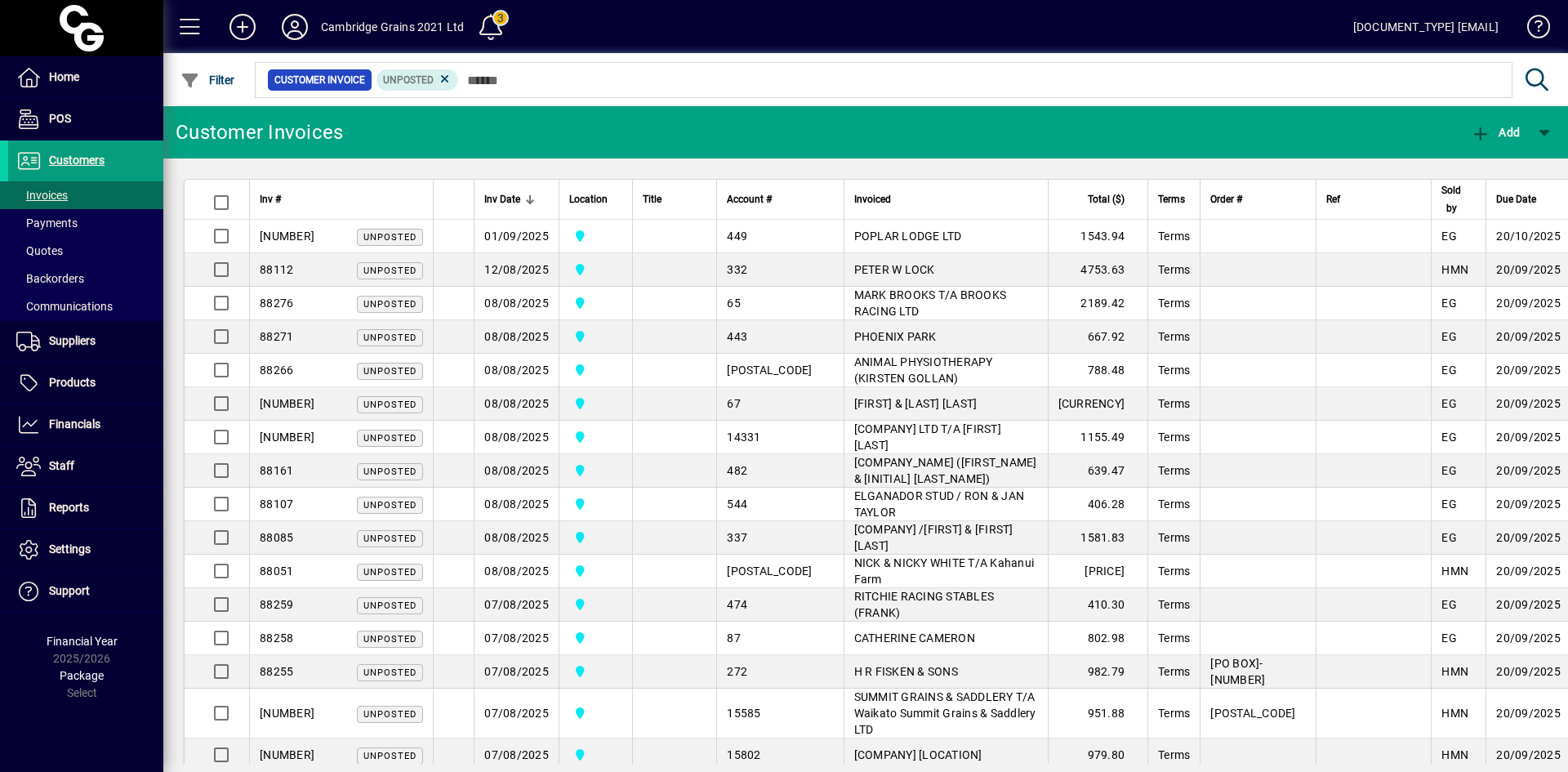 click at bounding box center [445, 79] 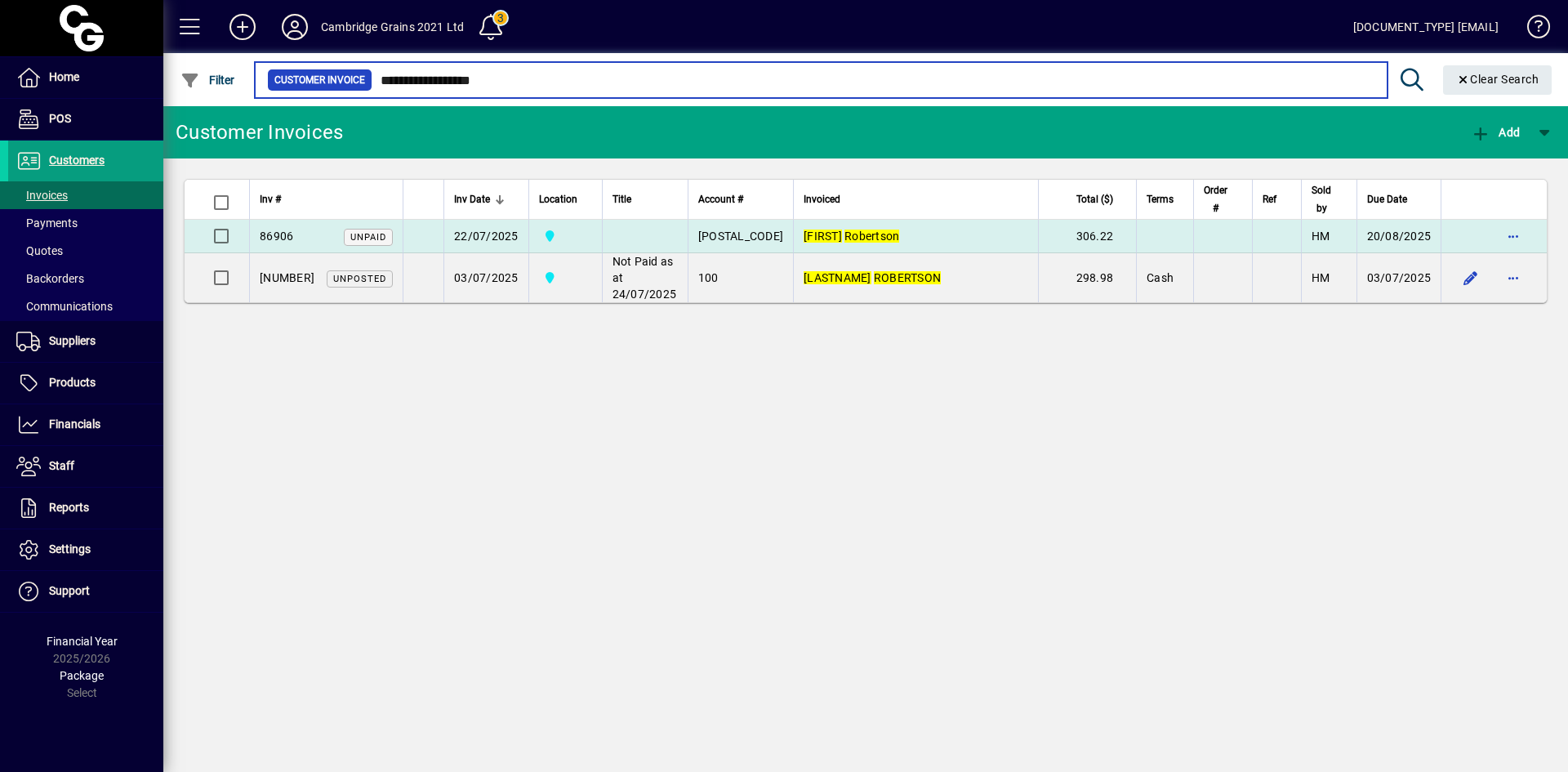 type on "**********" 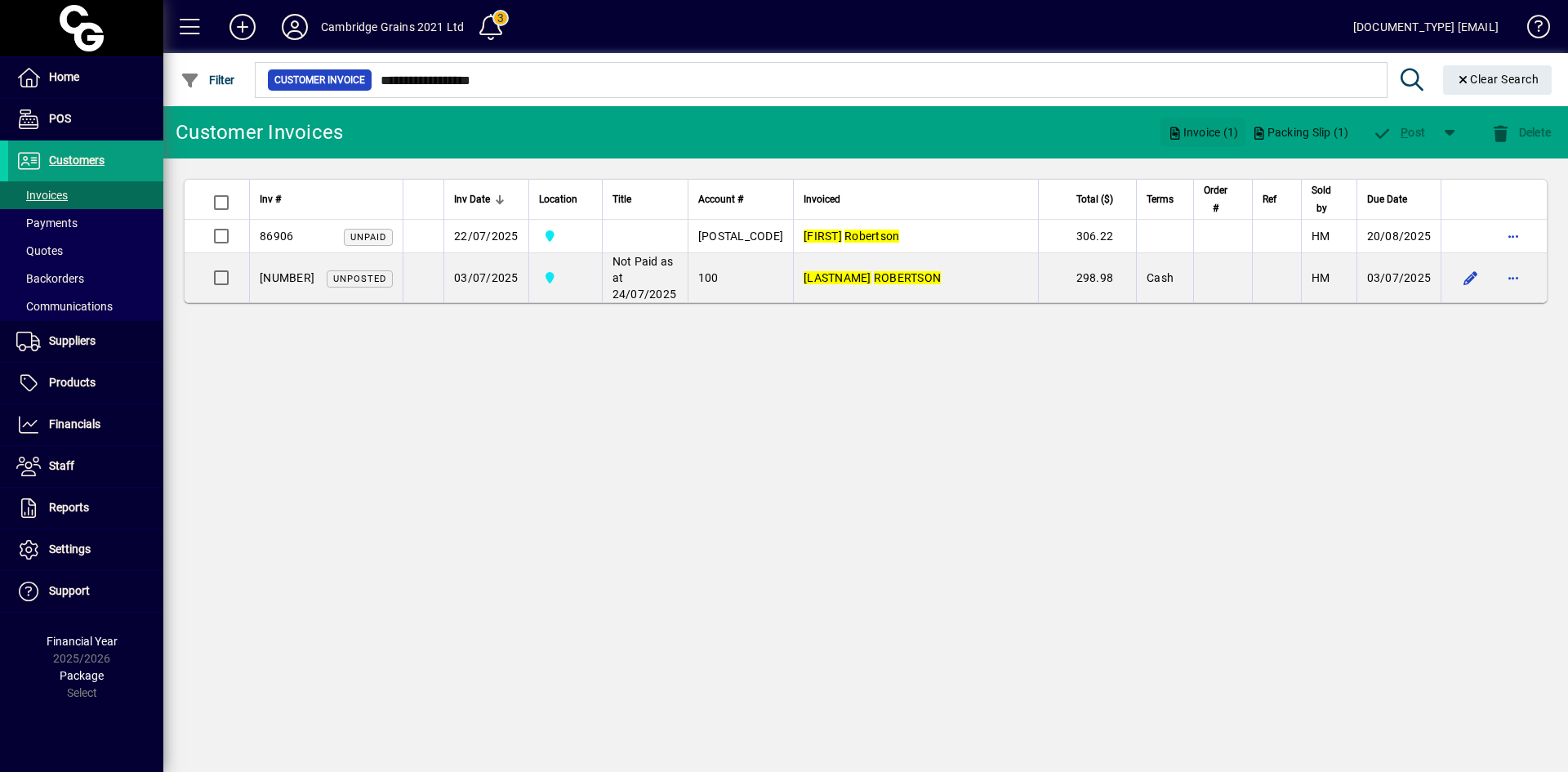 click 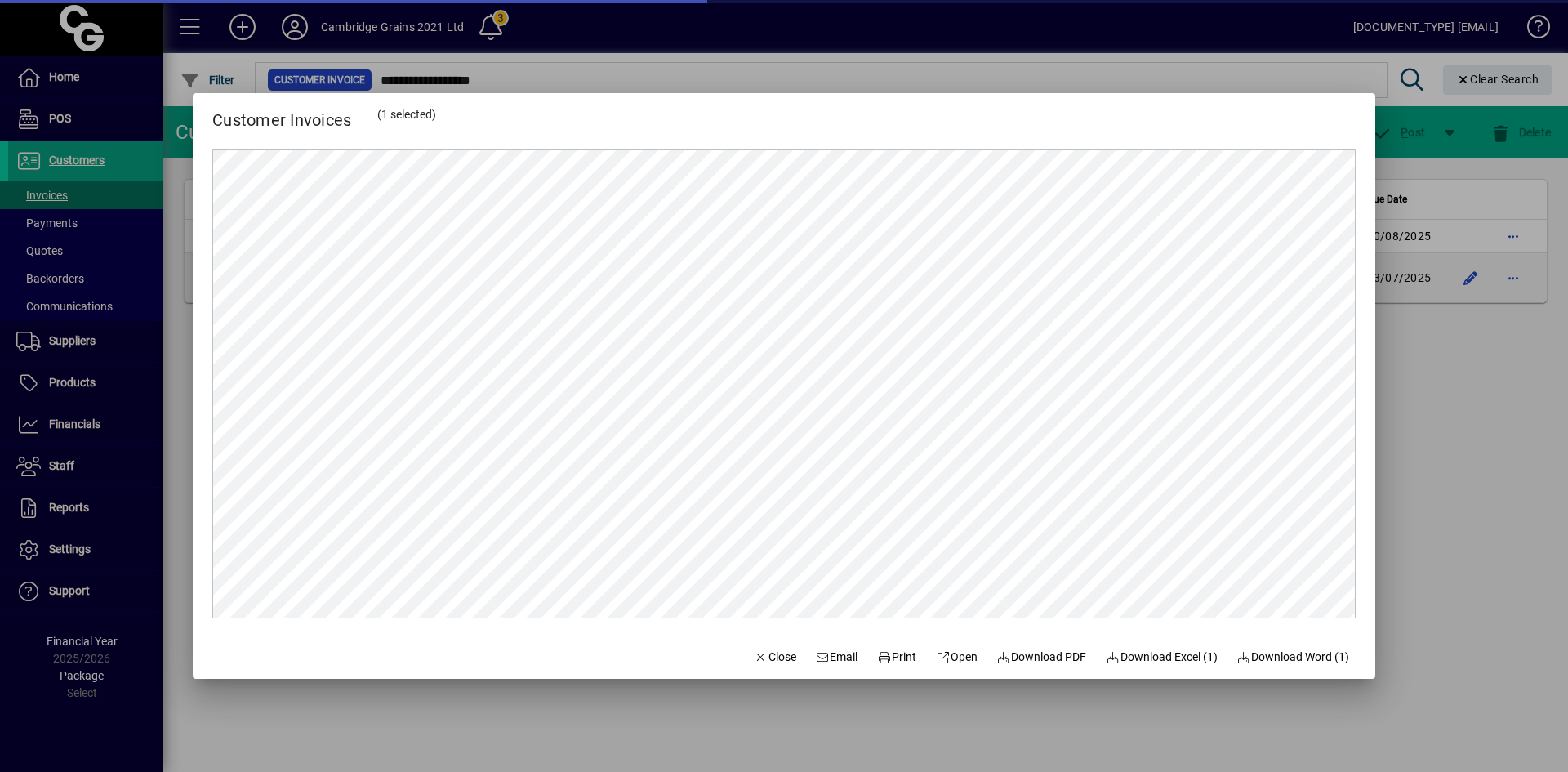 scroll, scrollTop: 0, scrollLeft: 0, axis: both 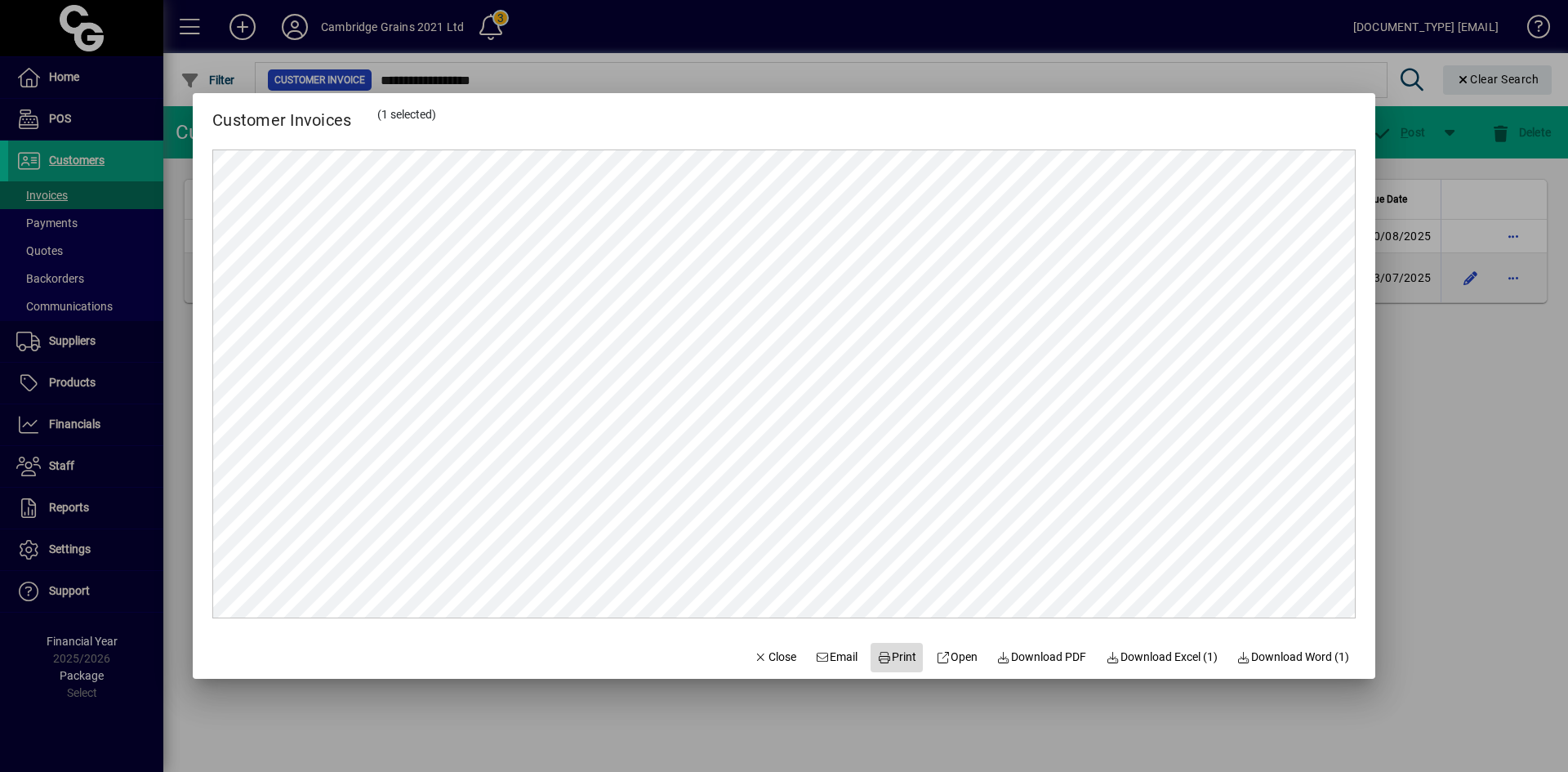 click on "Print" 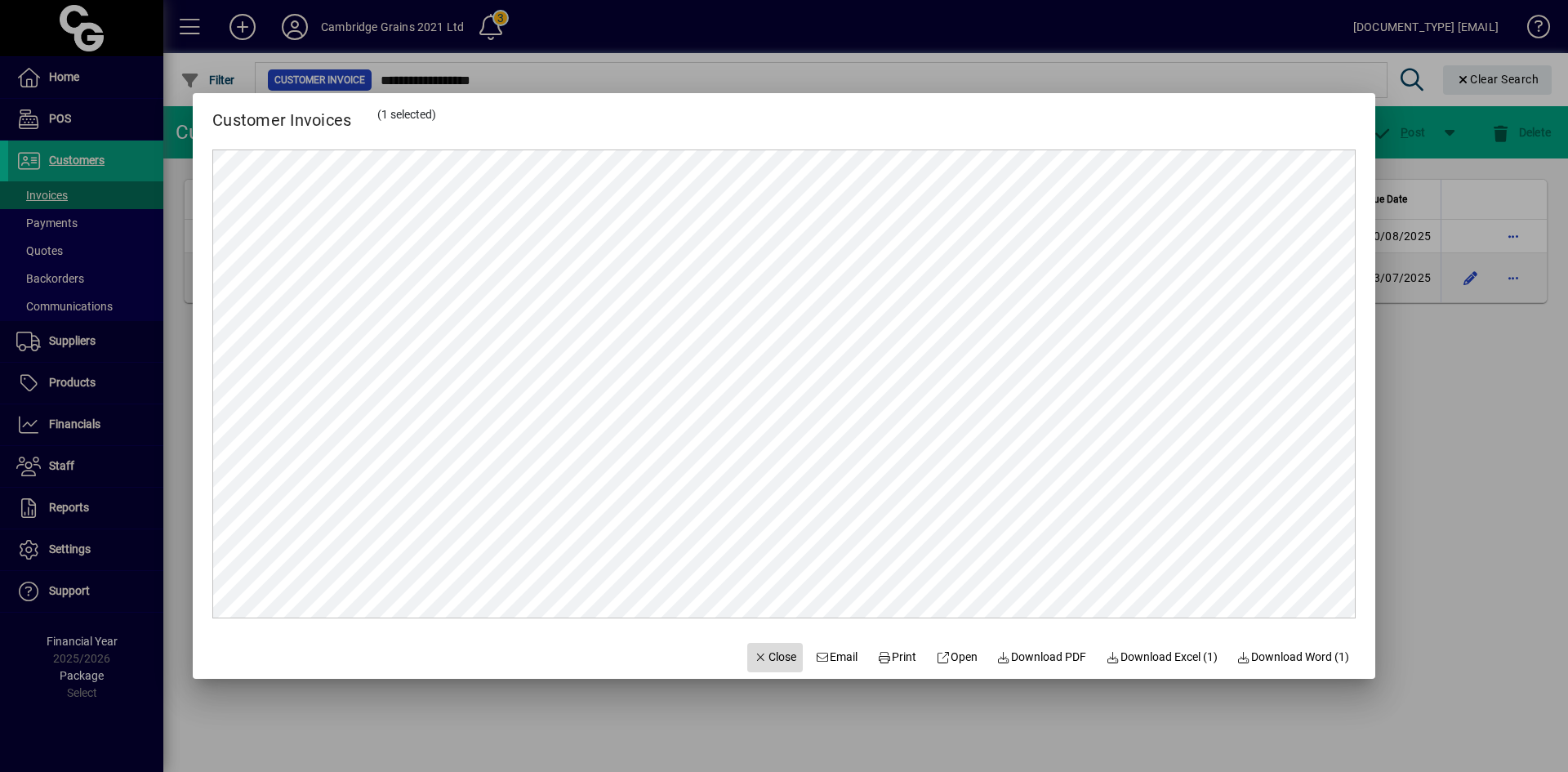 click on "Close" 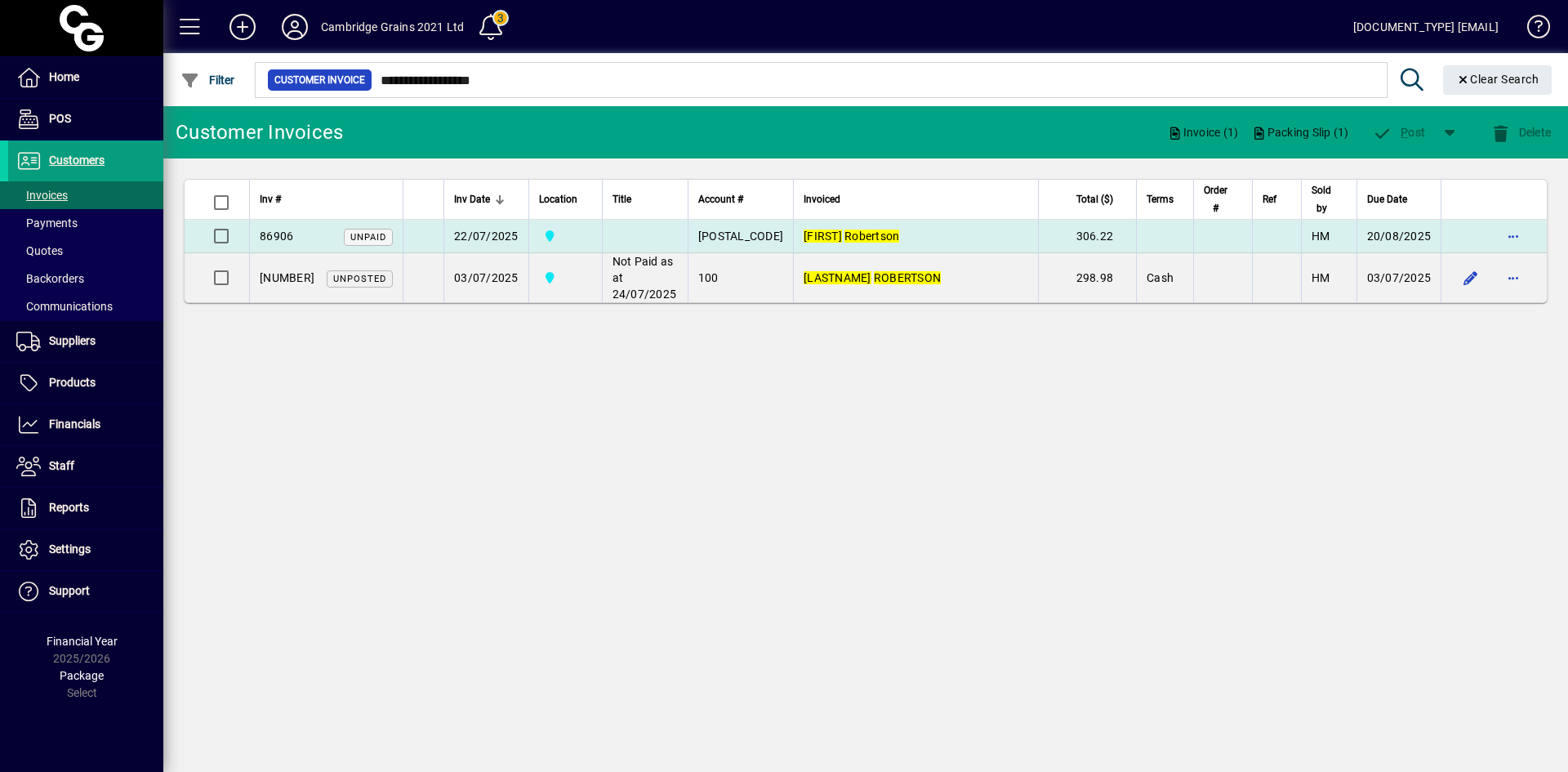 type 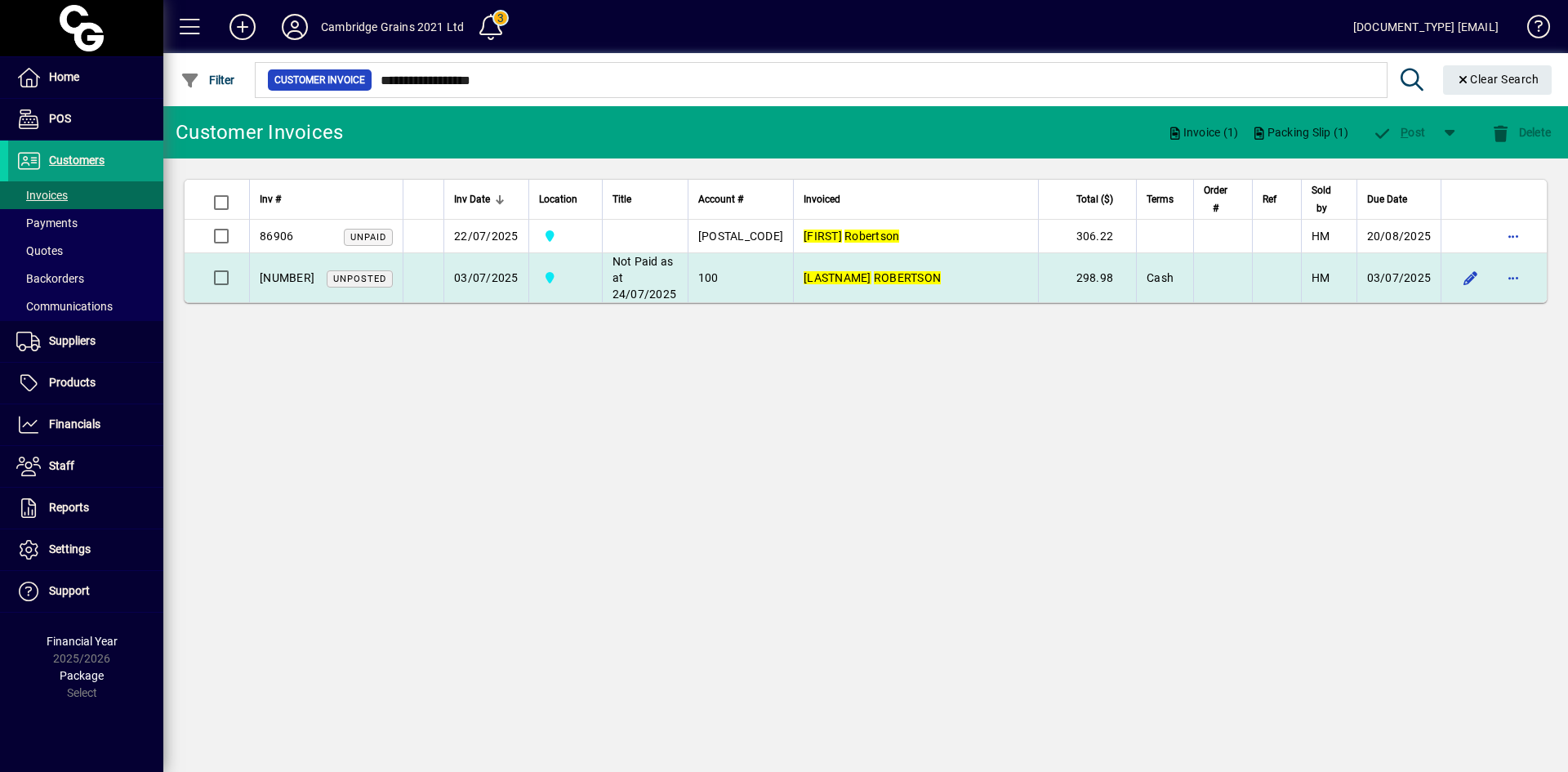 click on "ROCHELLE" at bounding box center (837, 278) 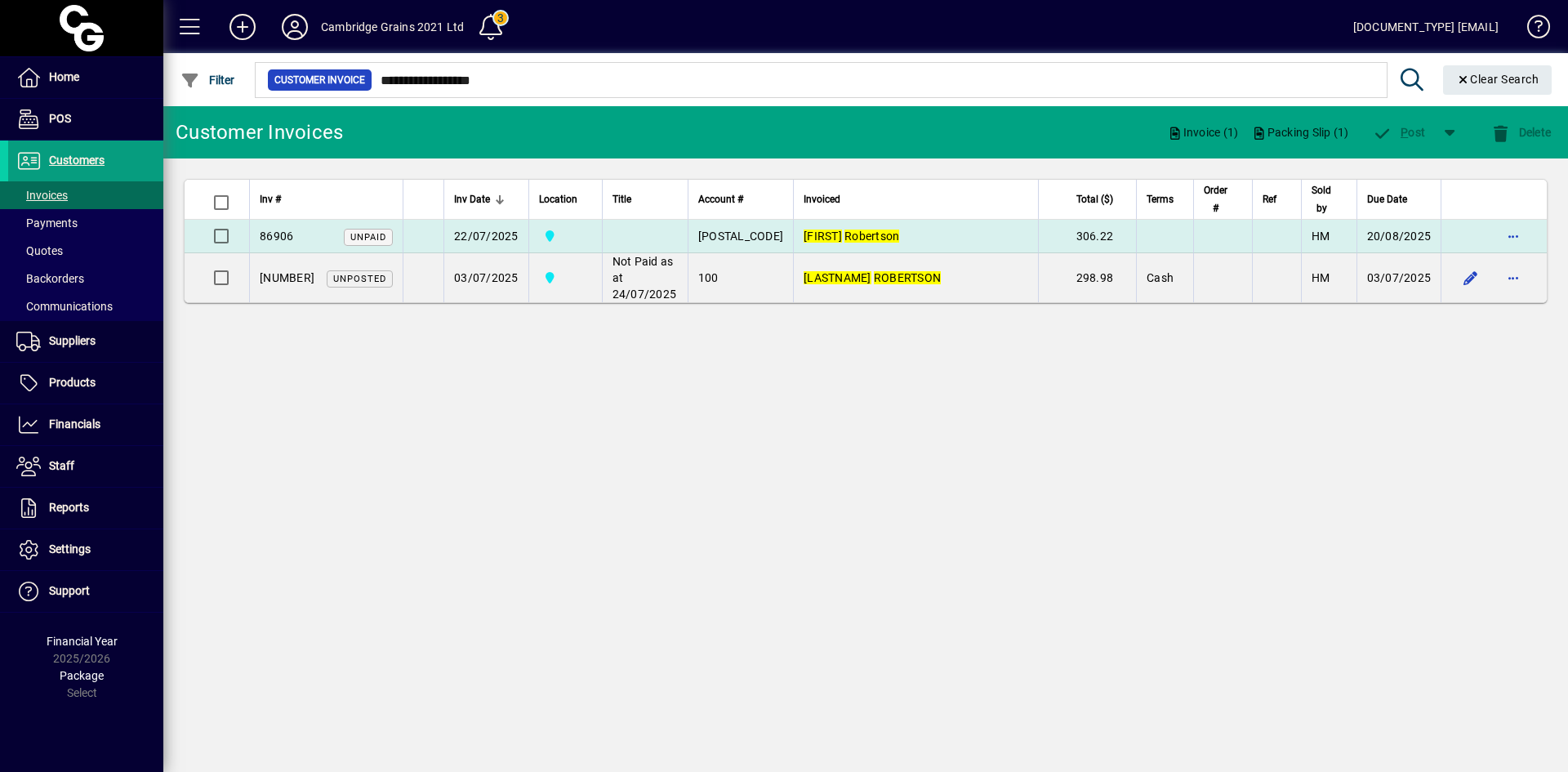 click on "Rochelle" at bounding box center (822, 236) 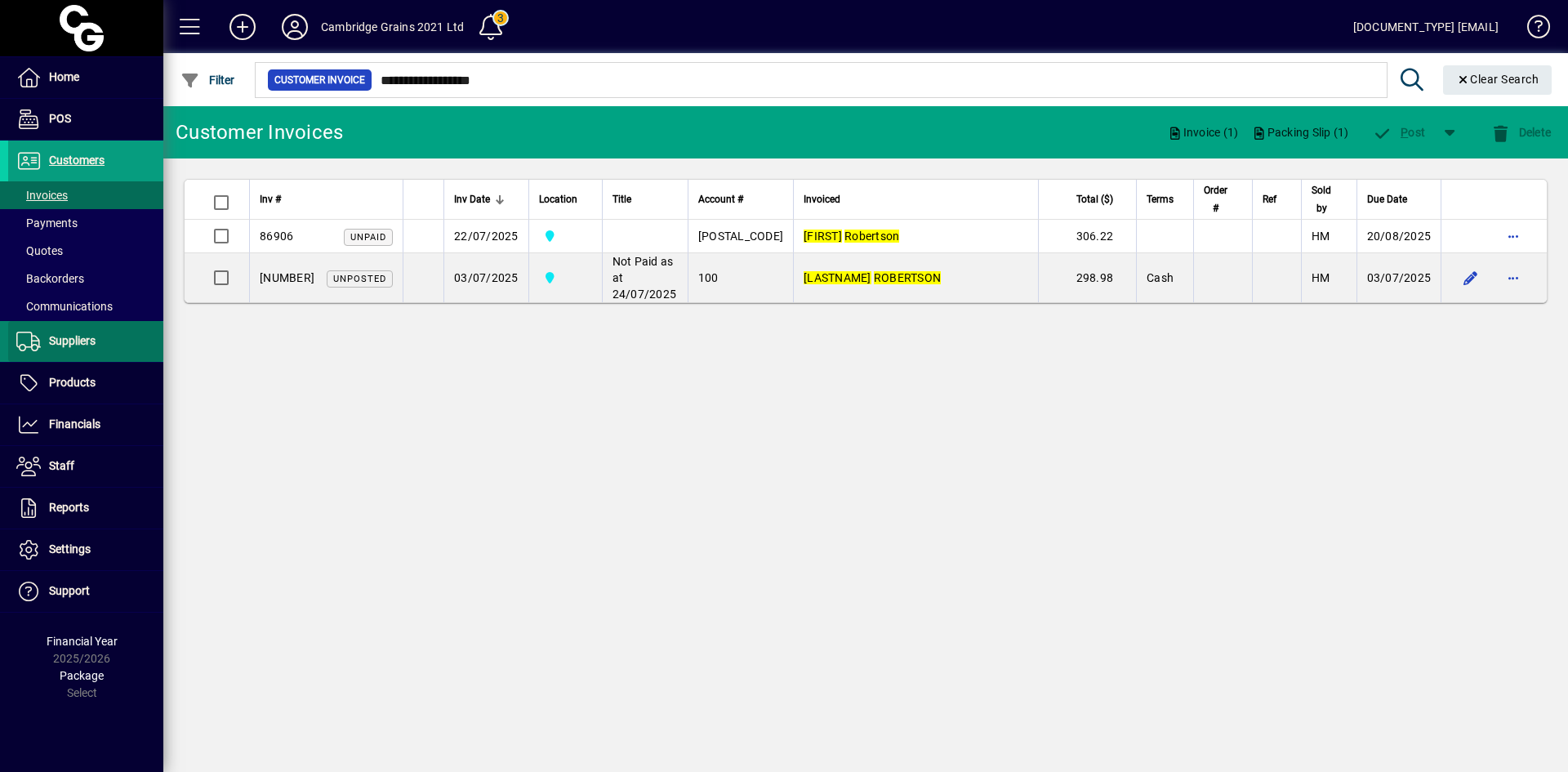 click on "Suppliers" at bounding box center (72, 341) 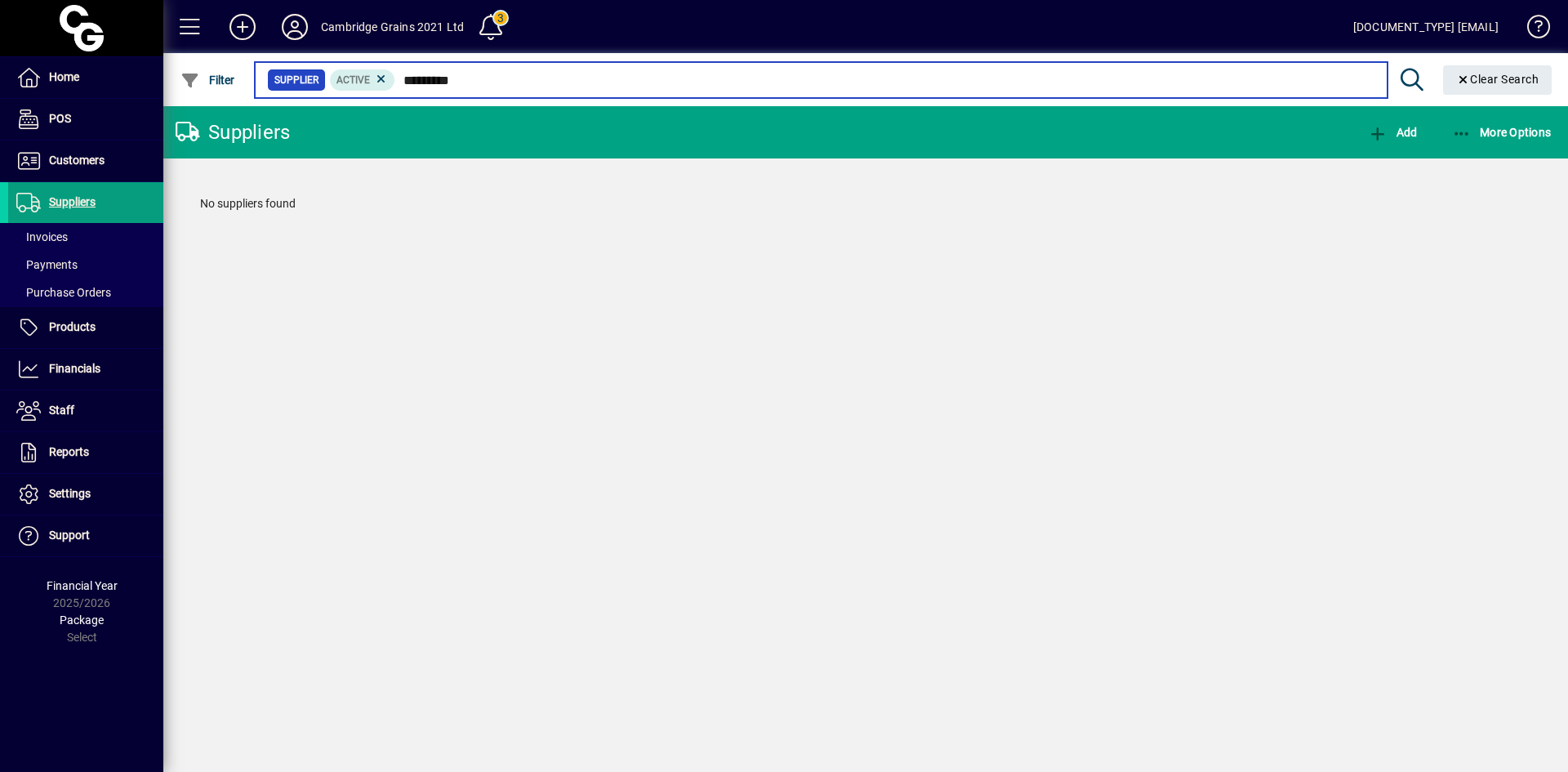 click on "*********" at bounding box center [884, 80] 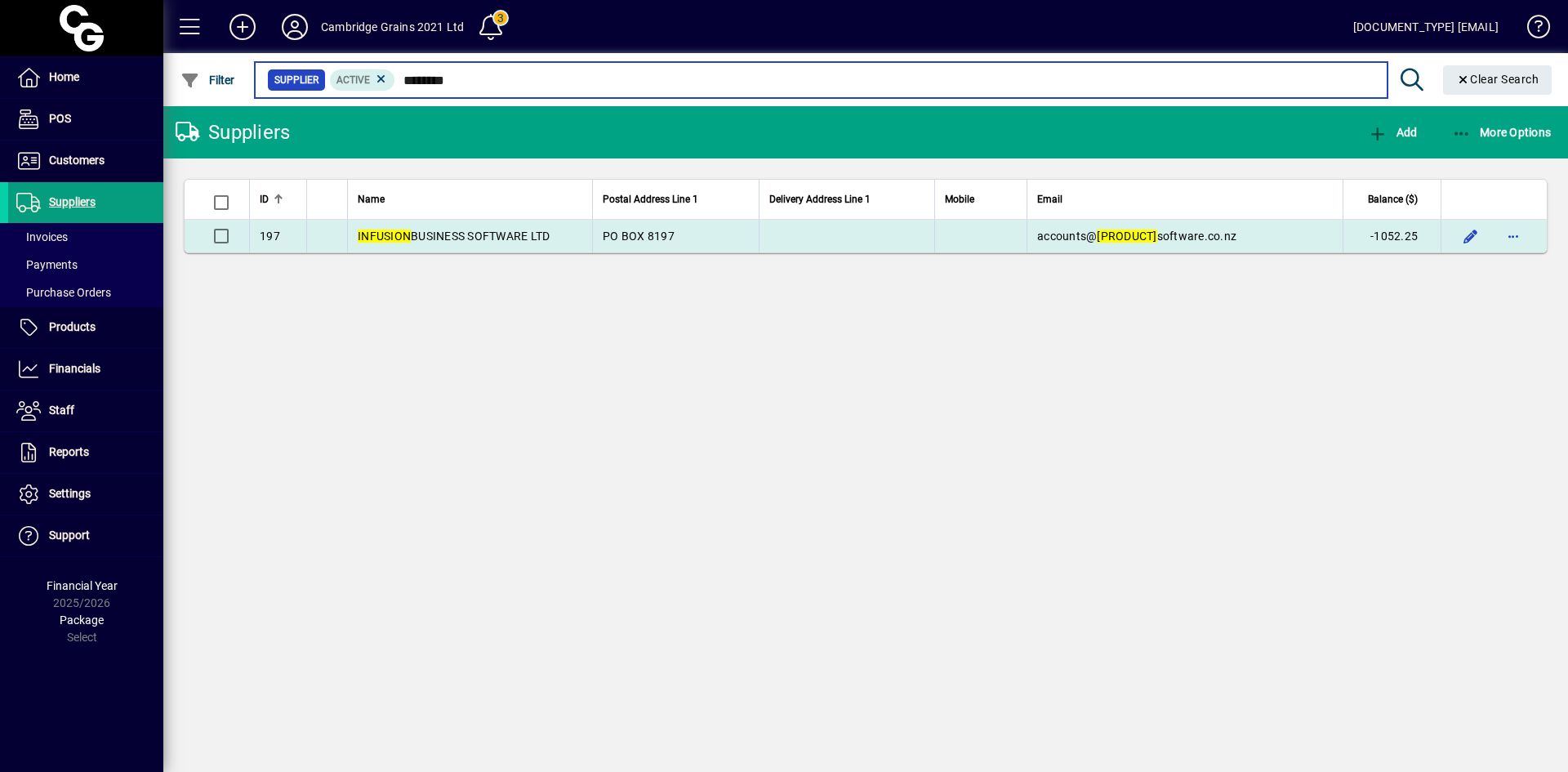 type on "********" 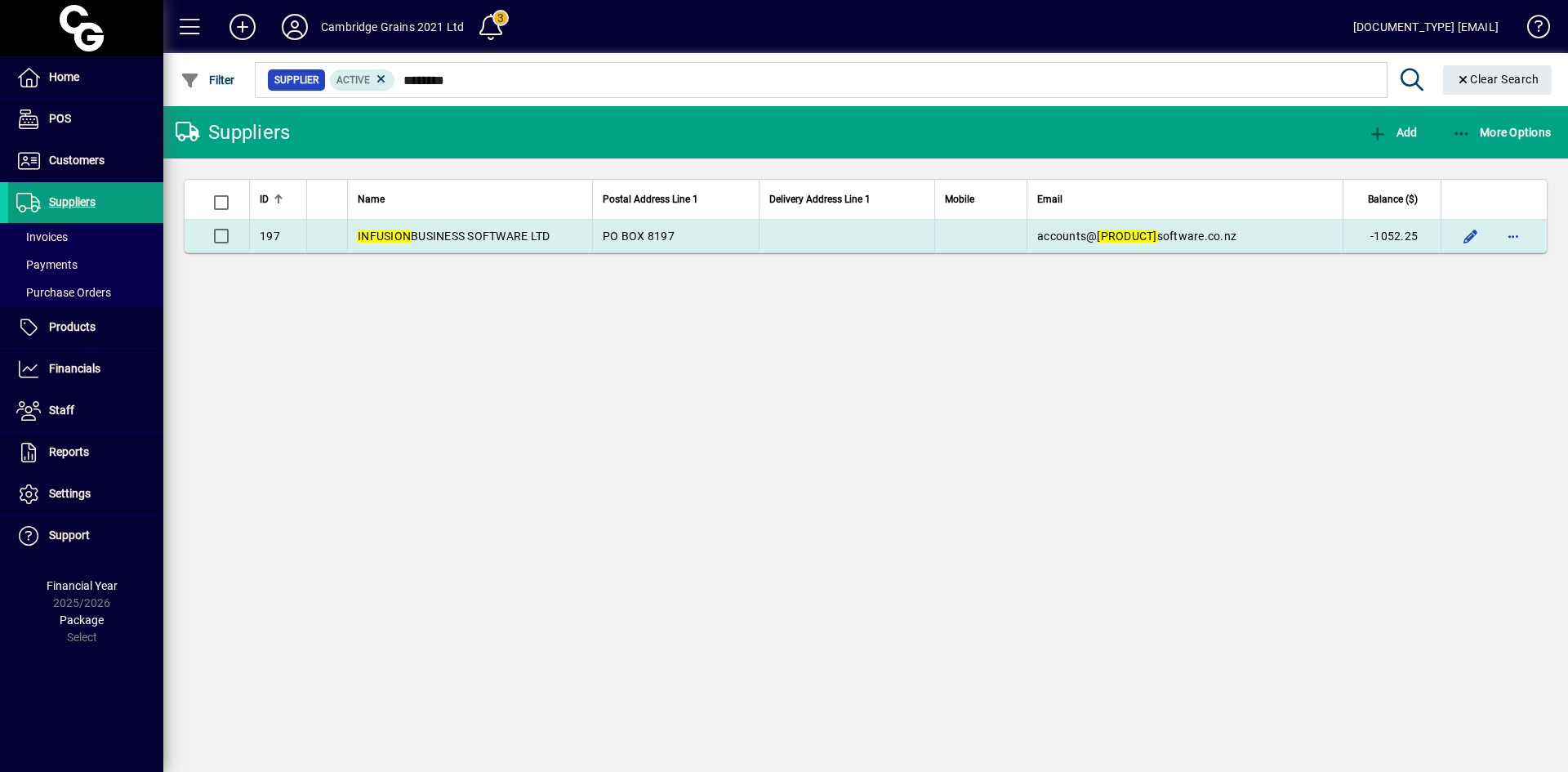 click on "INFUSION" at bounding box center (384, 236) 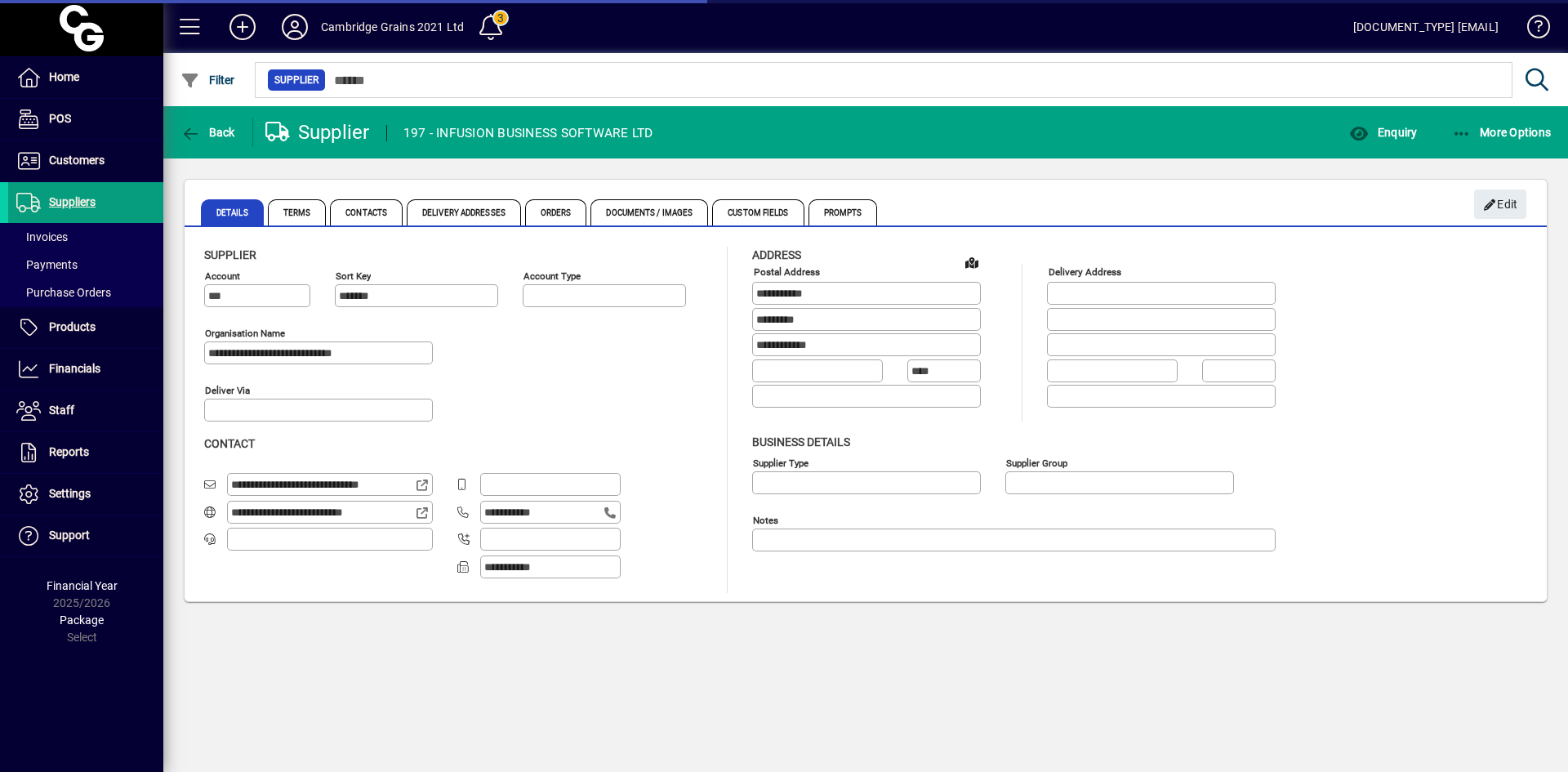 type on "**********" 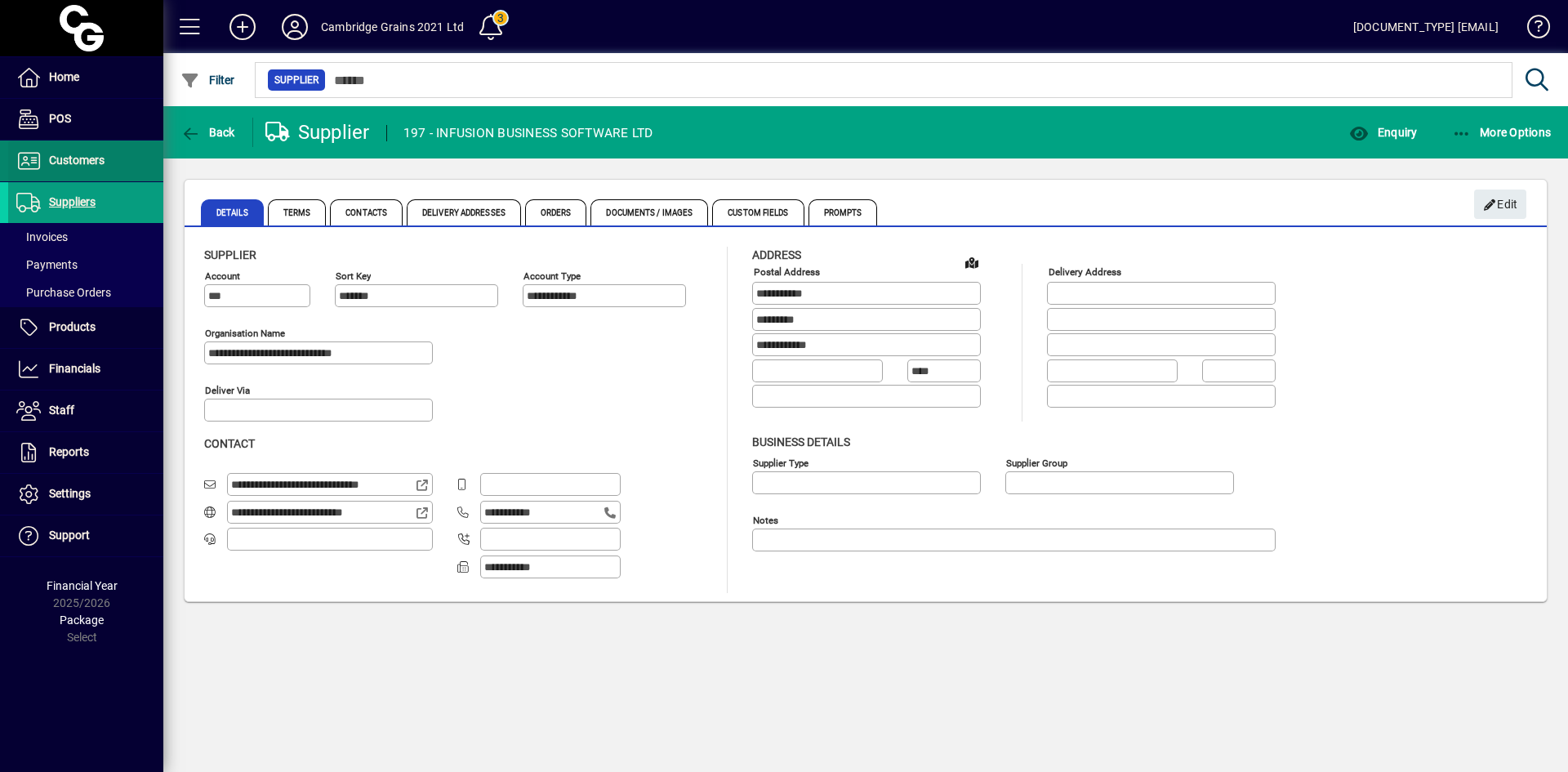 click on "Customers" at bounding box center (77, 160) 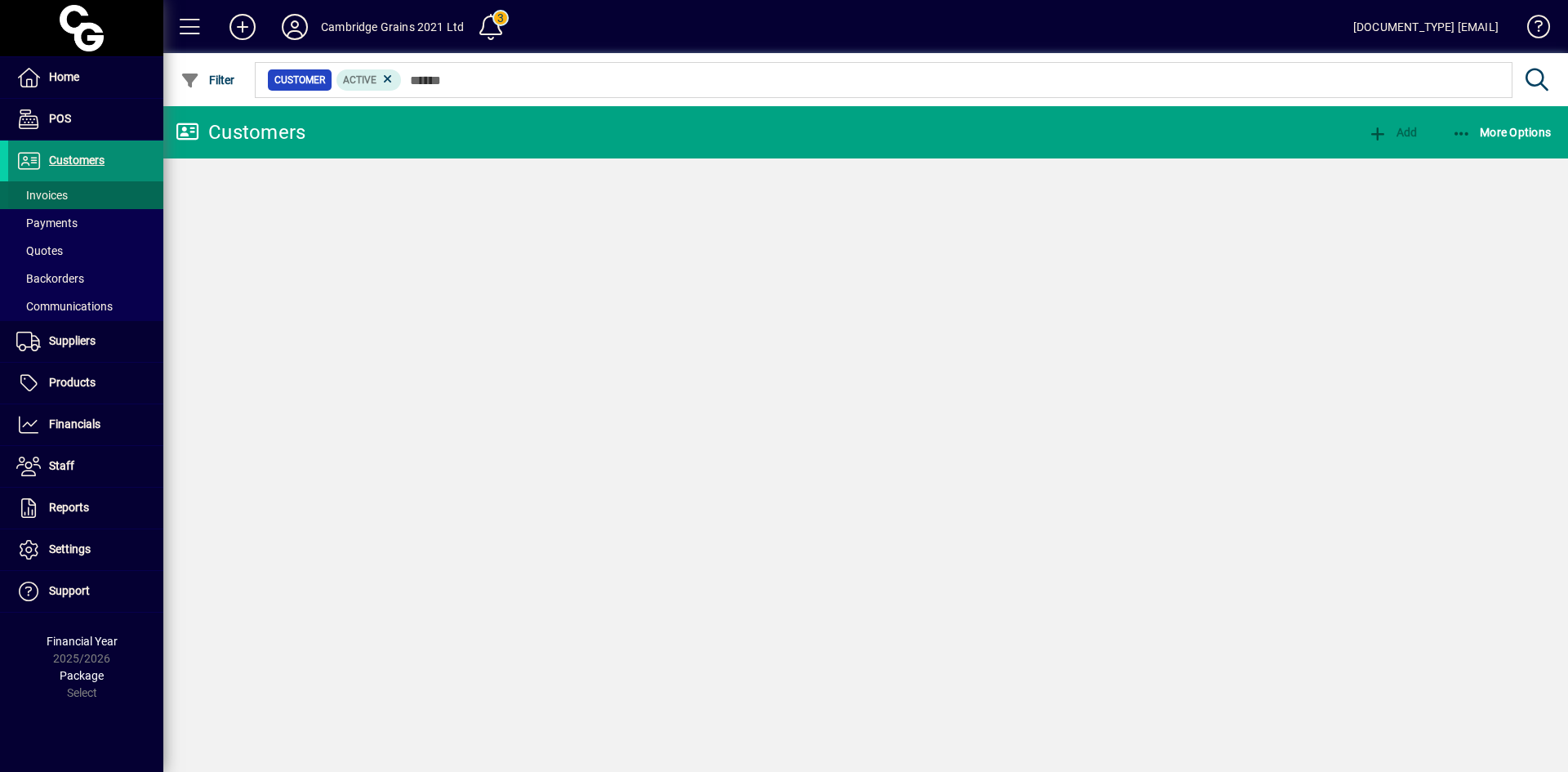 click at bounding box center (86, 195) 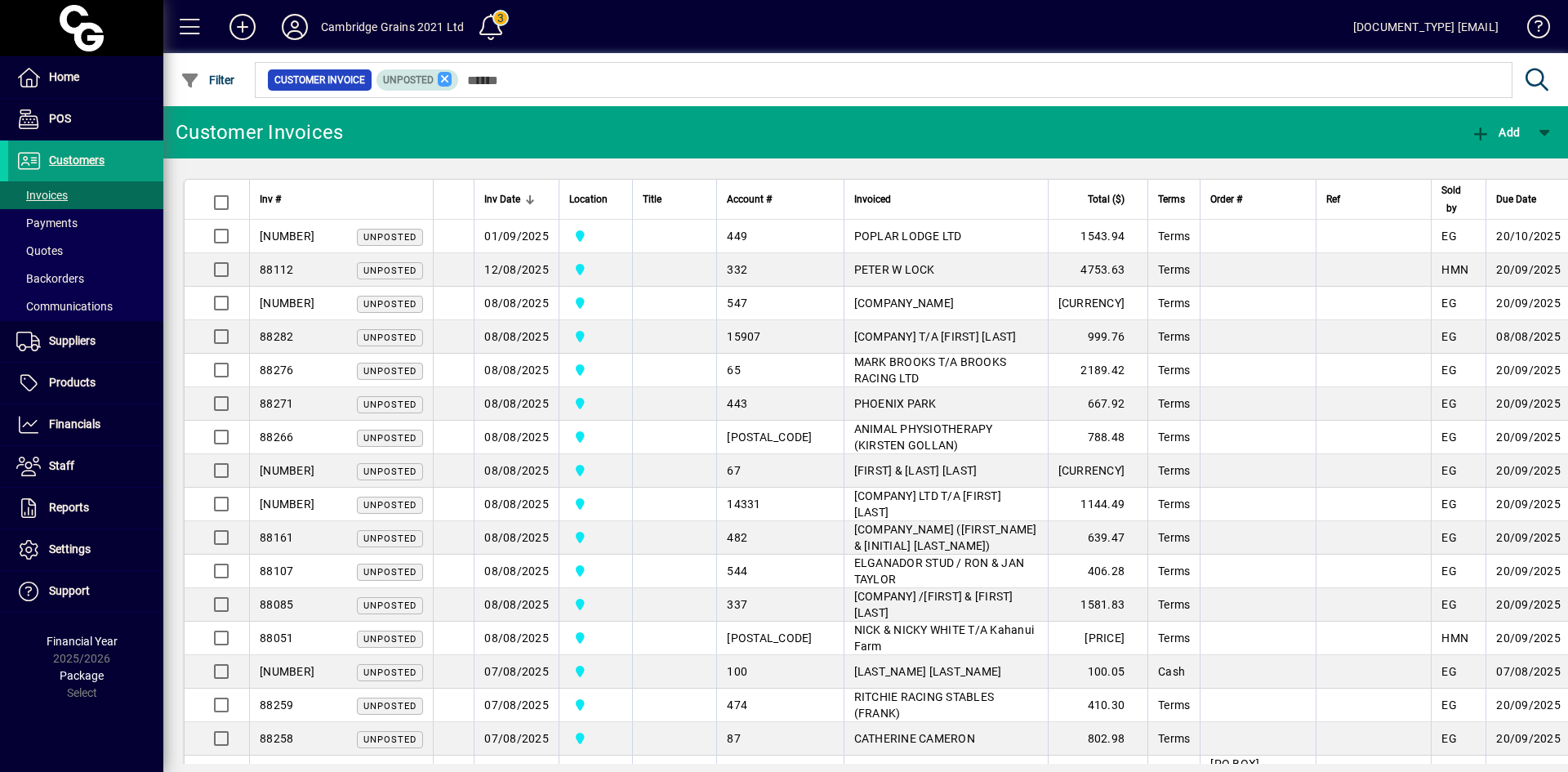 click at bounding box center [445, 79] 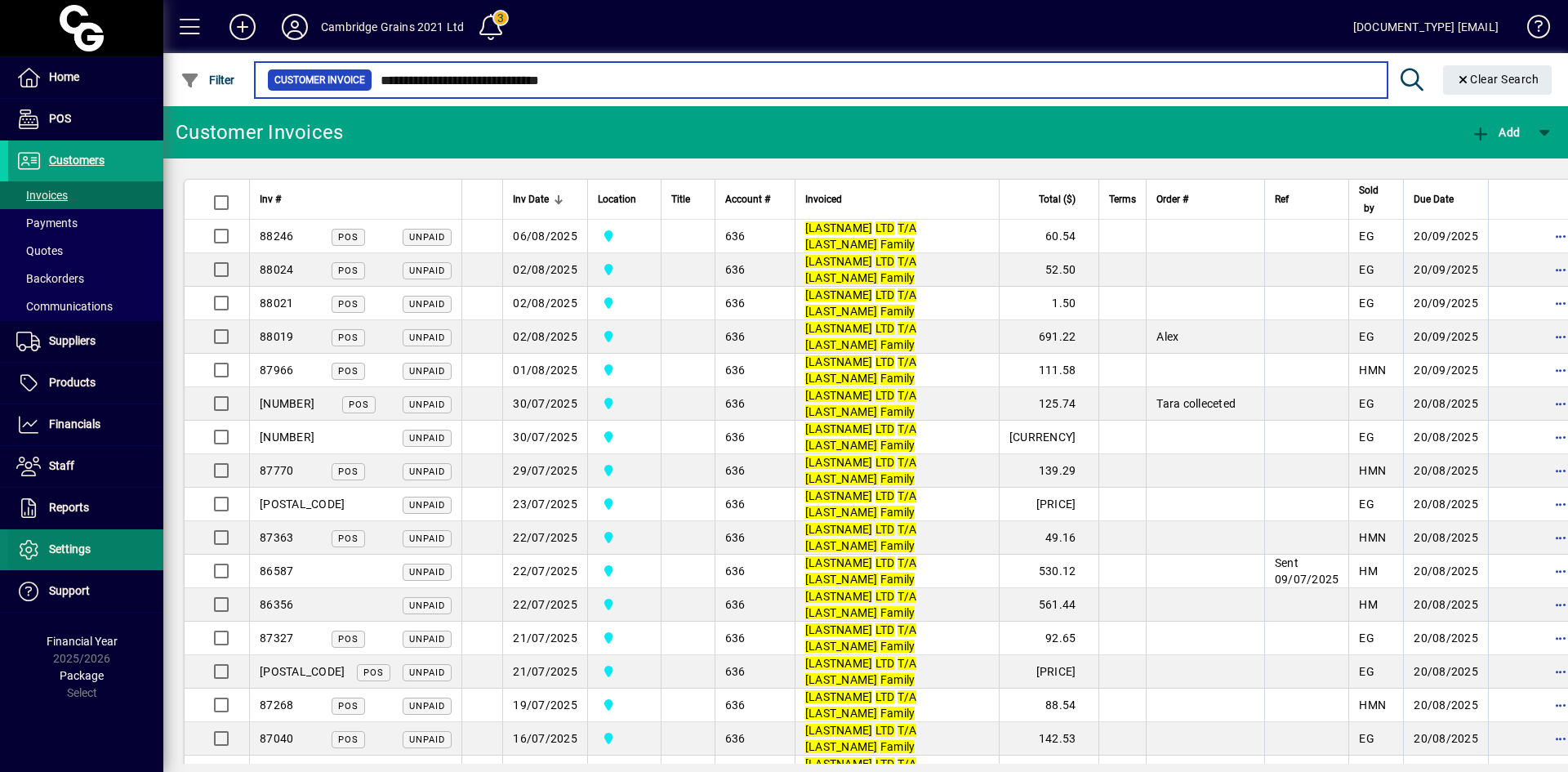 type on "**********" 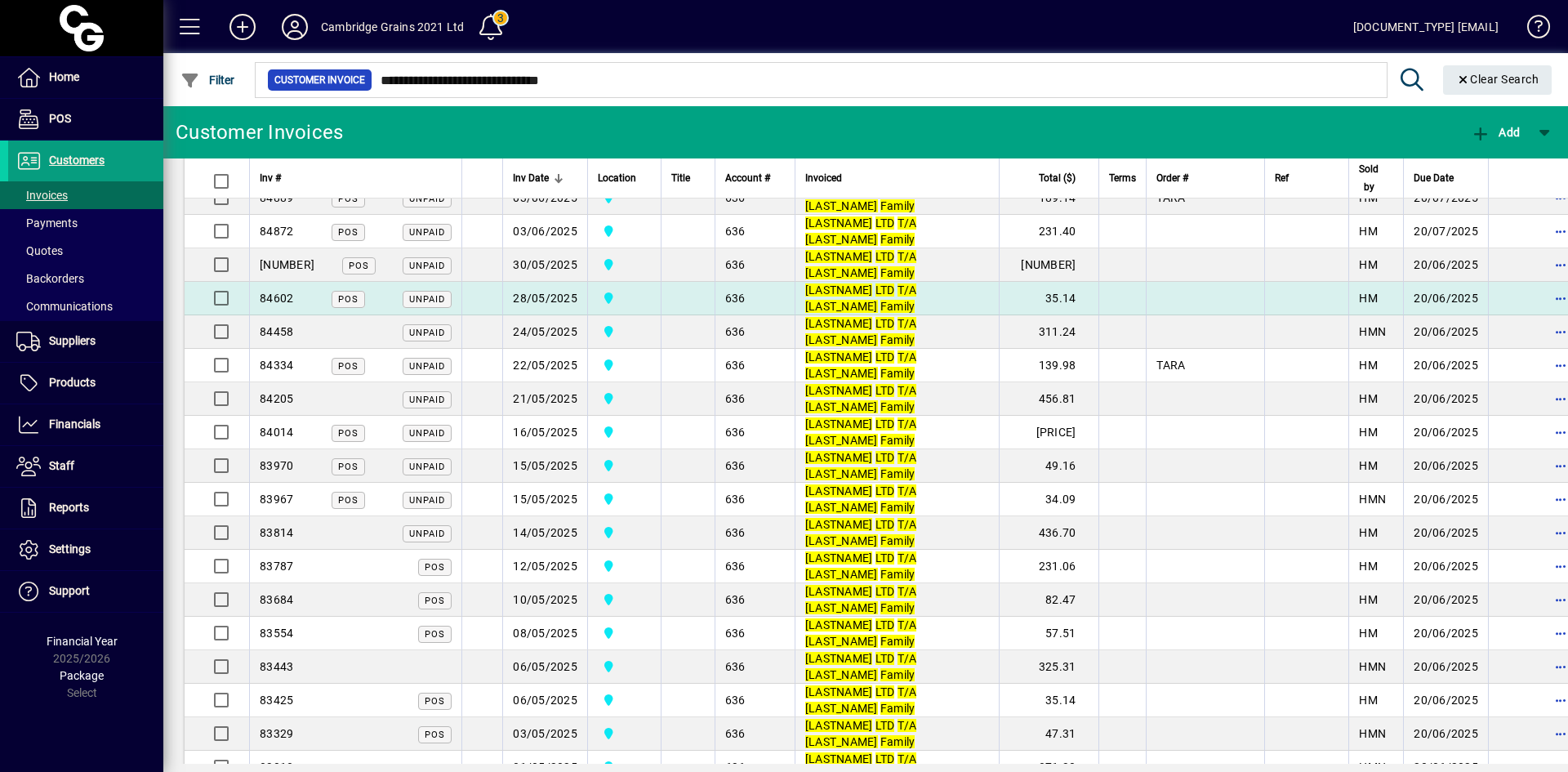 scroll, scrollTop: 1225, scrollLeft: 0, axis: vertical 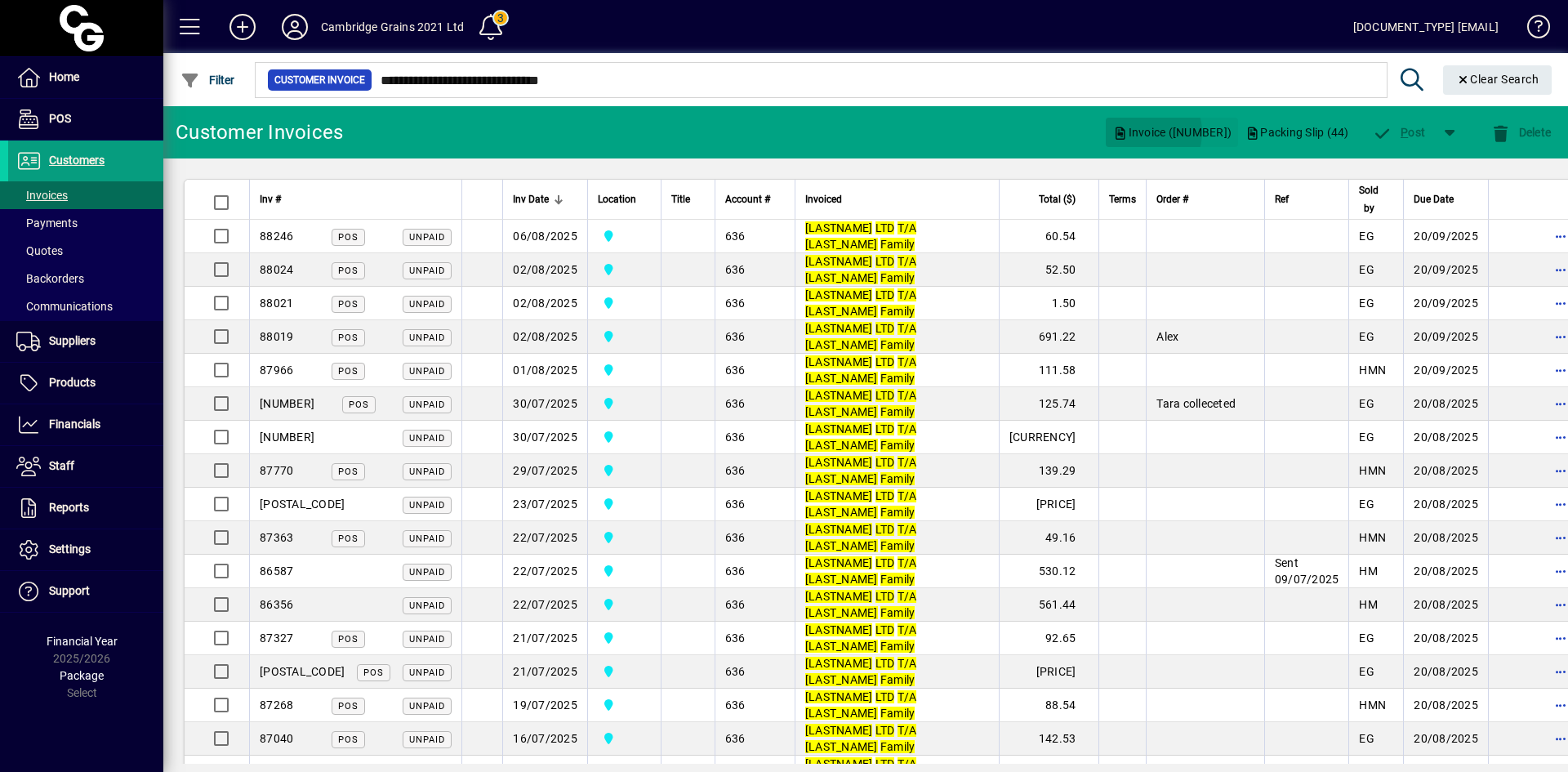 click on "Invoice (44)" 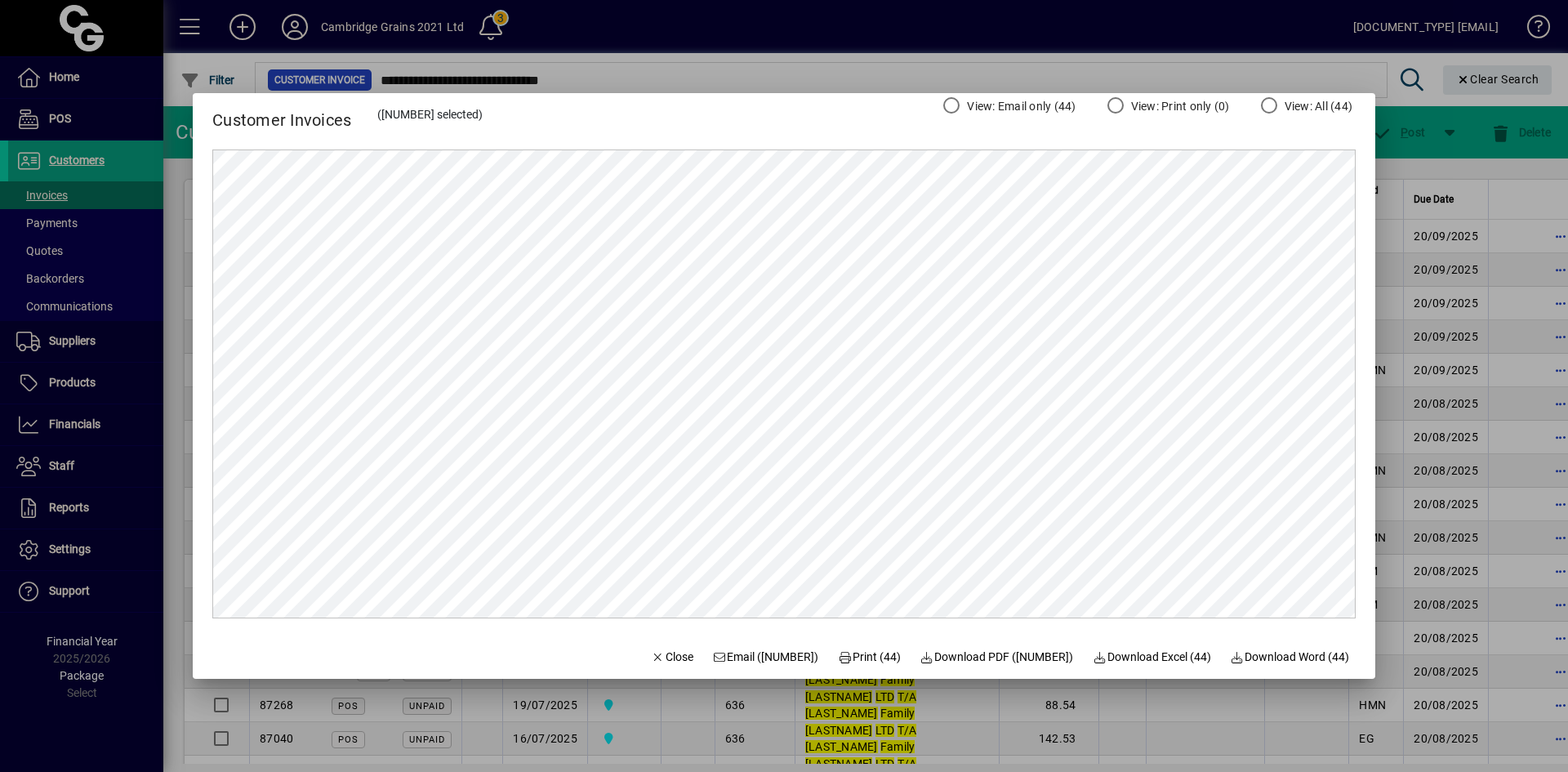 scroll, scrollTop: 0, scrollLeft: 0, axis: both 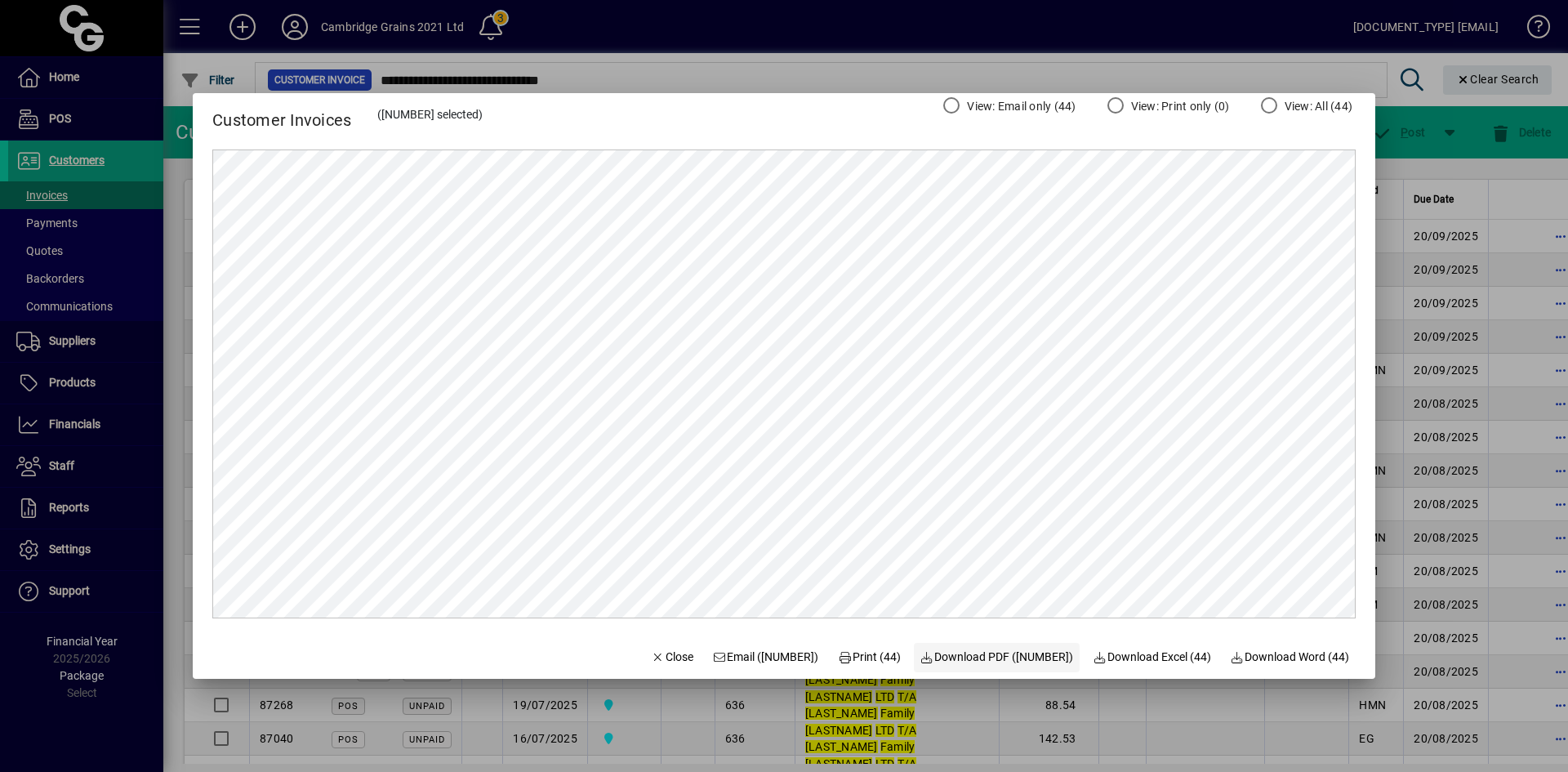 click on "Download PDF (44)" 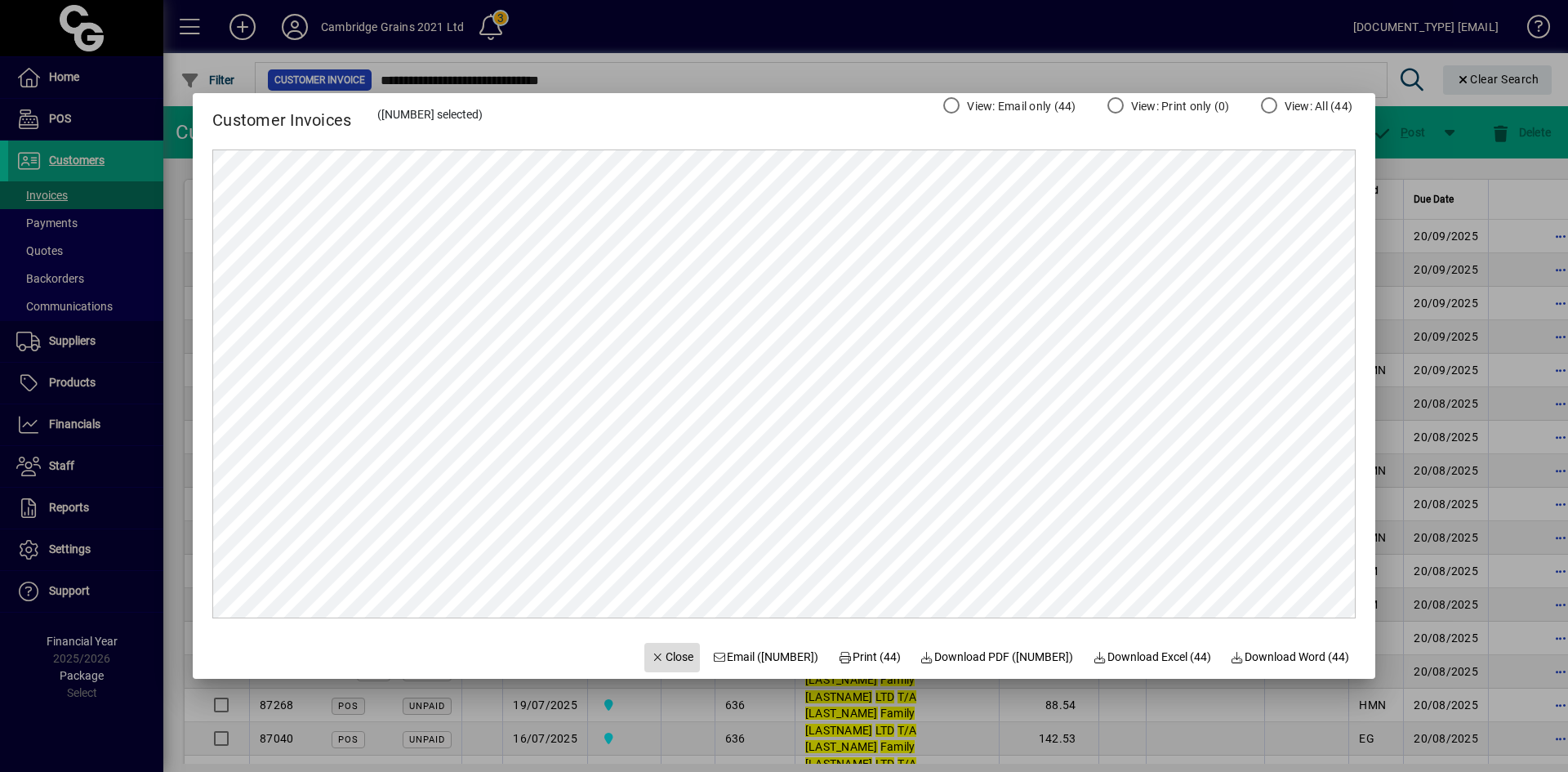 click on "Close" 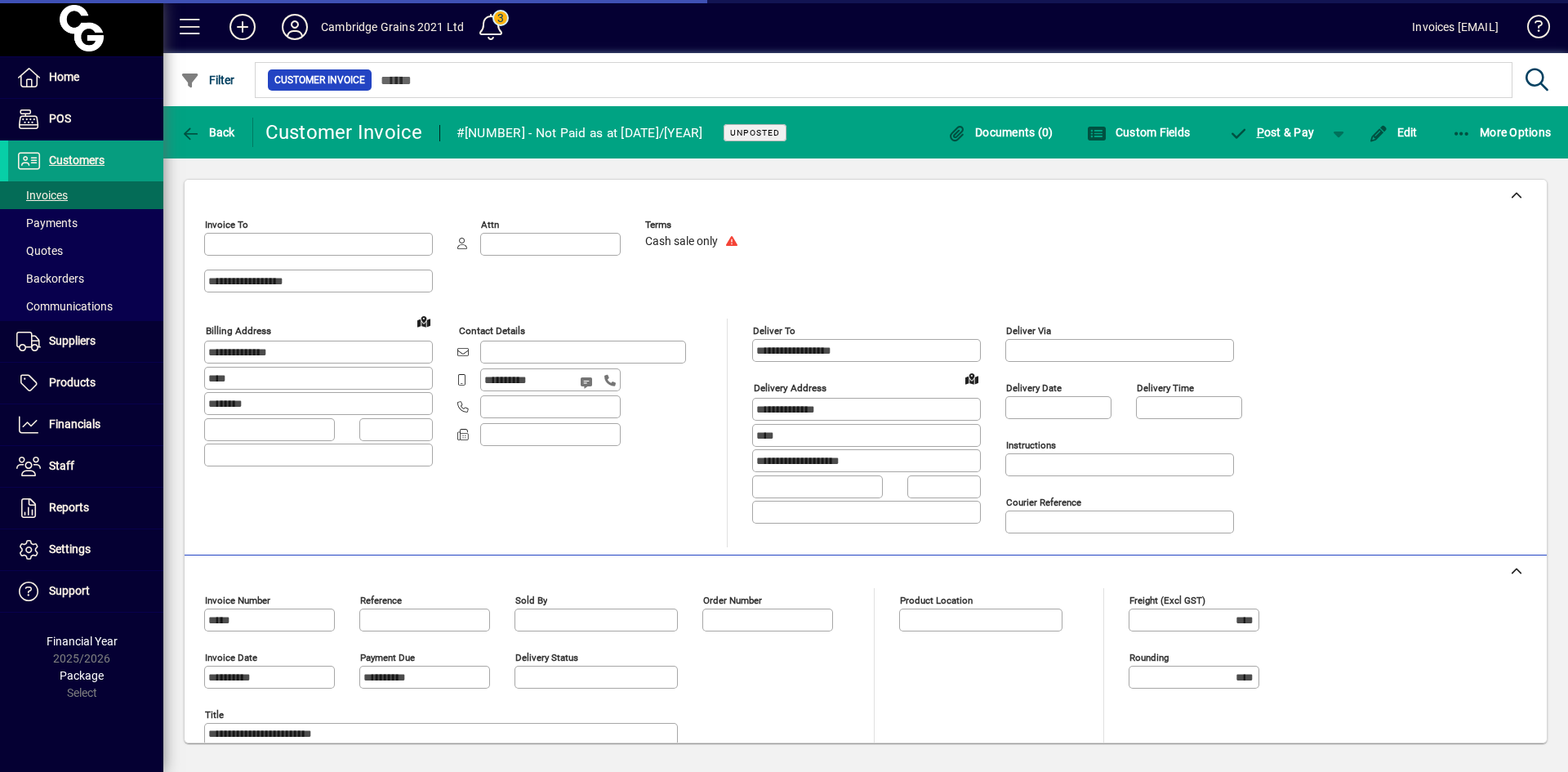 type on "**********" 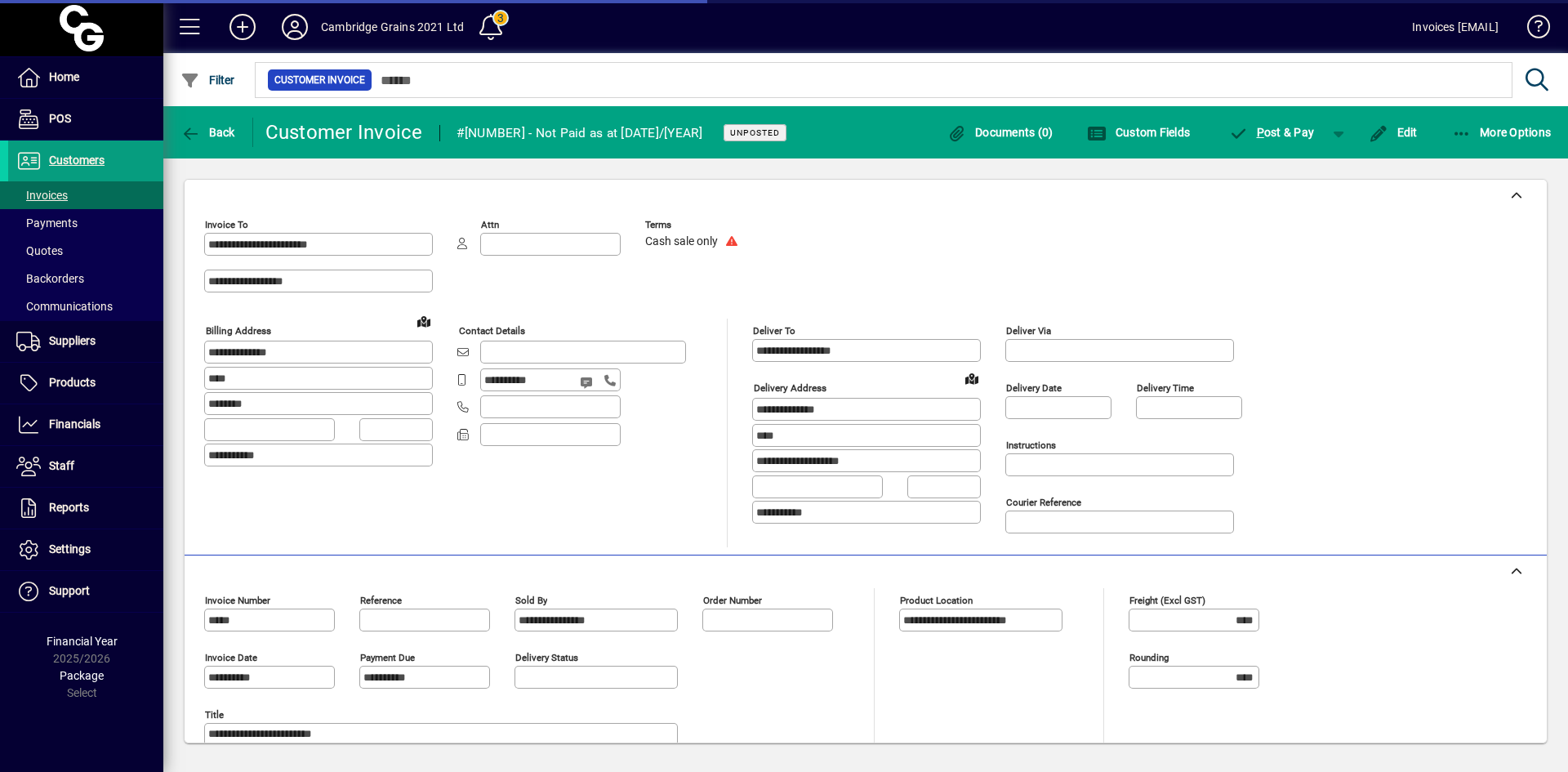 scroll, scrollTop: 0, scrollLeft: 0, axis: both 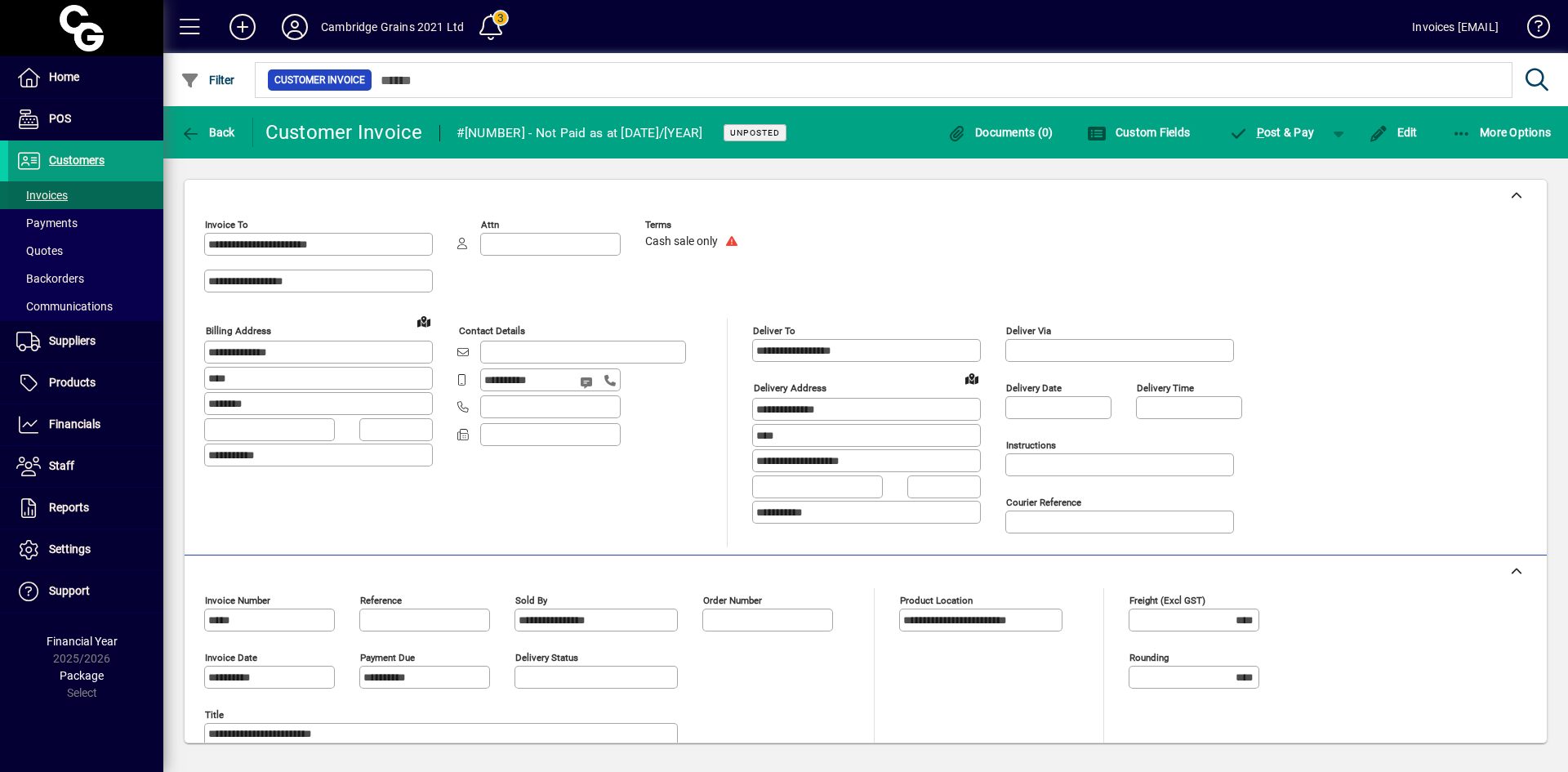 drag, startPoint x: 53, startPoint y: 190, endPoint x: 82, endPoint y: 185, distance: 29.427878 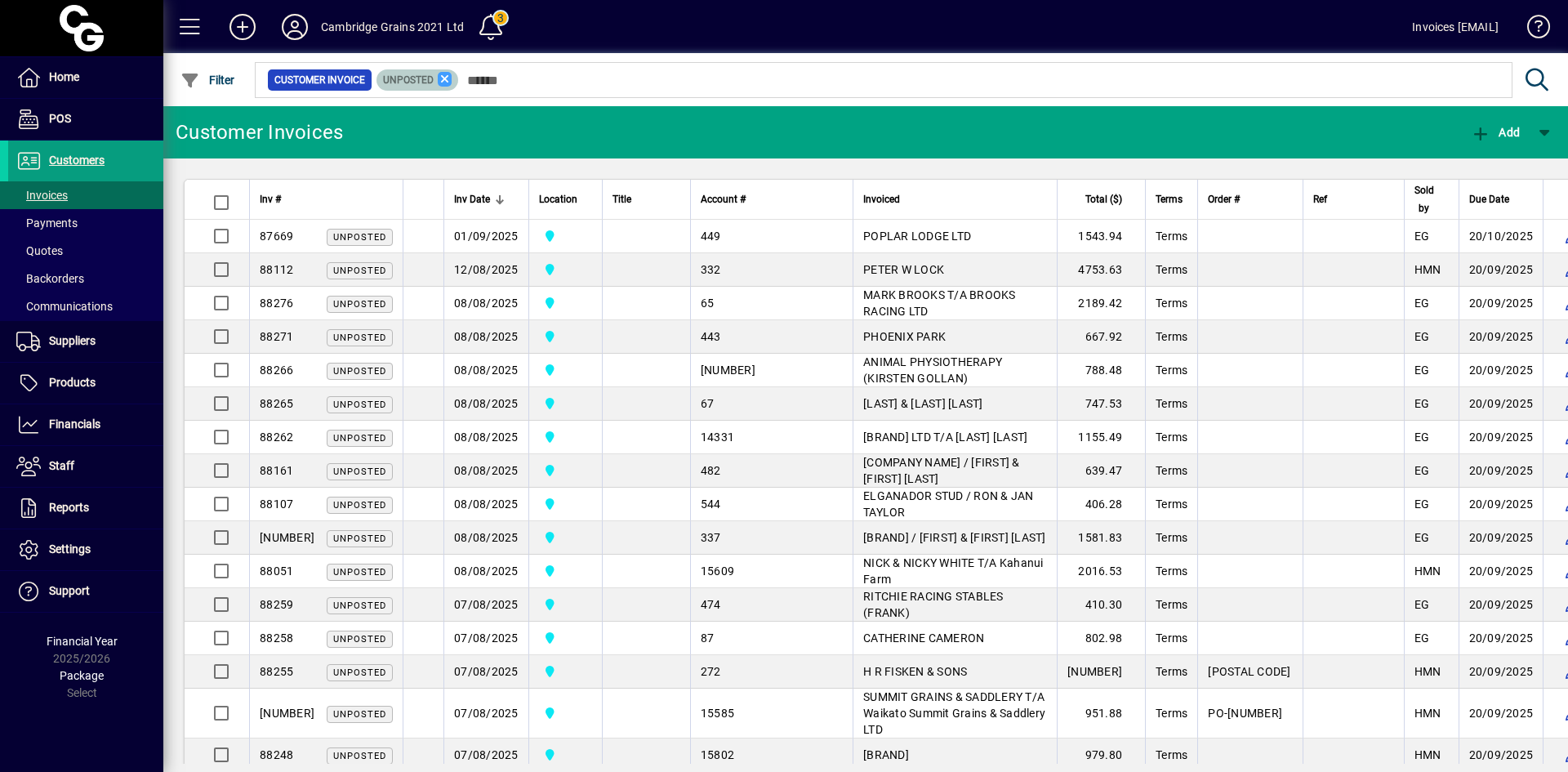 click at bounding box center (445, 79) 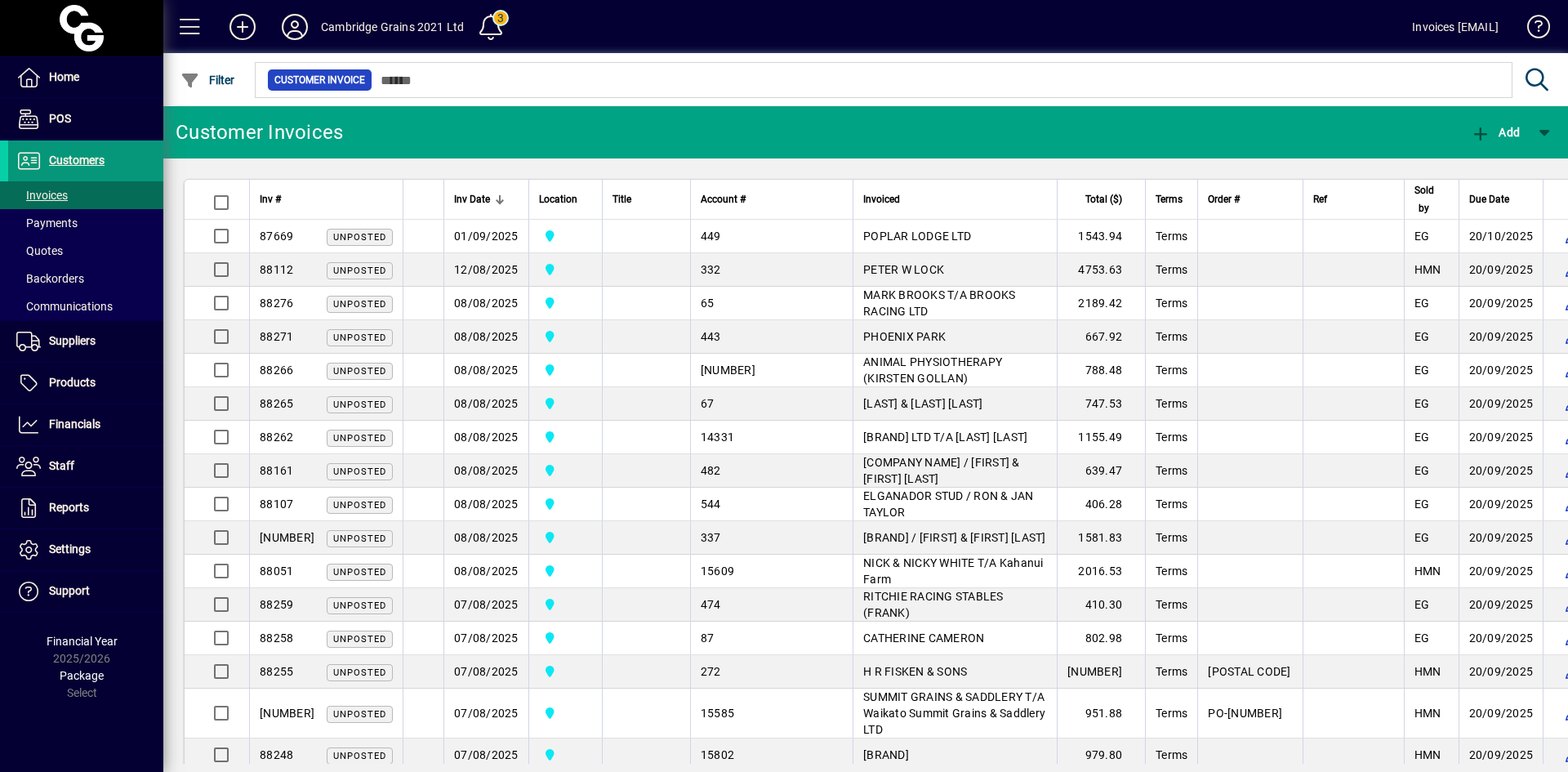 click on "Customers" at bounding box center [77, 160] 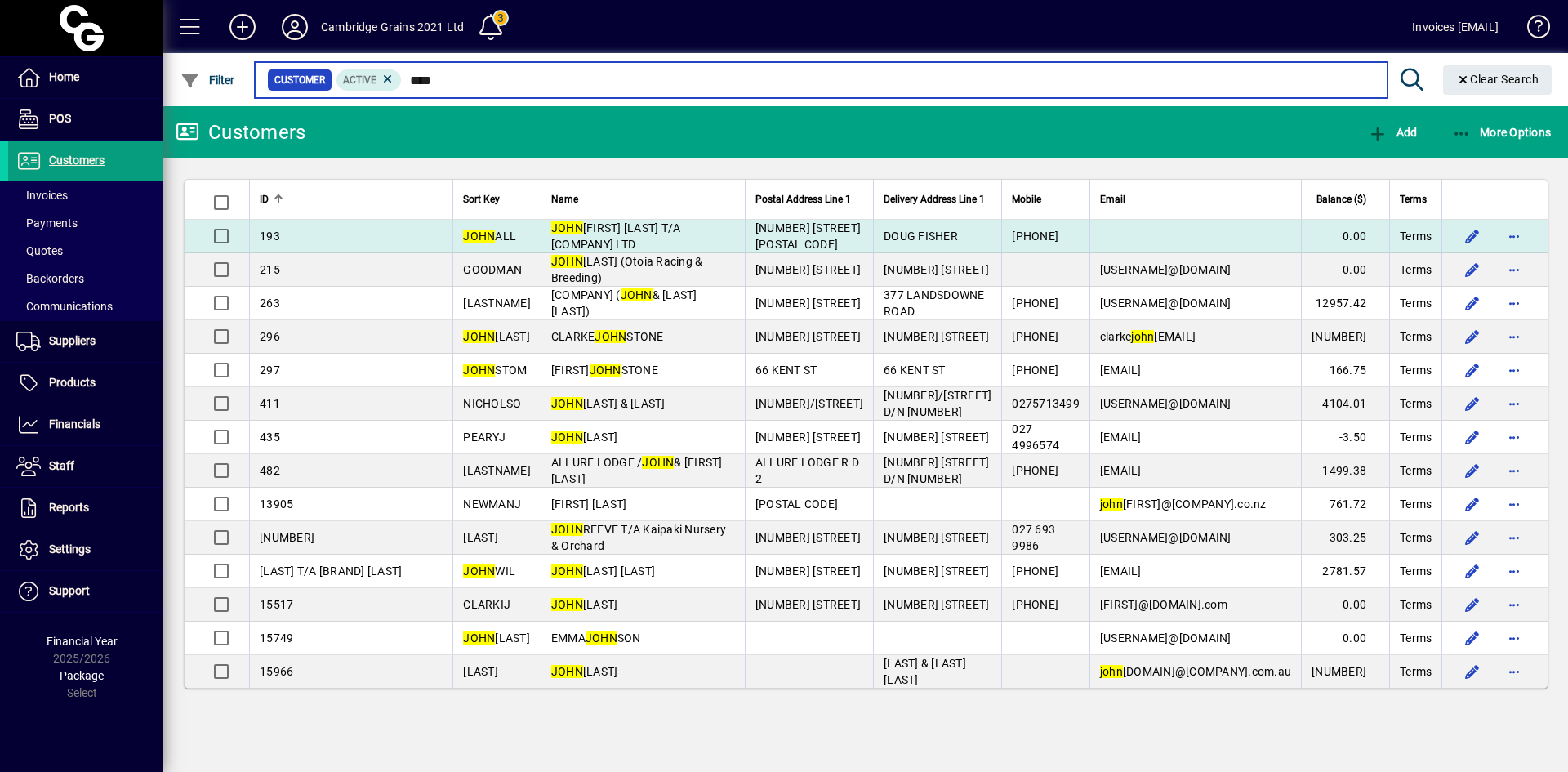 type on "****" 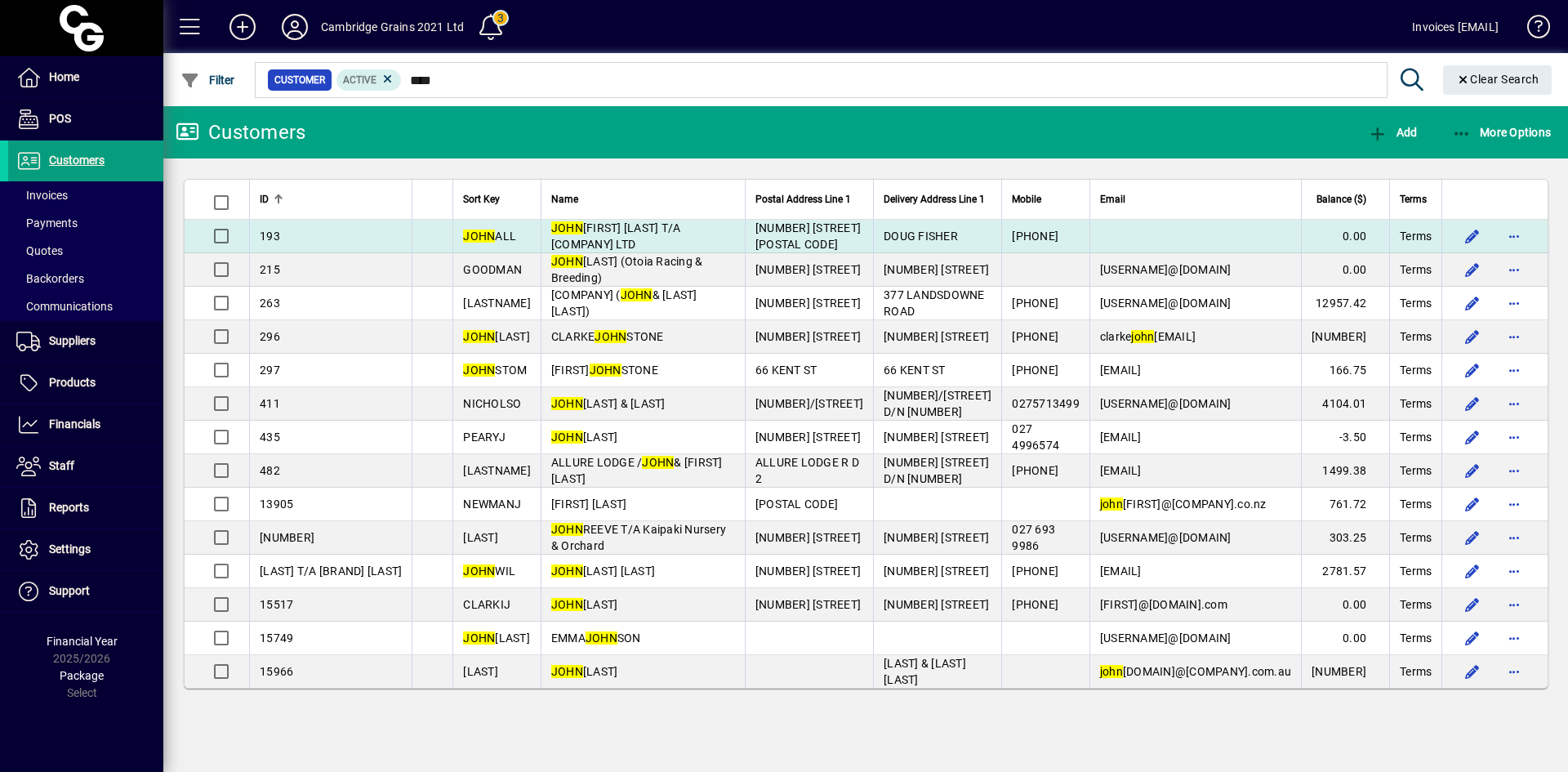 click on "JOHN  ALLAN FISHER T/A Morven Farm LTD" at bounding box center (616, 236) 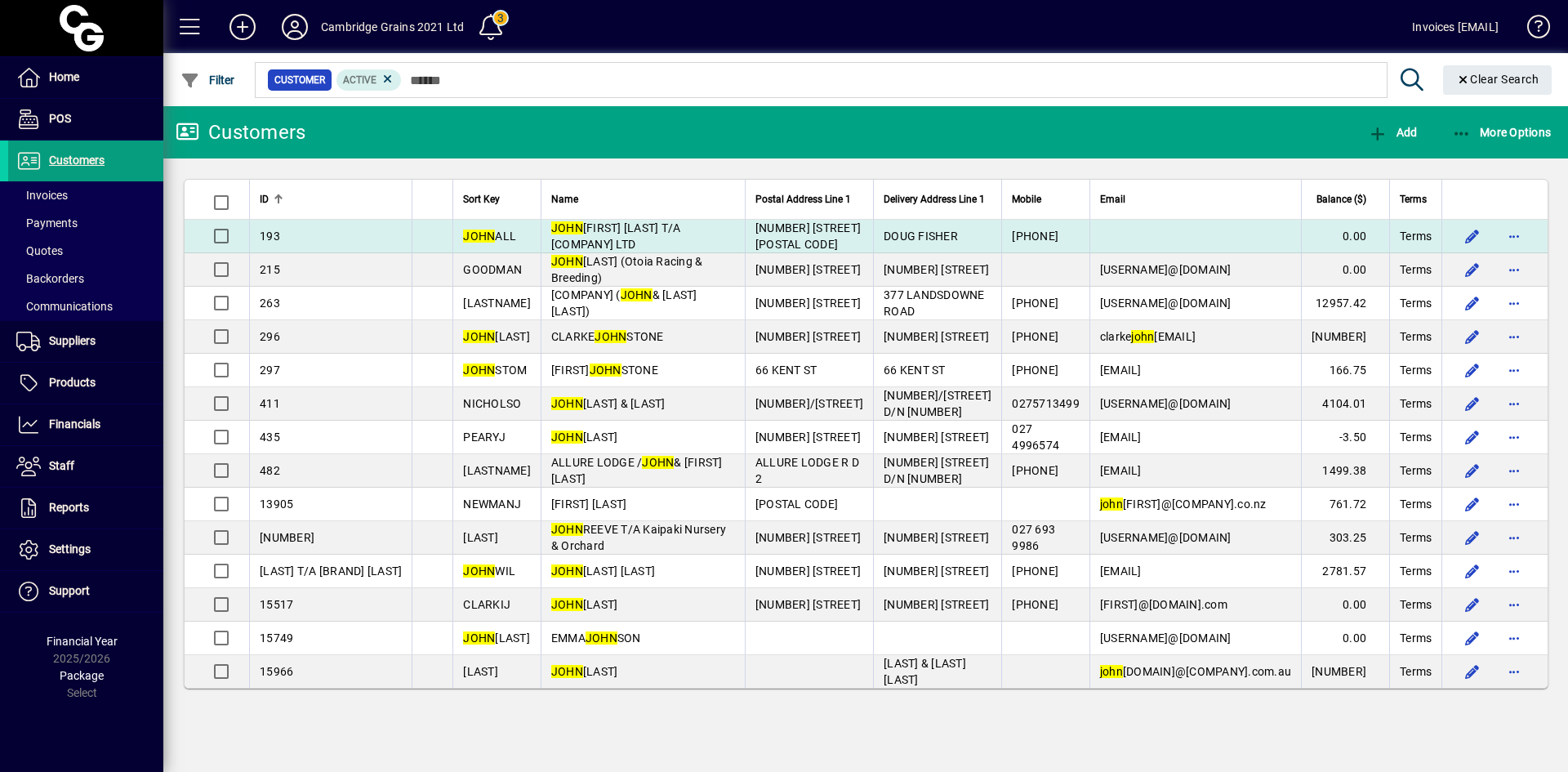 click on "Customers  Add More Options  ID       Sort Key   Name   Postal Address Line 1   Delivery Address Line 1   Mobile   Email   Balance ($)   Terms  193 JOHN ALL JOHN  ALLAN FISHER T/A Morven Farm LTD 60 PEAKE ROAD RD1 DOUG FISHER 0277572162  0.00  Terms  215 GOODMAN JOHN  GOODMAN (Otoia Racing & Breeding) 198 PEAKE ROAD 198 PEAKE RD goodie.kg1@gmail.com  0.00  Terms  263 HOGANJOH JK FARMS ( JOHN  & KARYN HOGAN) 377 LANDSDOWNE RD 377 LANDSDOWNE ROAD 0211323410 jkfarm@outlook.co.nz  12957.42  Terms  296 JOHN STOC CLARKE  JOHN STONE 383 MATANGI RD 383 MATANGI RD 0276727001 clarke john stone@gmail.com  144.06  Terms  297 JOHN STOM MELVYN  JOHN STONE 66 KENT ST 66 KENT ST 027 286 4486 ngaire-mel@xtra.co.nz  166.75  Terms  411 NICHOLSO JOHN  & KAREN NICHOLSON 2/18 Hairini Road 18/2 HAIRINI RD D/N 73830 0275713499 karen.nicholson57@gmail.com  4104.01  Terms  435 PEARYJ JOHN  T PEARY 1404 Miranda Road 1422 Tauwhare Road 027 4996574 jtpeary@gmail.com  -3.50  Terms  482 ROBINSJM ALLURE LODGE /  JOHN  & MD ROBINSON Terms" 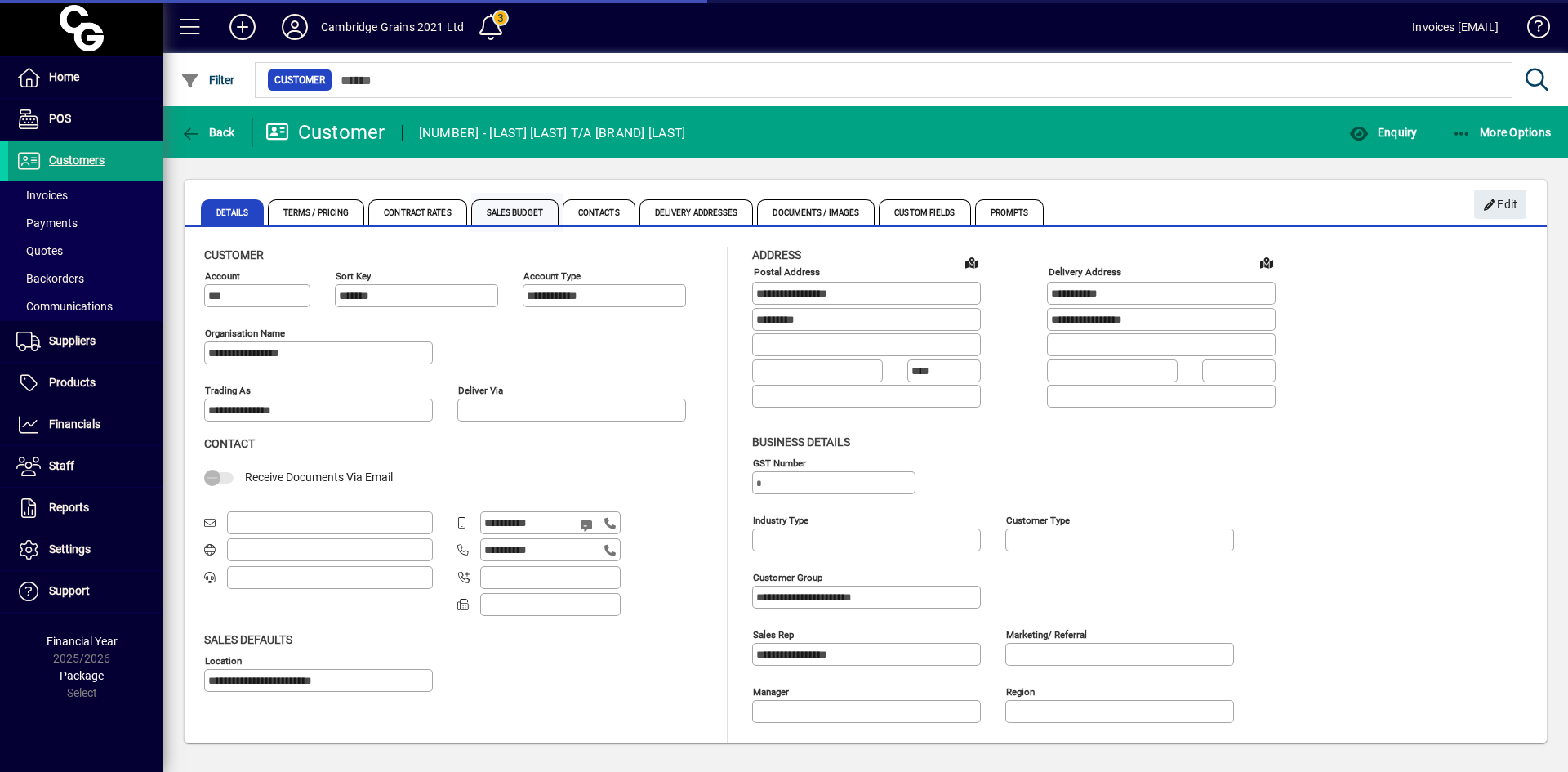 type on "**********" 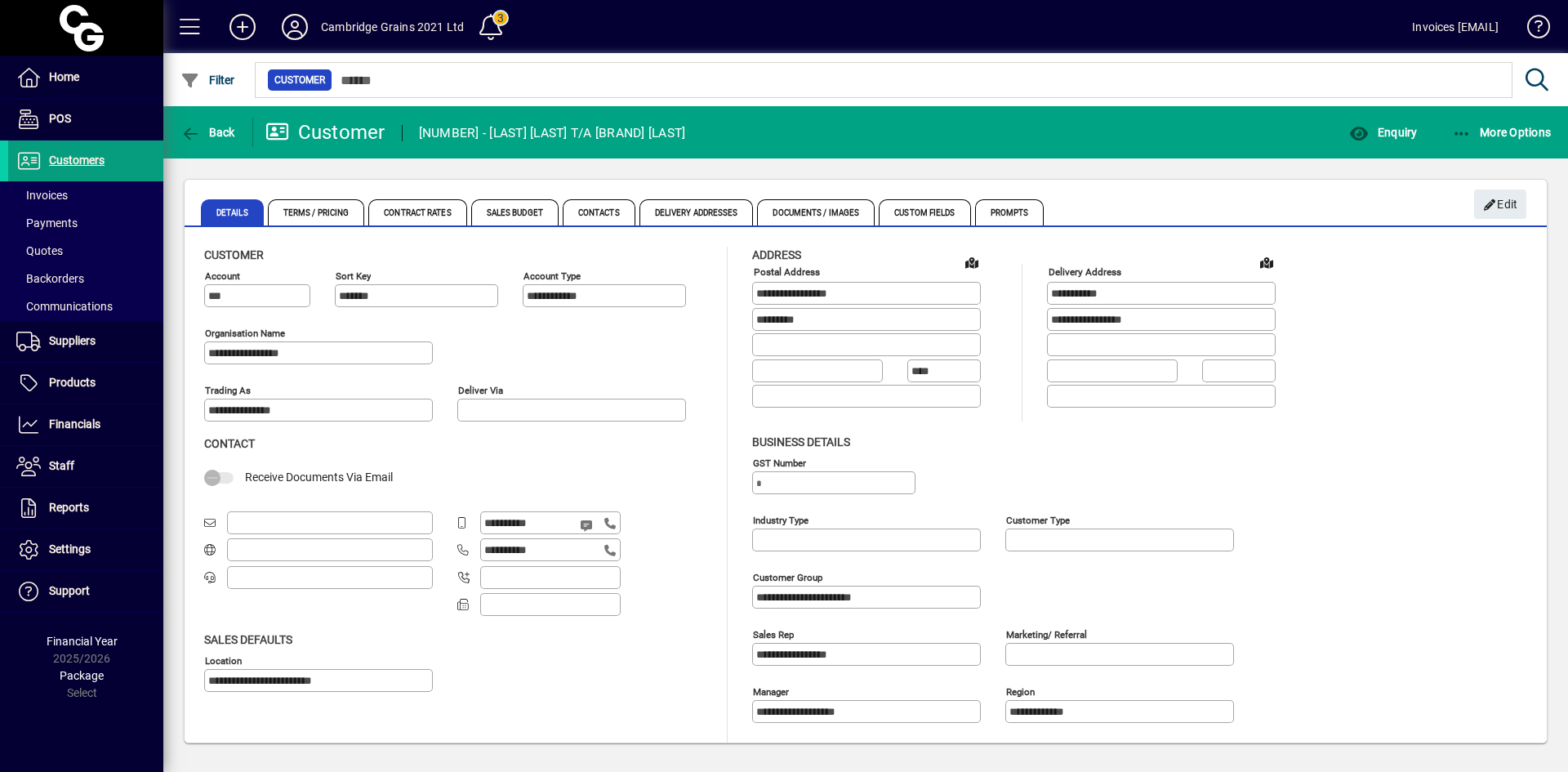 click on "**********" at bounding box center [868, 293] 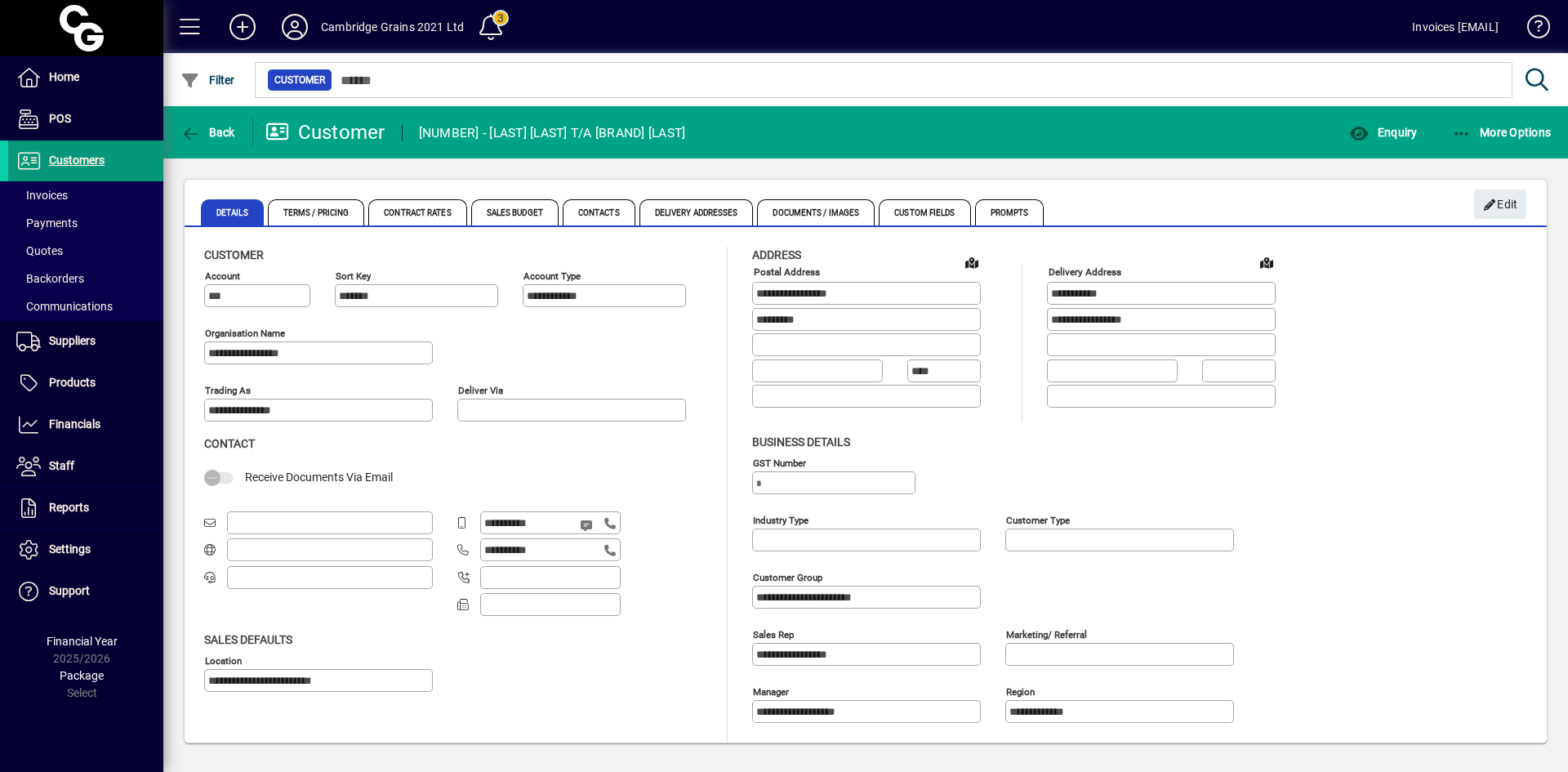 click on "Customers" at bounding box center (77, 160) 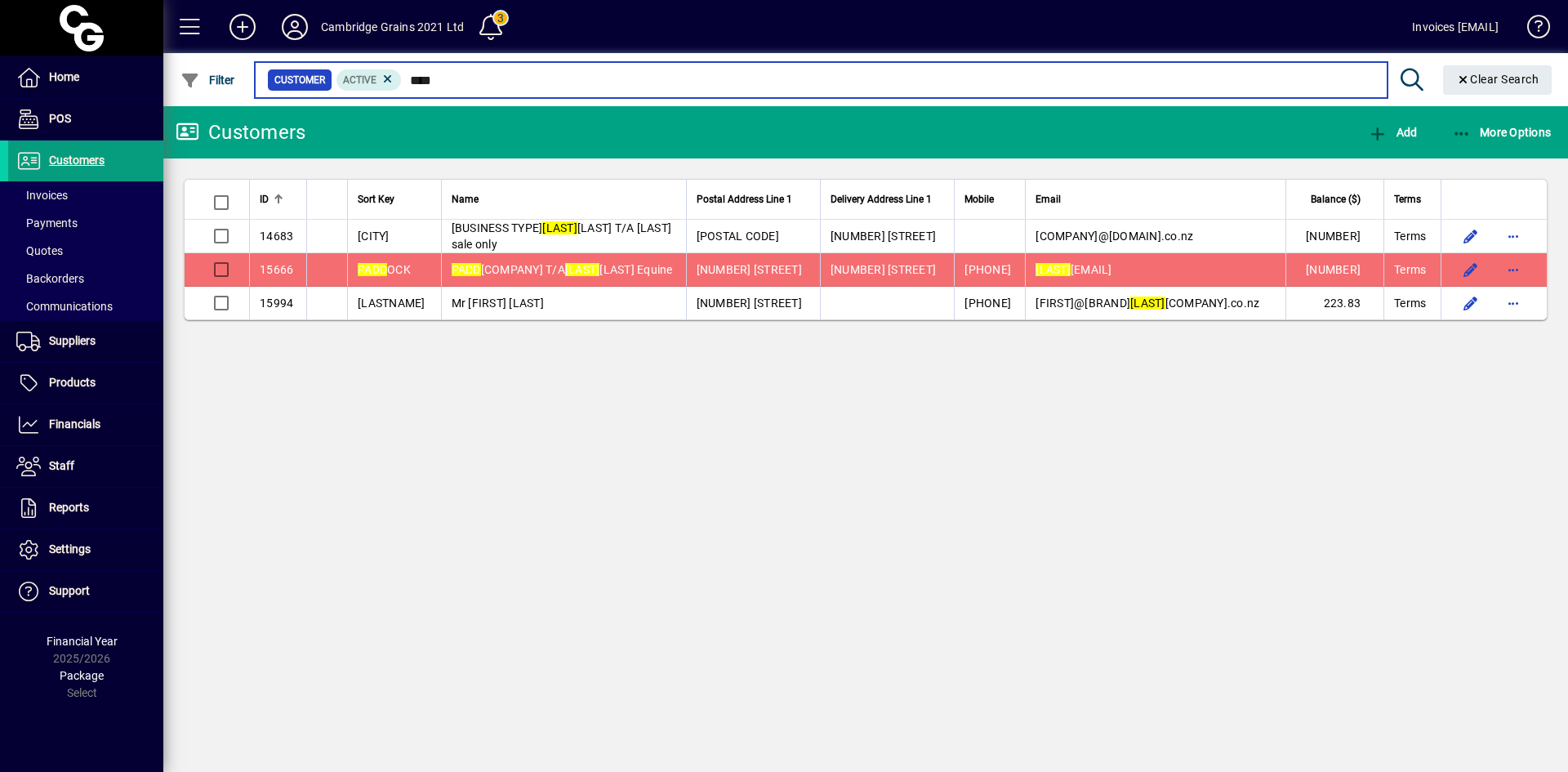 type on "****" 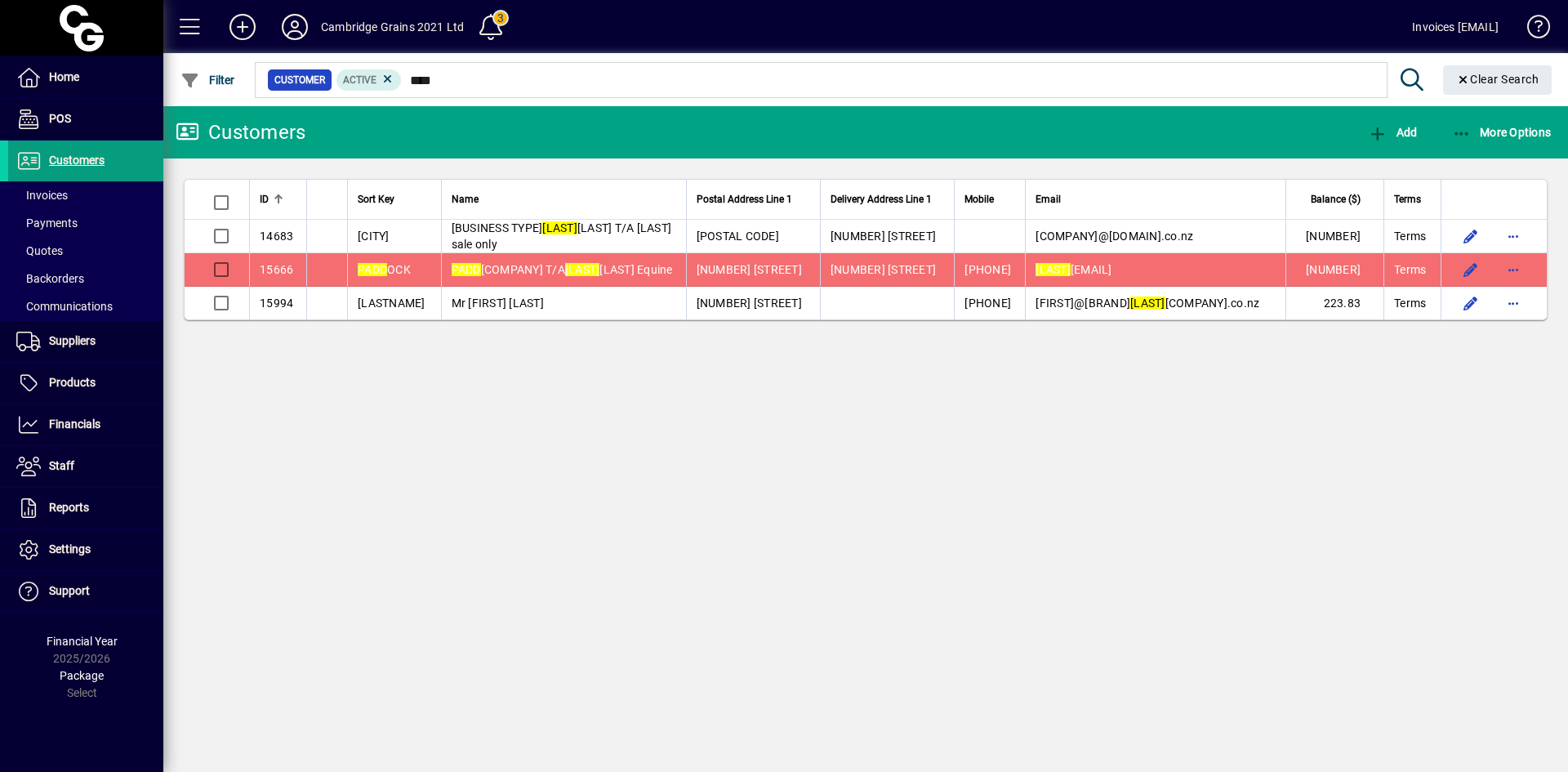 click on "PADD OCKS ON MARYCHURCH T/A  Padd ock Equine" at bounding box center (562, 270) 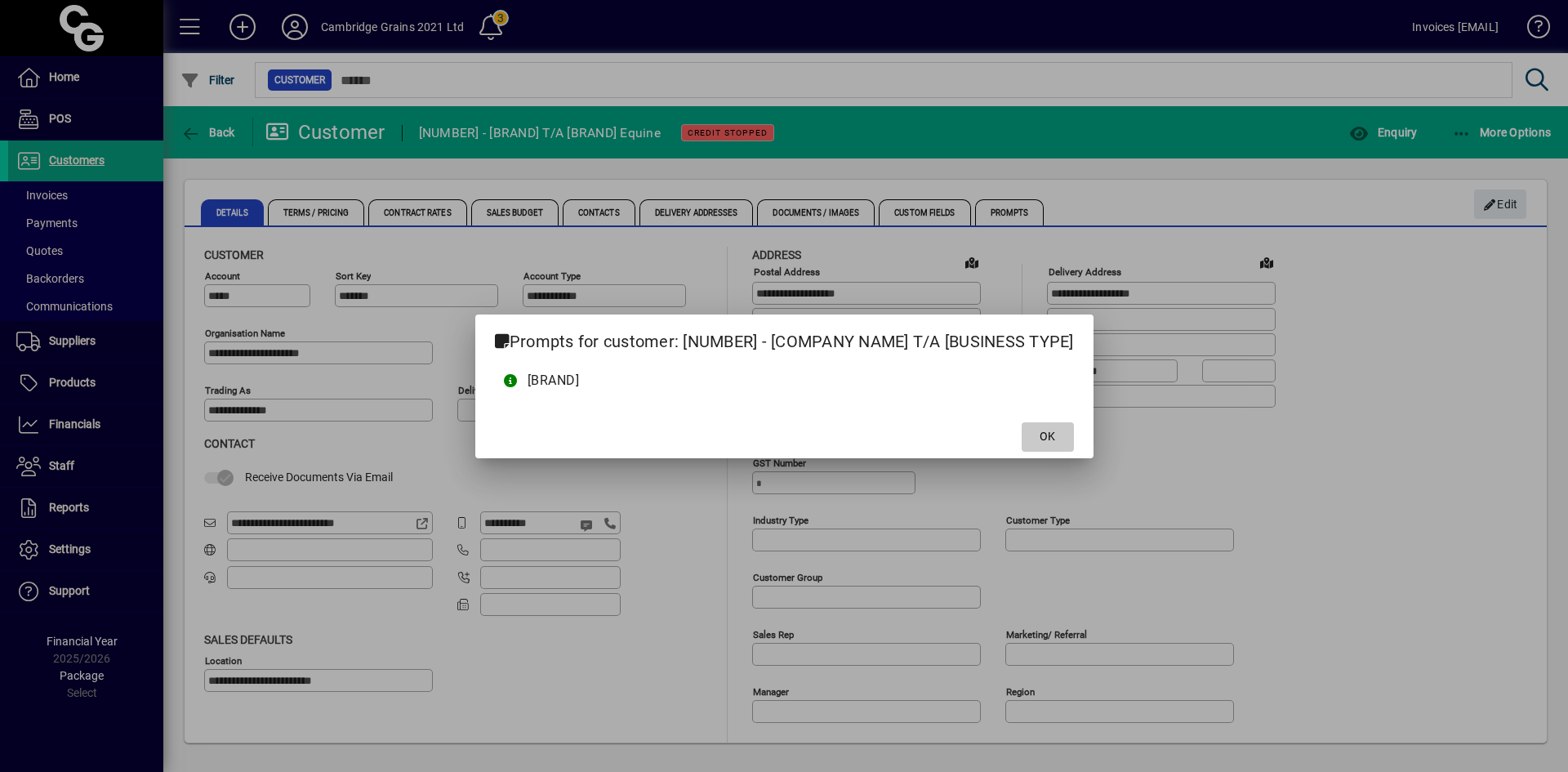 click on "OK" 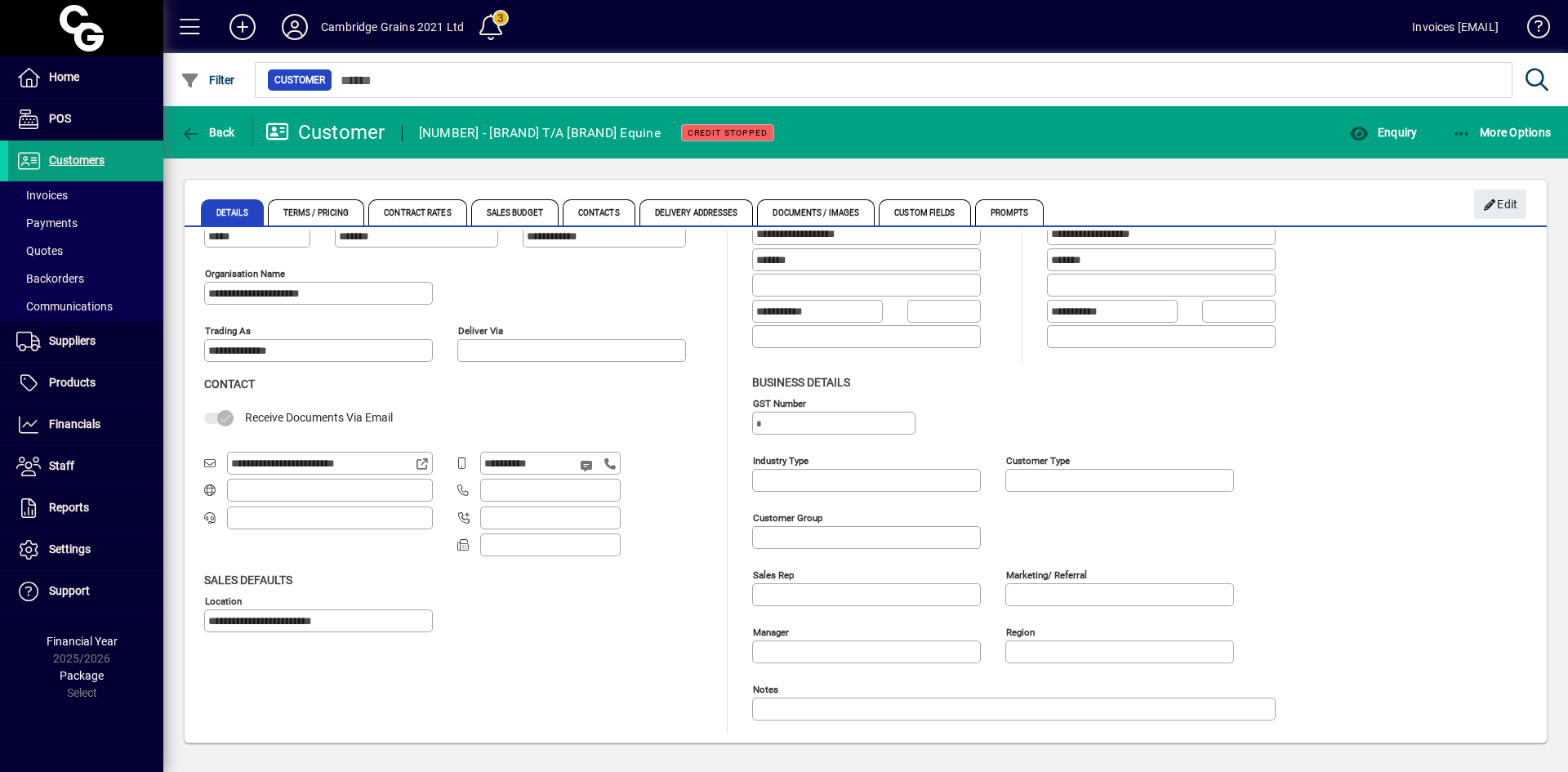 scroll, scrollTop: 0, scrollLeft: 0, axis: both 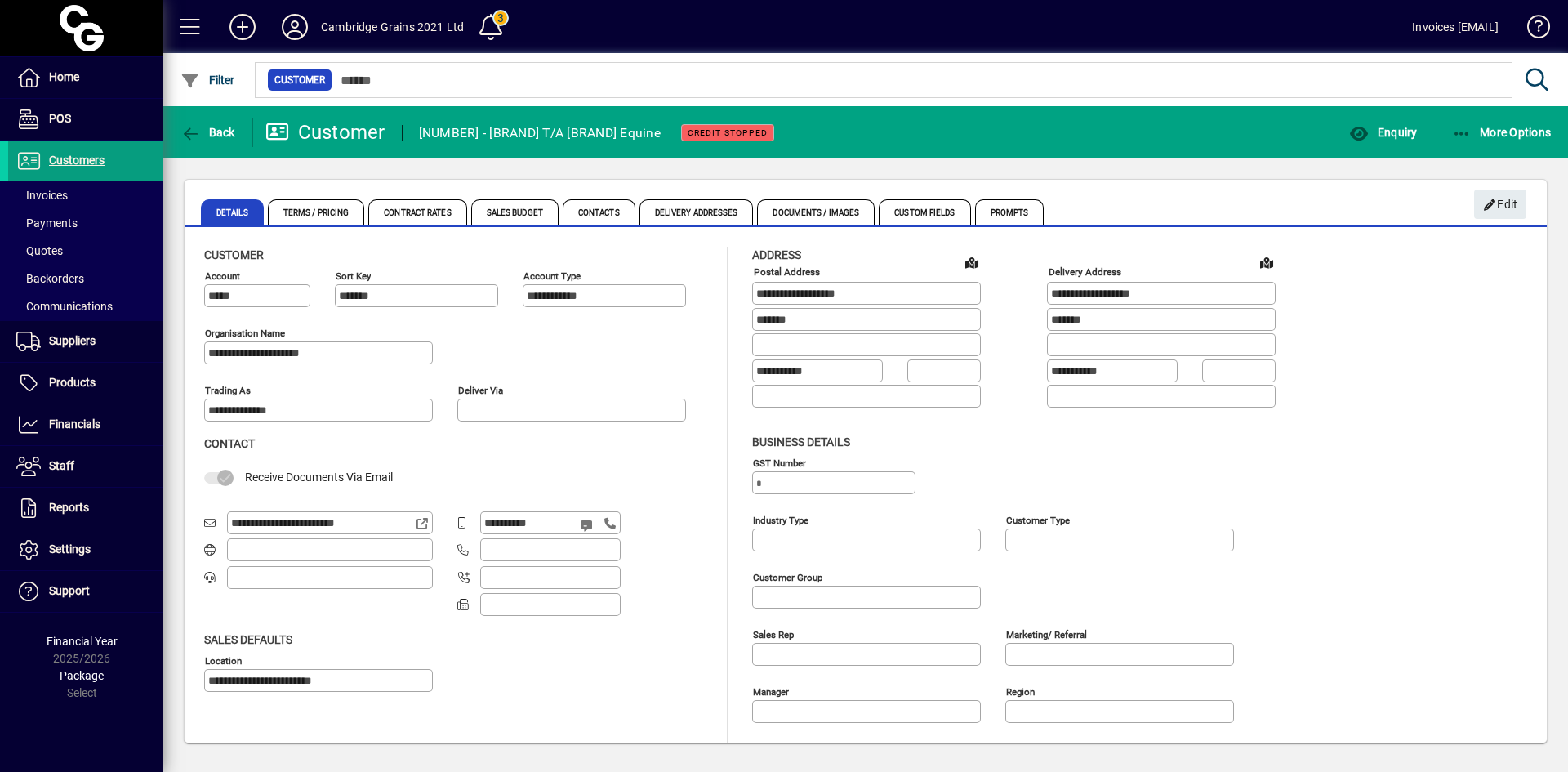drag, startPoint x: 893, startPoint y: 294, endPoint x: 751, endPoint y: 294, distance: 142 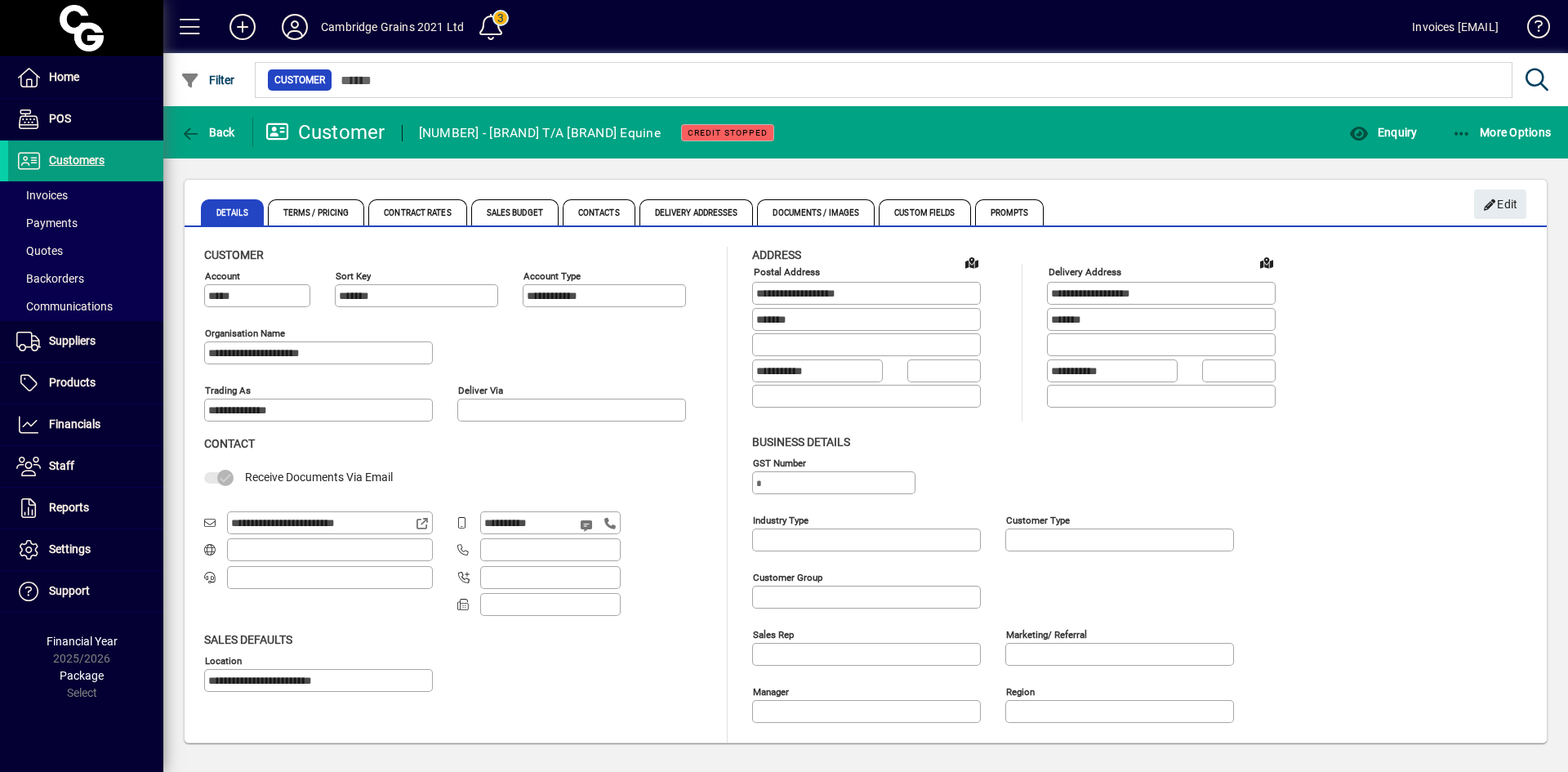 drag, startPoint x: 782, startPoint y: 291, endPoint x: 873, endPoint y: 300, distance: 91.44397 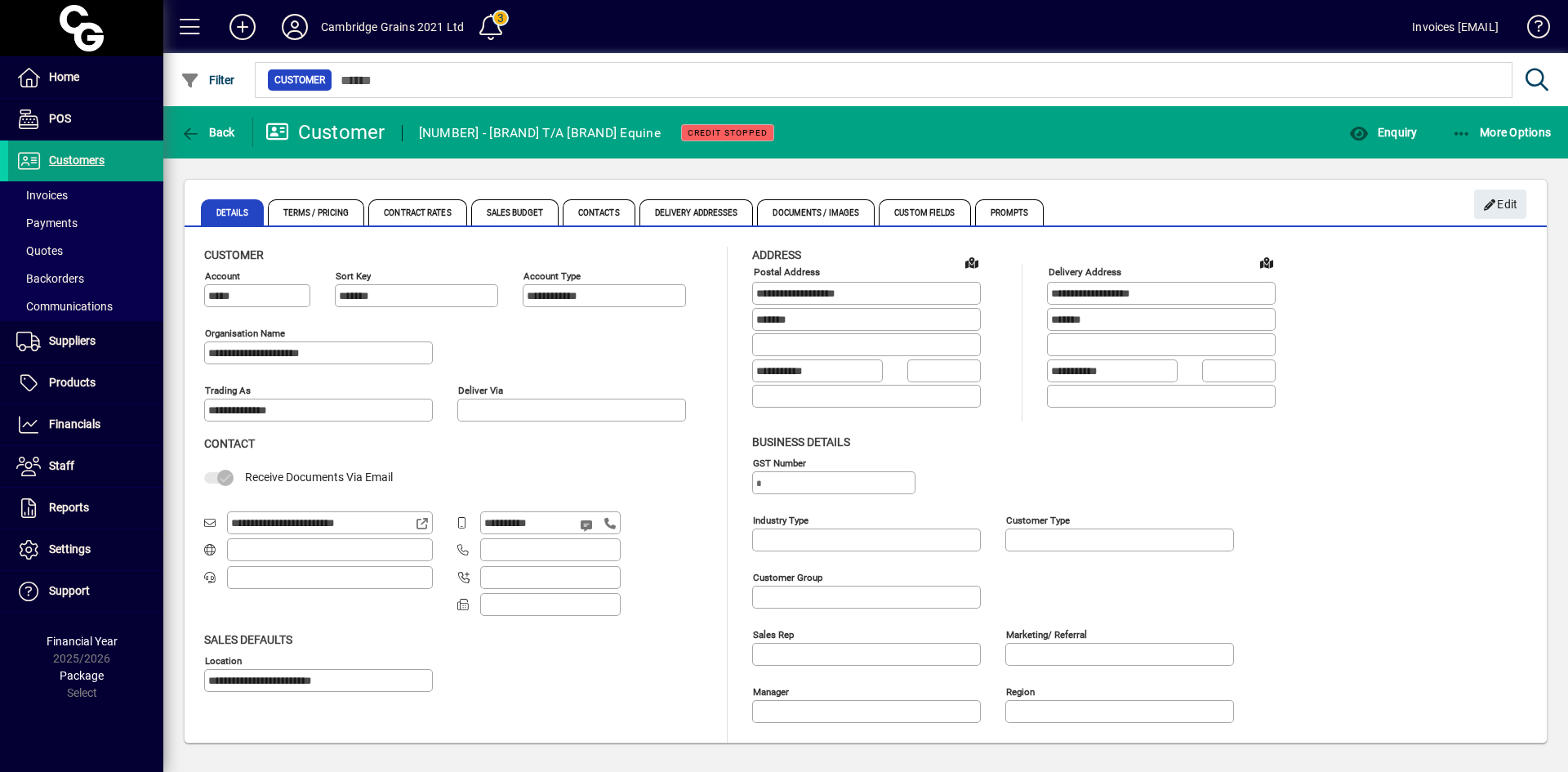 click on "**********" 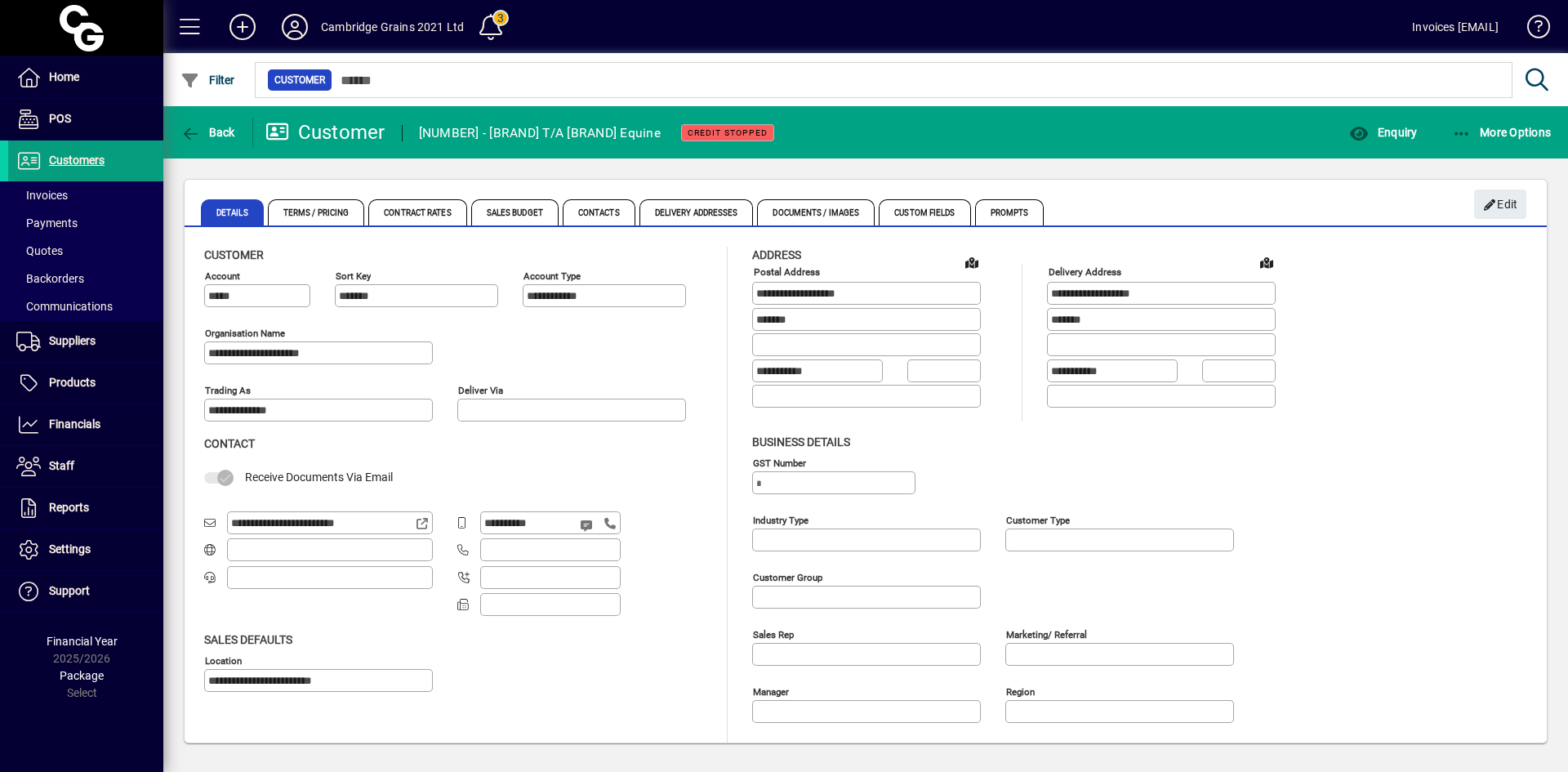 drag, startPoint x: 210, startPoint y: 352, endPoint x: 394, endPoint y: 364, distance: 184.39089 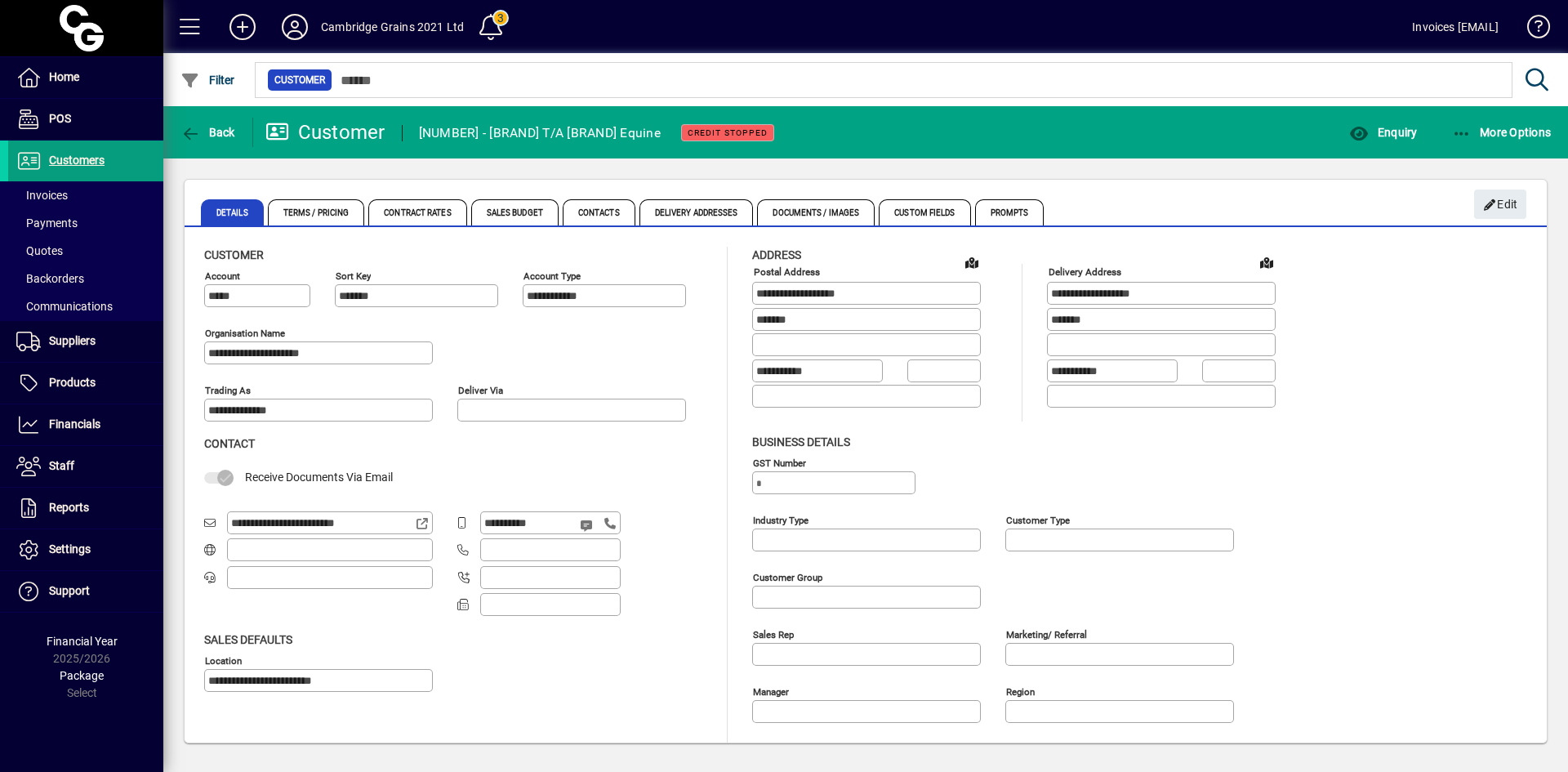 click on "**********" 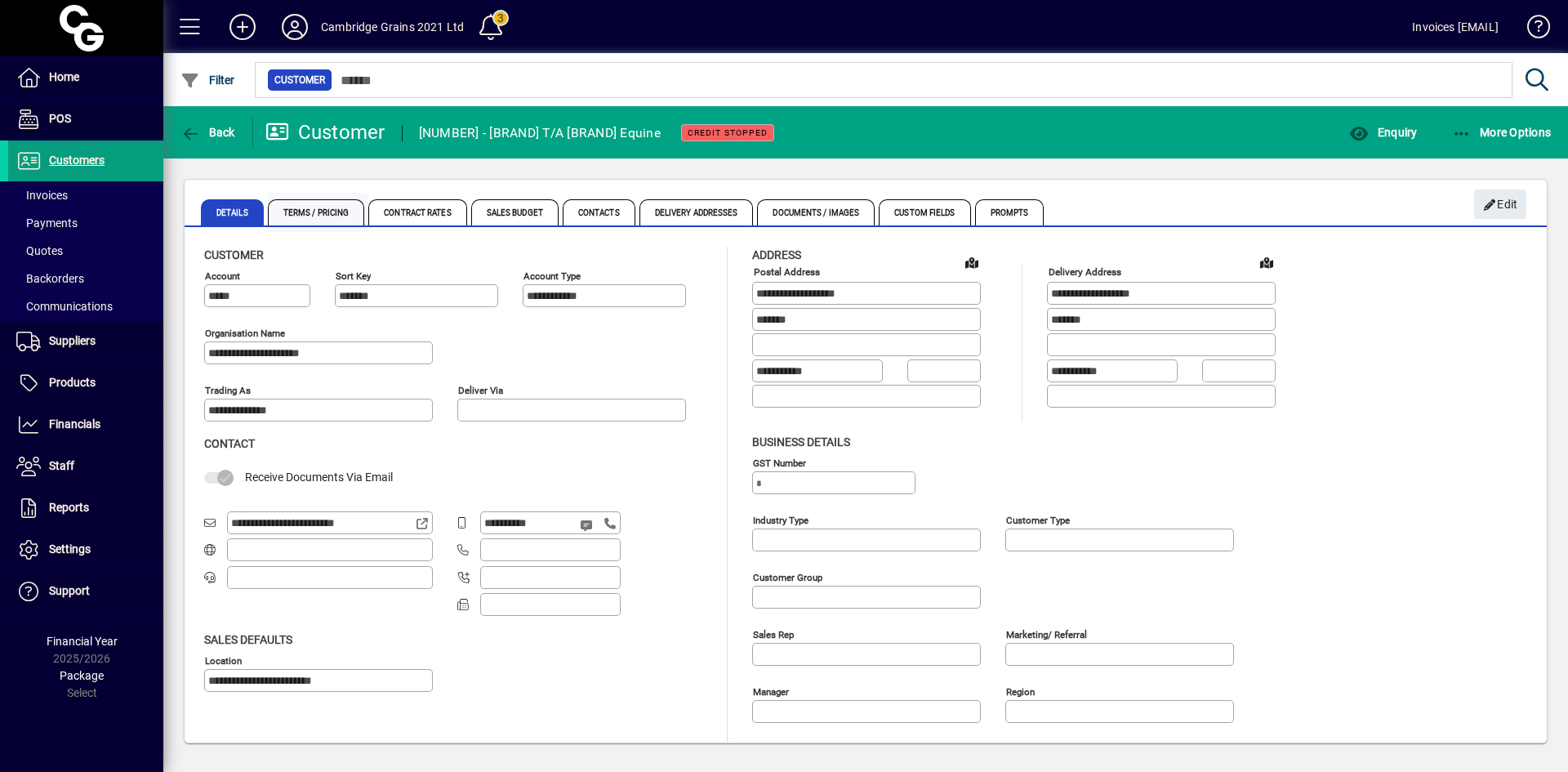click on "Terms / Pricing" at bounding box center [316, 212] 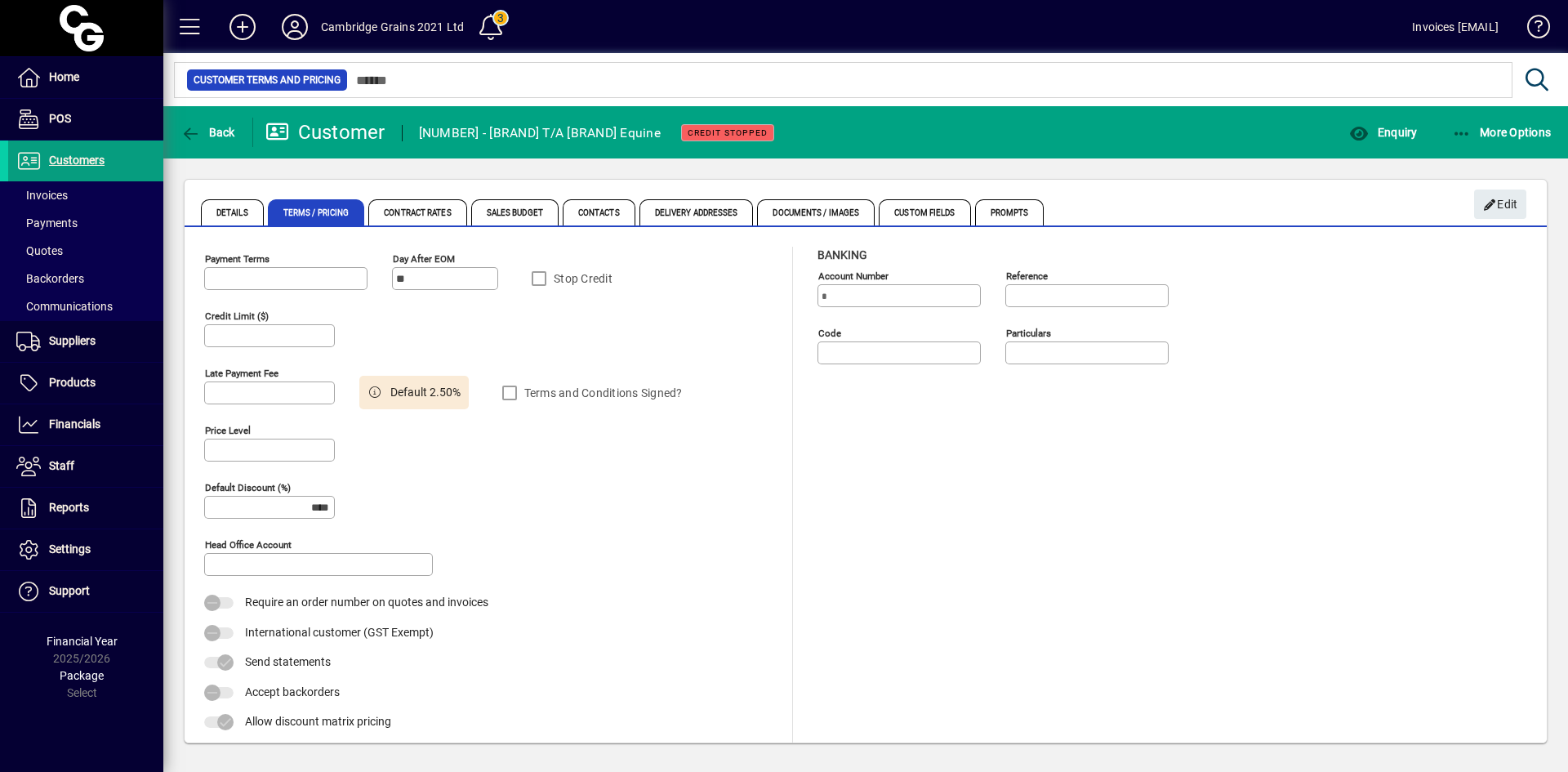 type on "**********" 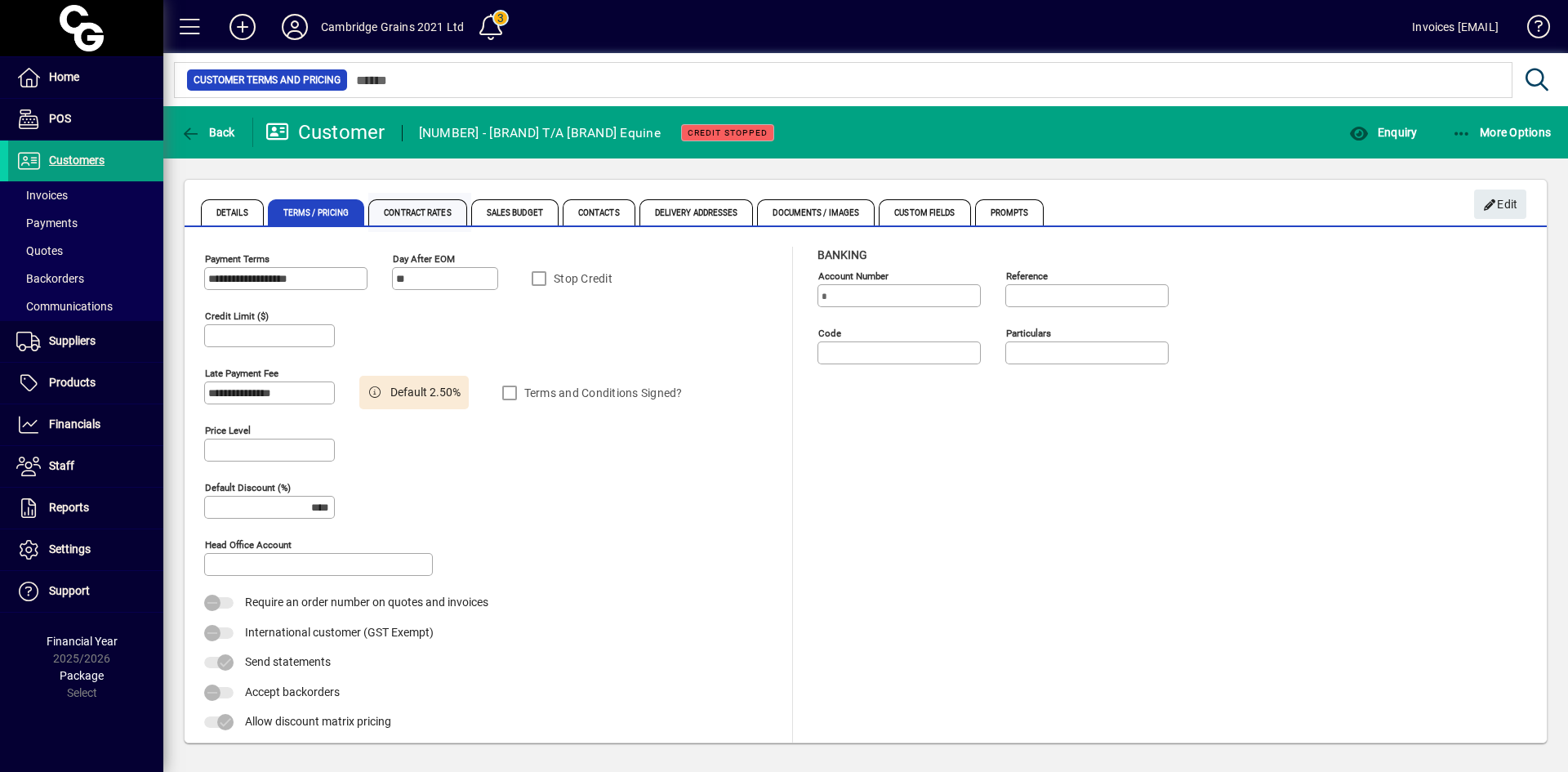 type on "******" 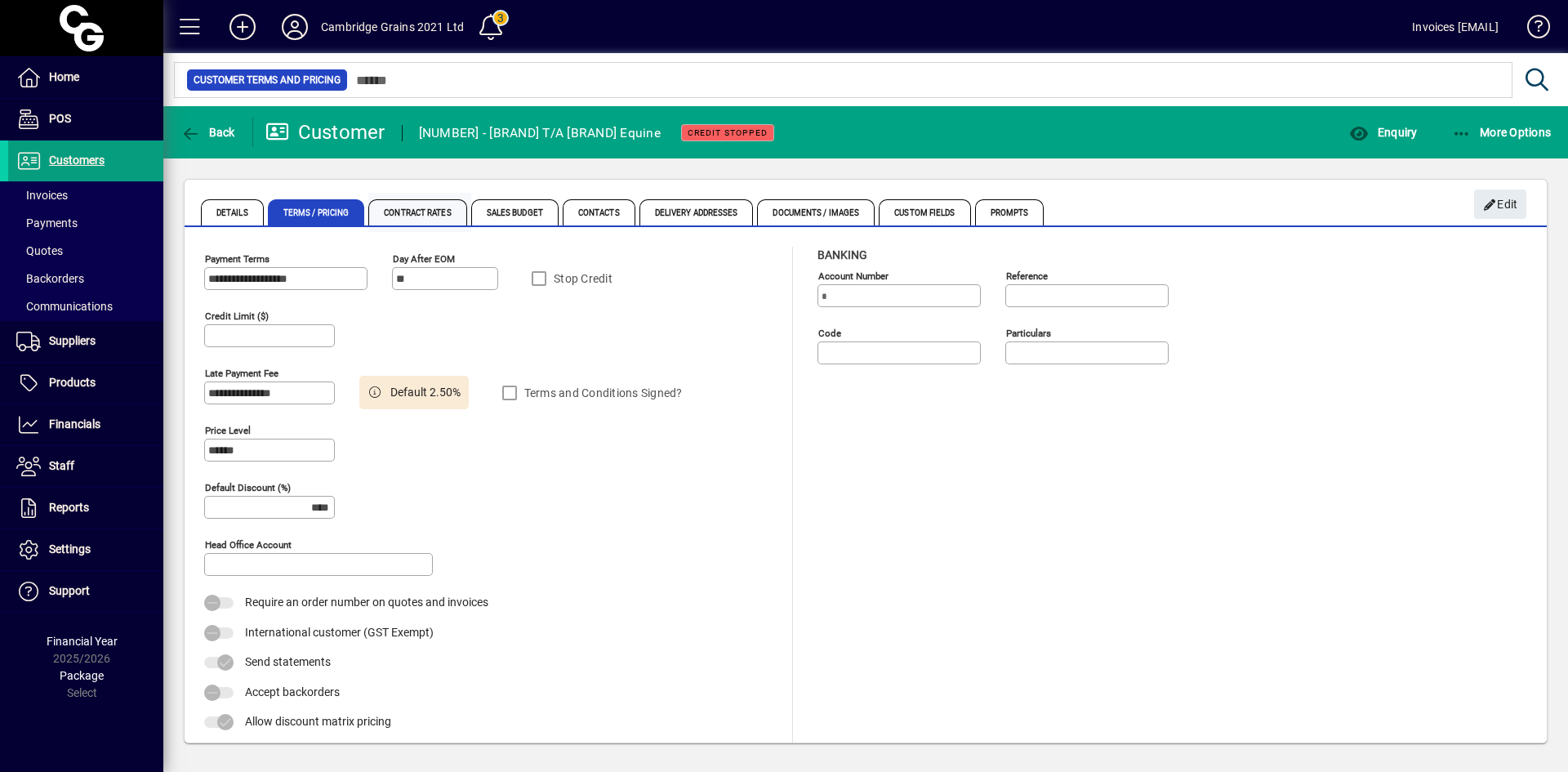click on "Contract Rates" at bounding box center (417, 212) 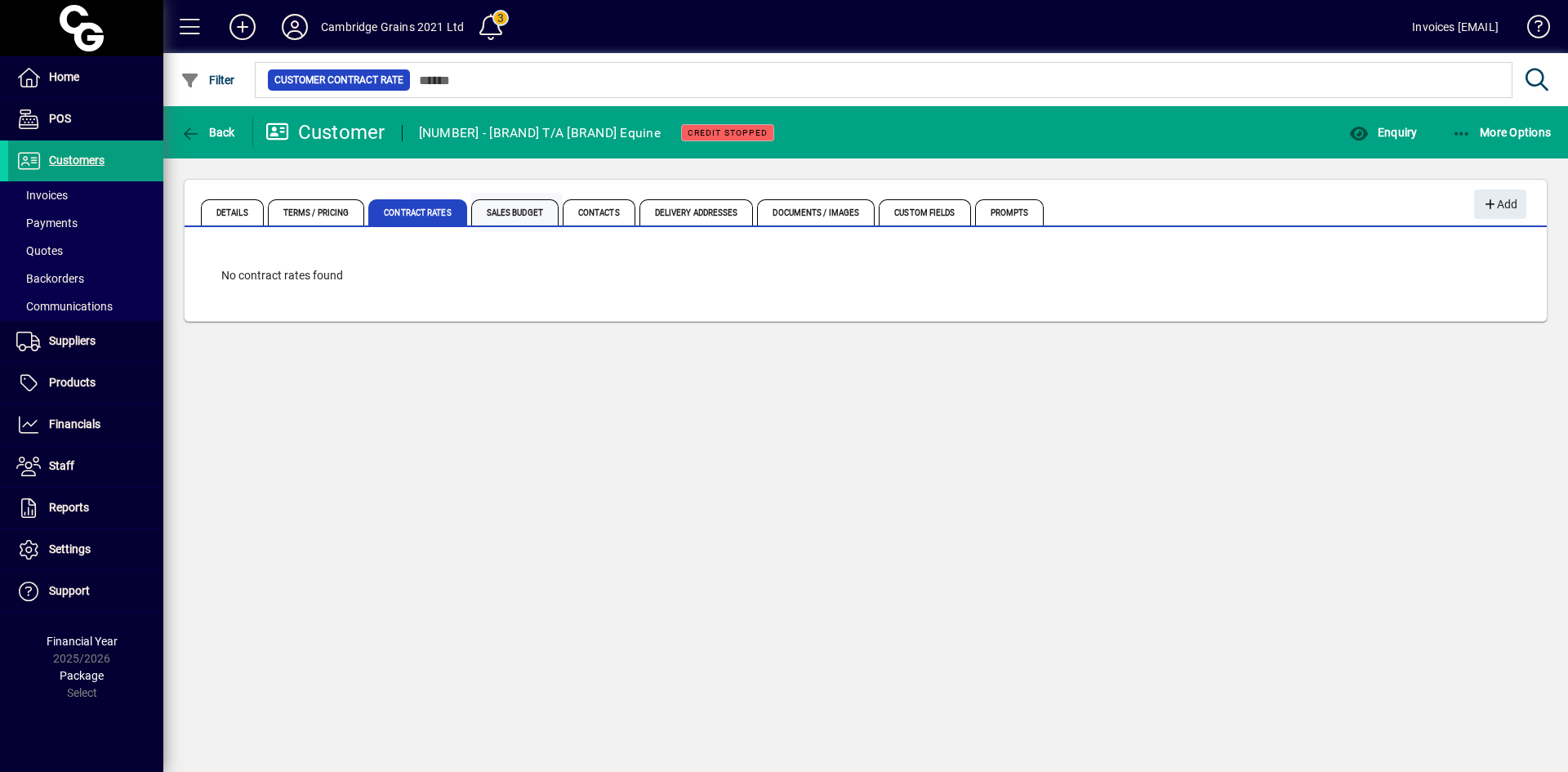 drag, startPoint x: 523, startPoint y: 216, endPoint x: 559, endPoint y: 216, distance: 36 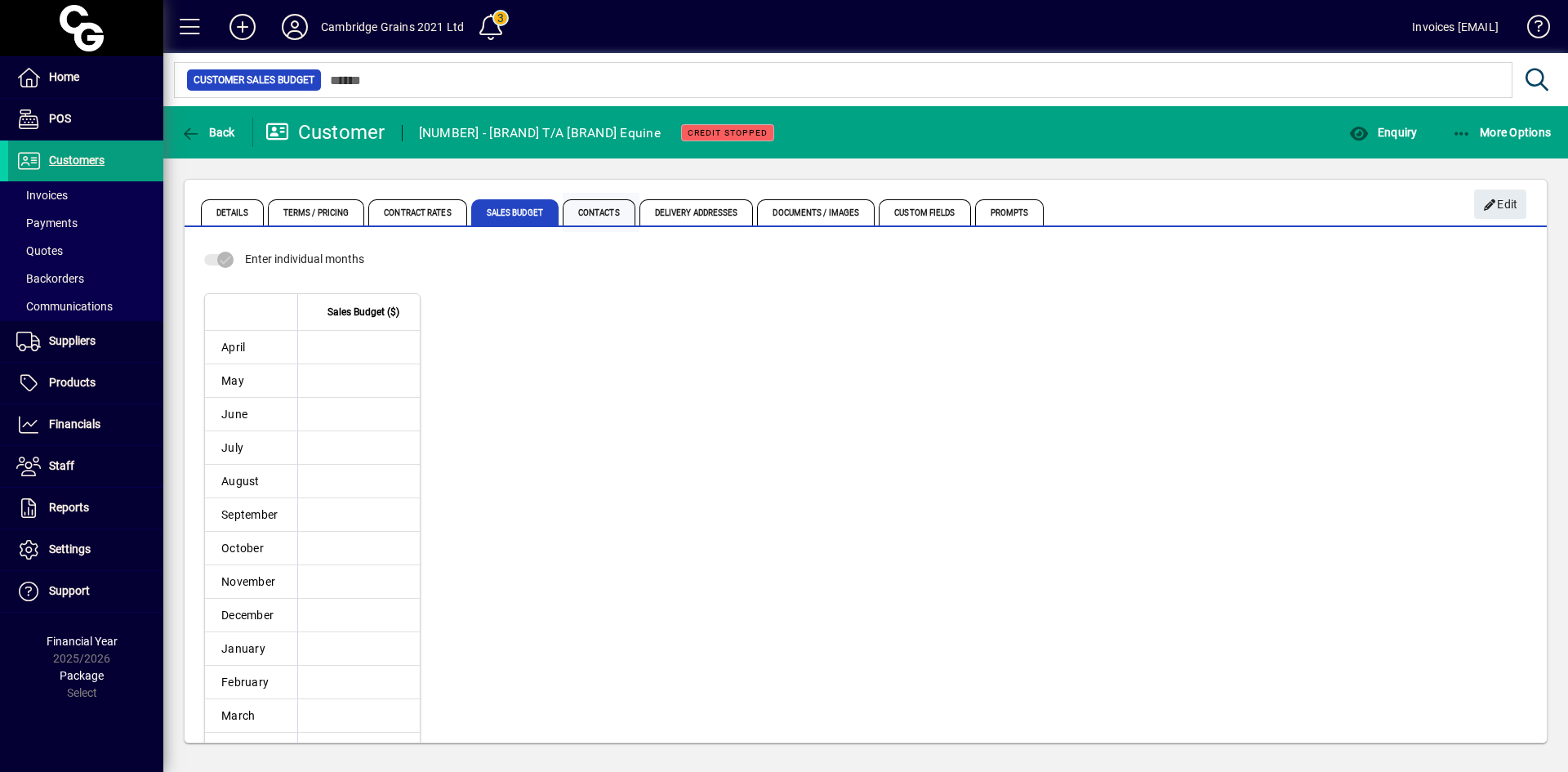 click on "Contacts" at bounding box center [599, 212] 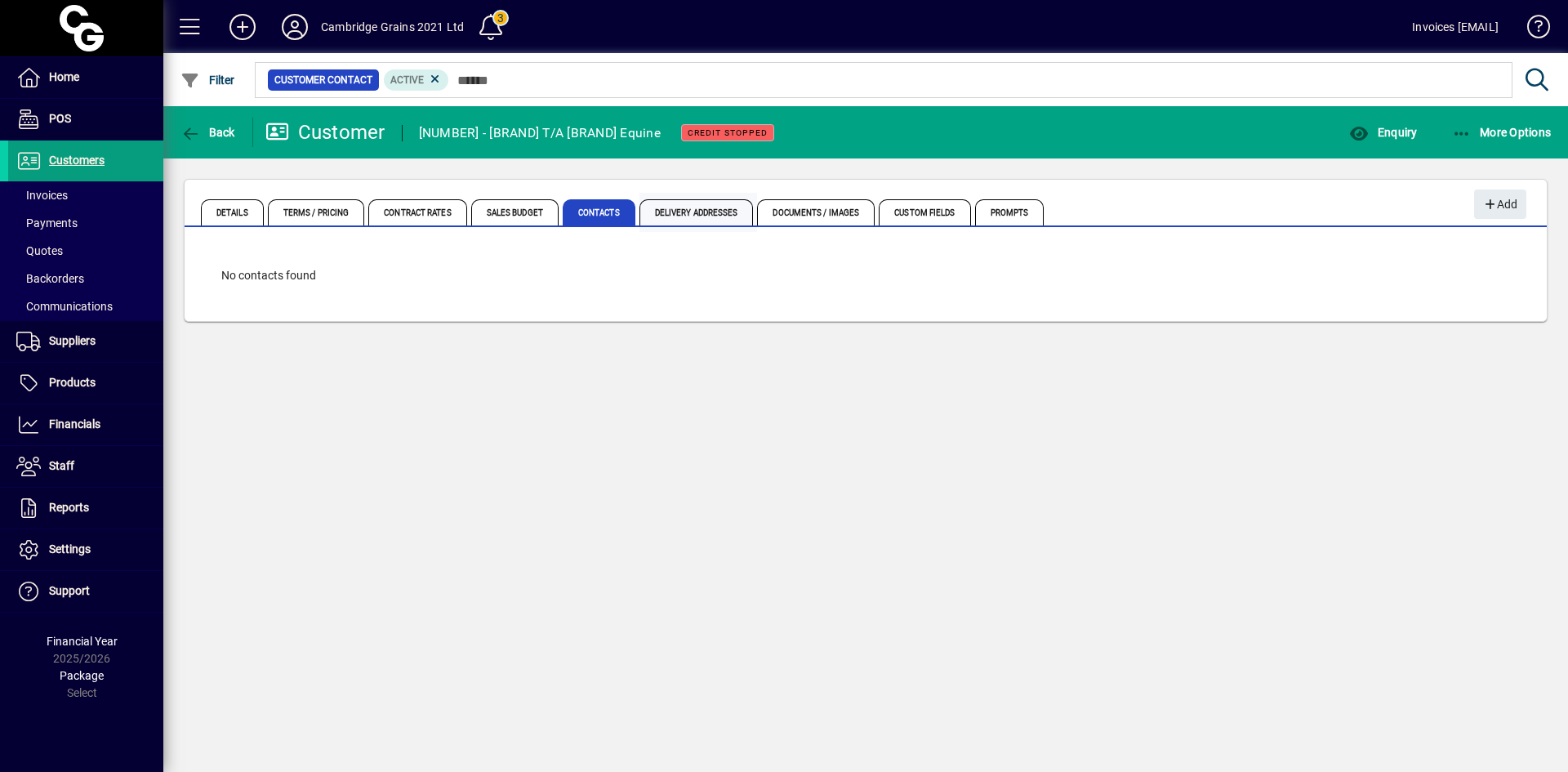 click on "Delivery Addresses" at bounding box center (697, 212) 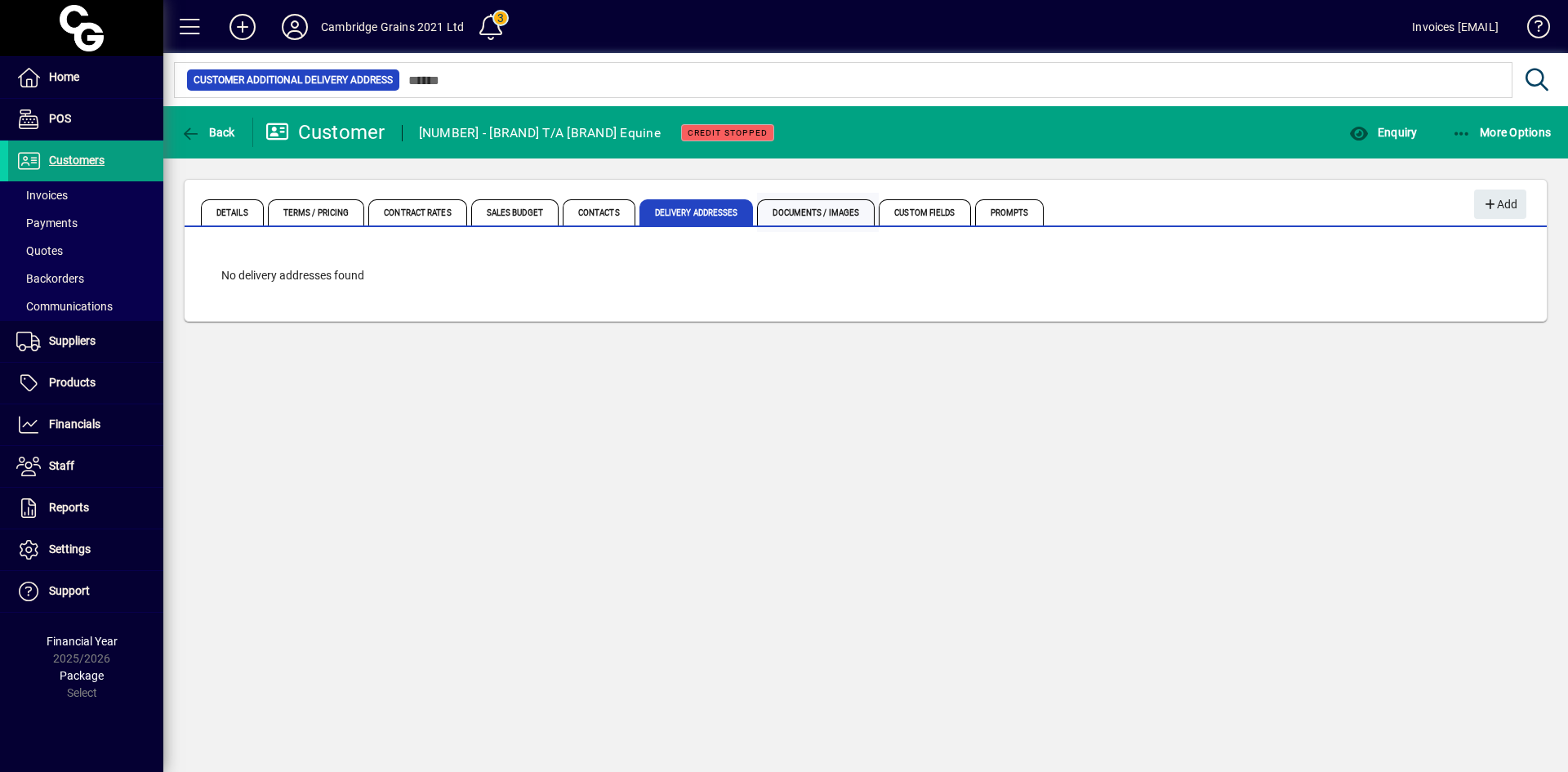 drag, startPoint x: 792, startPoint y: 215, endPoint x: 832, endPoint y: 214, distance: 40.012498 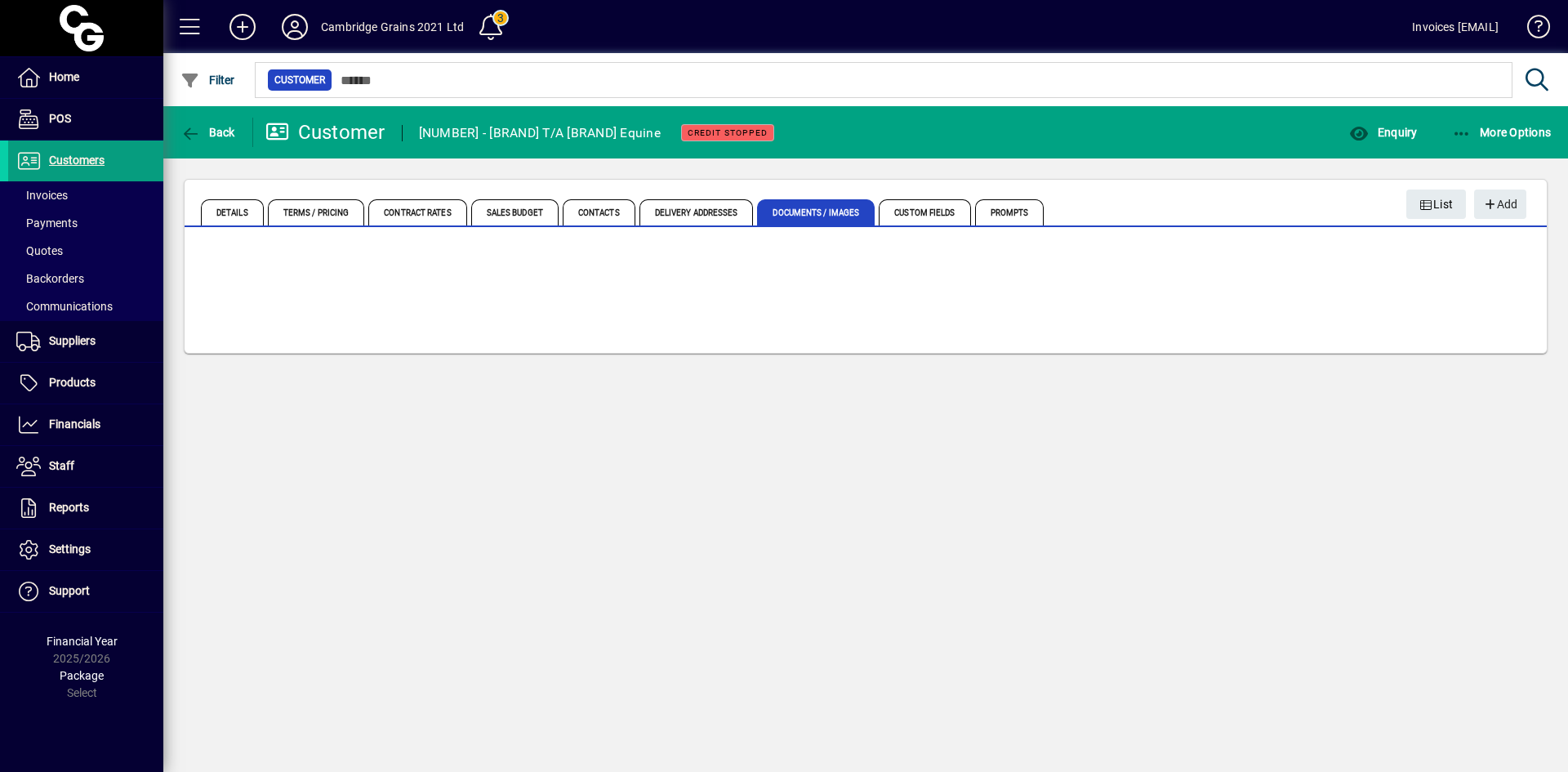 click on "Custom Fields" at bounding box center (924, 212) 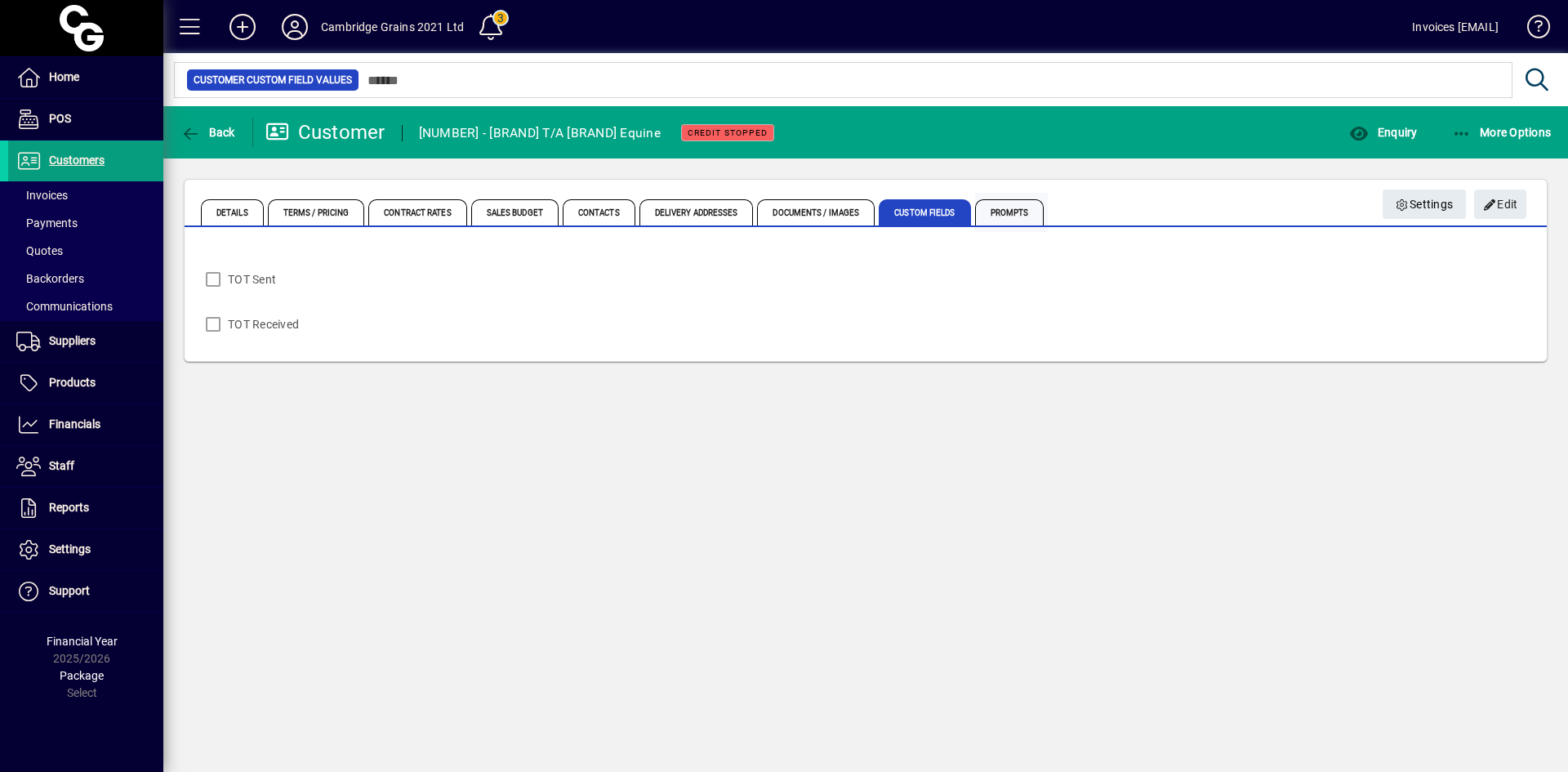 click on "Prompts" at bounding box center (1009, 212) 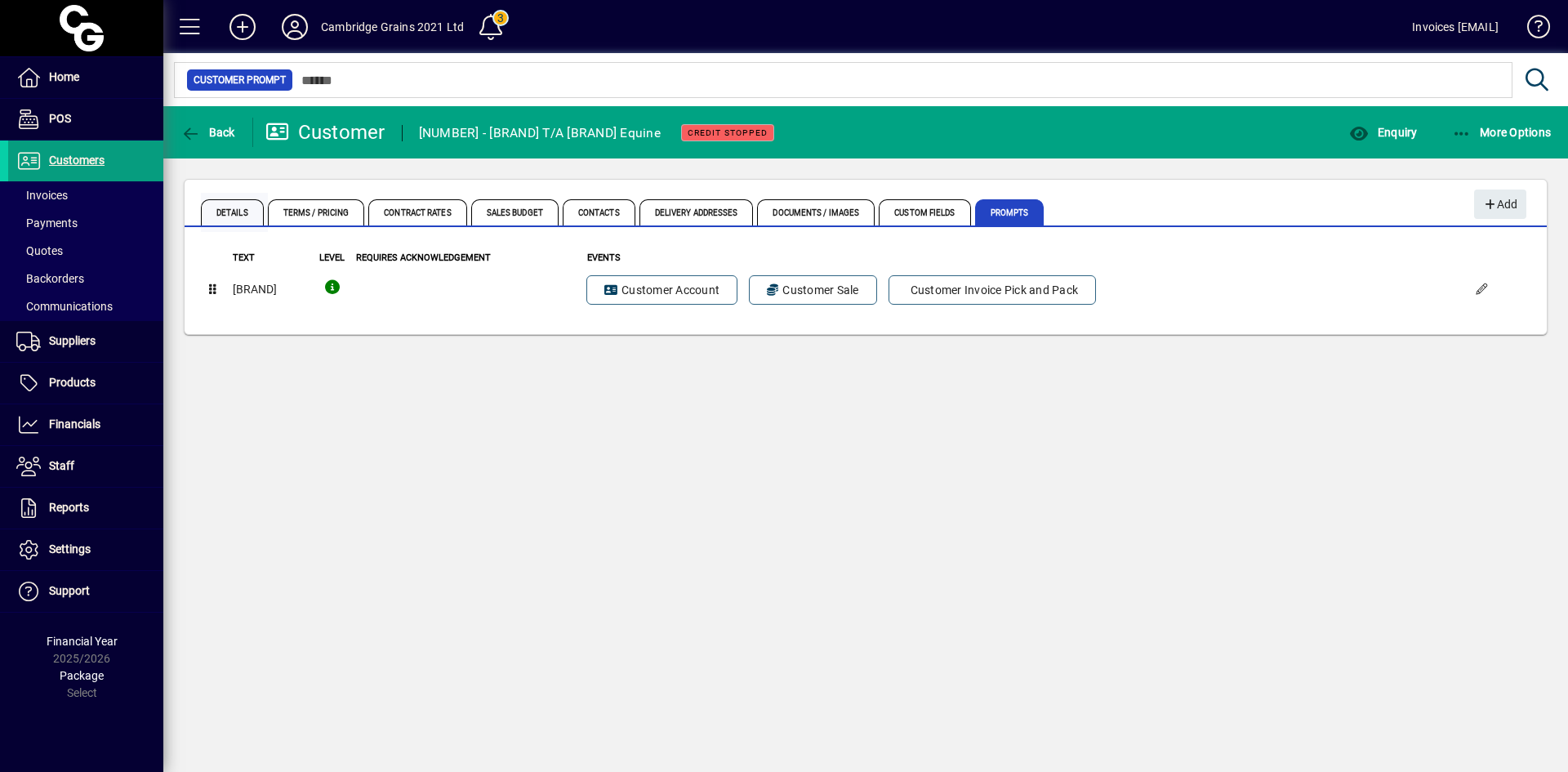 click on "Details" at bounding box center (232, 212) 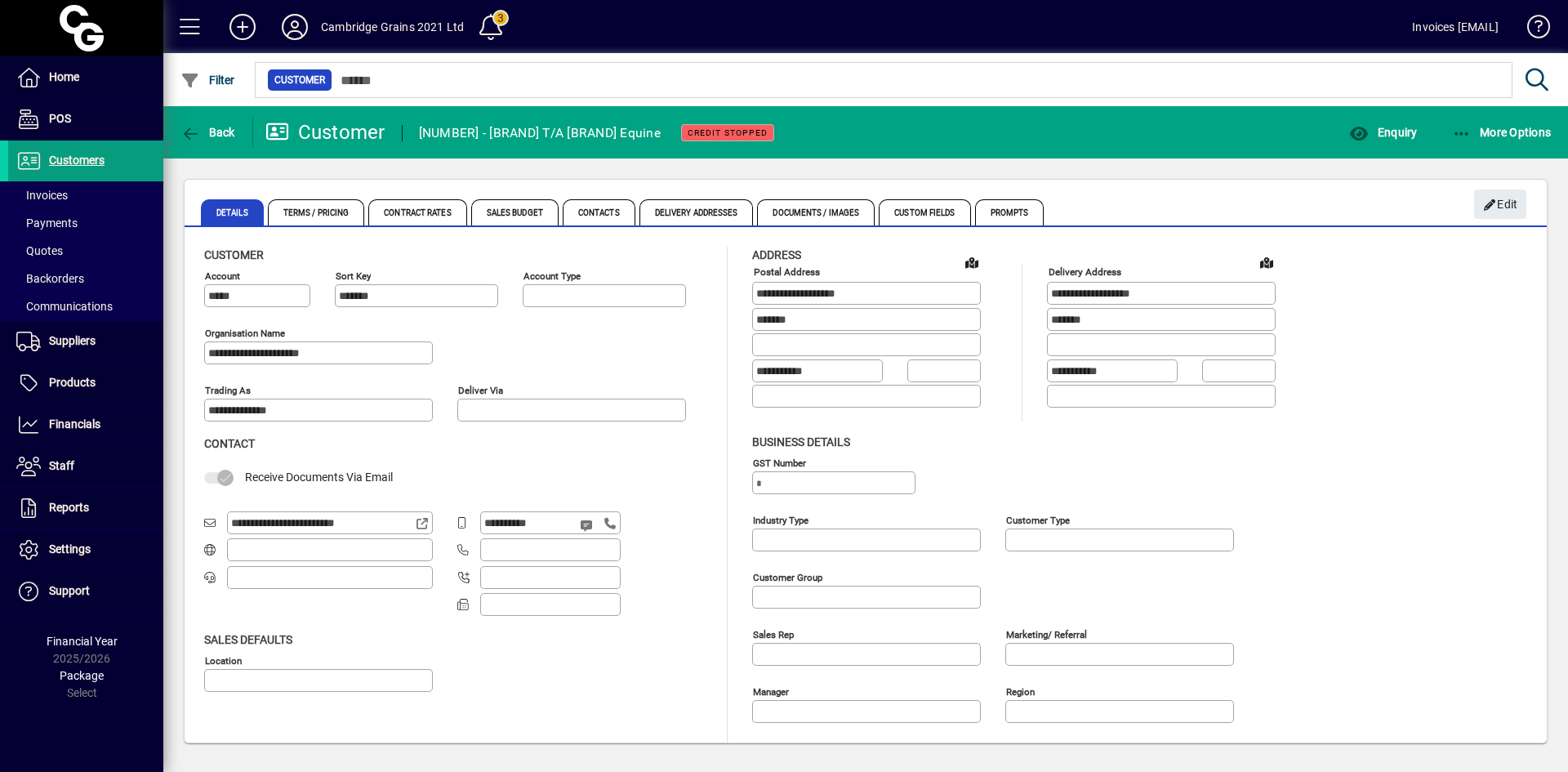 type on "**********" 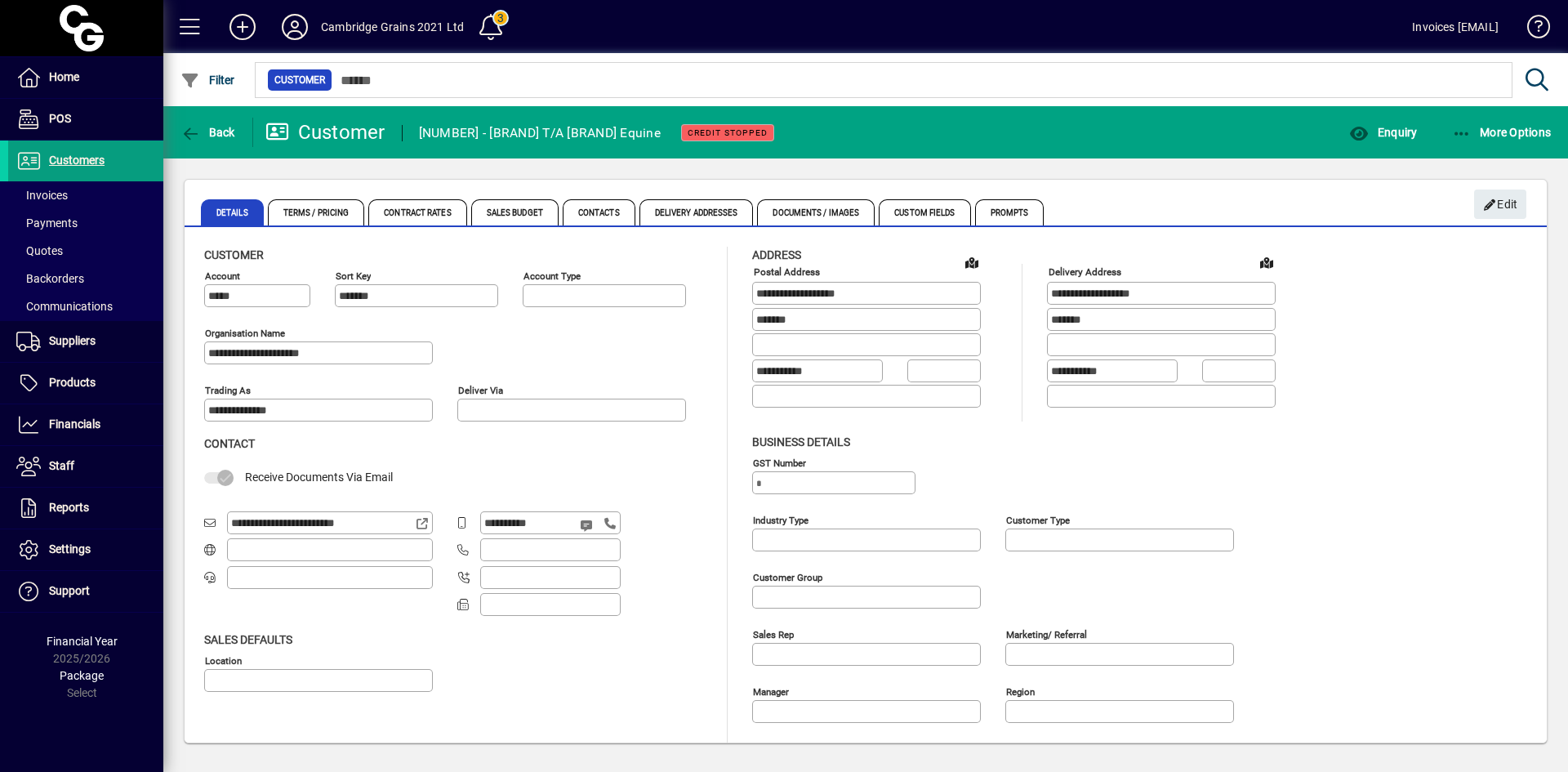 type on "**********" 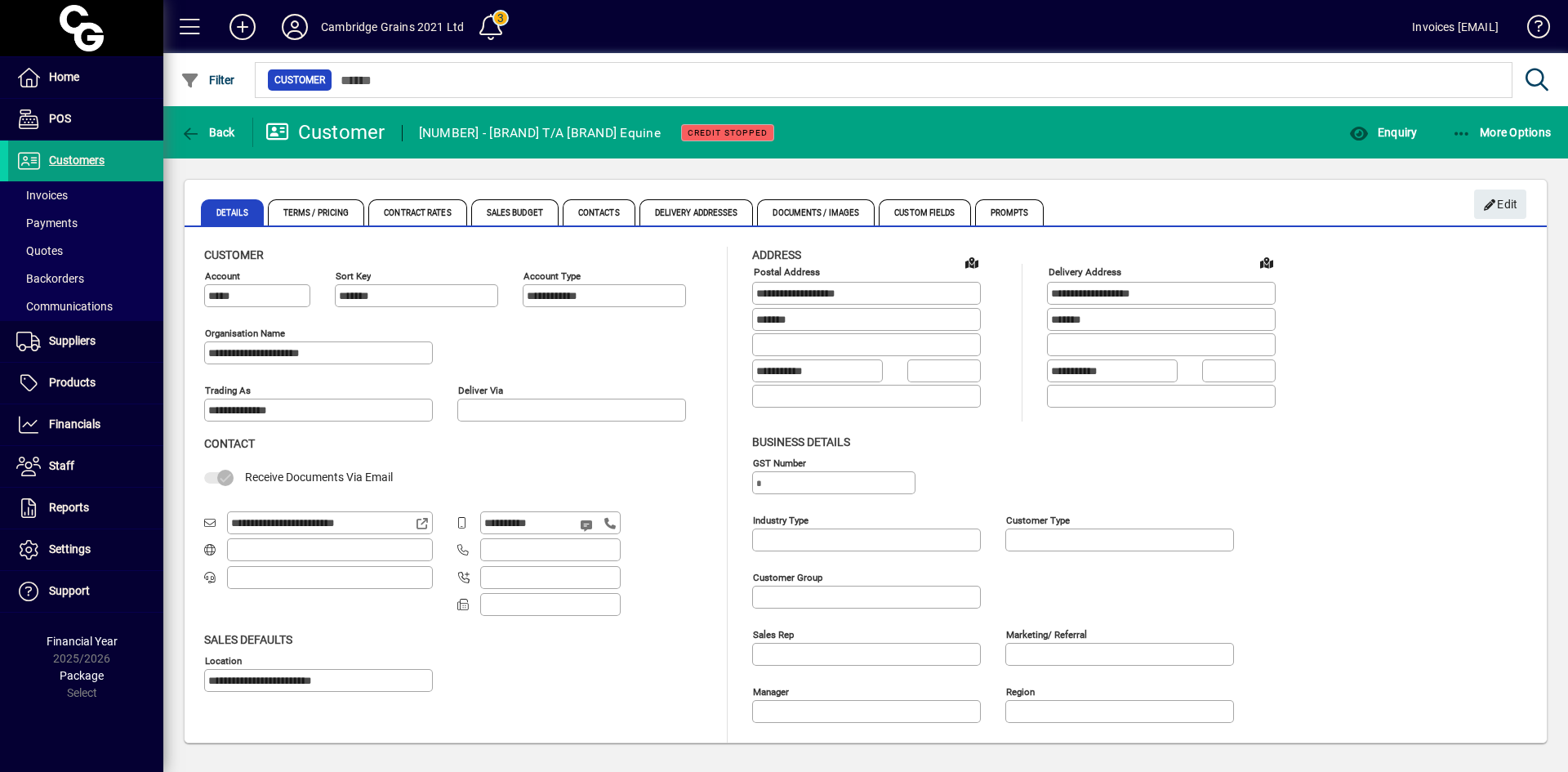 drag, startPoint x: 388, startPoint y: 524, endPoint x: 230, endPoint y: 526, distance: 158.01266 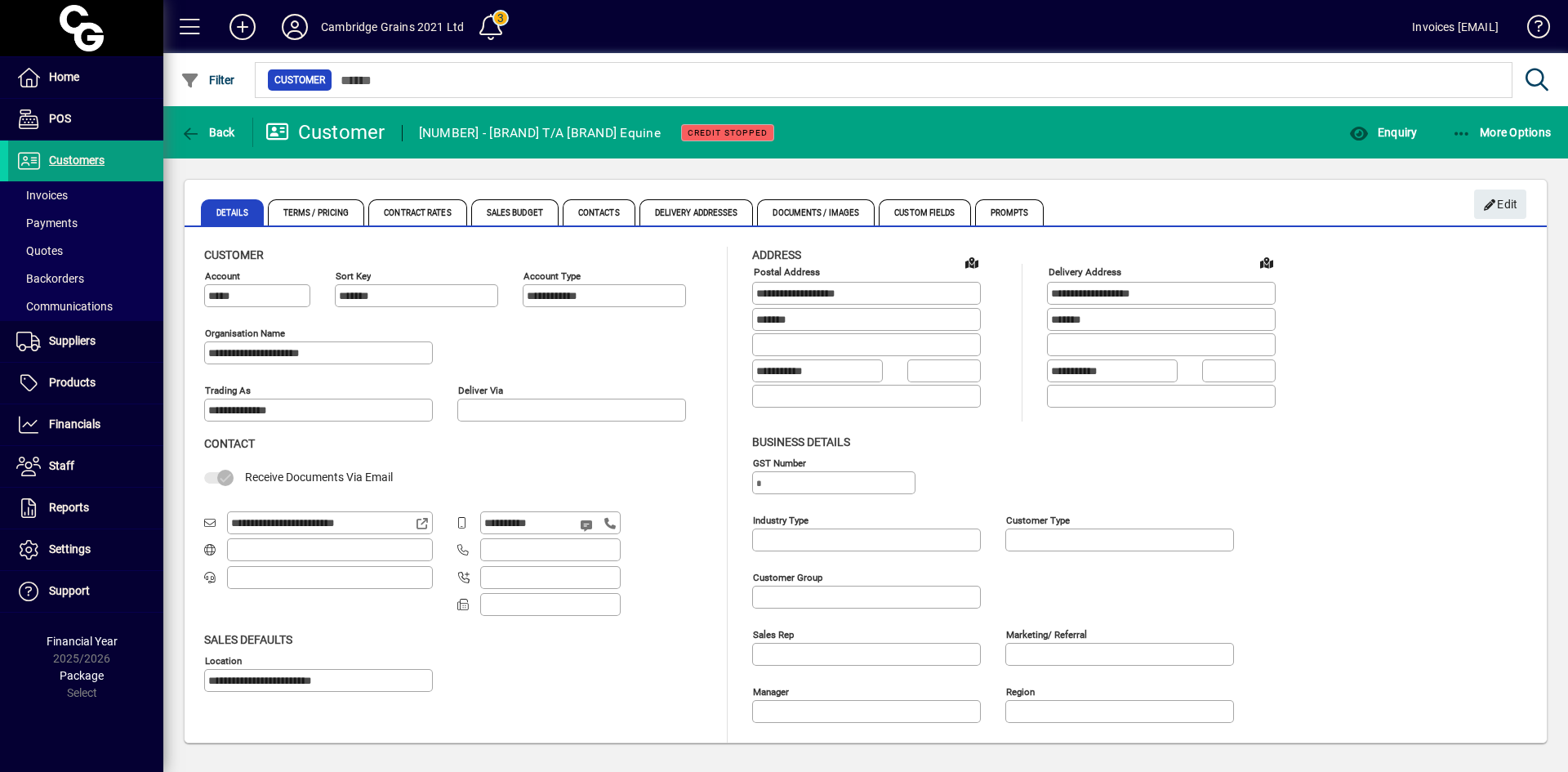 click on "**********" 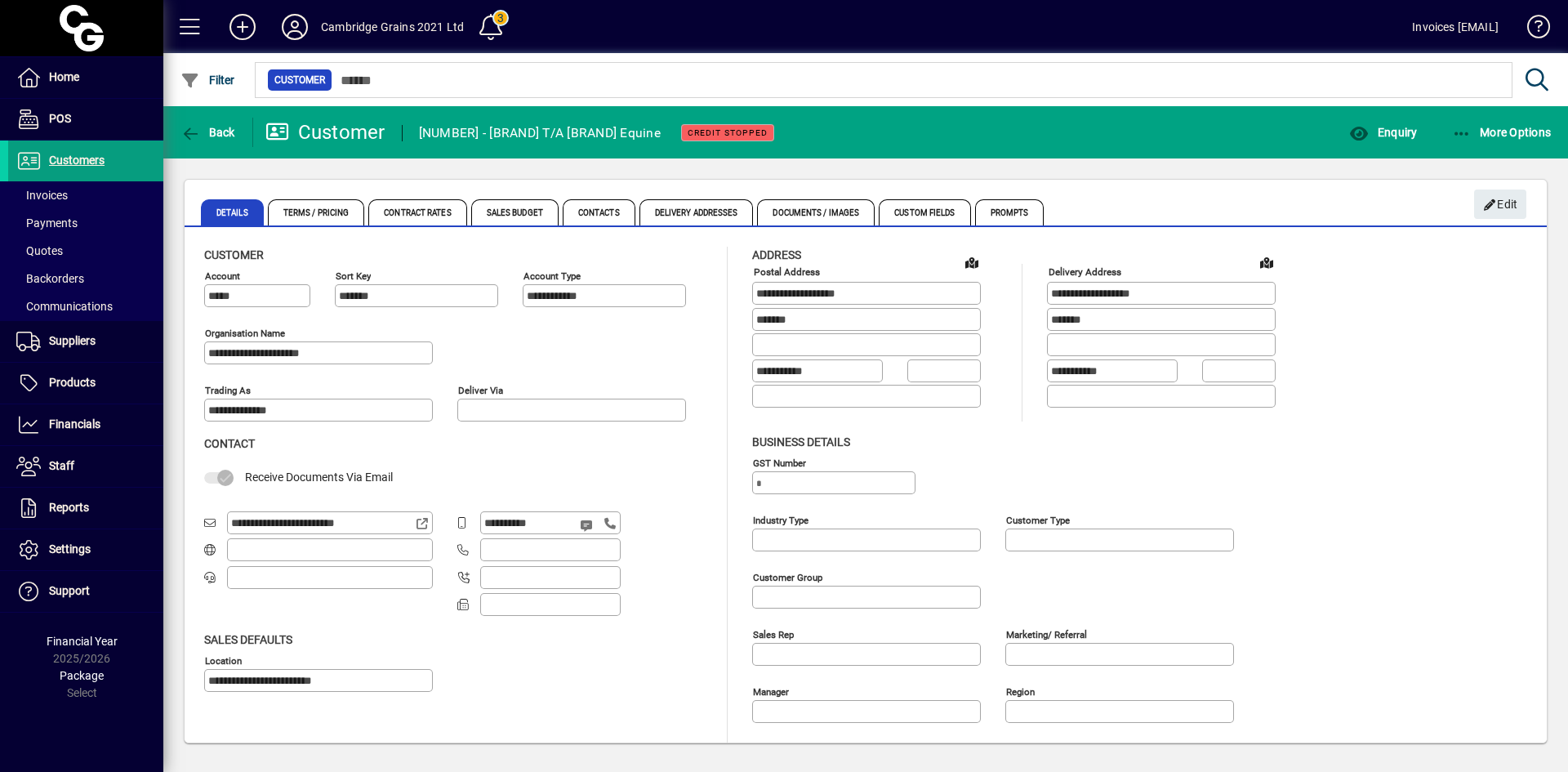 drag, startPoint x: 679, startPoint y: 127, endPoint x: 768, endPoint y: 136, distance: 89.4539 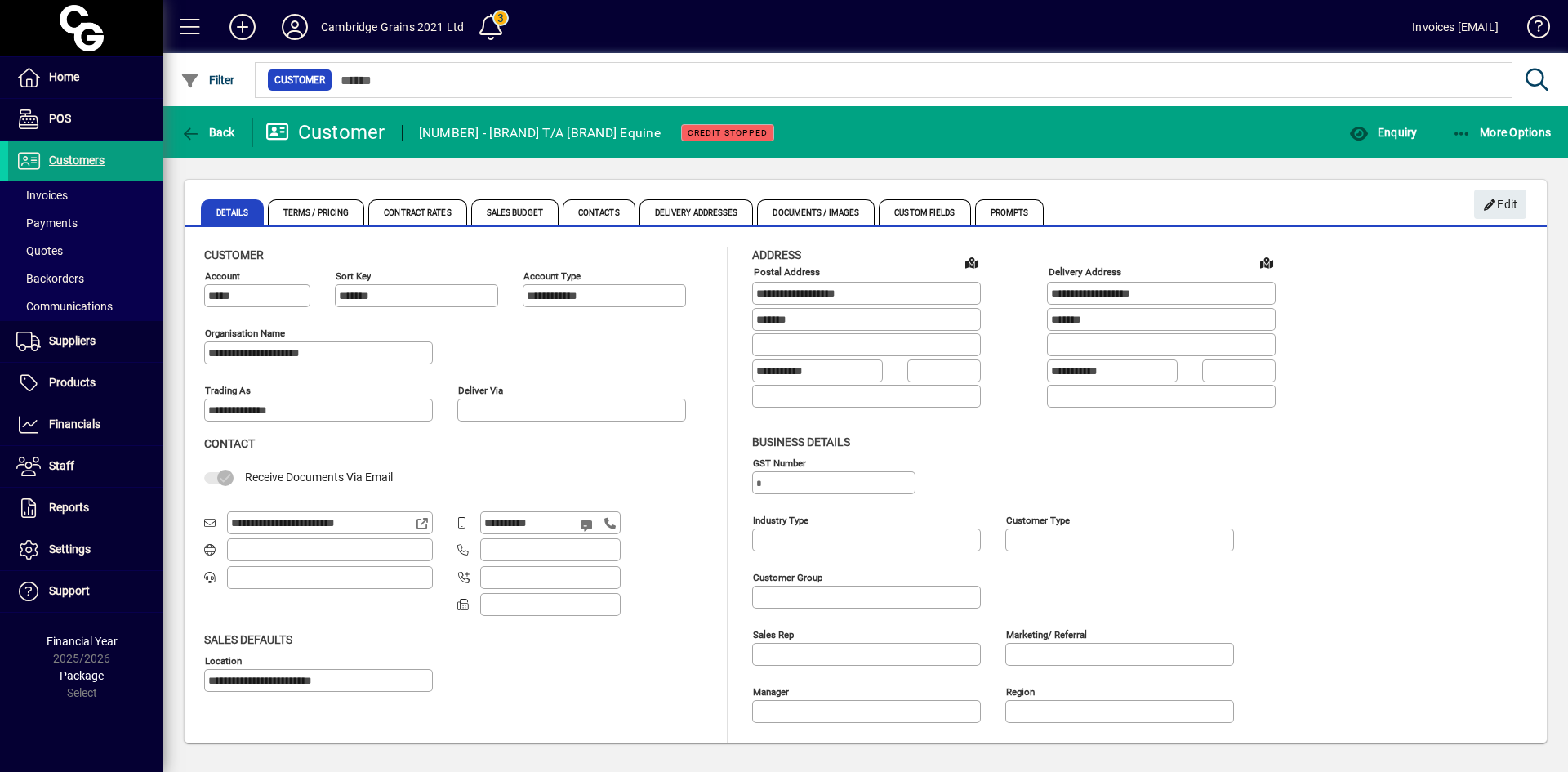click on "15666 - PADDOCKS ON MARYCHURCH T/A Paddock Equine" 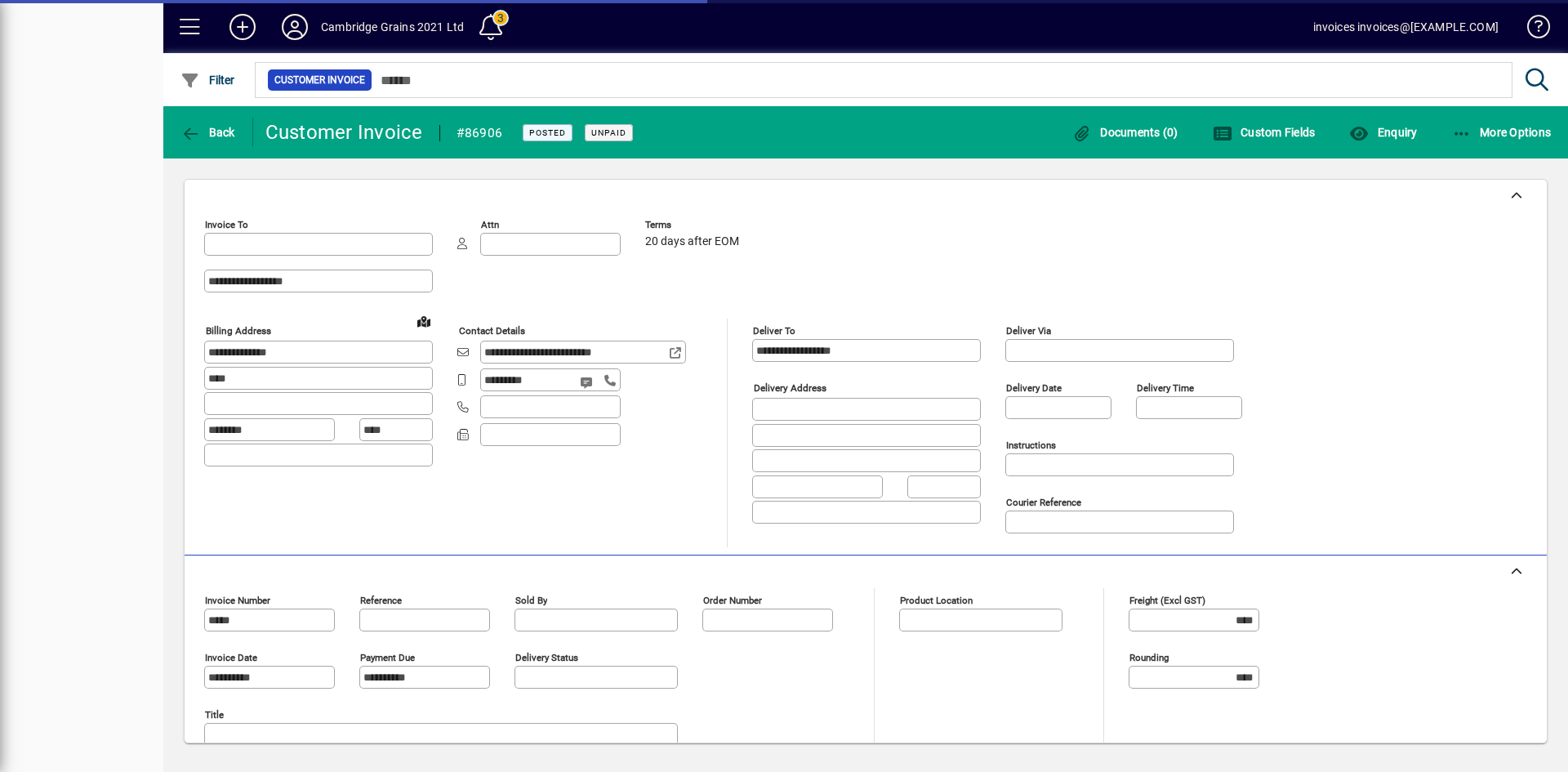 type on "**********" 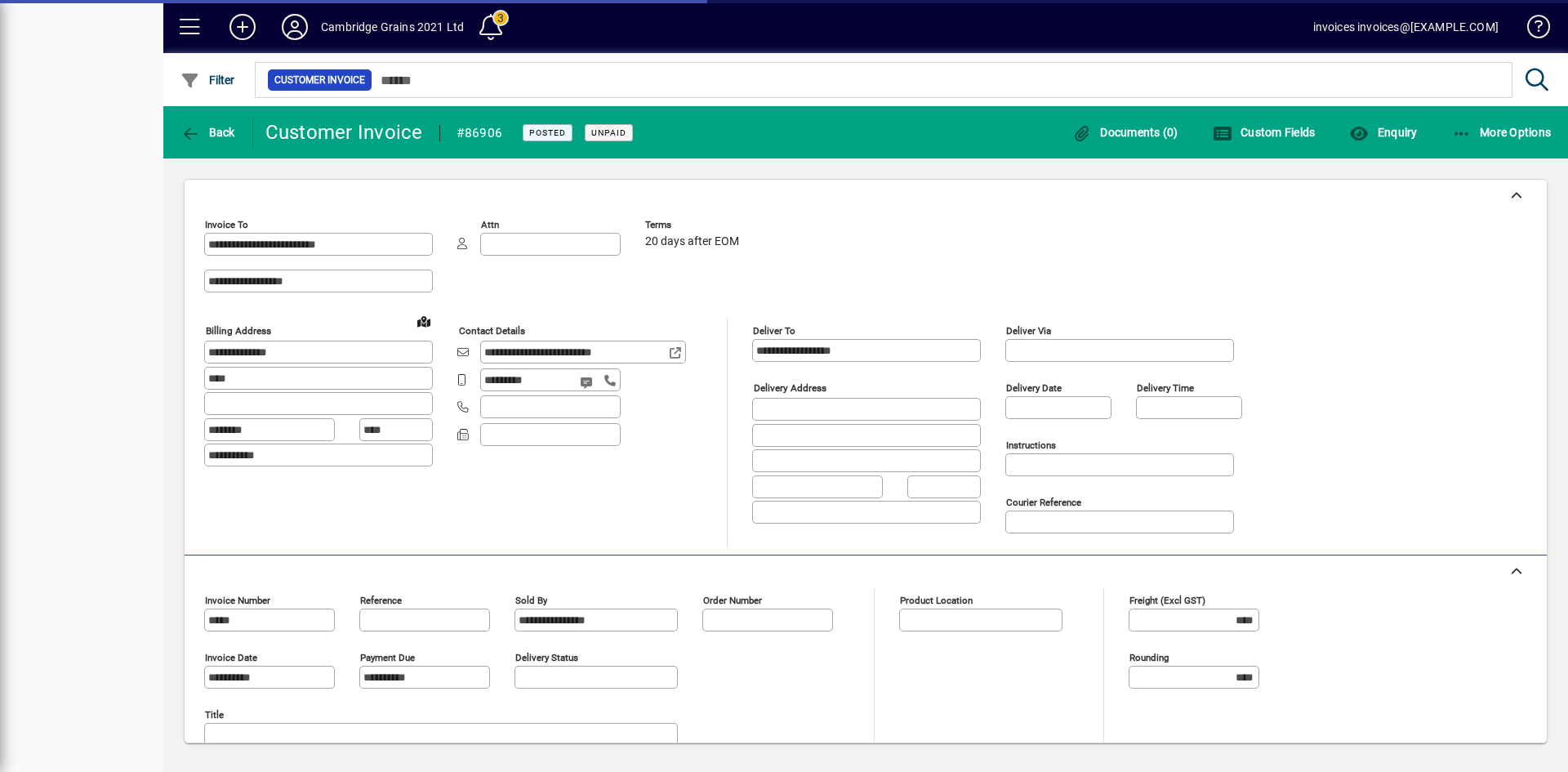 type on "**********" 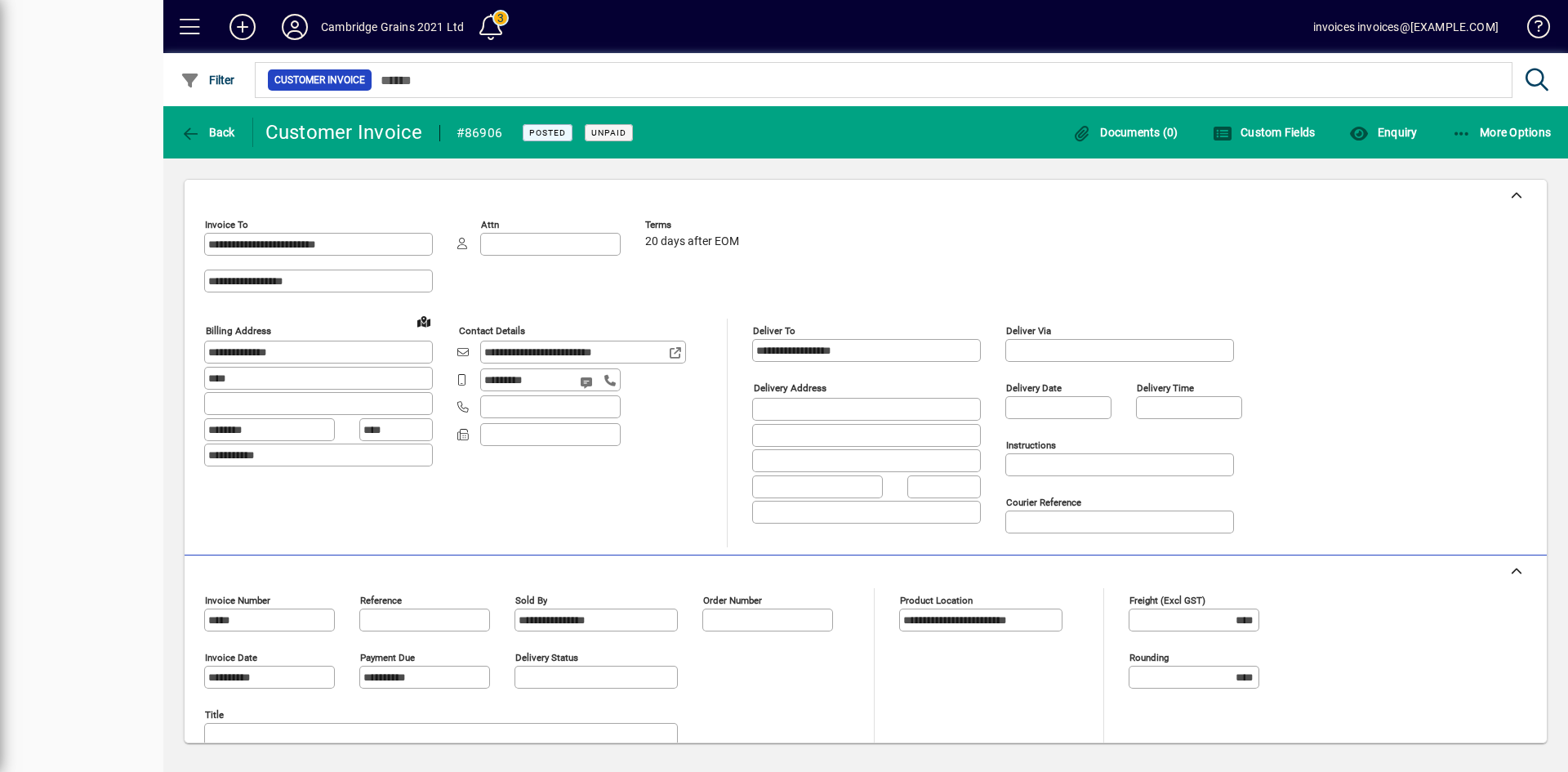 scroll, scrollTop: 0, scrollLeft: 0, axis: both 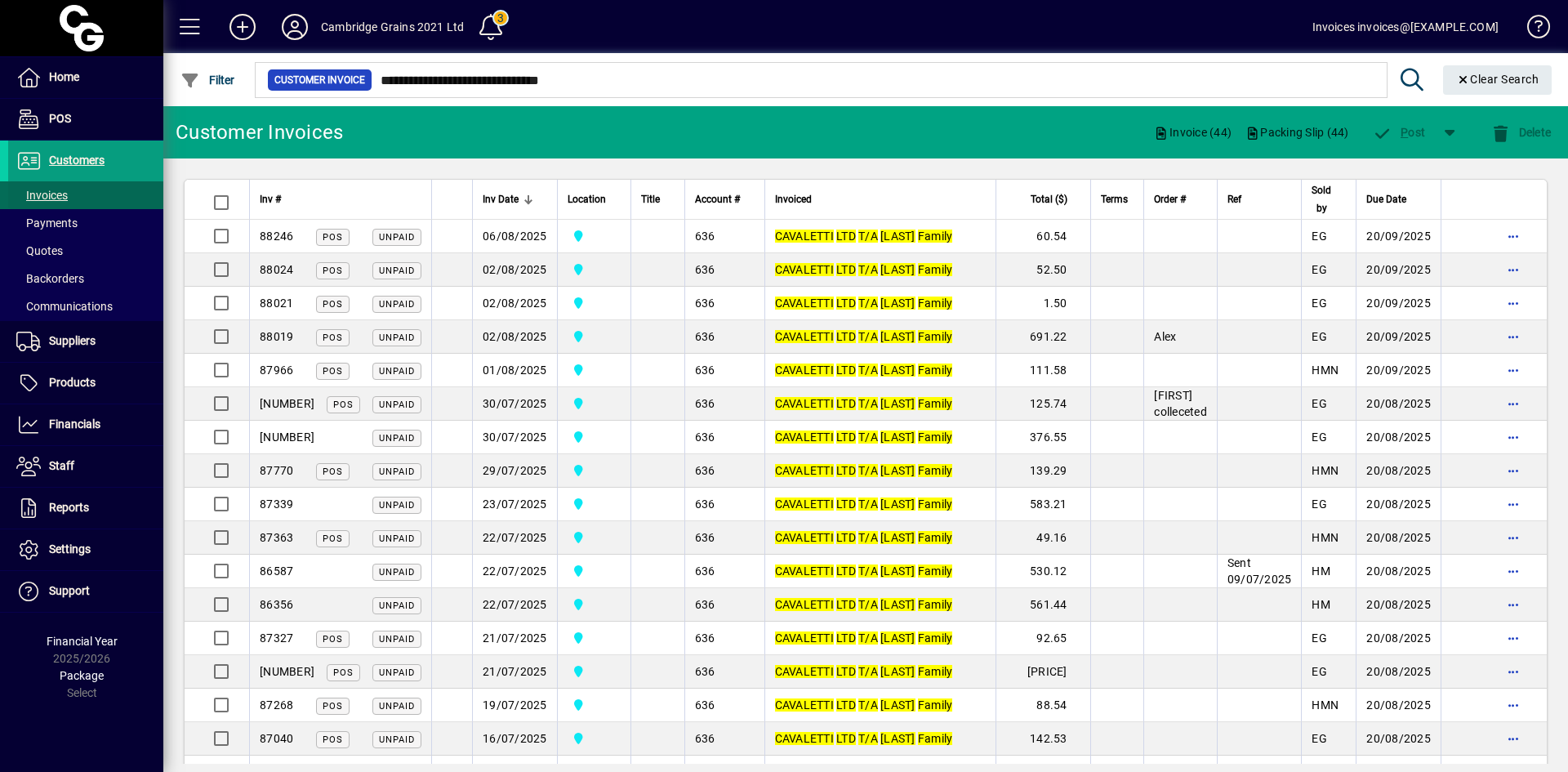 click on "Invoices" at bounding box center (42, 195) 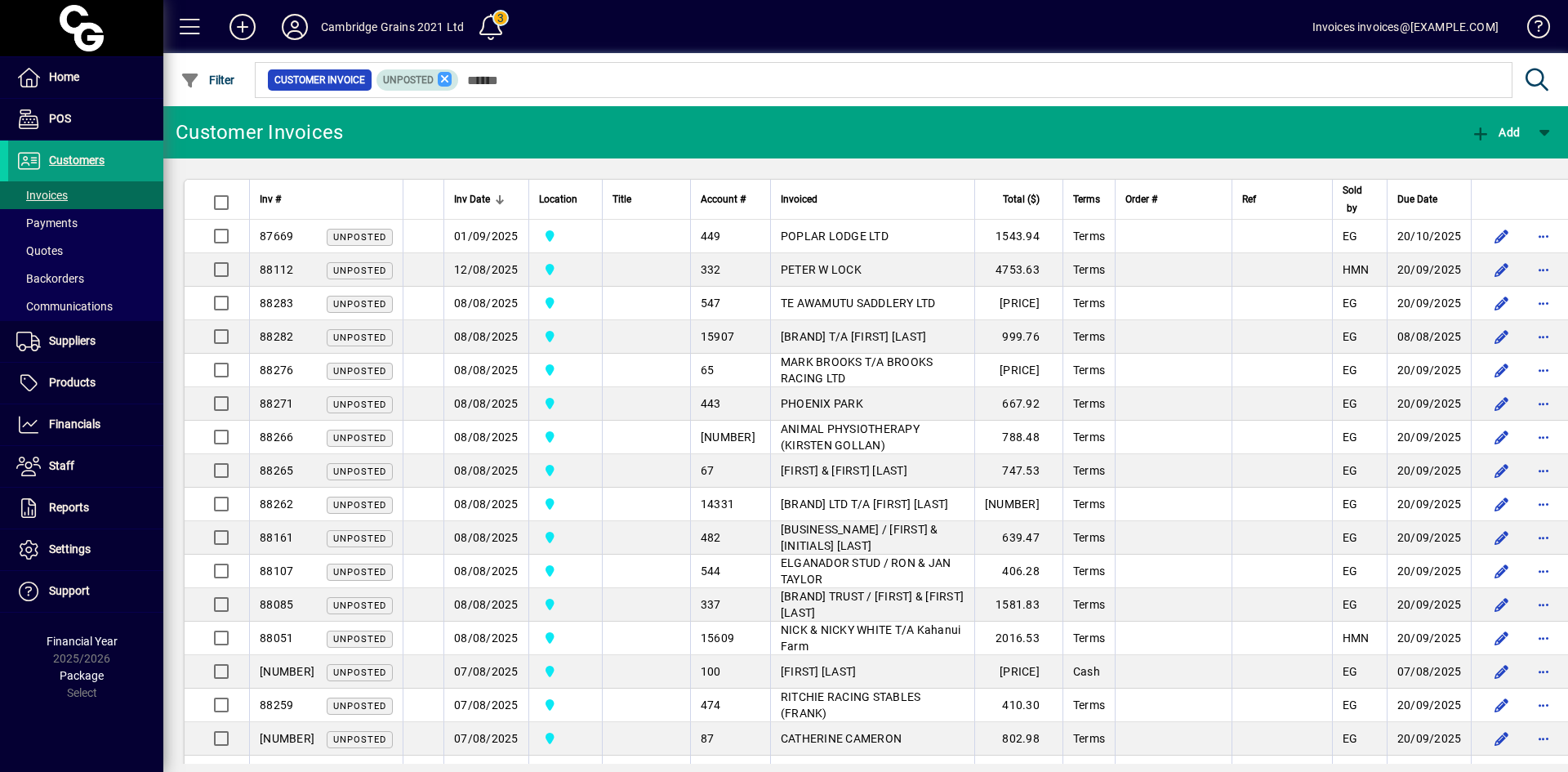 click at bounding box center [445, 79] 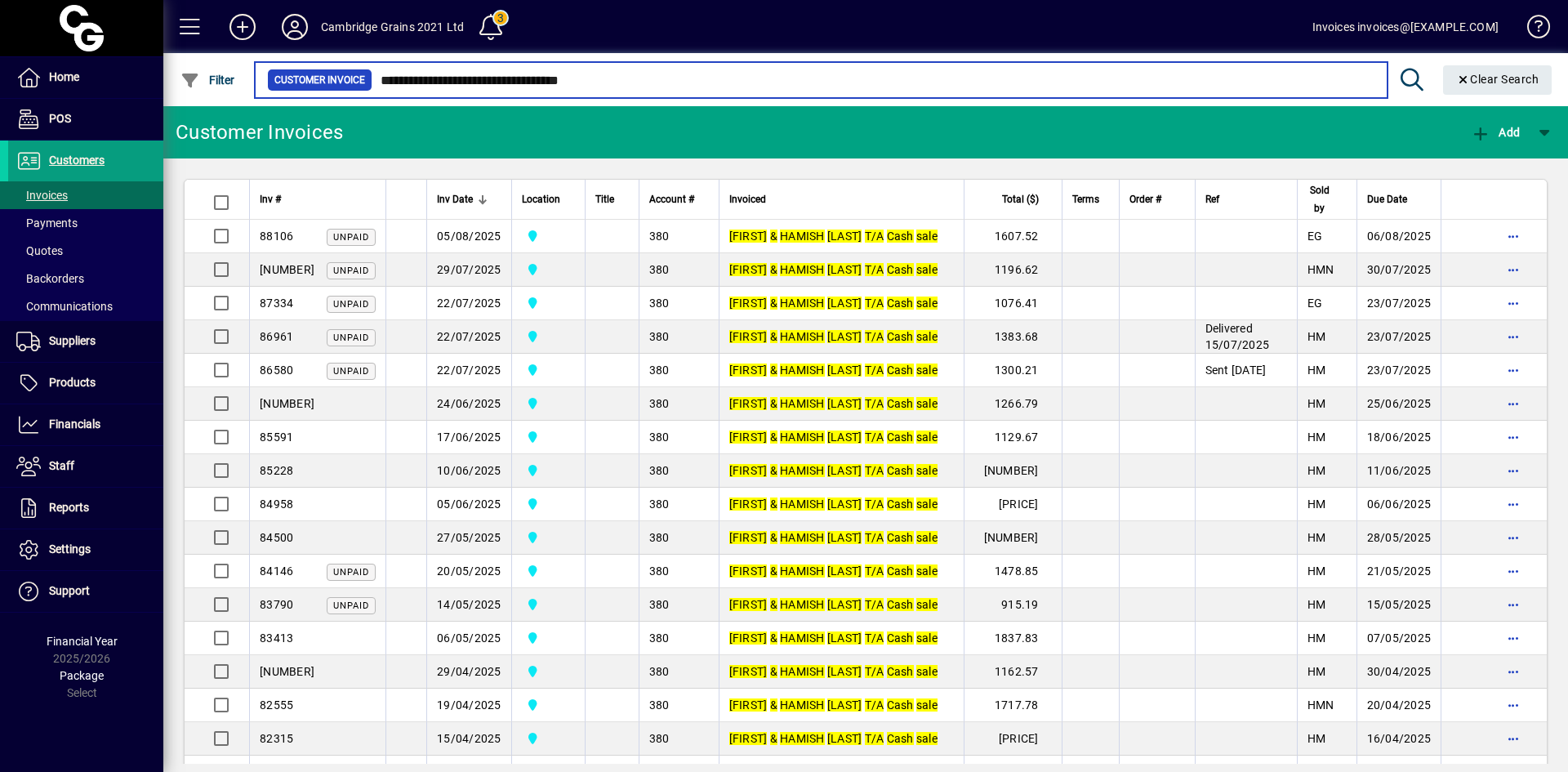 type on "**********" 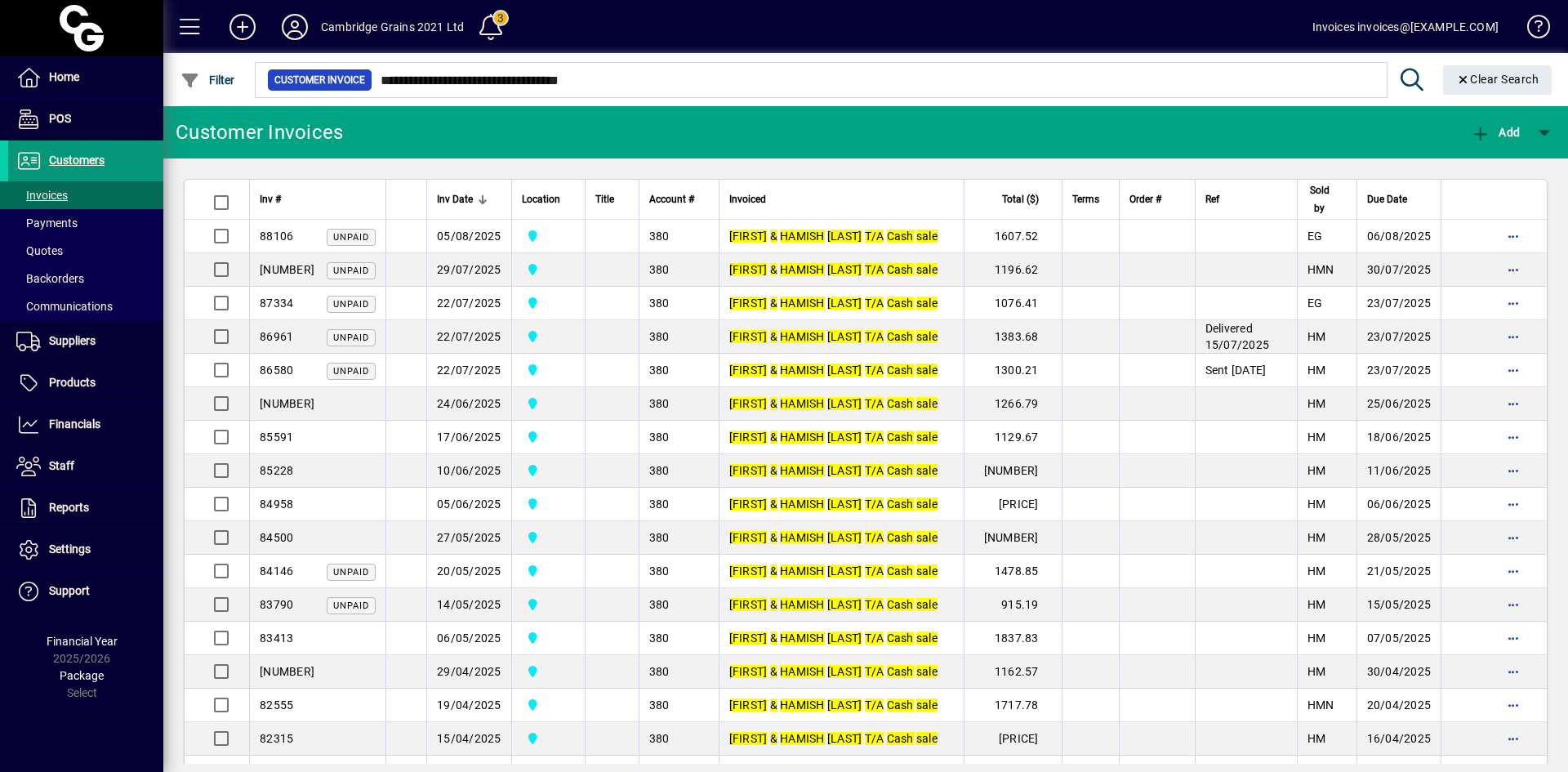 click on "Customers" at bounding box center [77, 160] 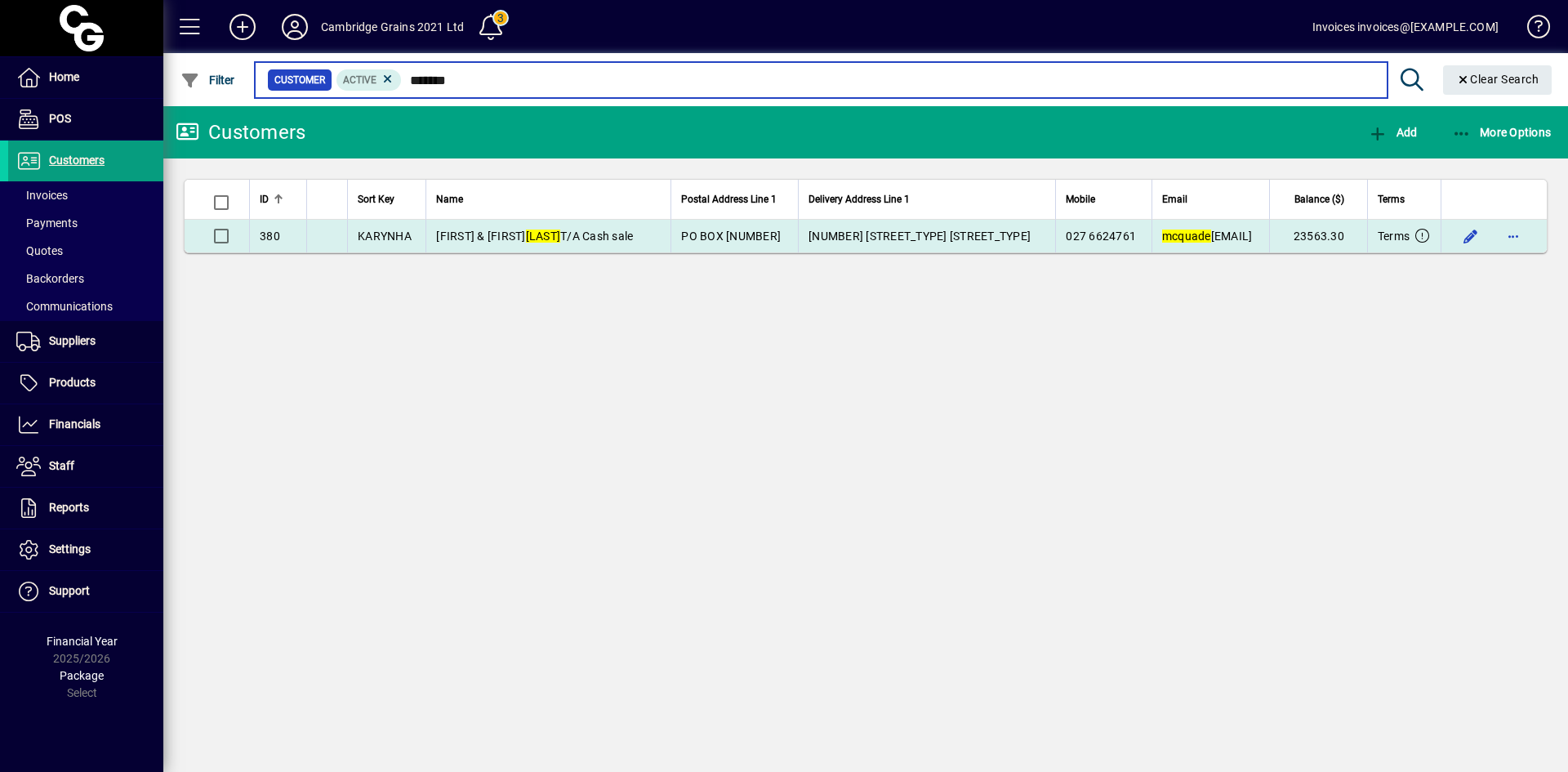 type on "*******" 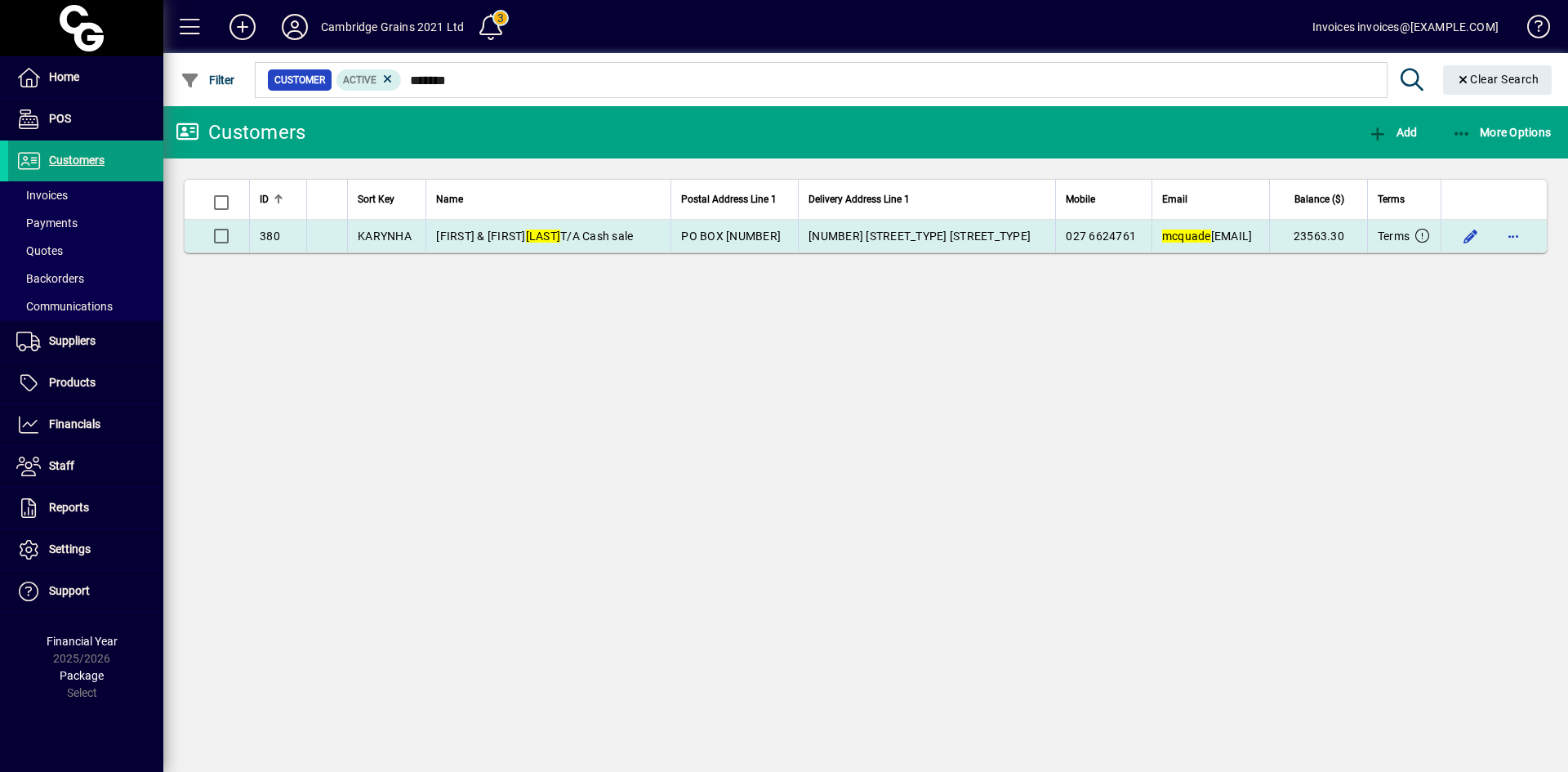 click on "KARYN & HAMISH  MCQUADE  T/A Cash sale" at bounding box center [534, 236] 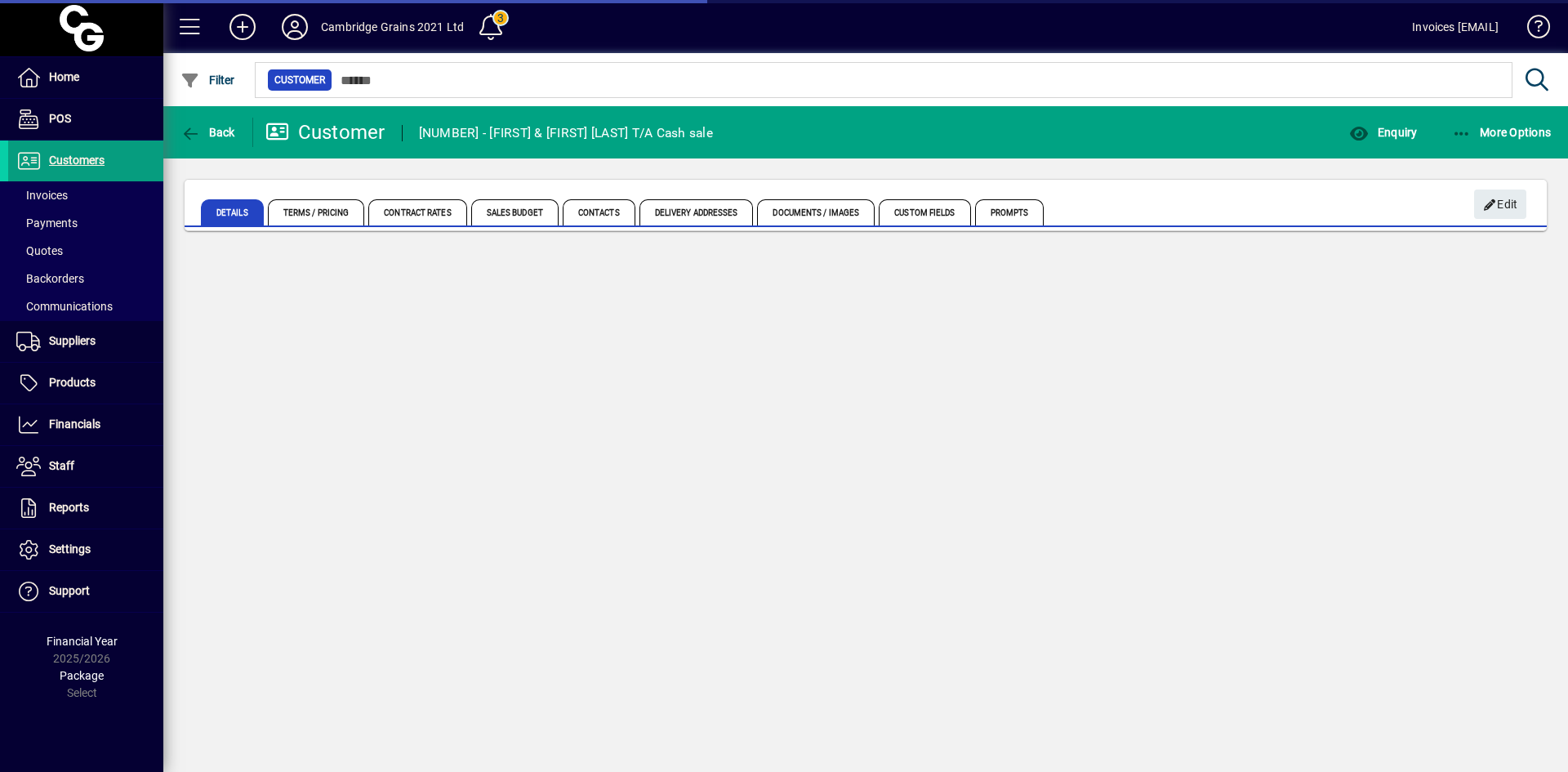 scroll, scrollTop: 0, scrollLeft: 0, axis: both 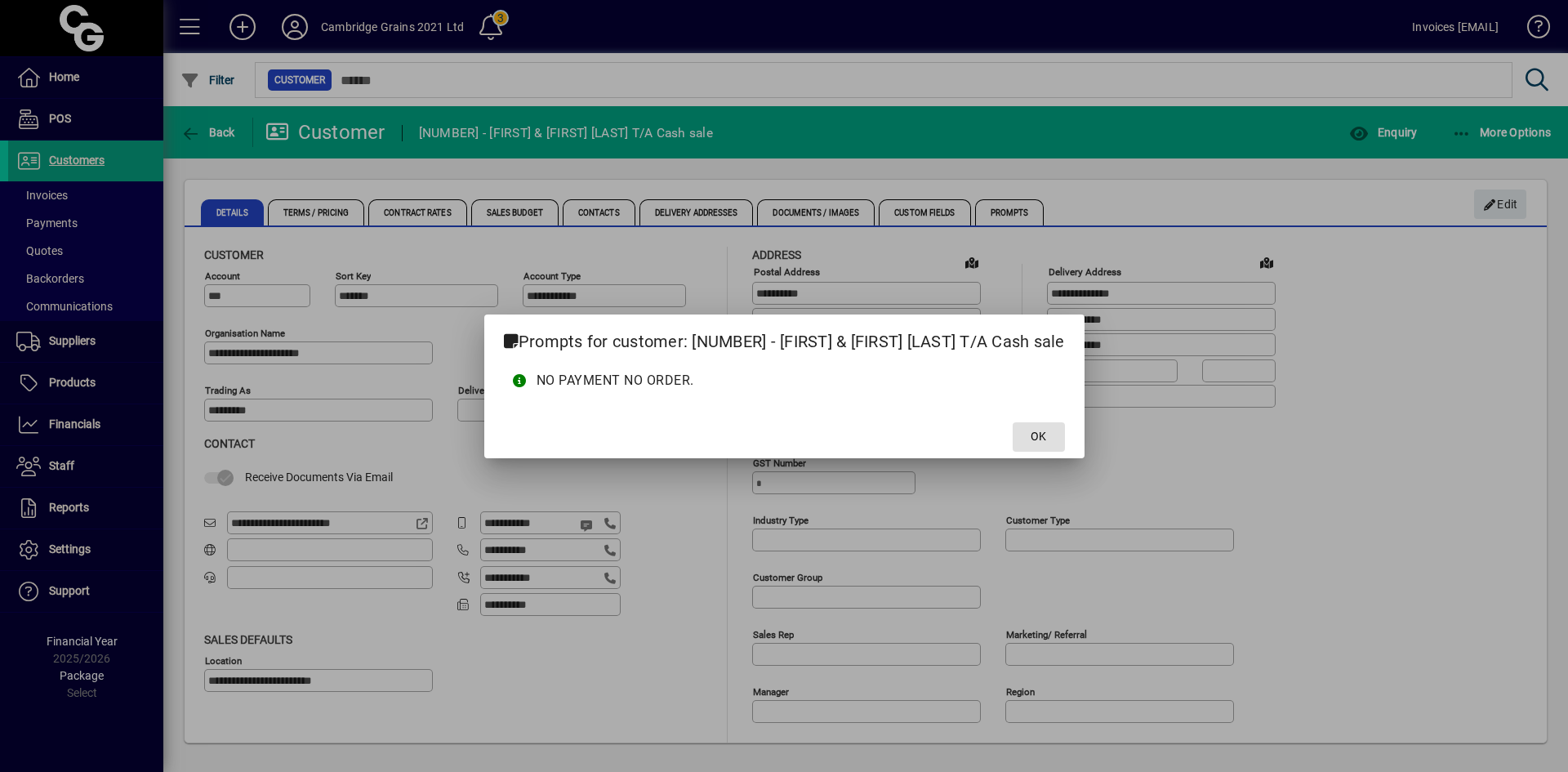 click on "OK" 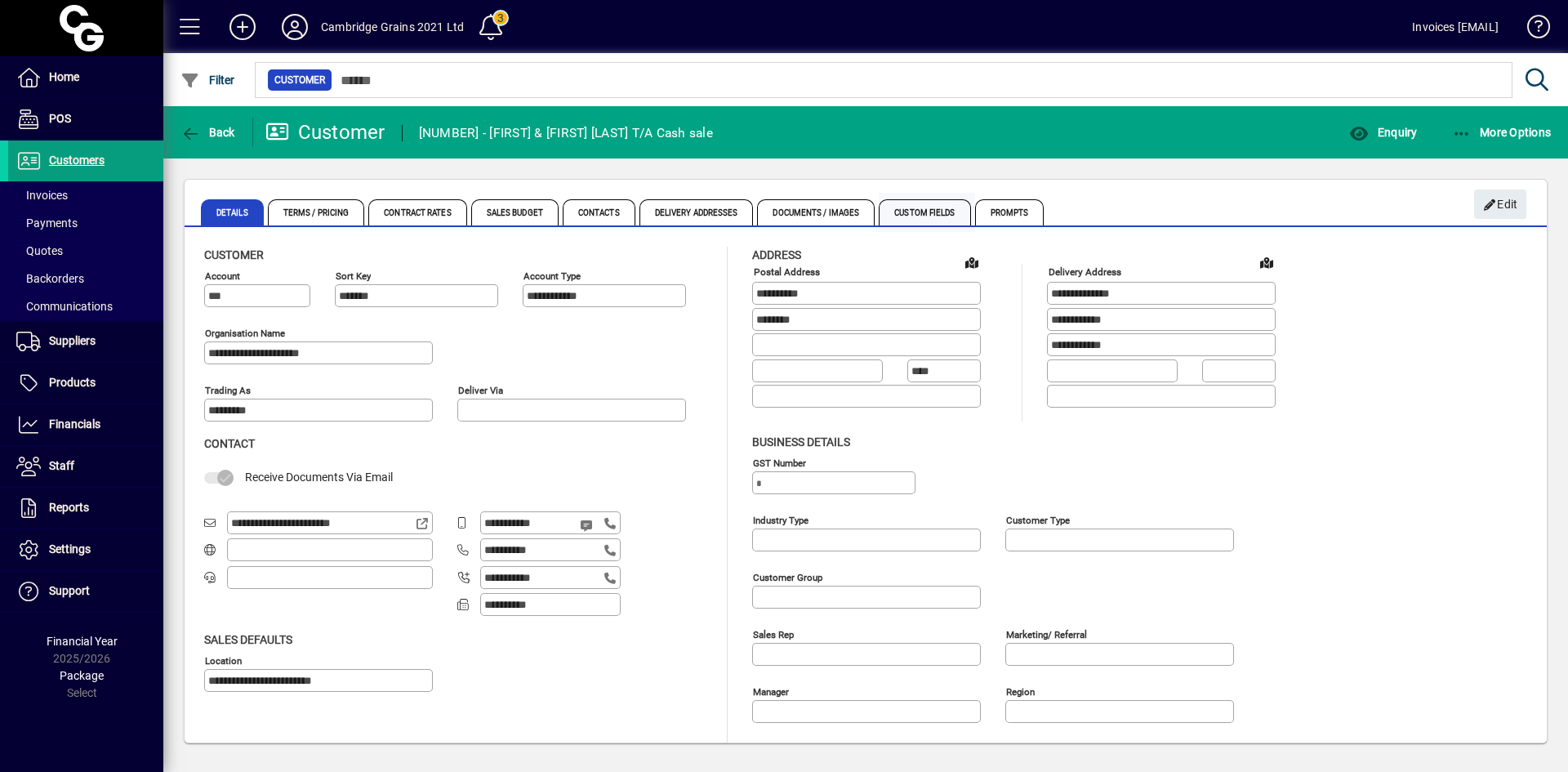 click on "Custom Fields" at bounding box center [924, 212] 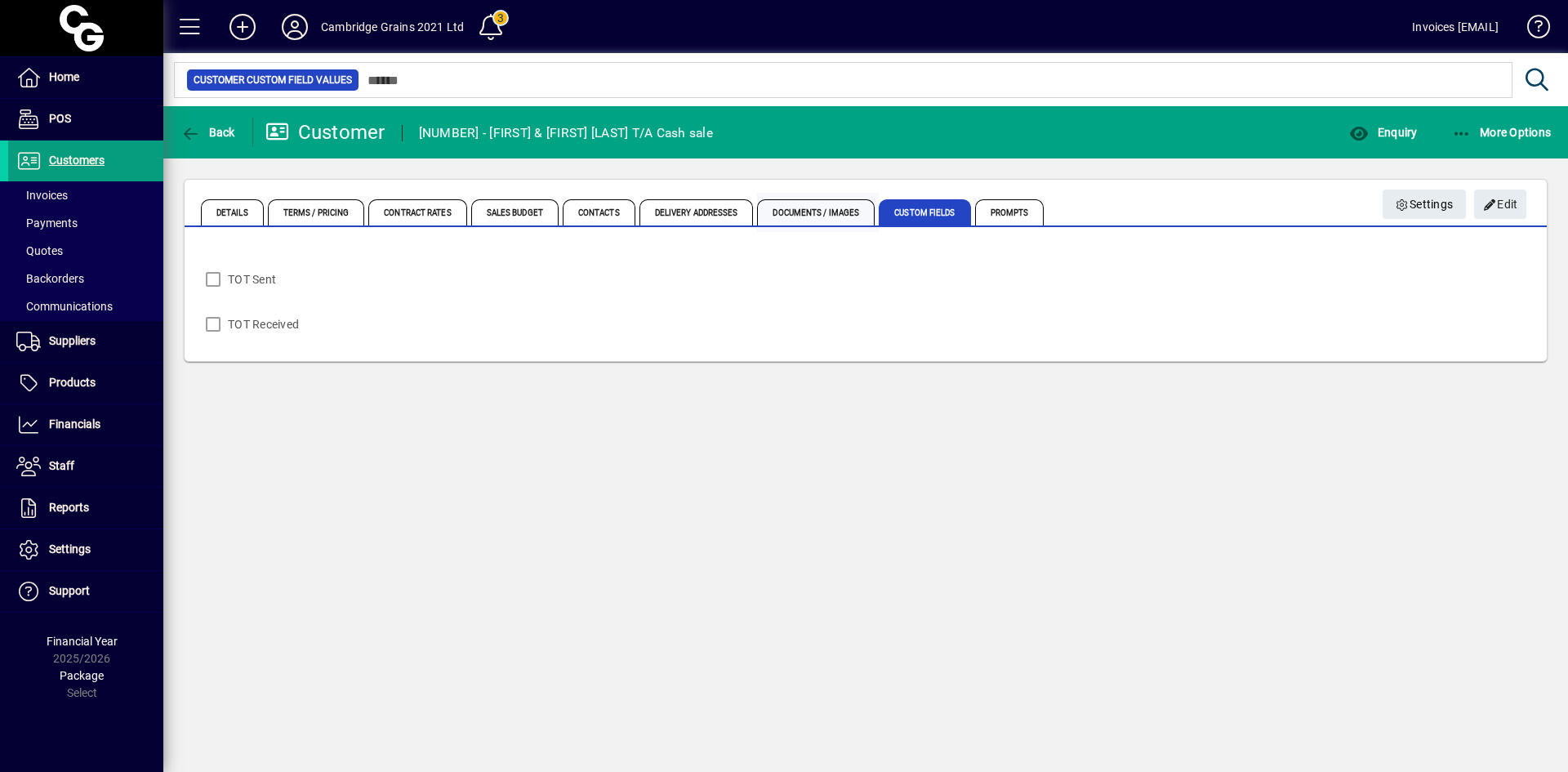 click on "Documents / Images" at bounding box center [816, 212] 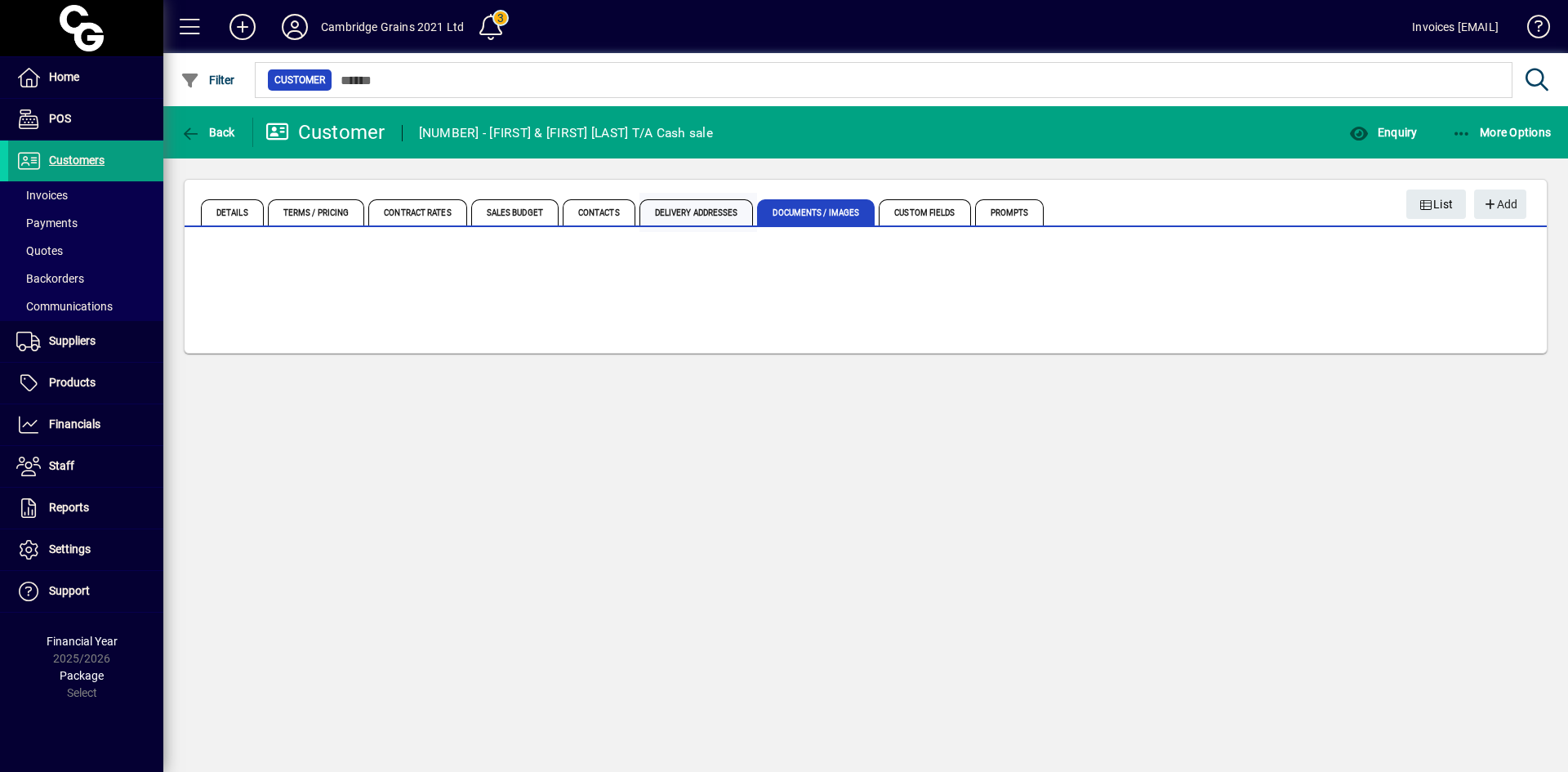 click on "Delivery Addresses" at bounding box center [697, 212] 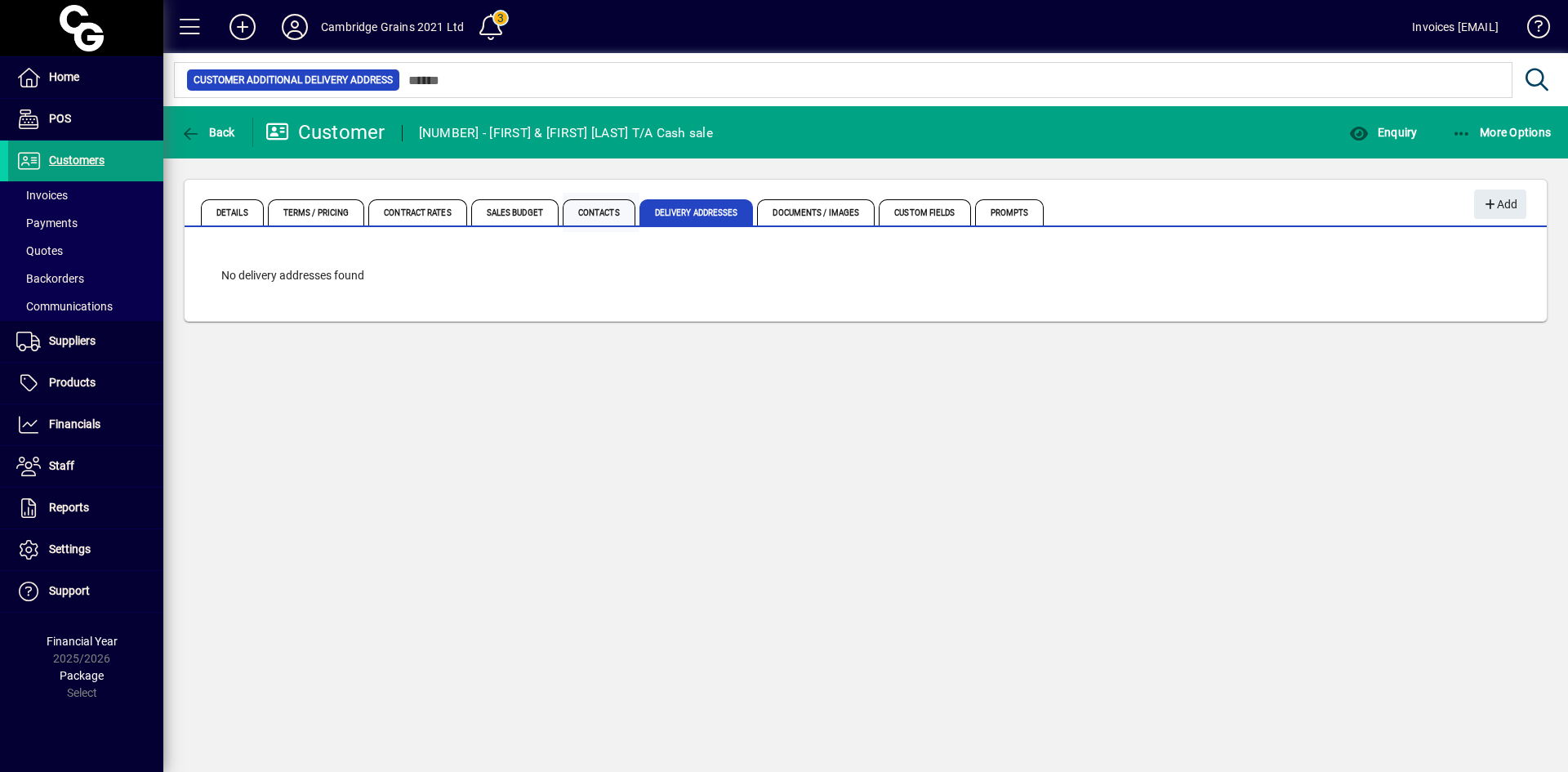 click on "Contacts" at bounding box center [599, 212] 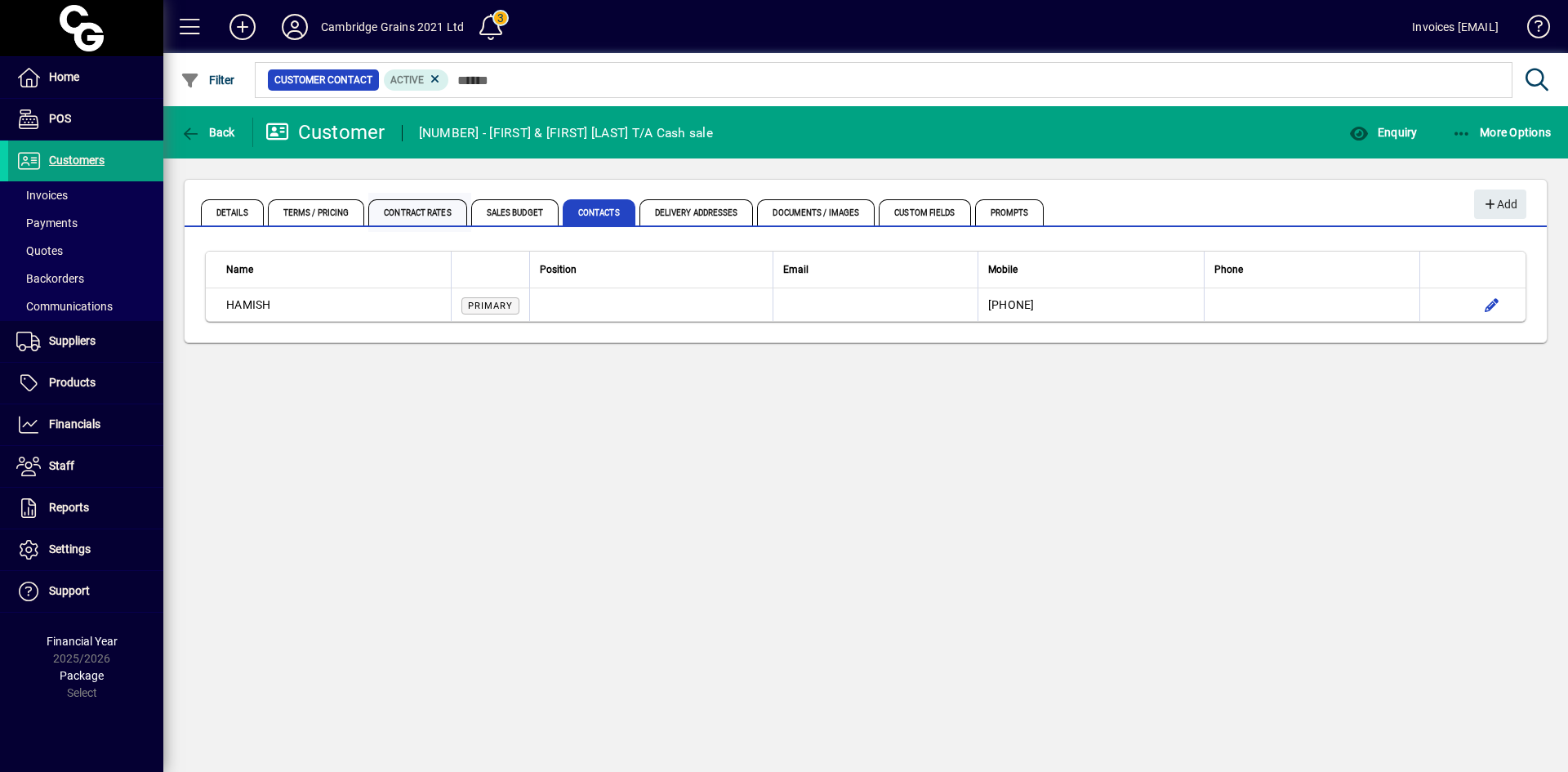 click on "Contract Rates" at bounding box center (417, 212) 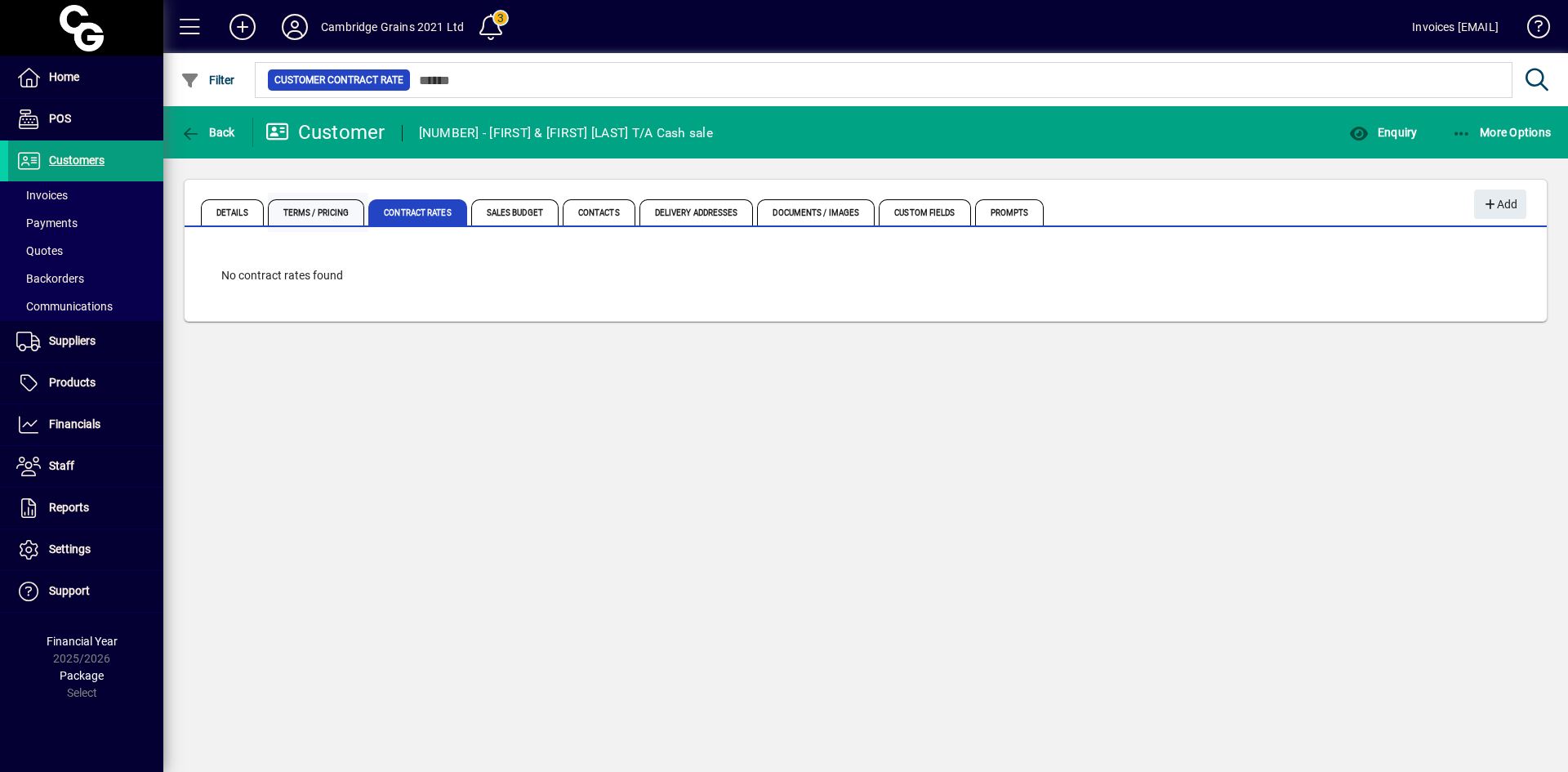 click on "Terms / Pricing" at bounding box center (316, 212) 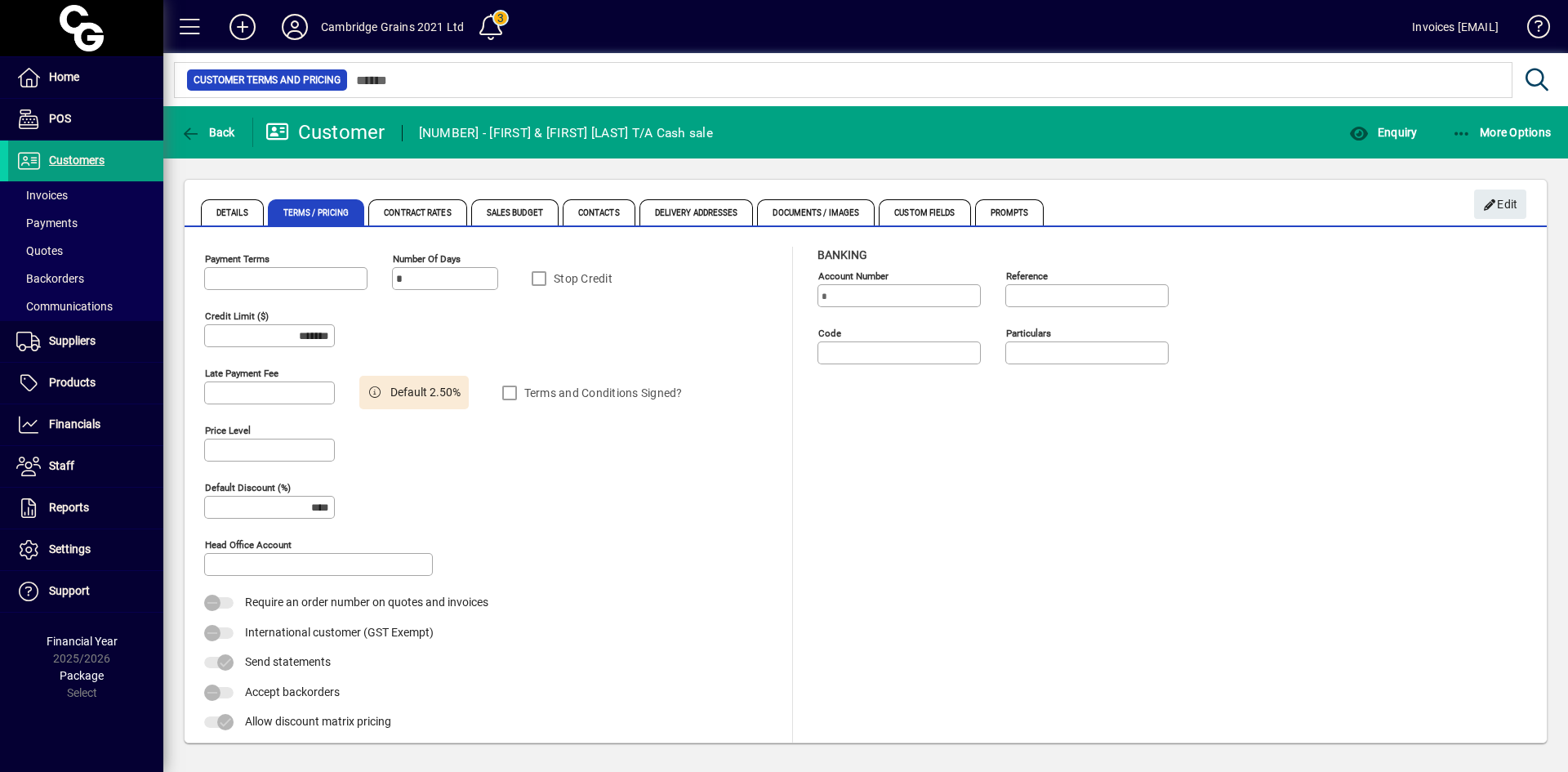 type on "**********" 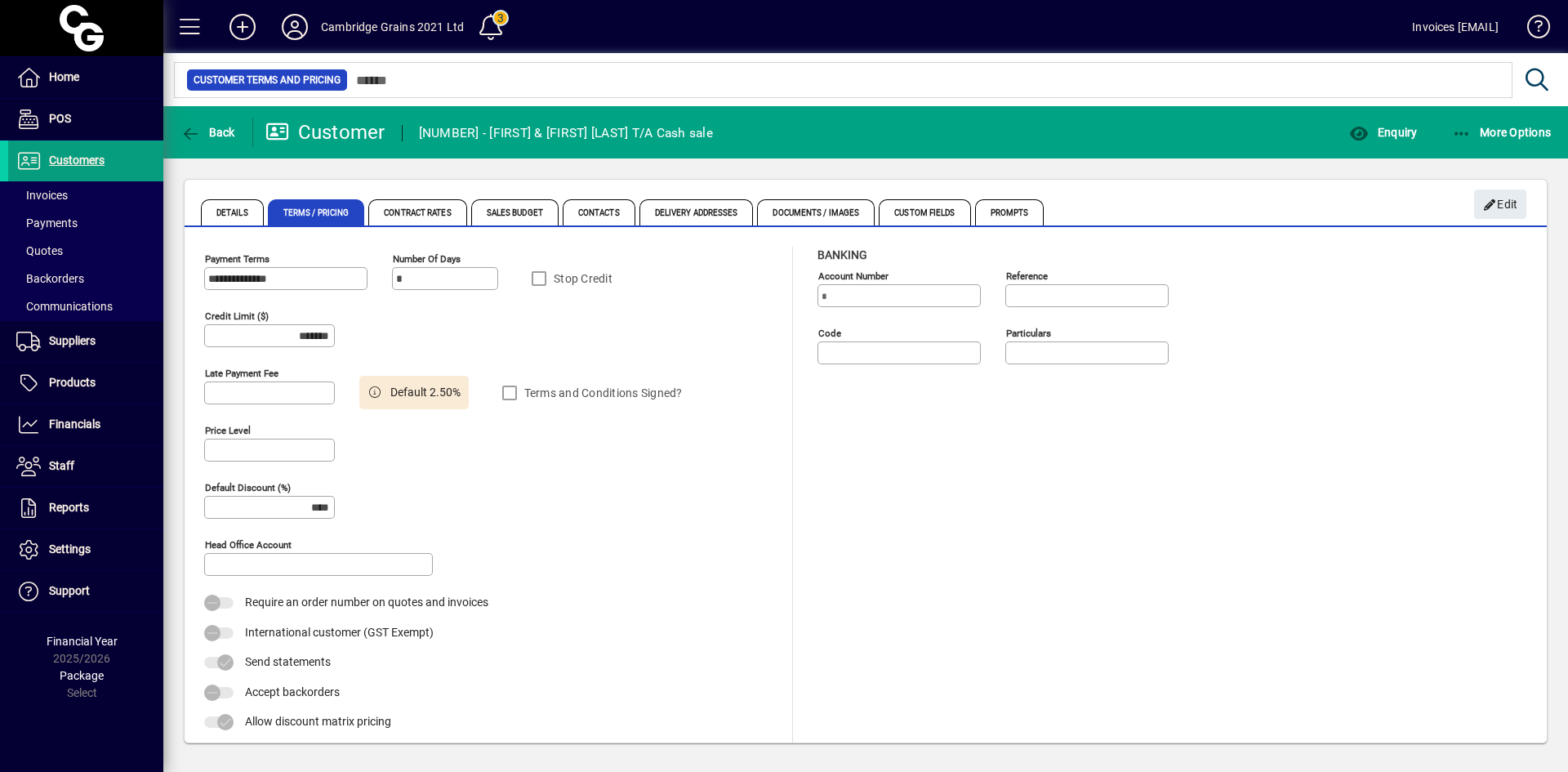 type on "**********" 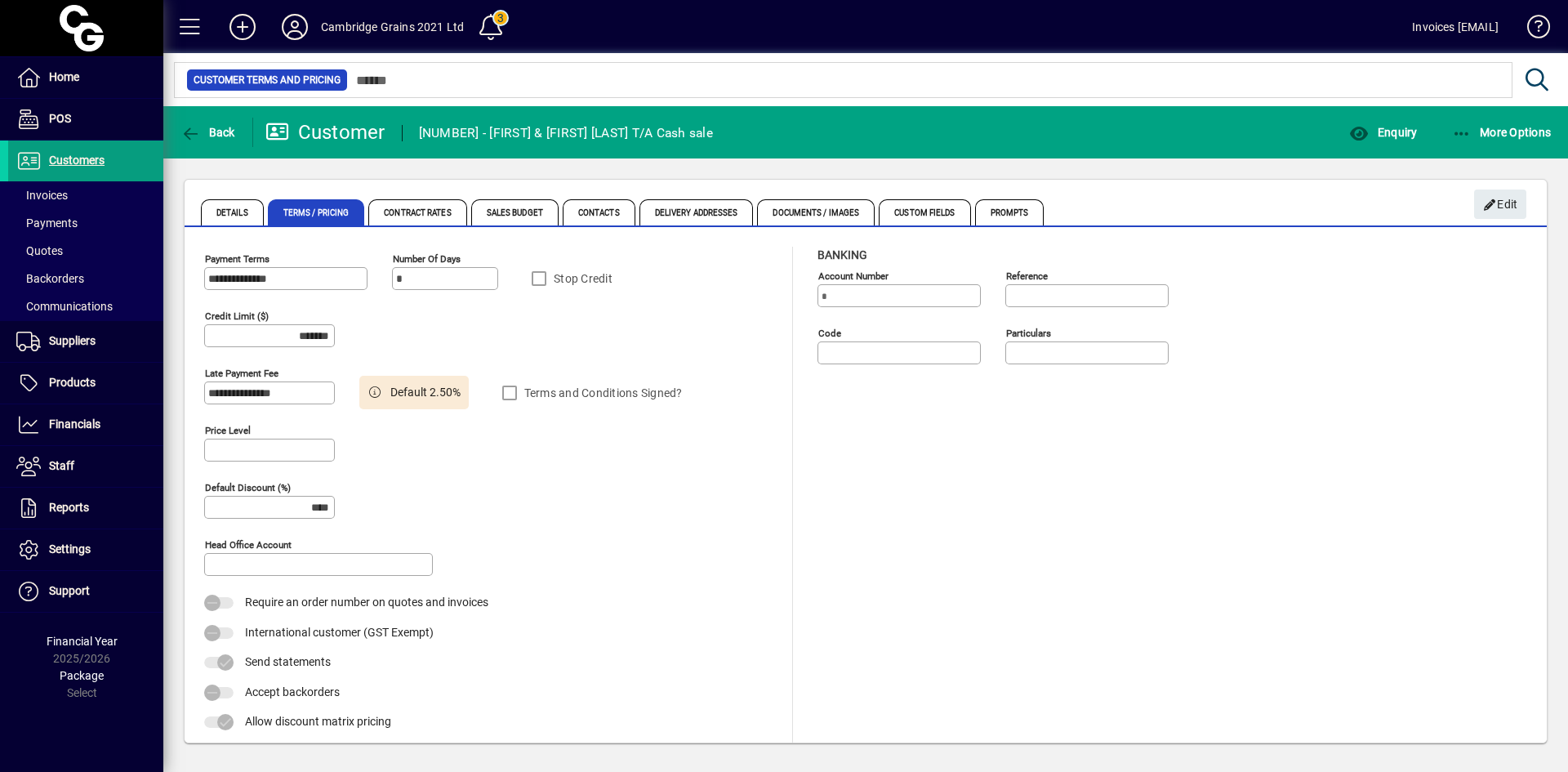 type on "******" 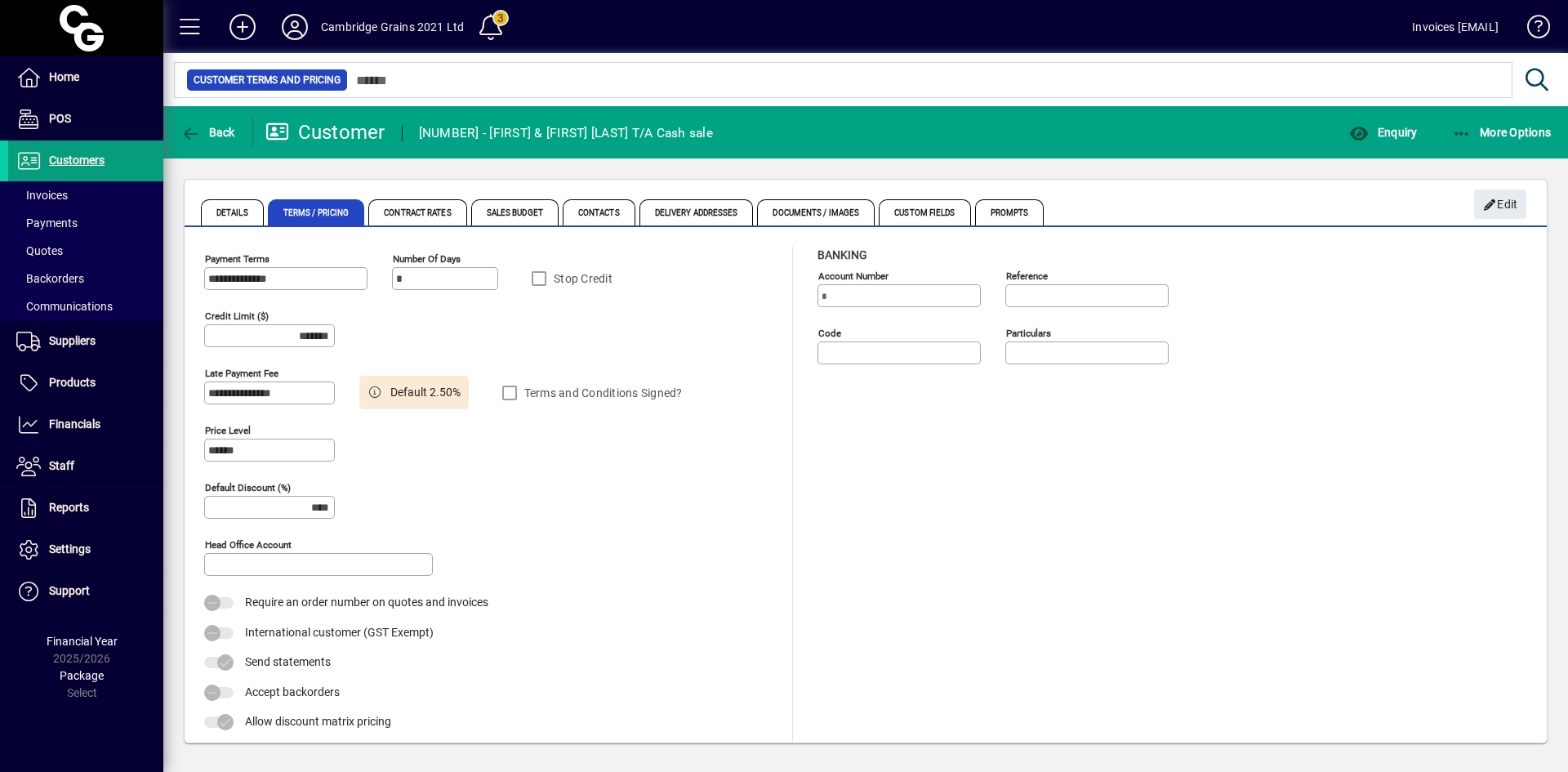 drag, startPoint x: 266, startPoint y: 332, endPoint x: 501, endPoint y: 350, distance: 235.68835 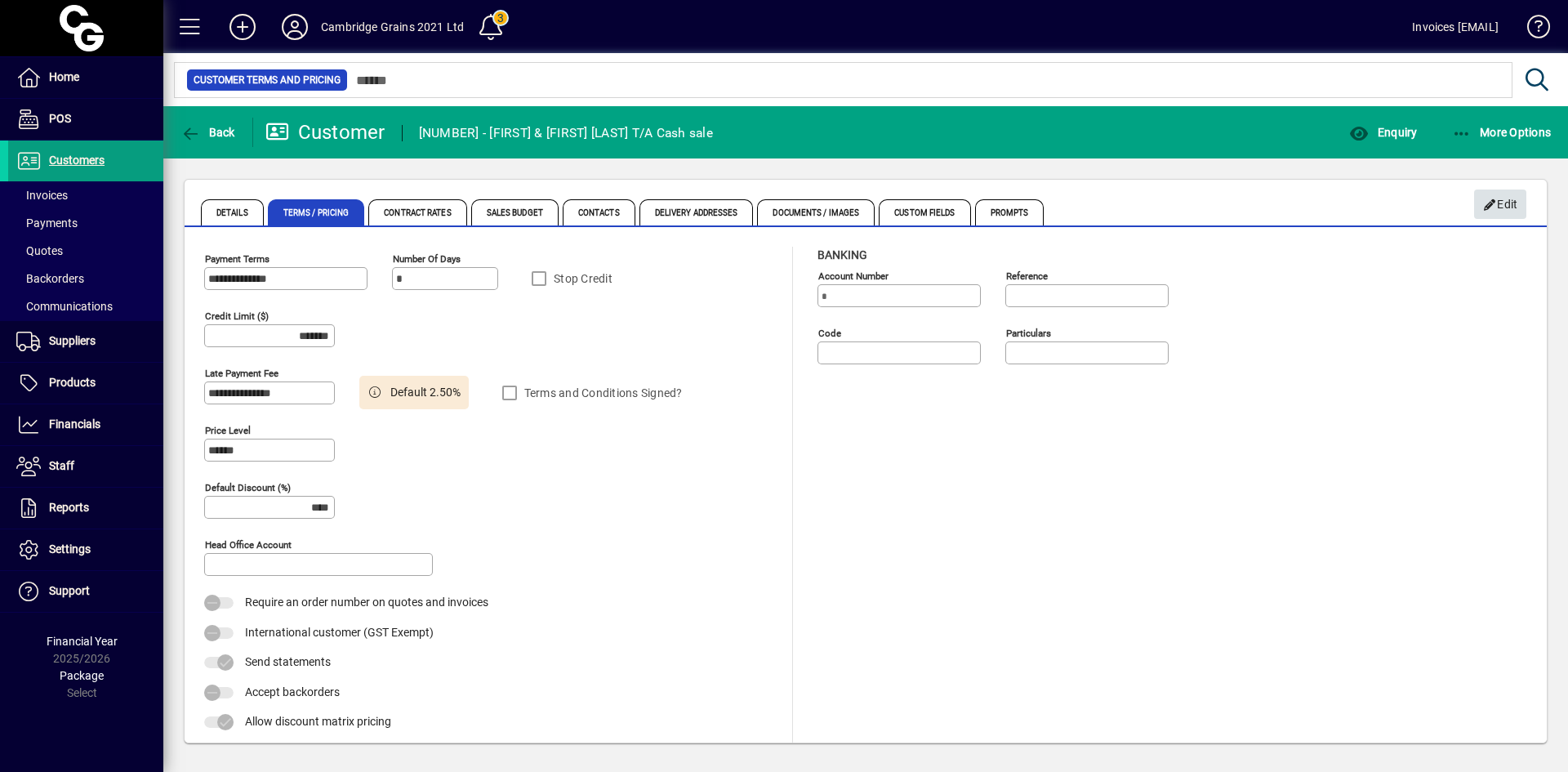 click 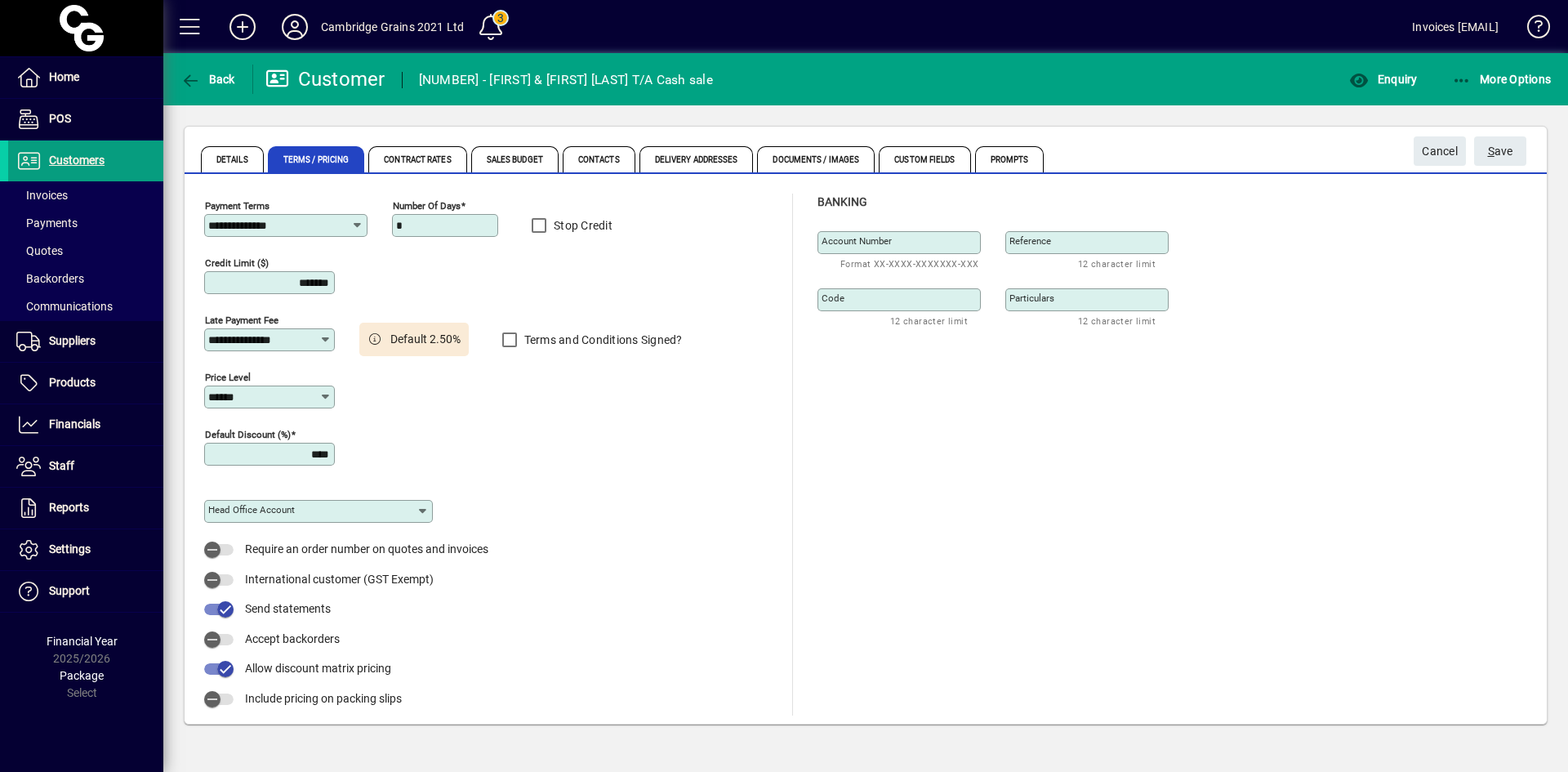 drag, startPoint x: 278, startPoint y: 283, endPoint x: 405, endPoint y: 284, distance: 127.00394 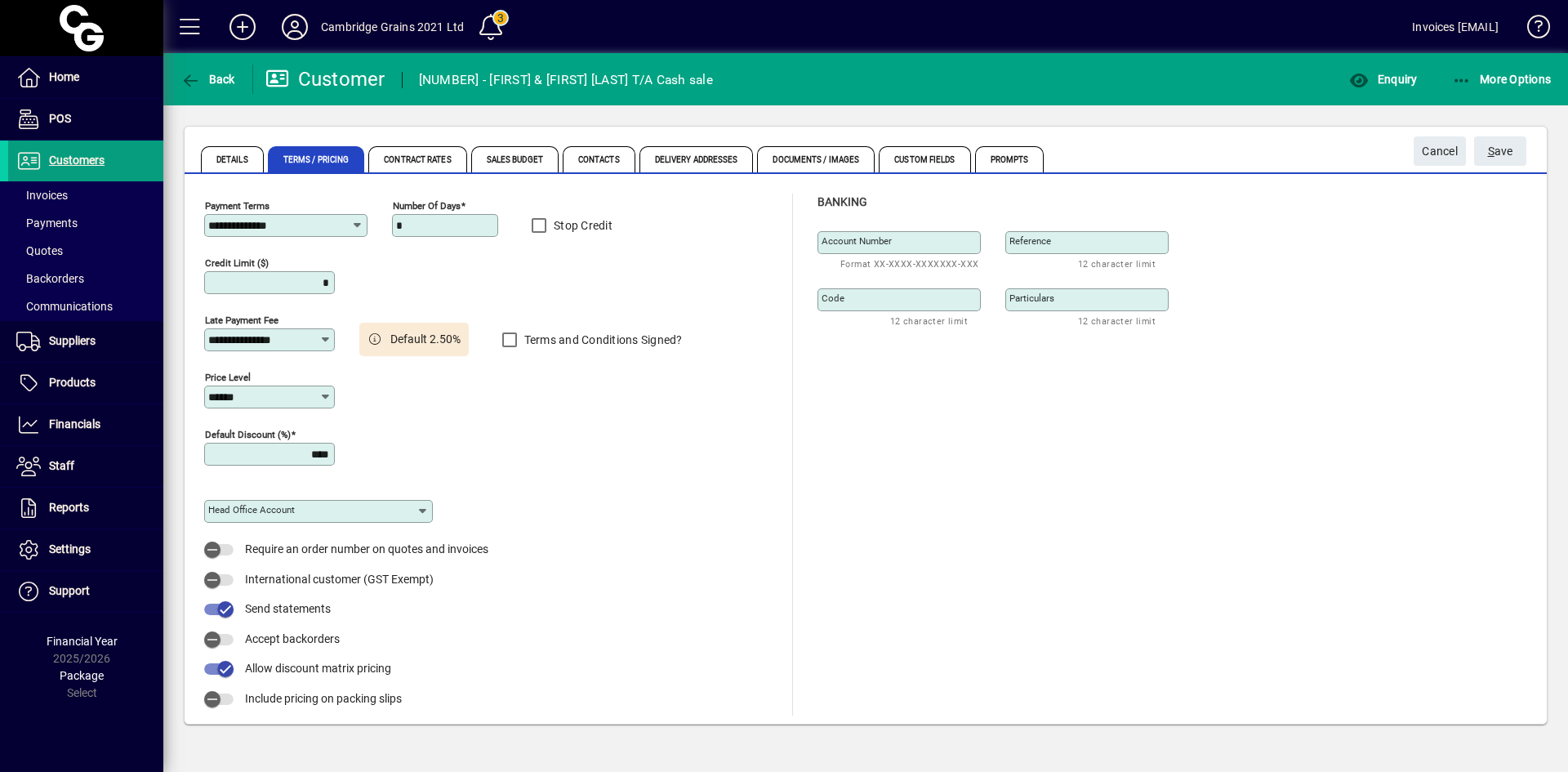 click on "S ave" 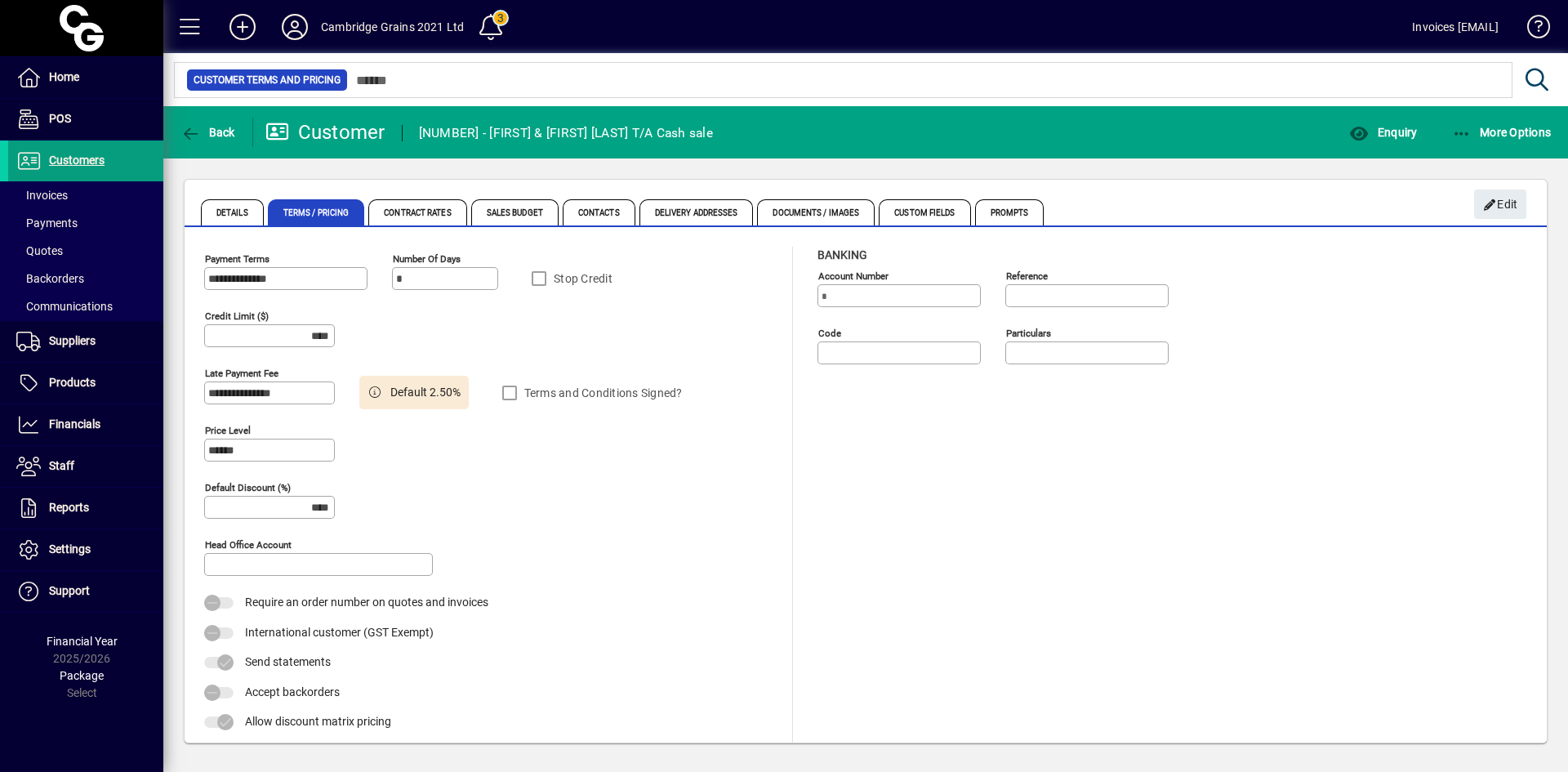 drag, startPoint x: 293, startPoint y: 336, endPoint x: 394, endPoint y: 333, distance: 101.044545 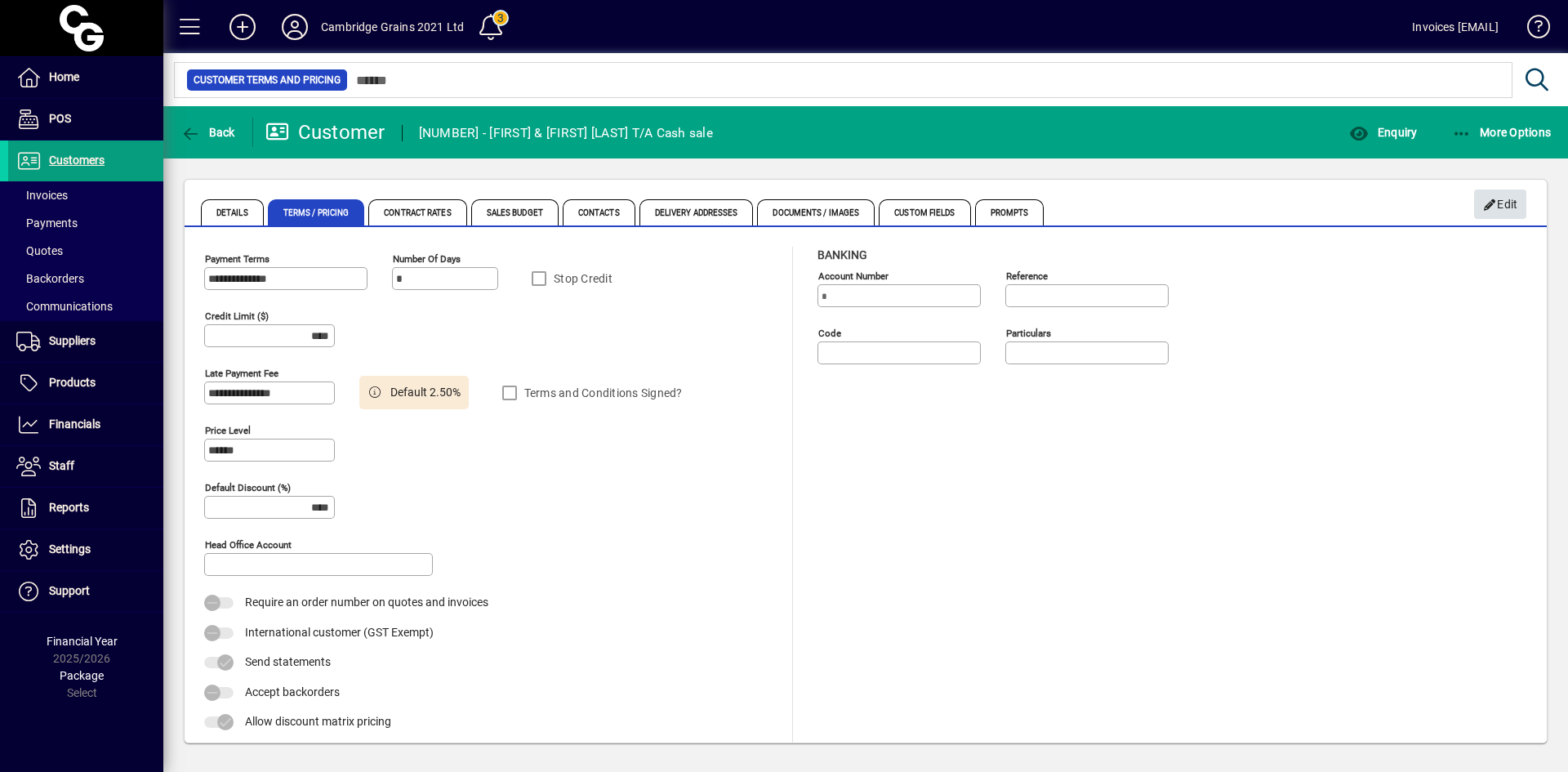 click 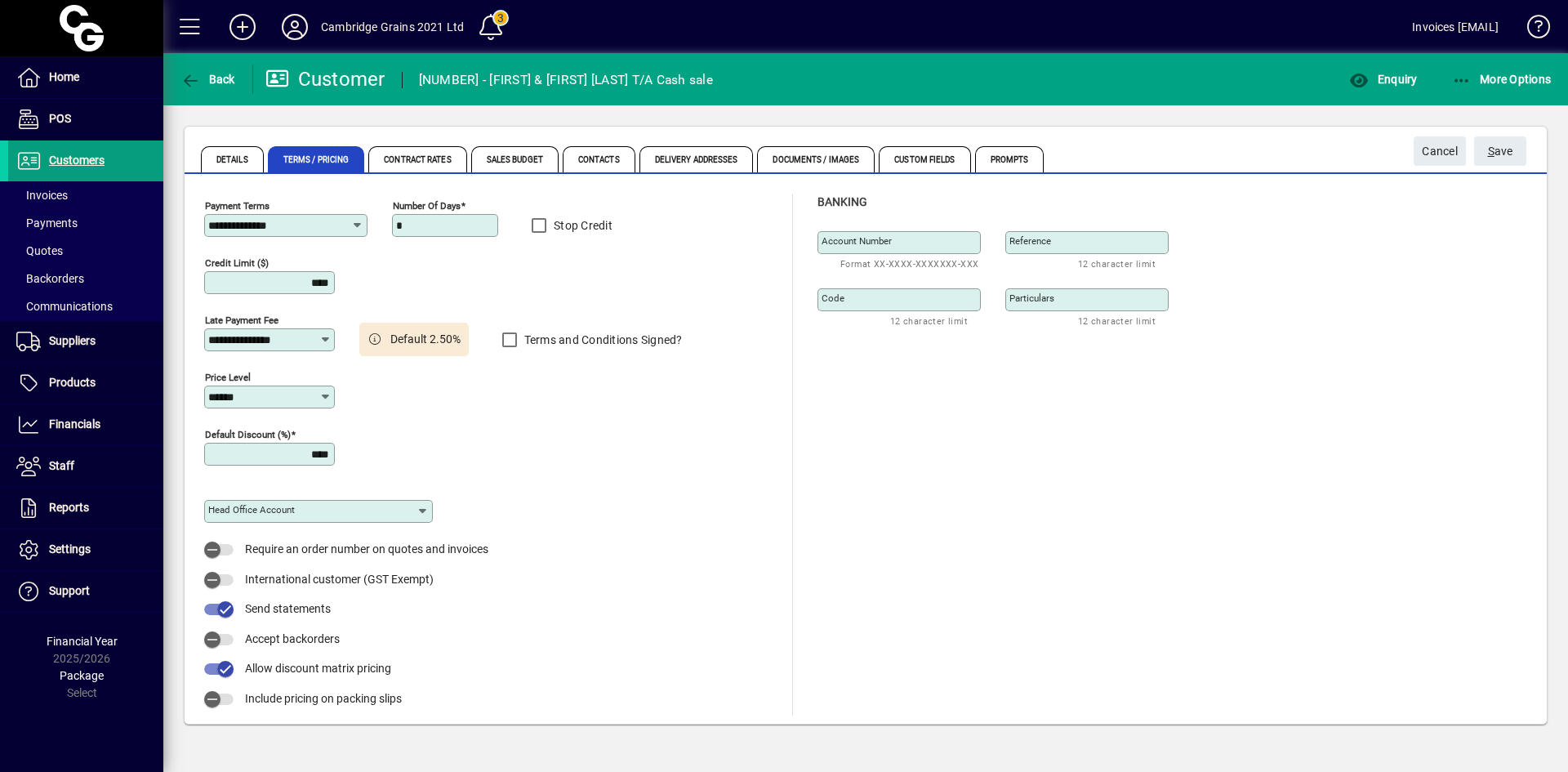 type on "****" 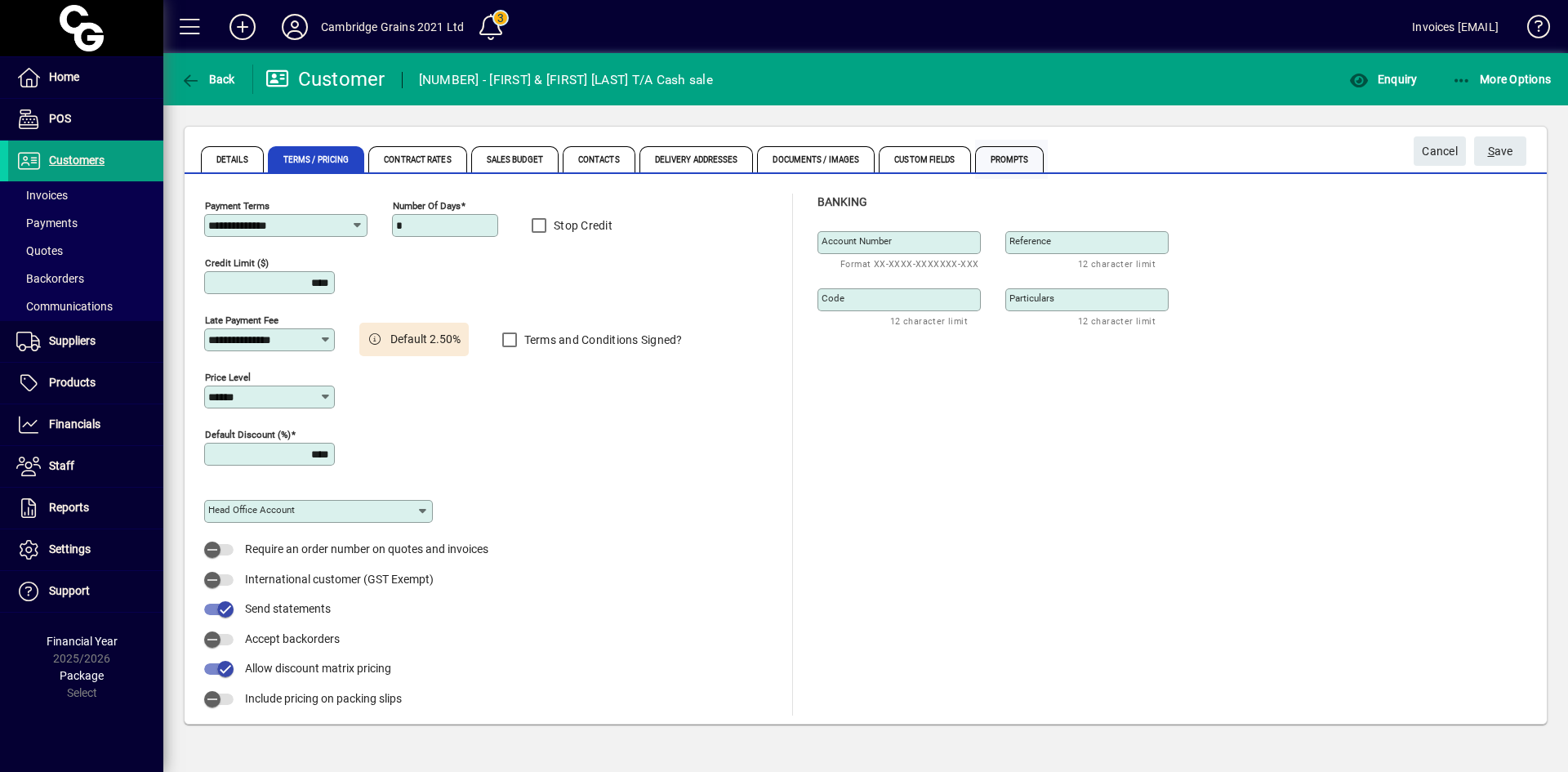click on "Prompts" at bounding box center [1009, 159] 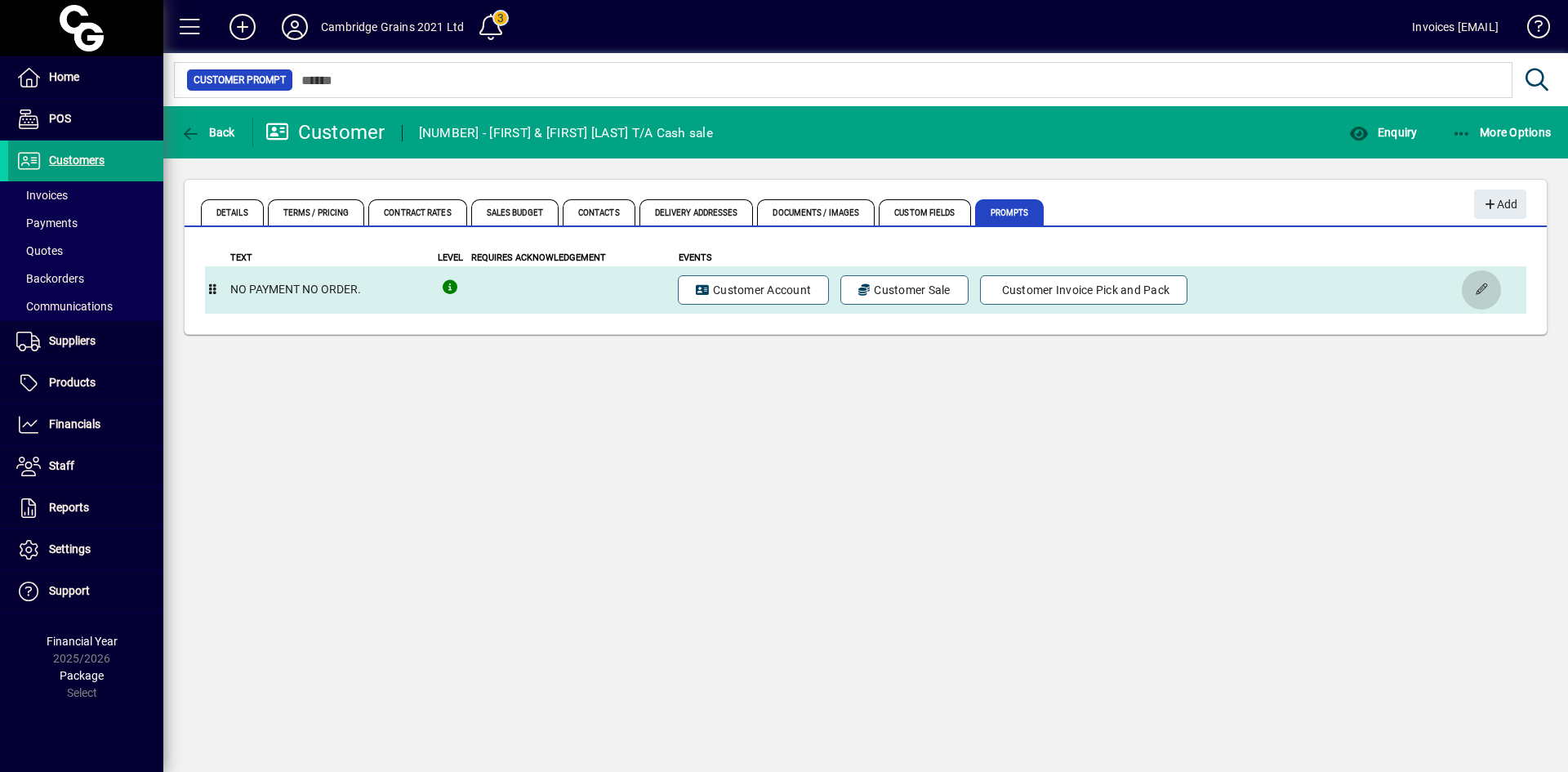 click at bounding box center [1481, 290] 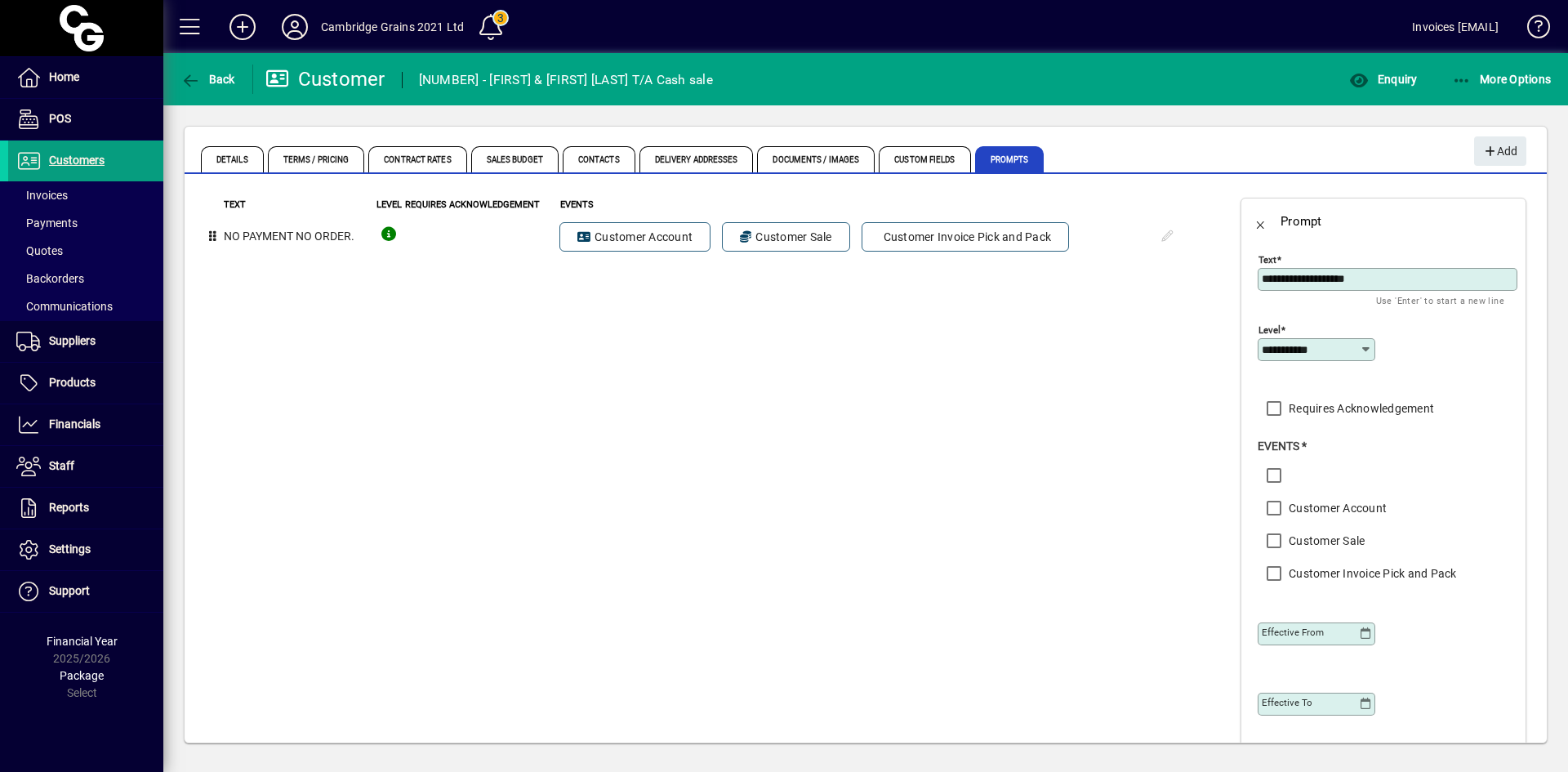 click 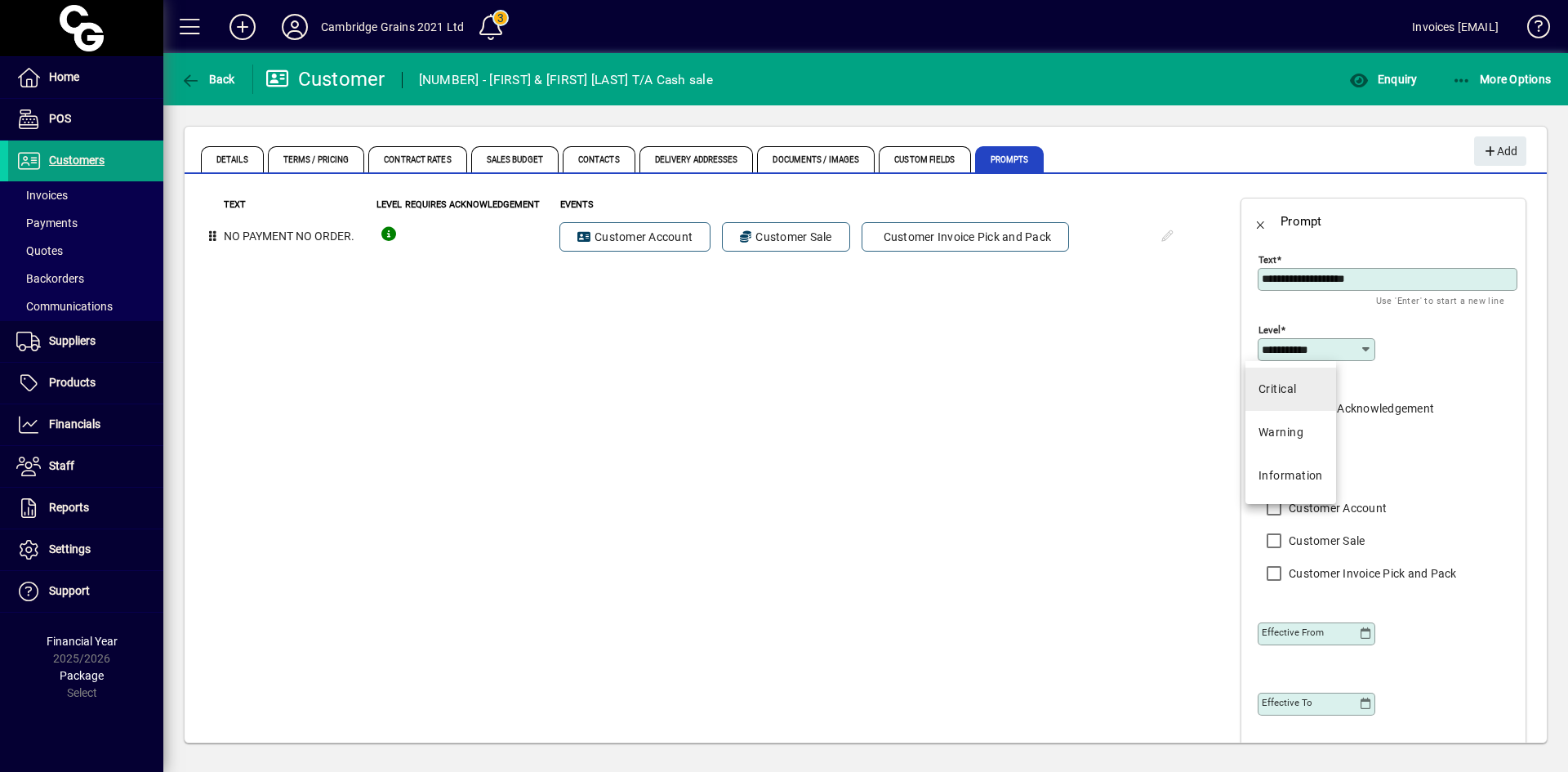 click on "Critical" at bounding box center [1290, 389] 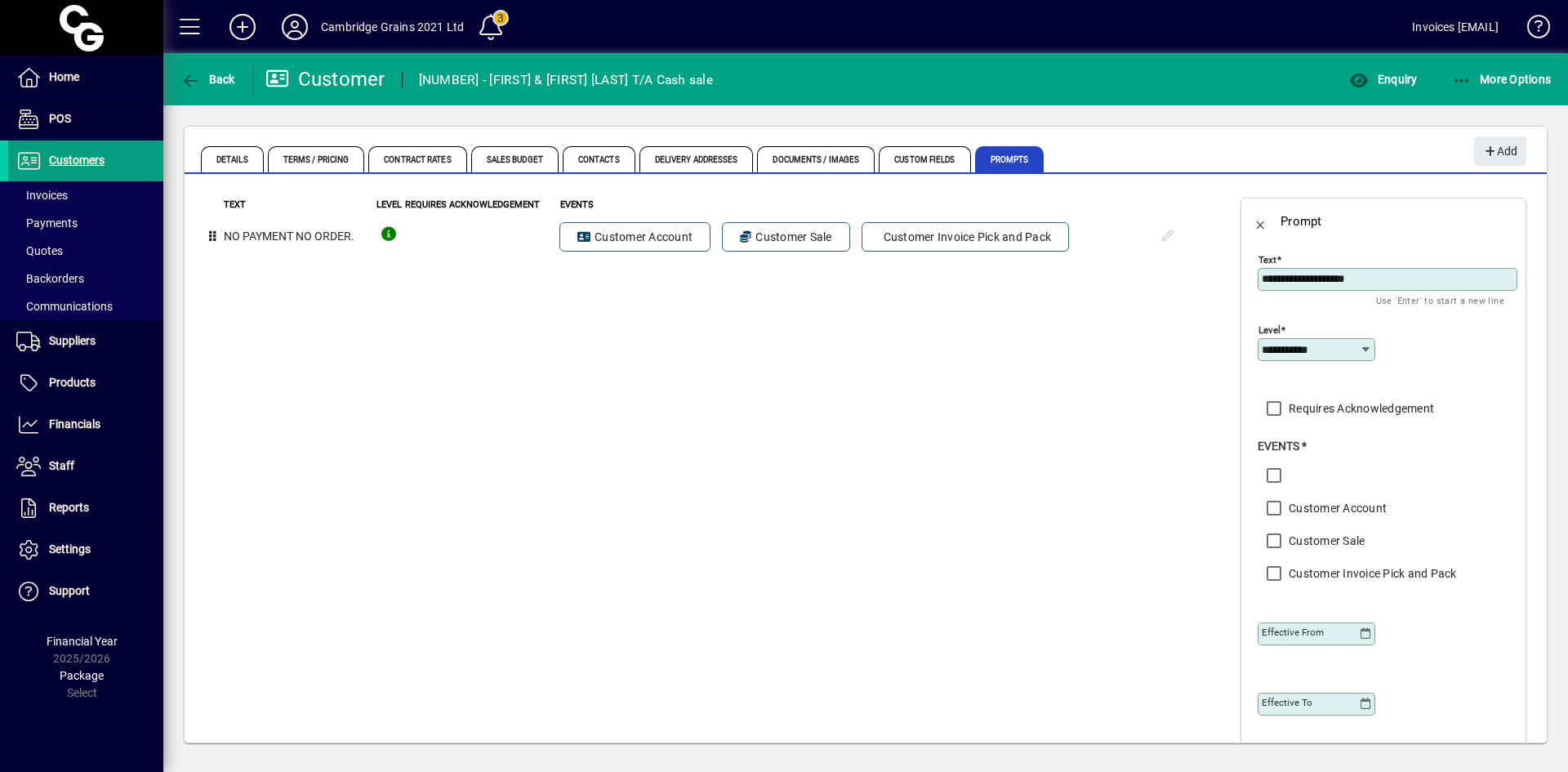 type on "********" 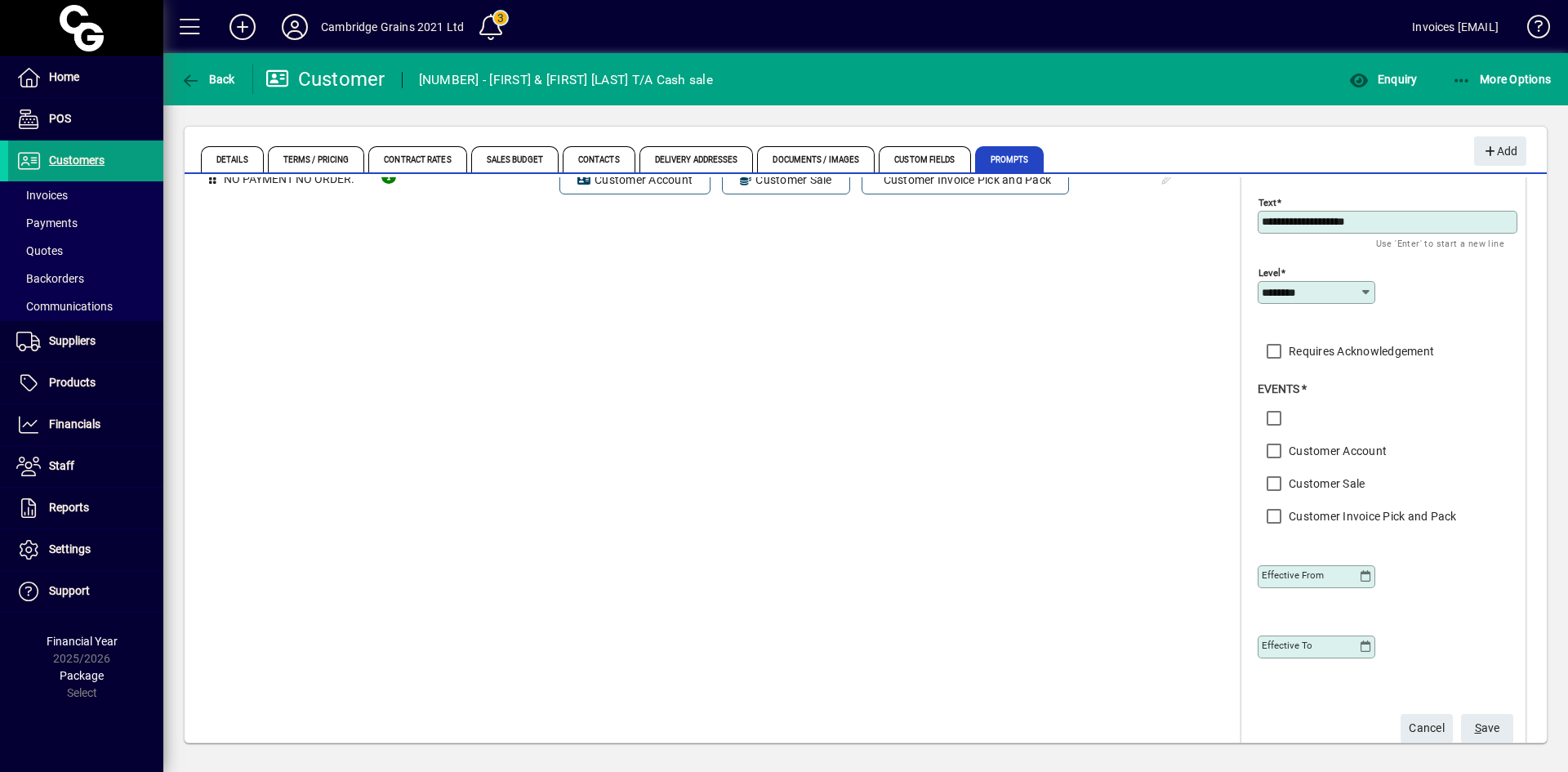 scroll, scrollTop: 95, scrollLeft: 0, axis: vertical 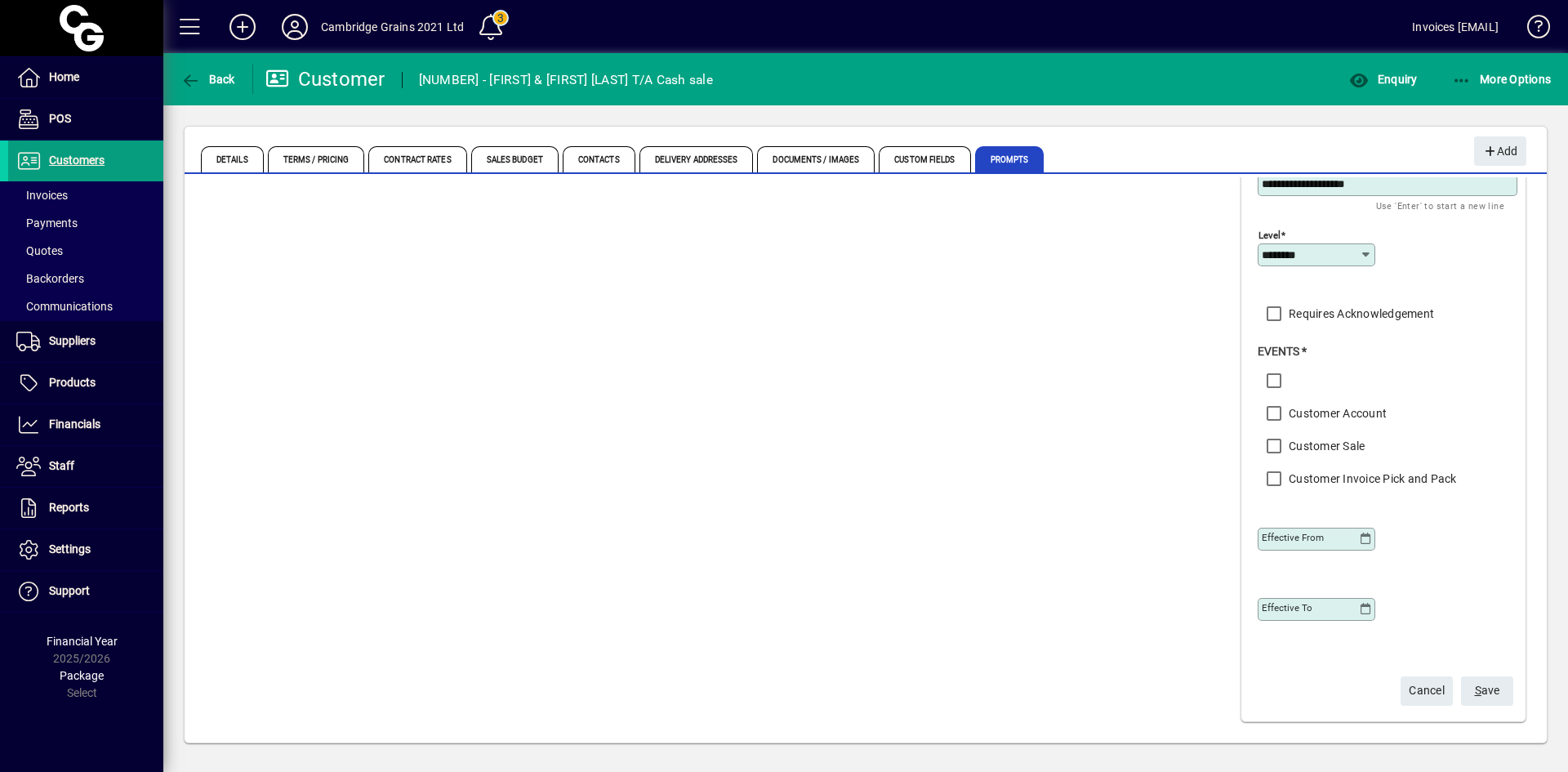 click 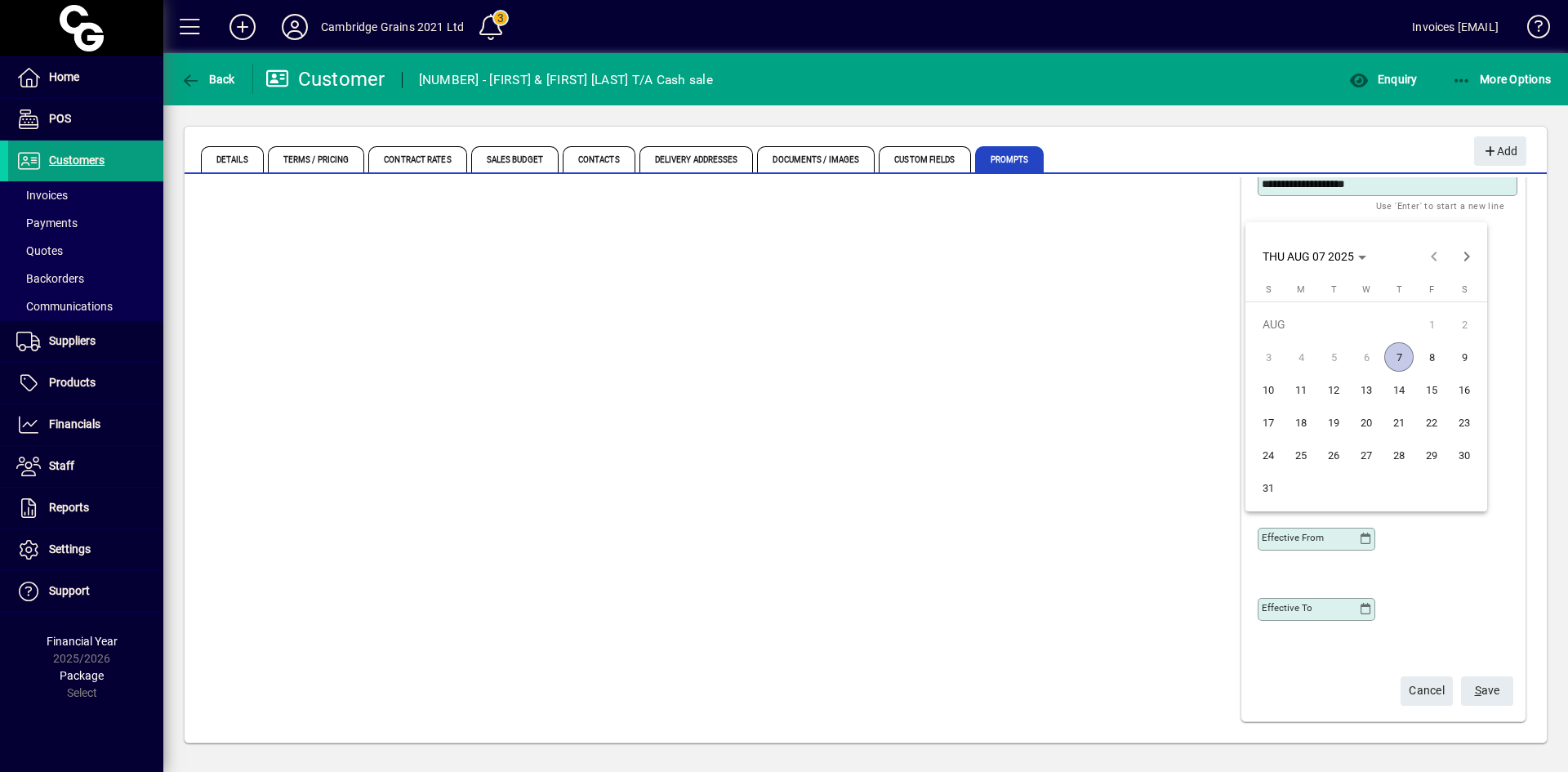 click on "7" at bounding box center [1399, 357] 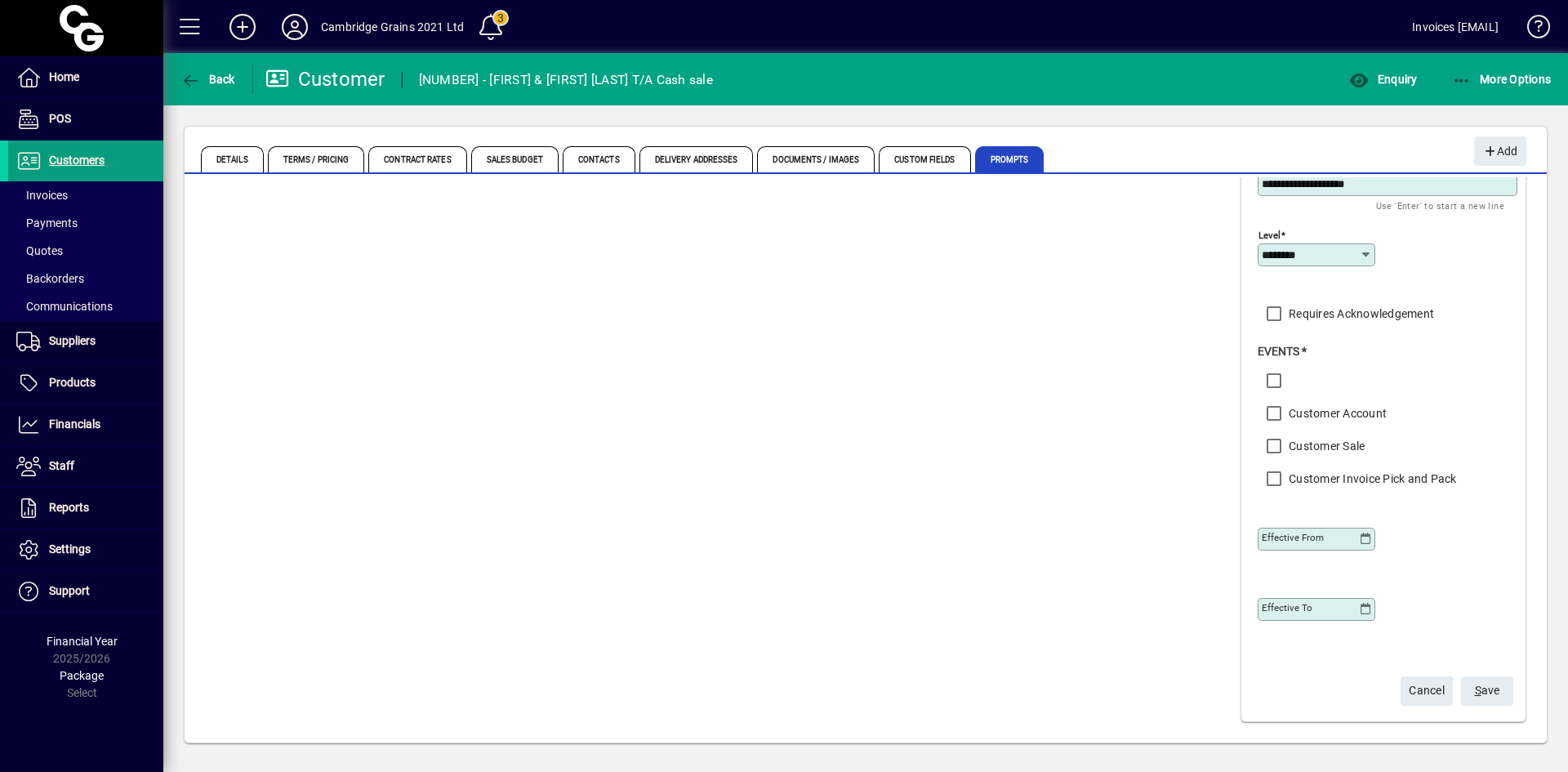 type on "**********" 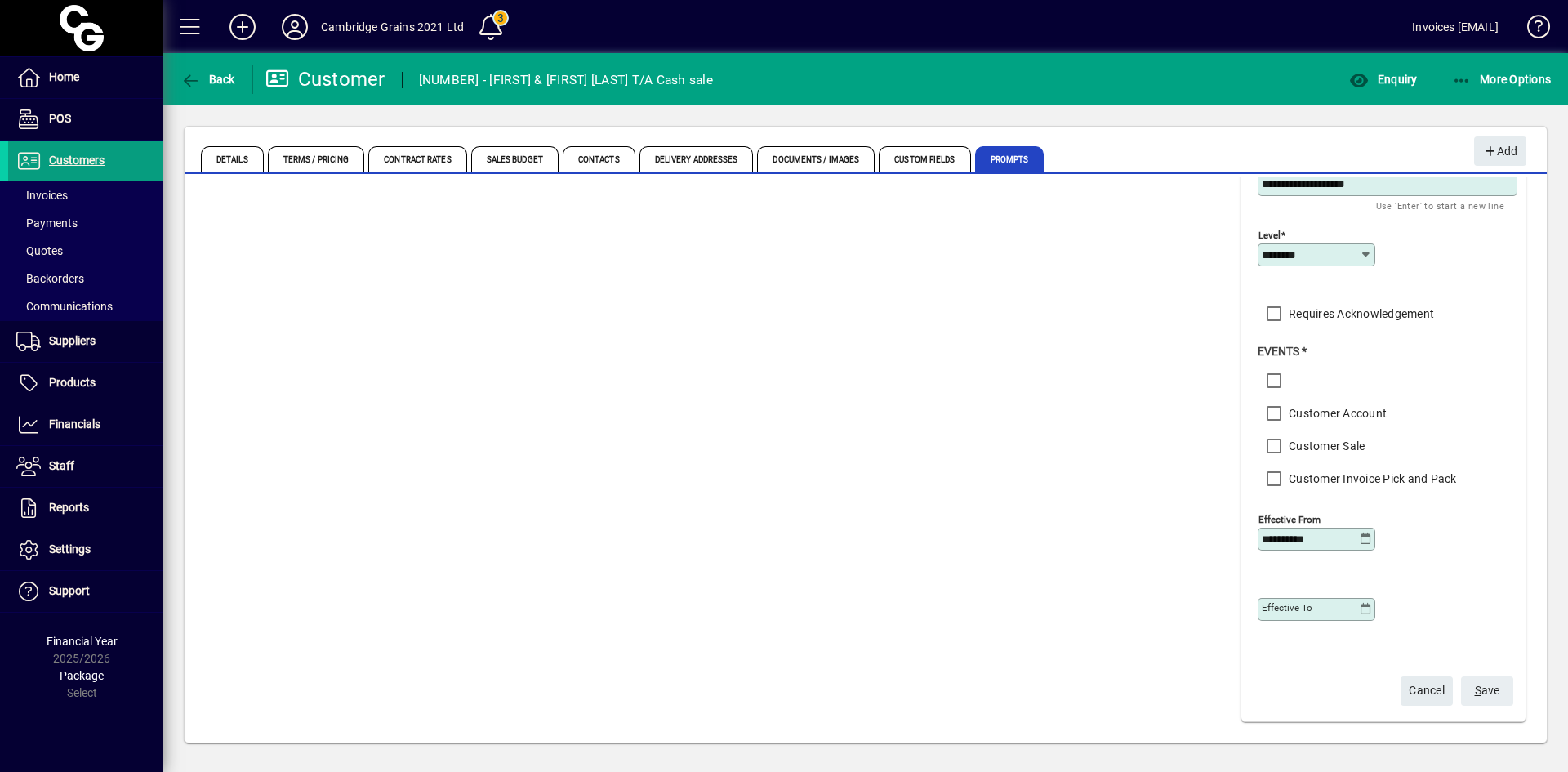 click on "S ave" 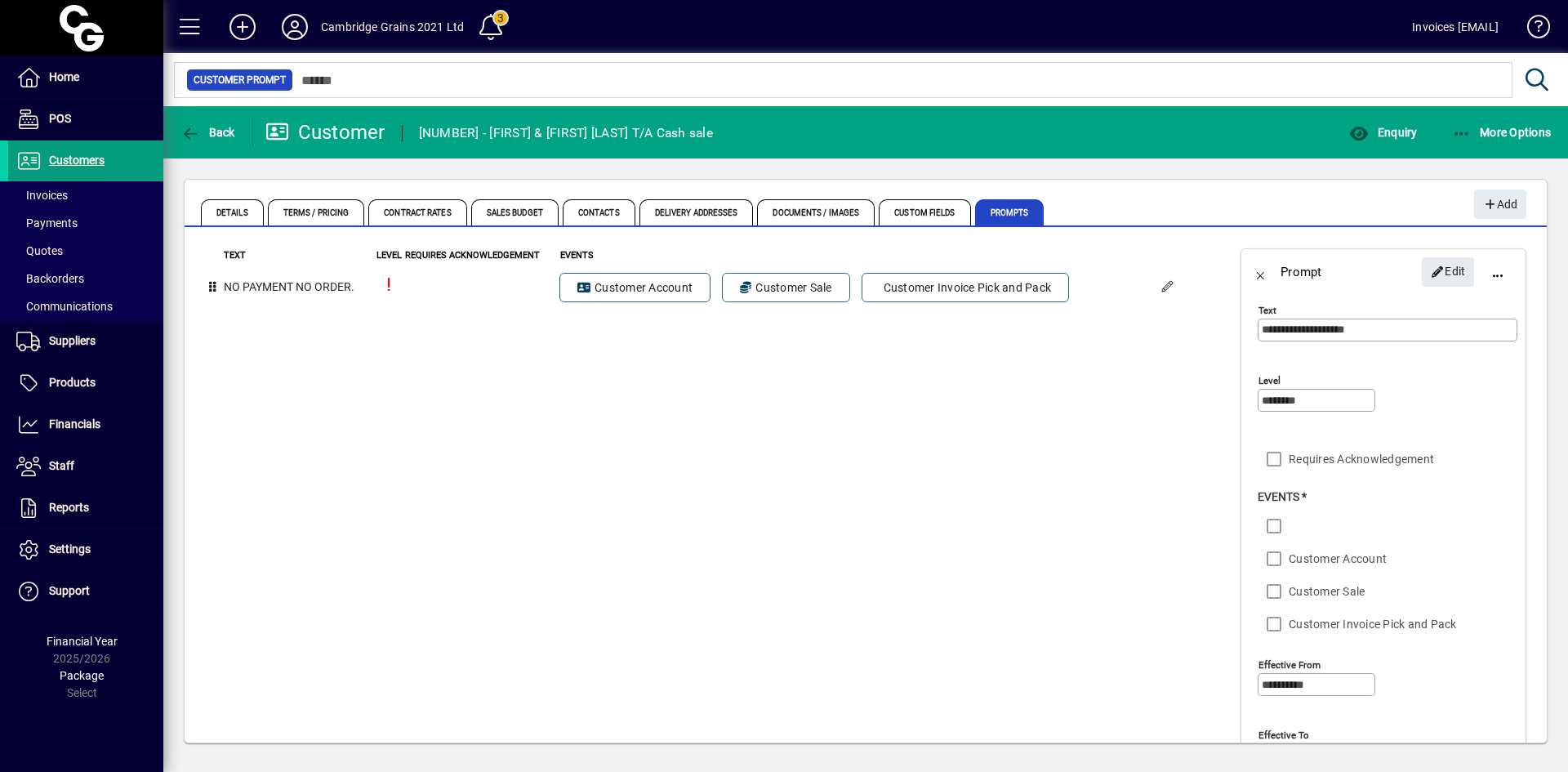 scroll, scrollTop: 0, scrollLeft: 0, axis: both 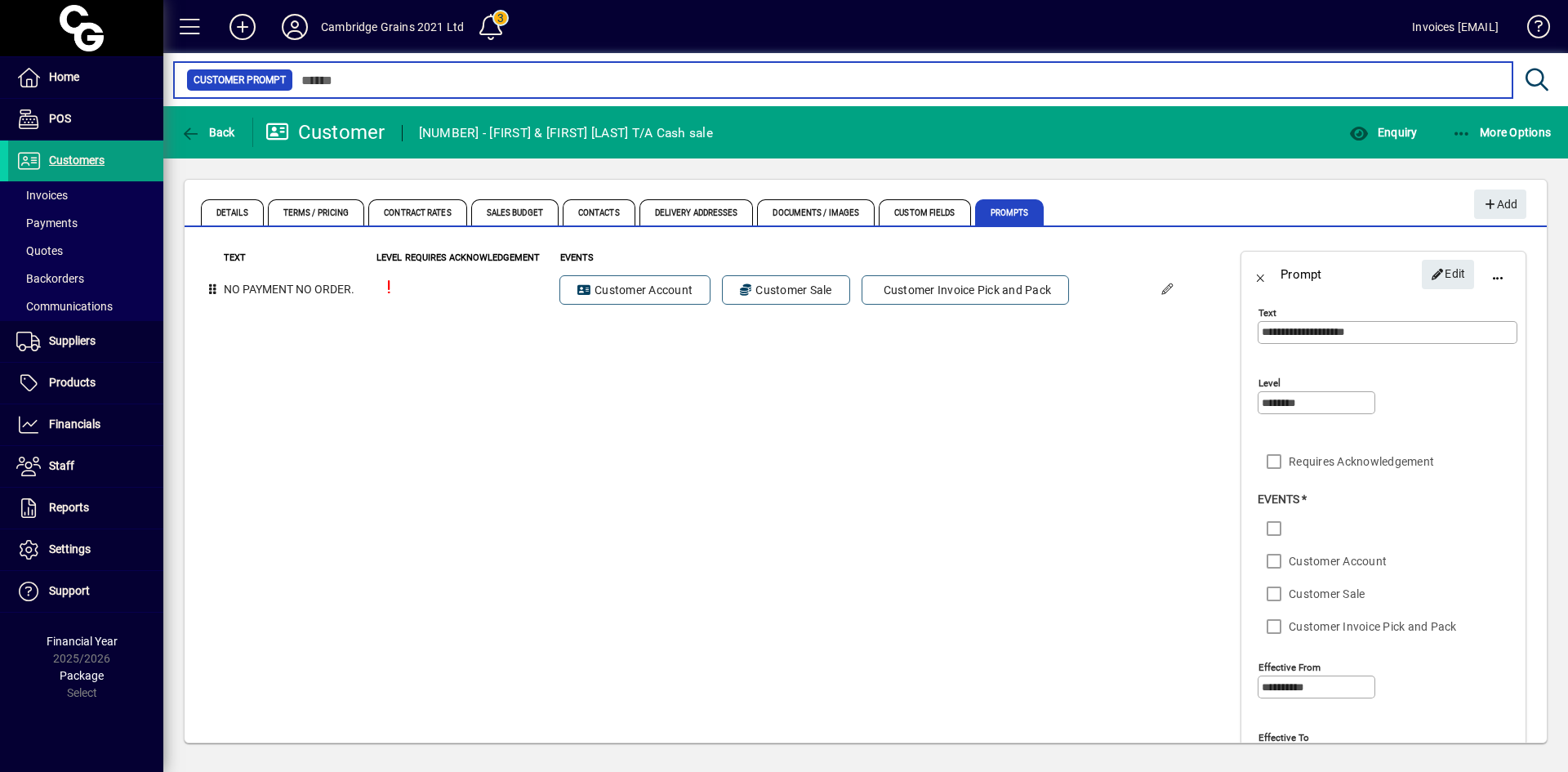 click at bounding box center [896, 80] 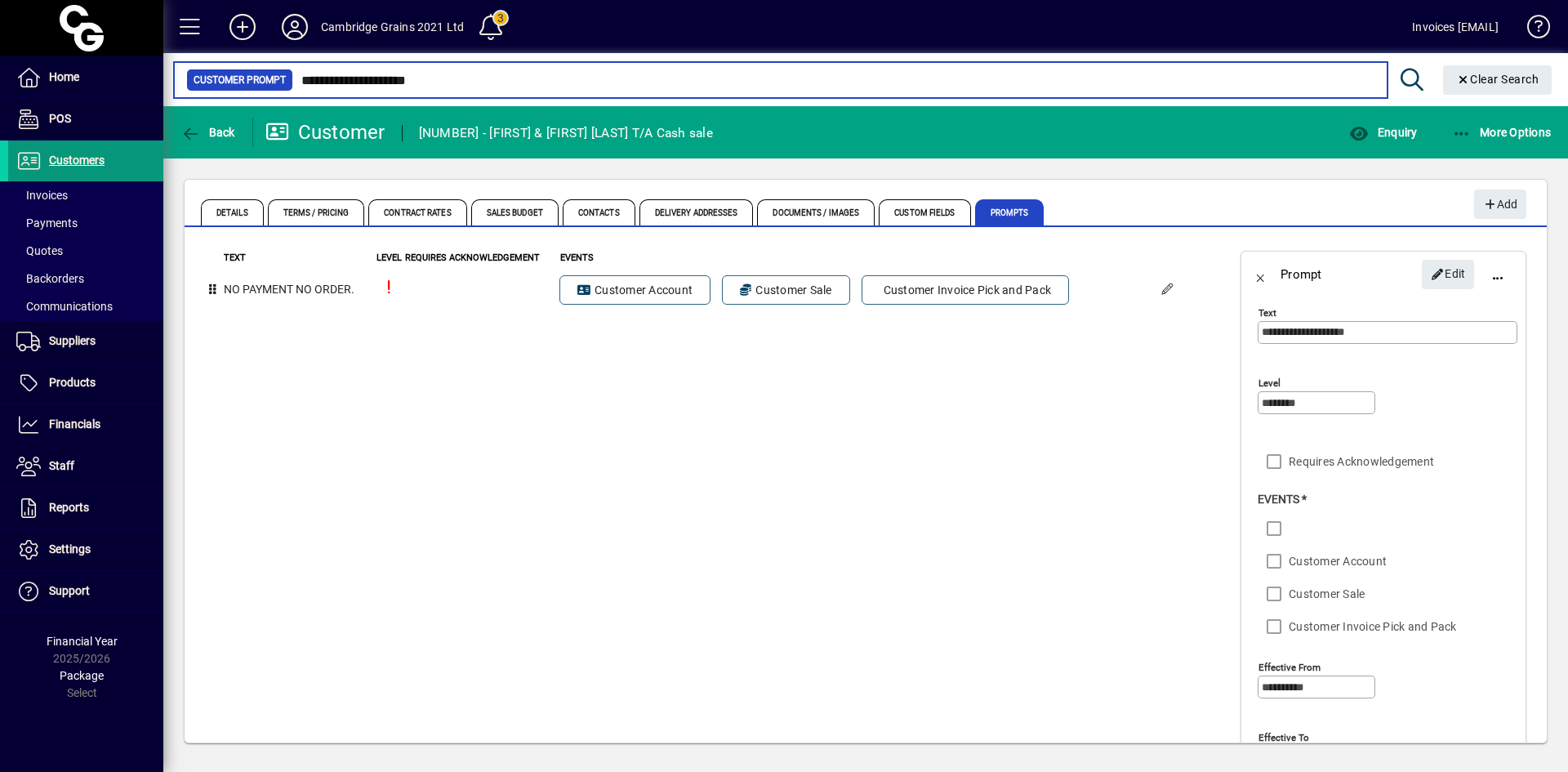 type on "**********" 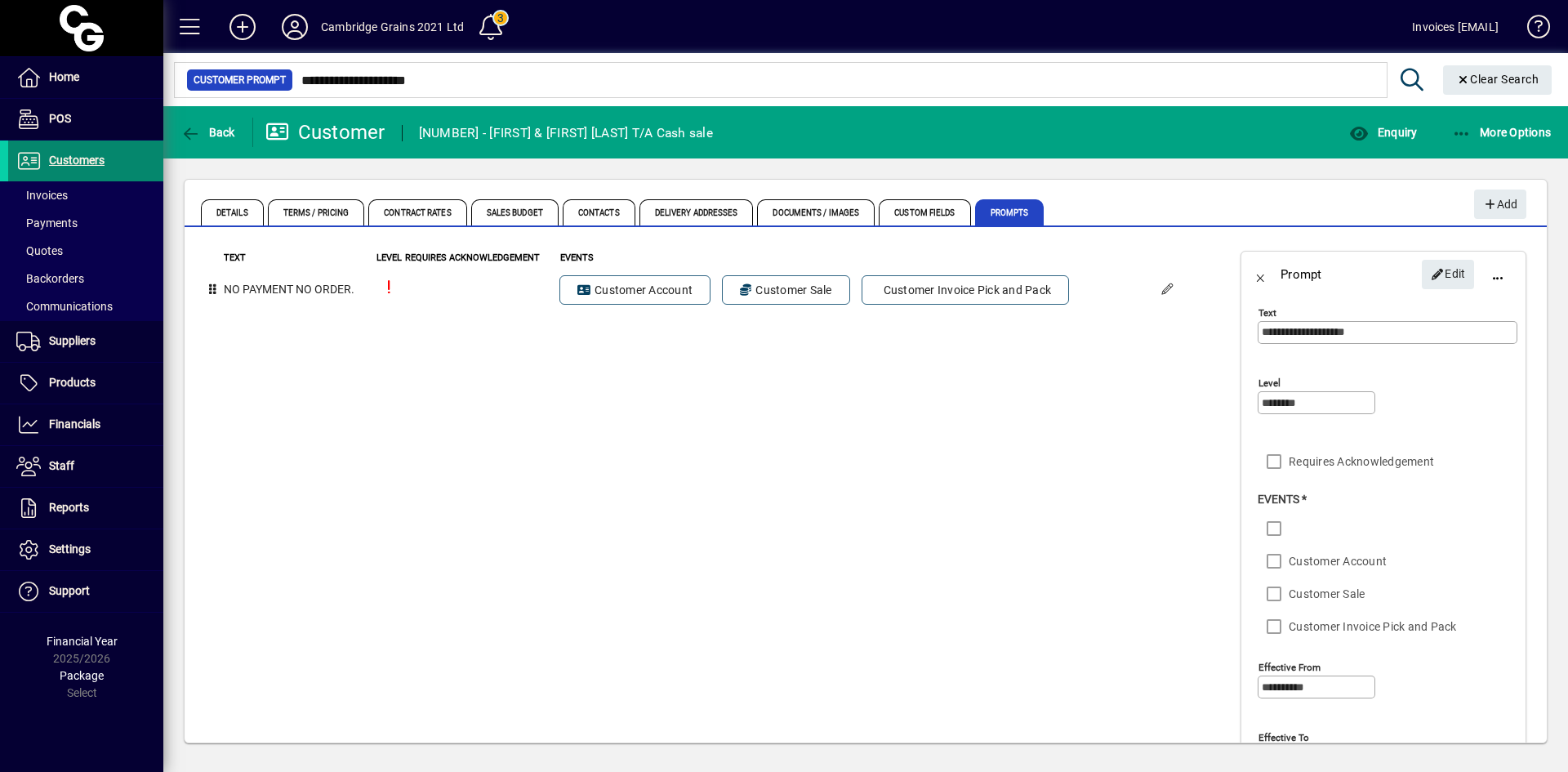 click on "Customers" at bounding box center (77, 160) 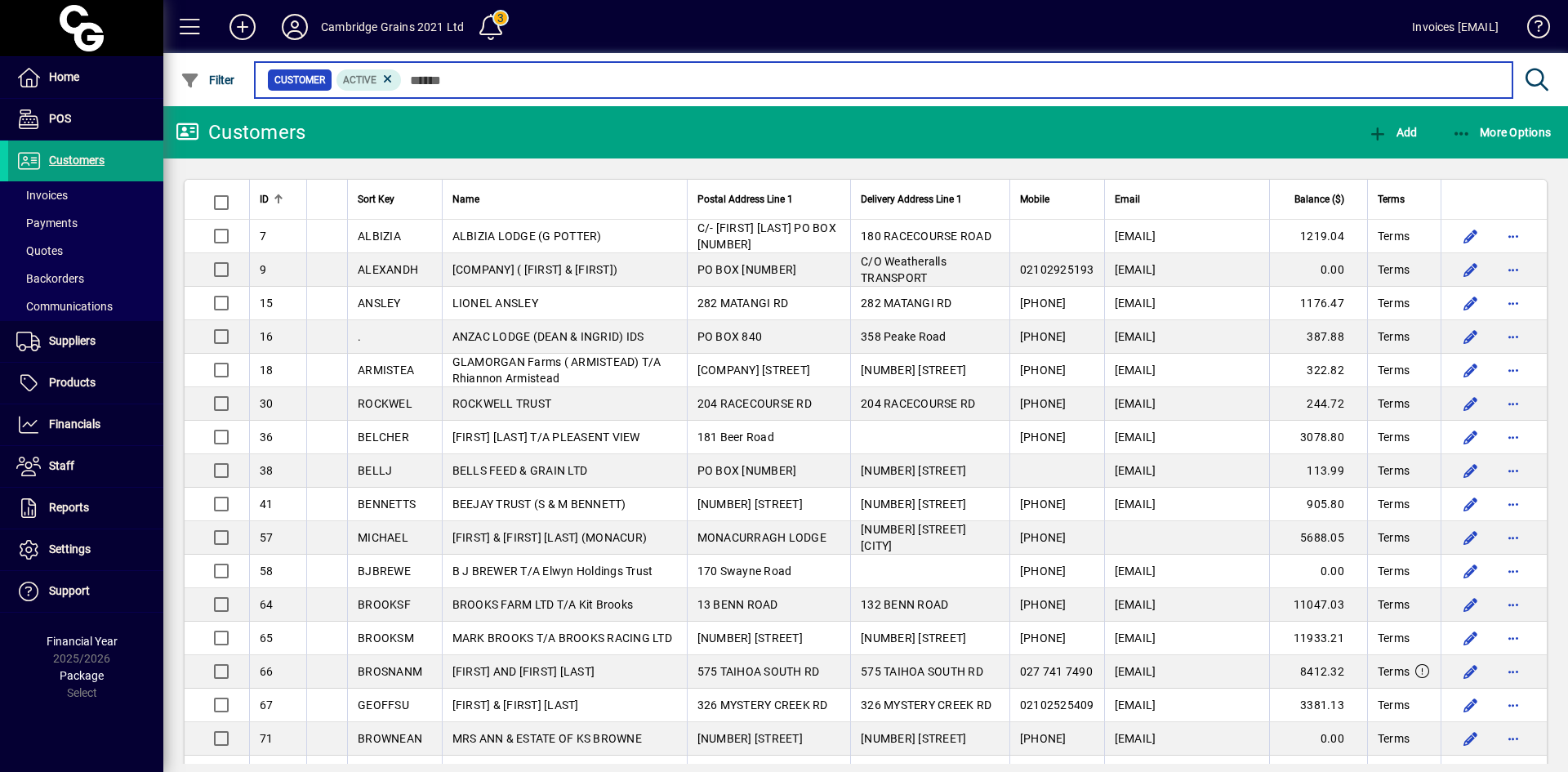 paste on "**********" 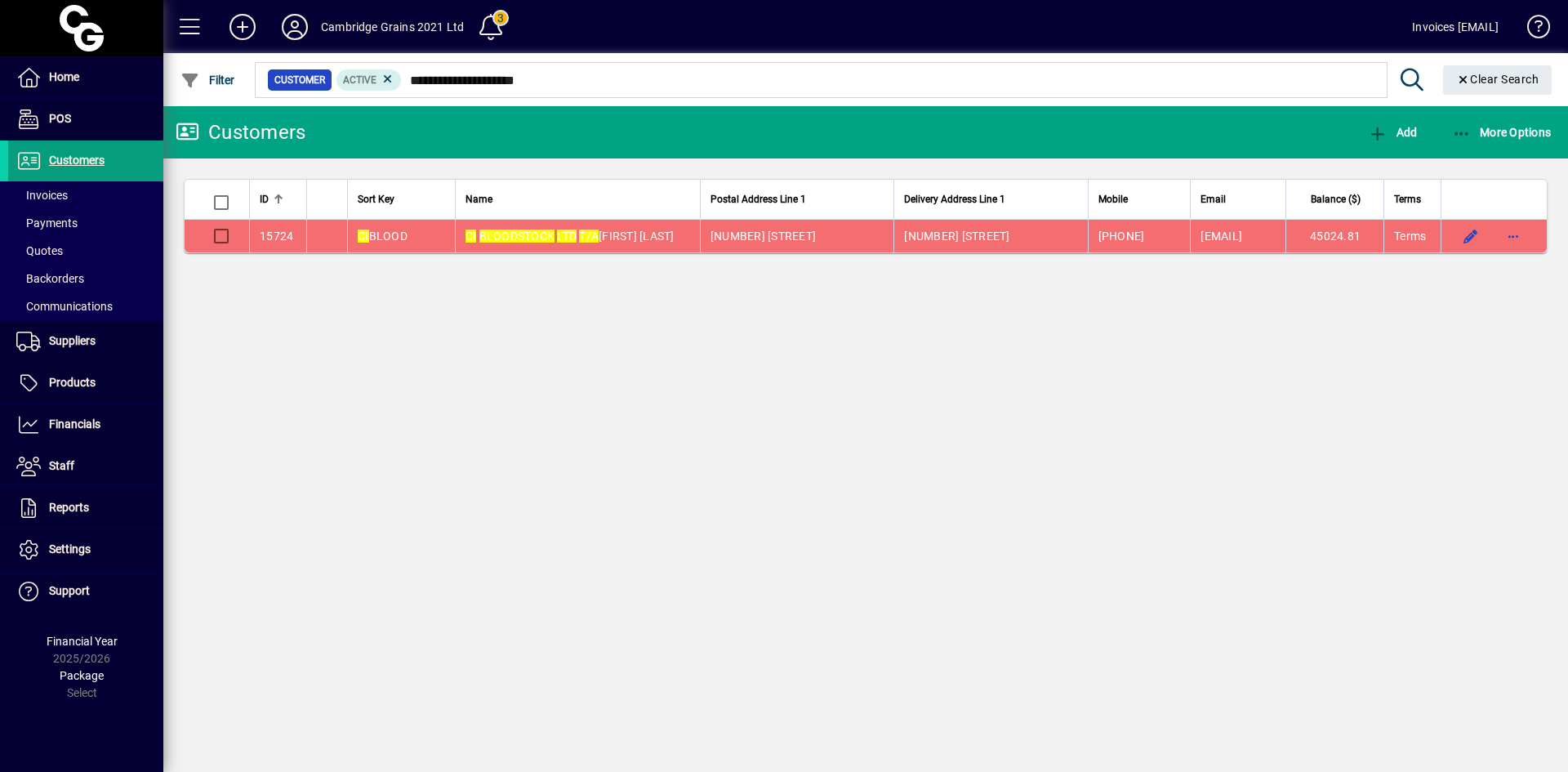 click on "[COMPANY] T/A [FIRST] [LAST]" at bounding box center (570, 236) 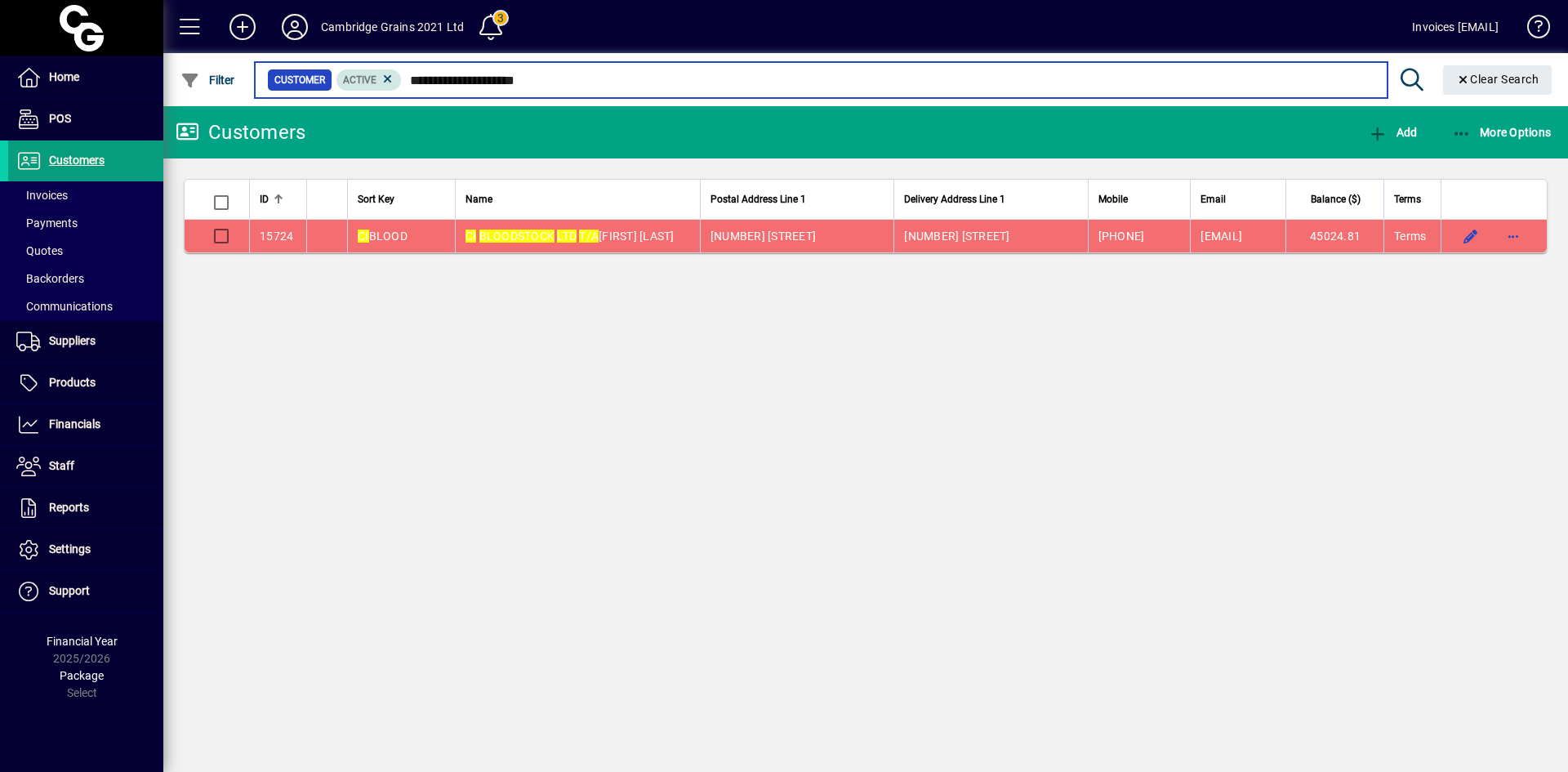 drag, startPoint x: 580, startPoint y: 78, endPoint x: 376, endPoint y: 75, distance: 204.022 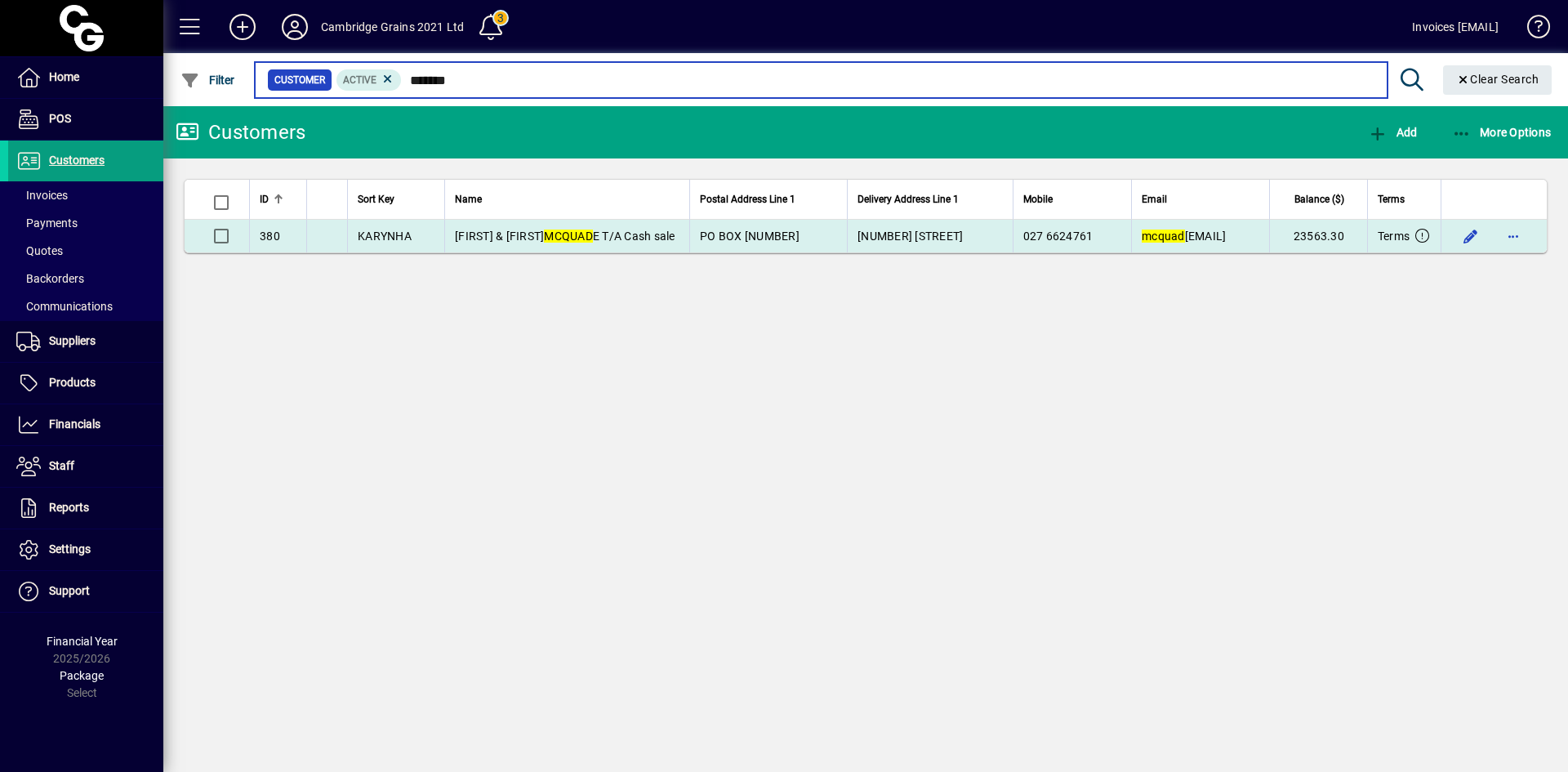 type on "*******" 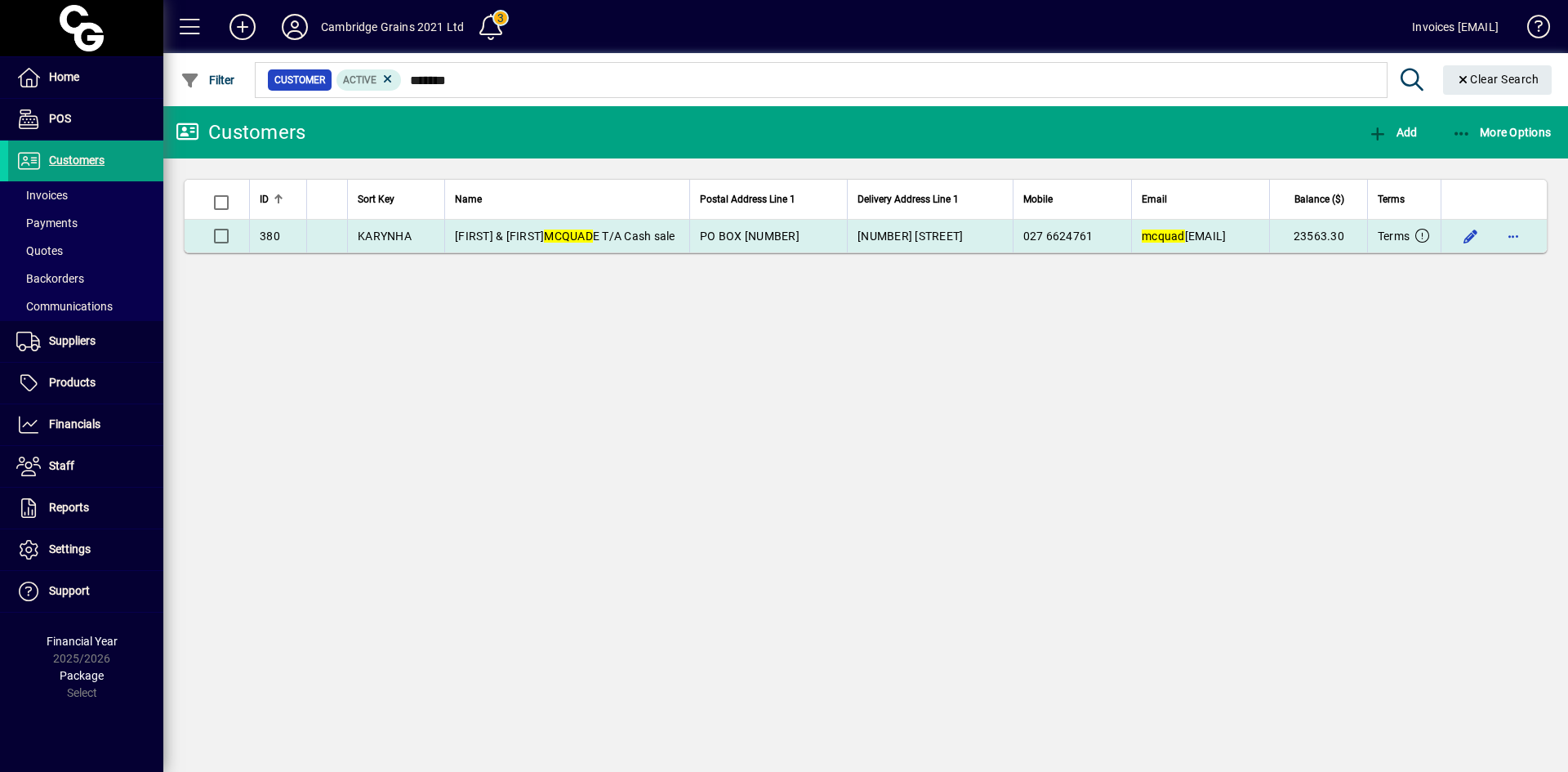 click on "[FIRST] & [FIRST] [LAST] T/A Cash sale" at bounding box center [565, 236] 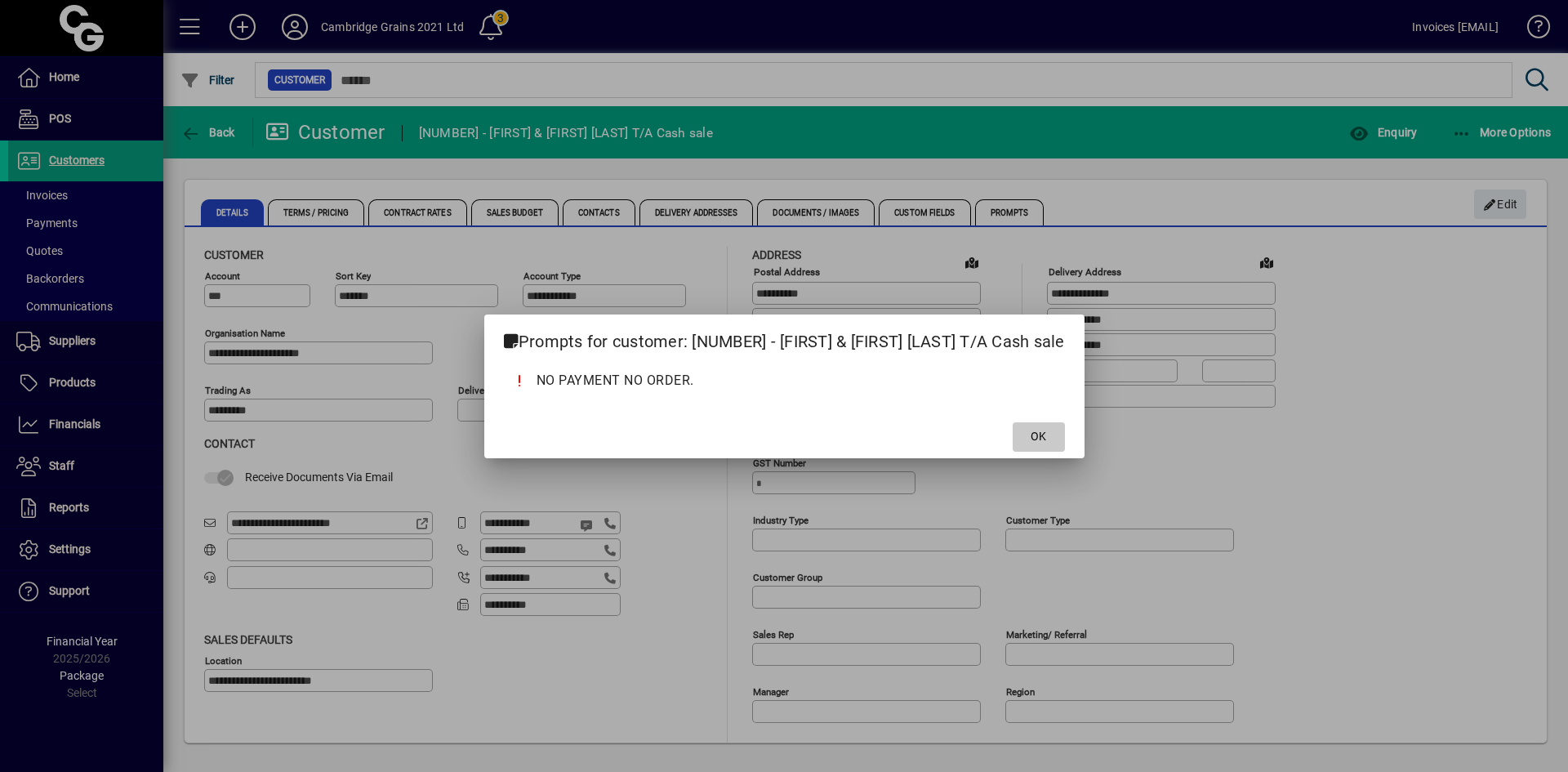 click 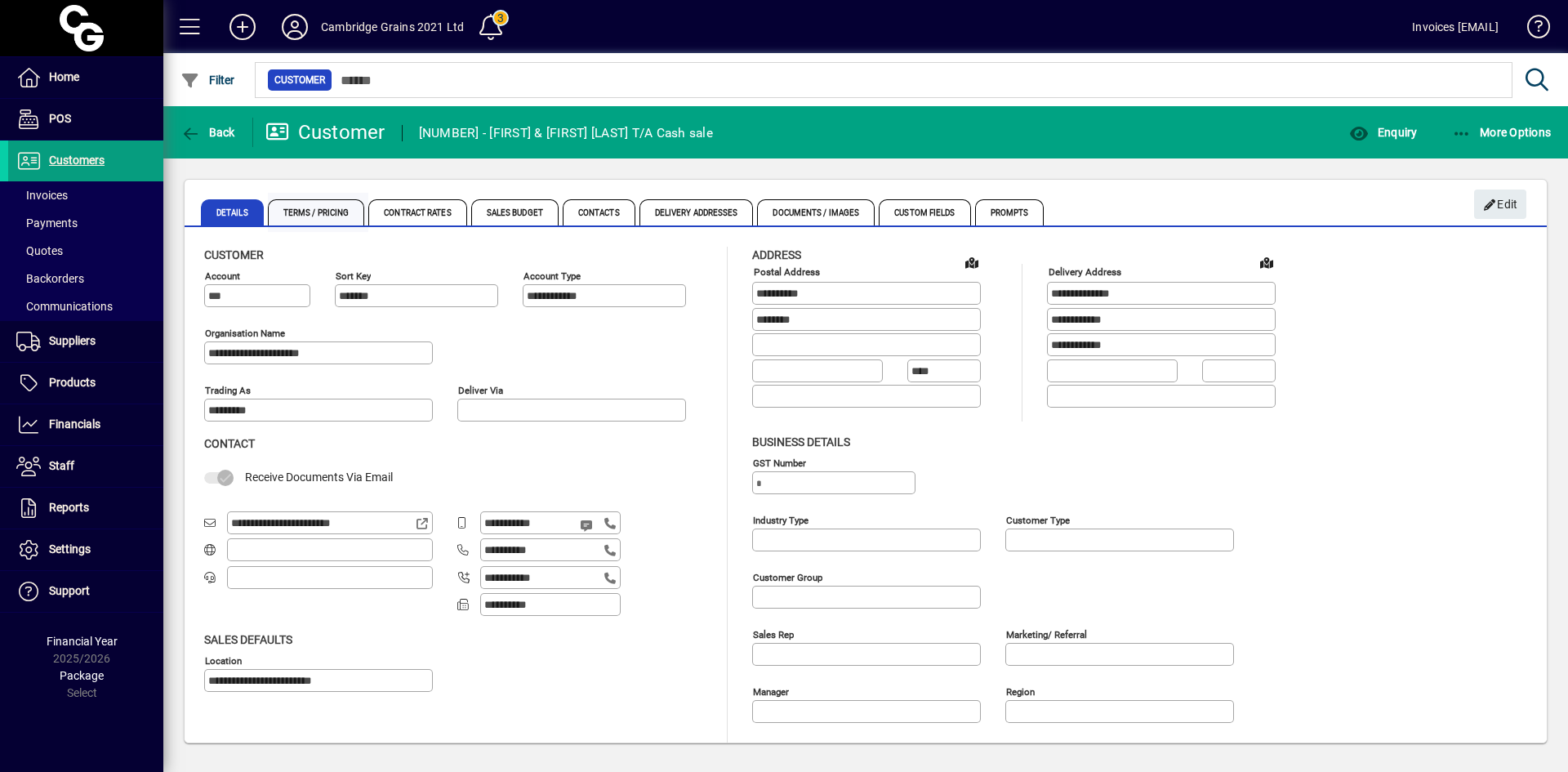 click on "Terms / Pricing" at bounding box center (316, 212) 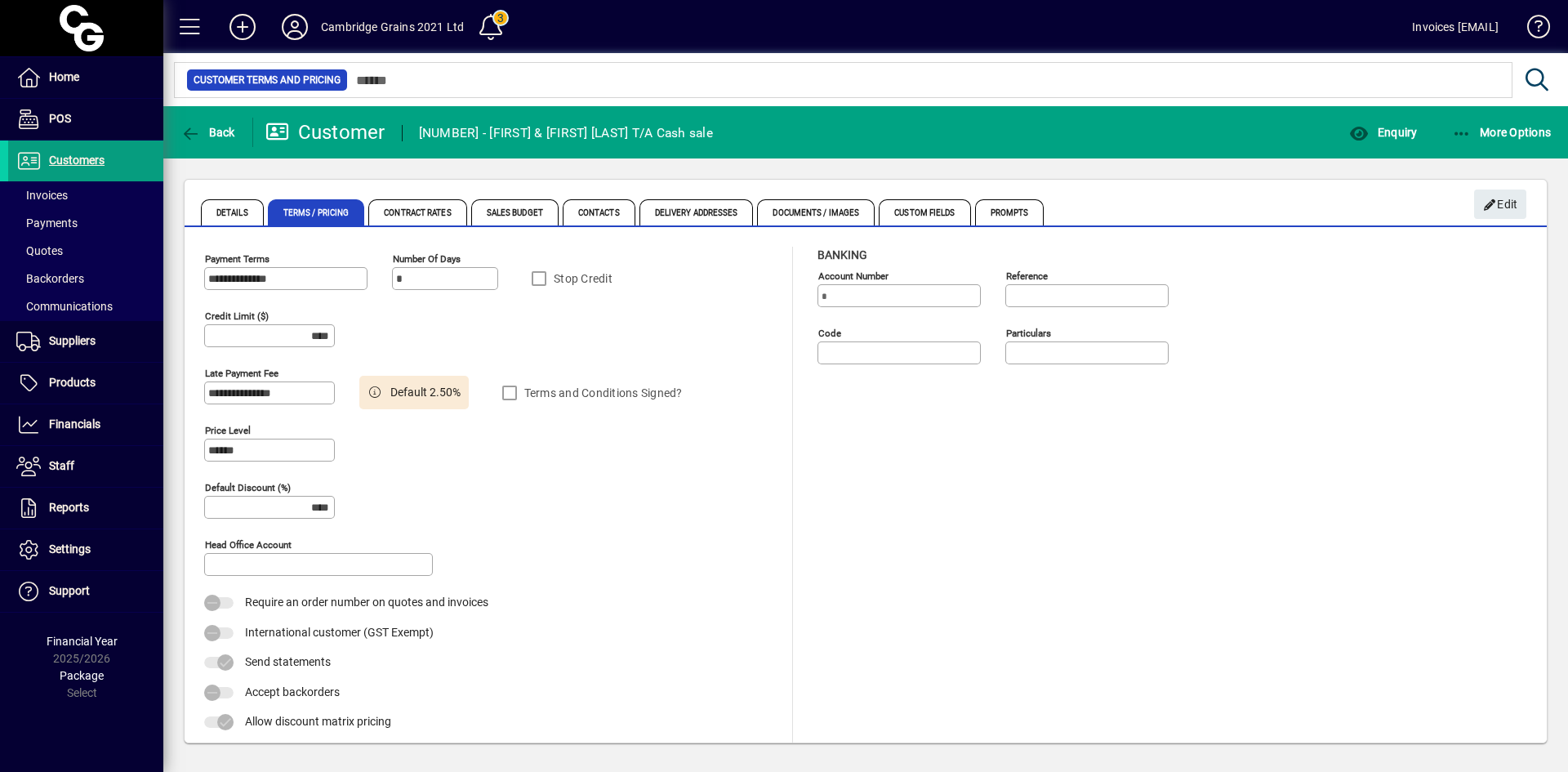 click on "Stop Credit" 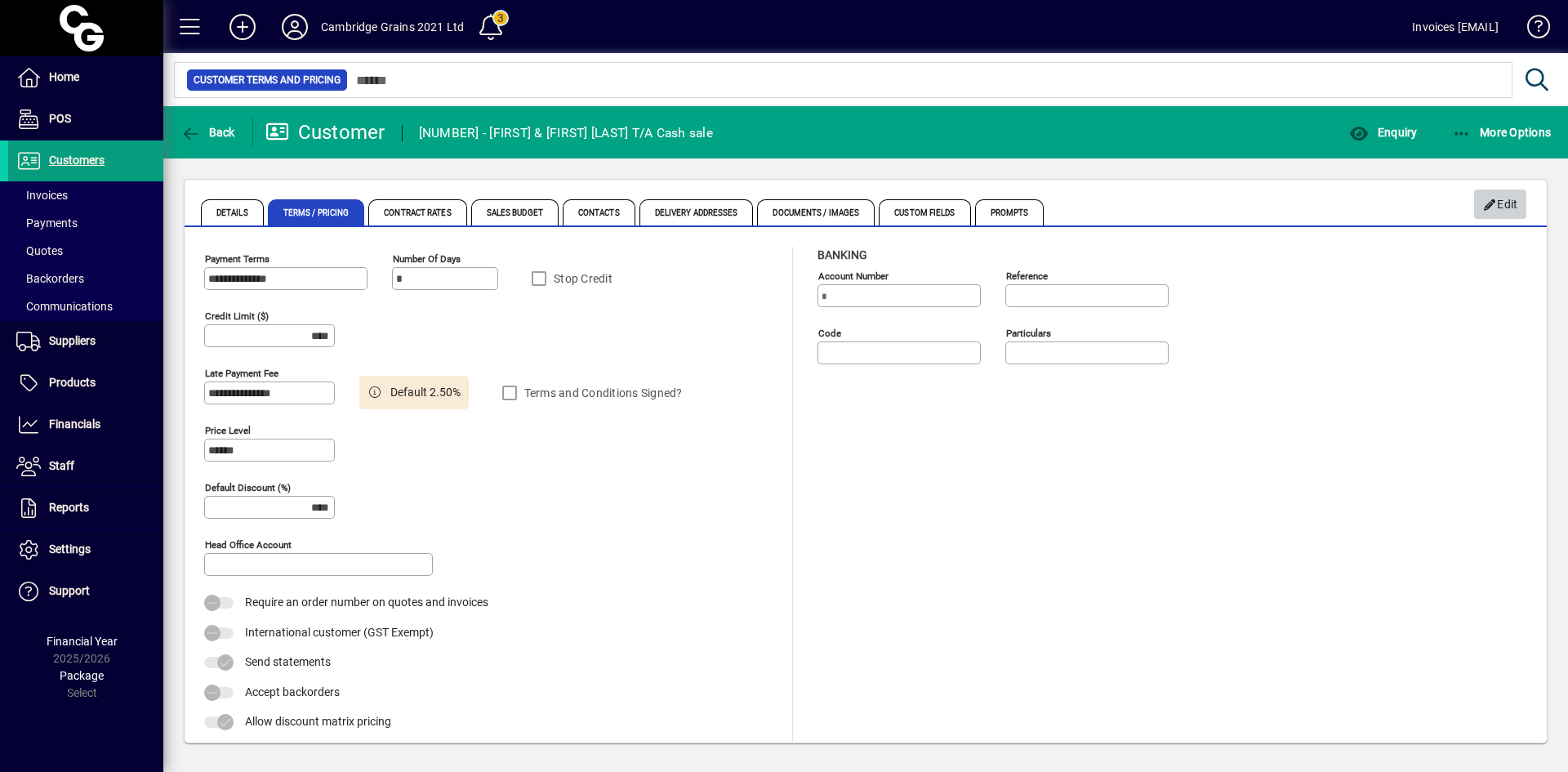 drag, startPoint x: 1510, startPoint y: 203, endPoint x: 1329, endPoint y: 247, distance: 186.27131 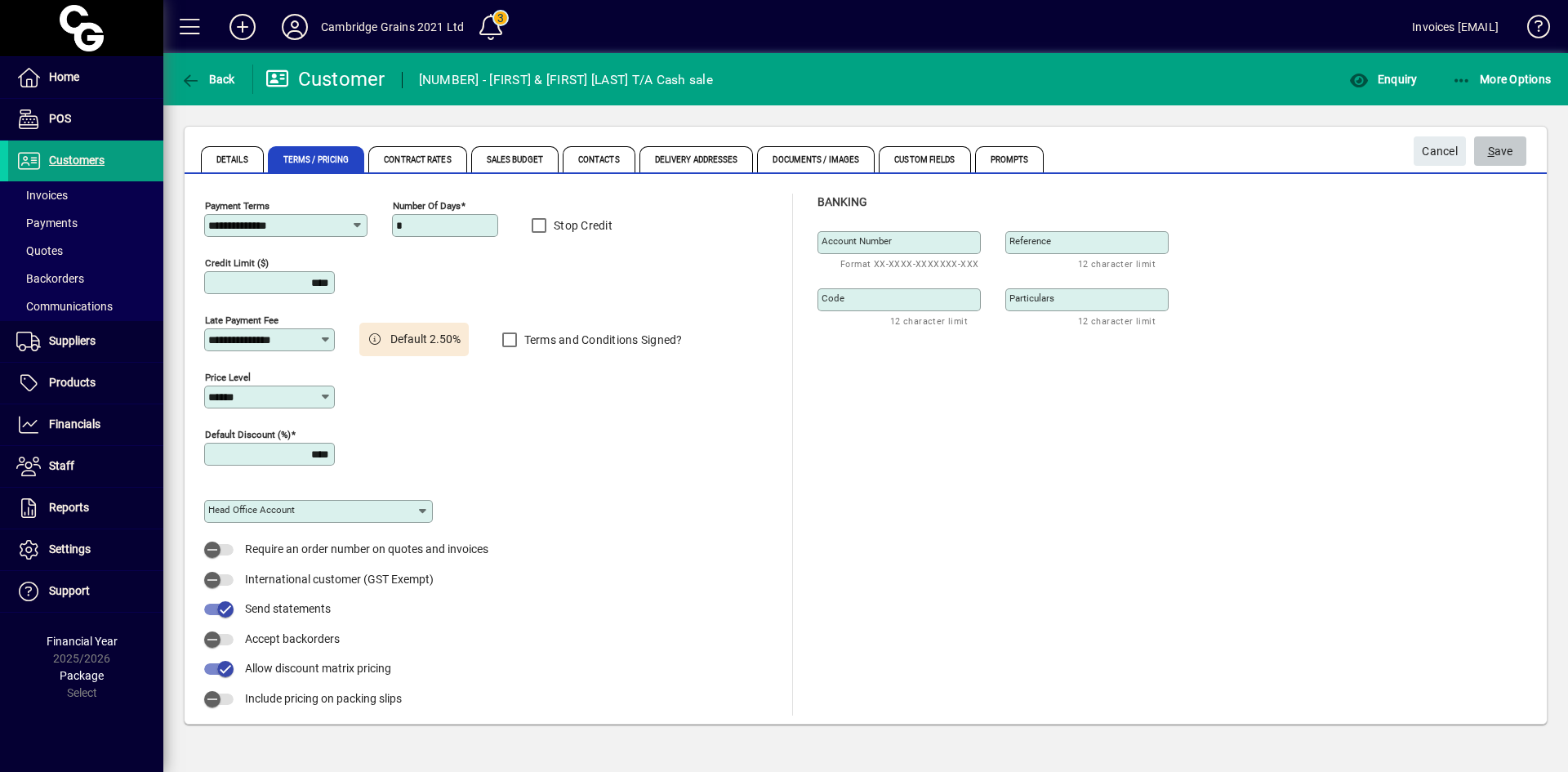 click on "S ave" 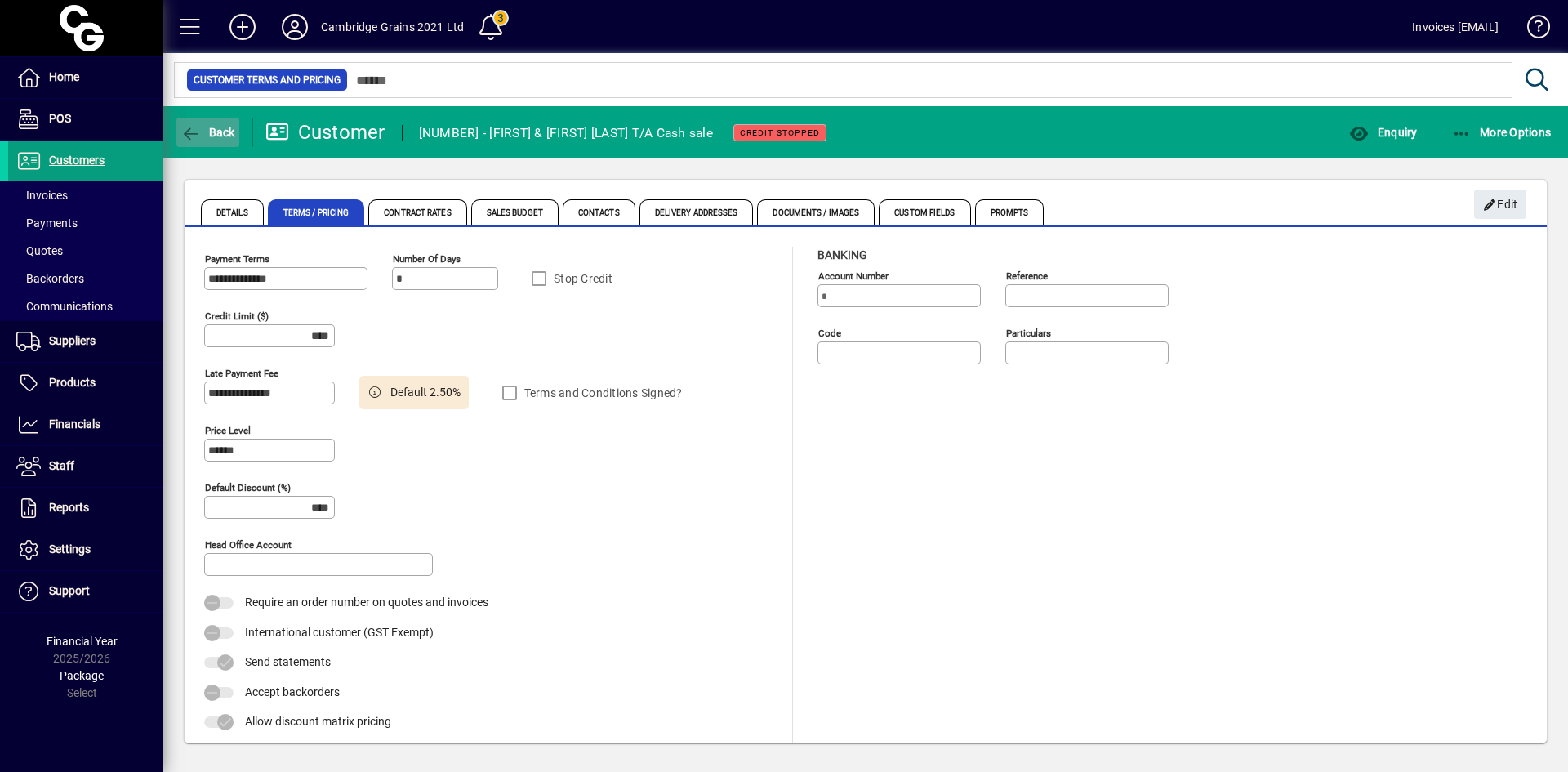 click 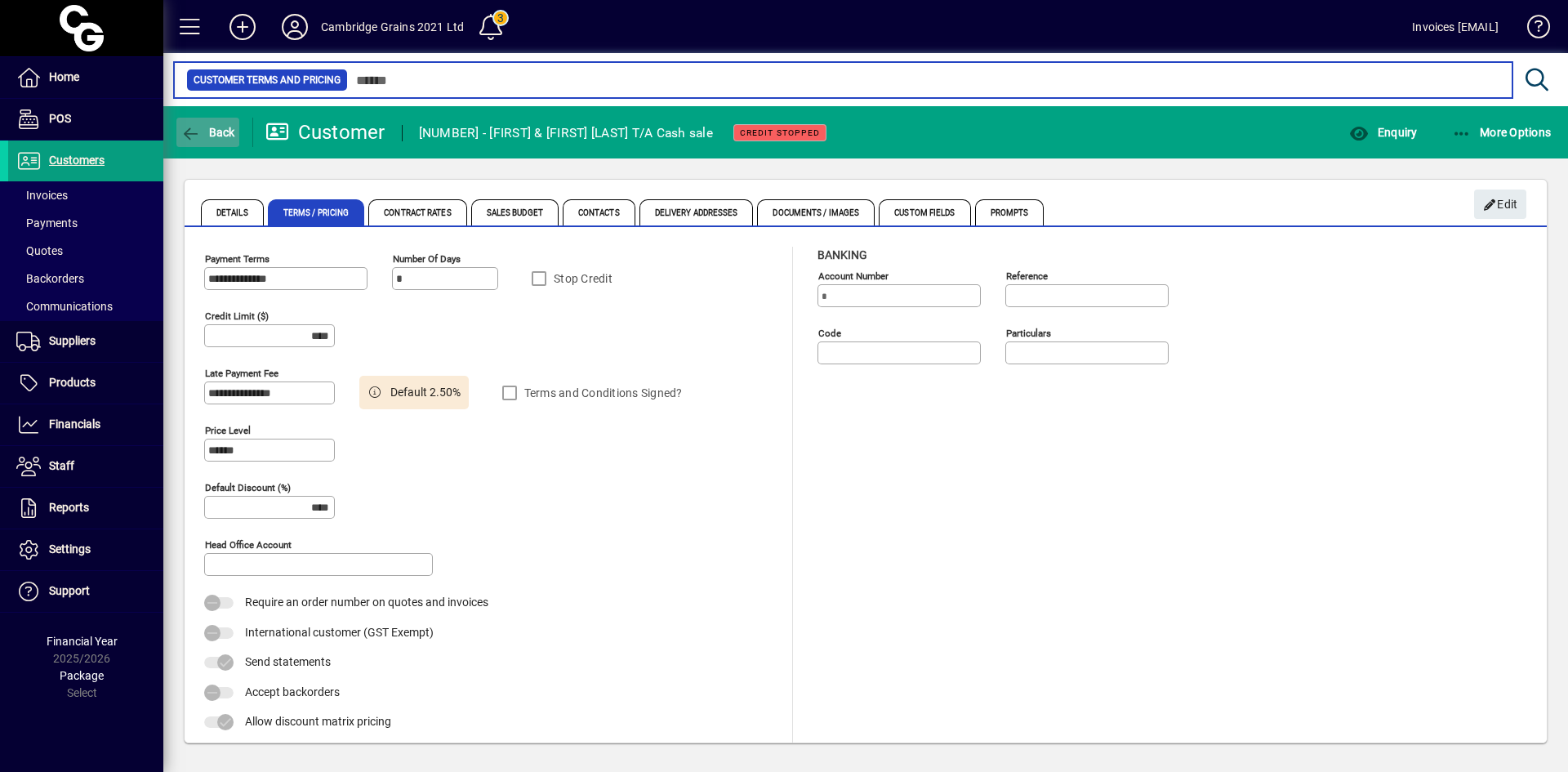 type on "*******" 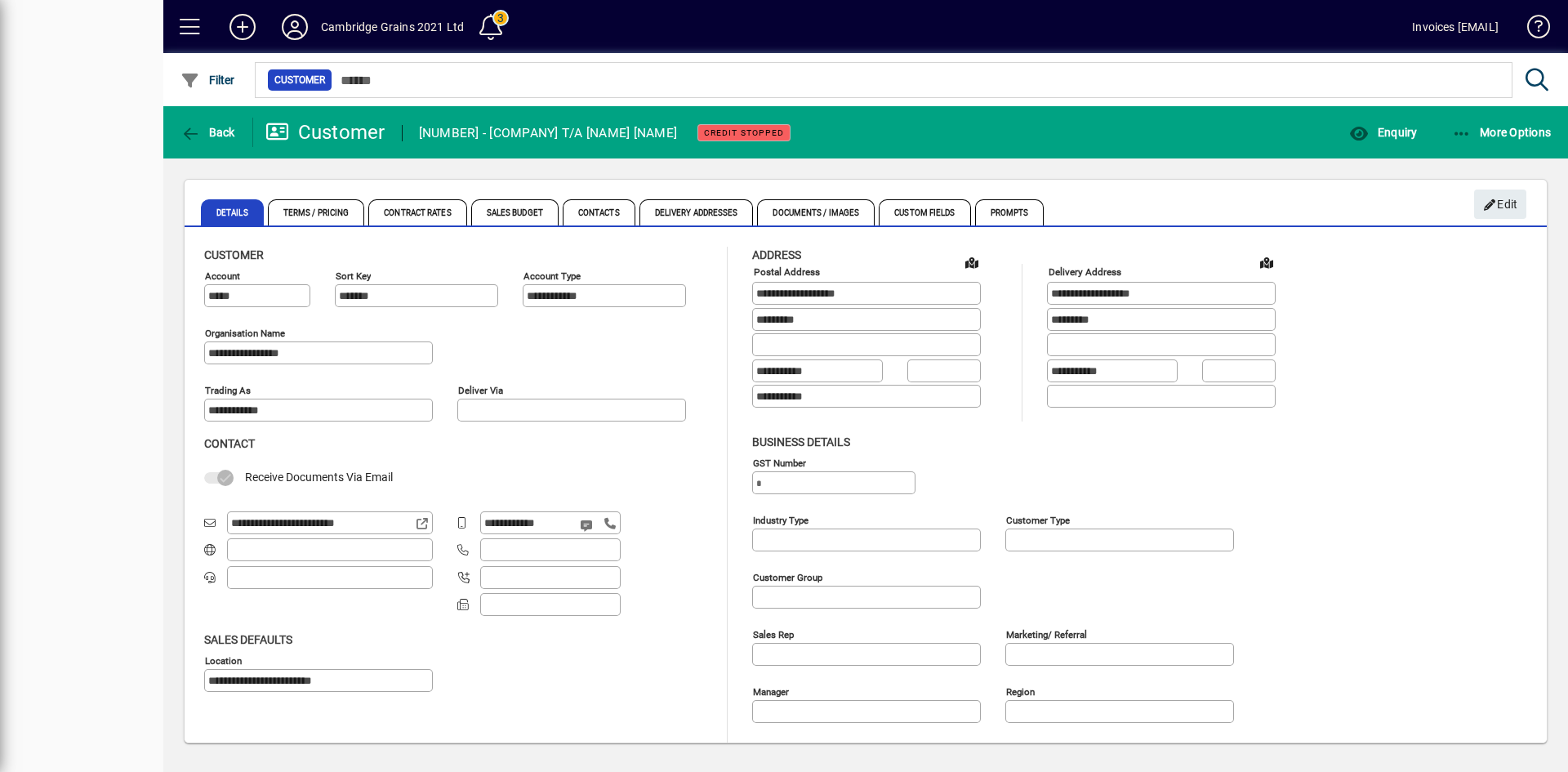 scroll, scrollTop: 0, scrollLeft: 0, axis: both 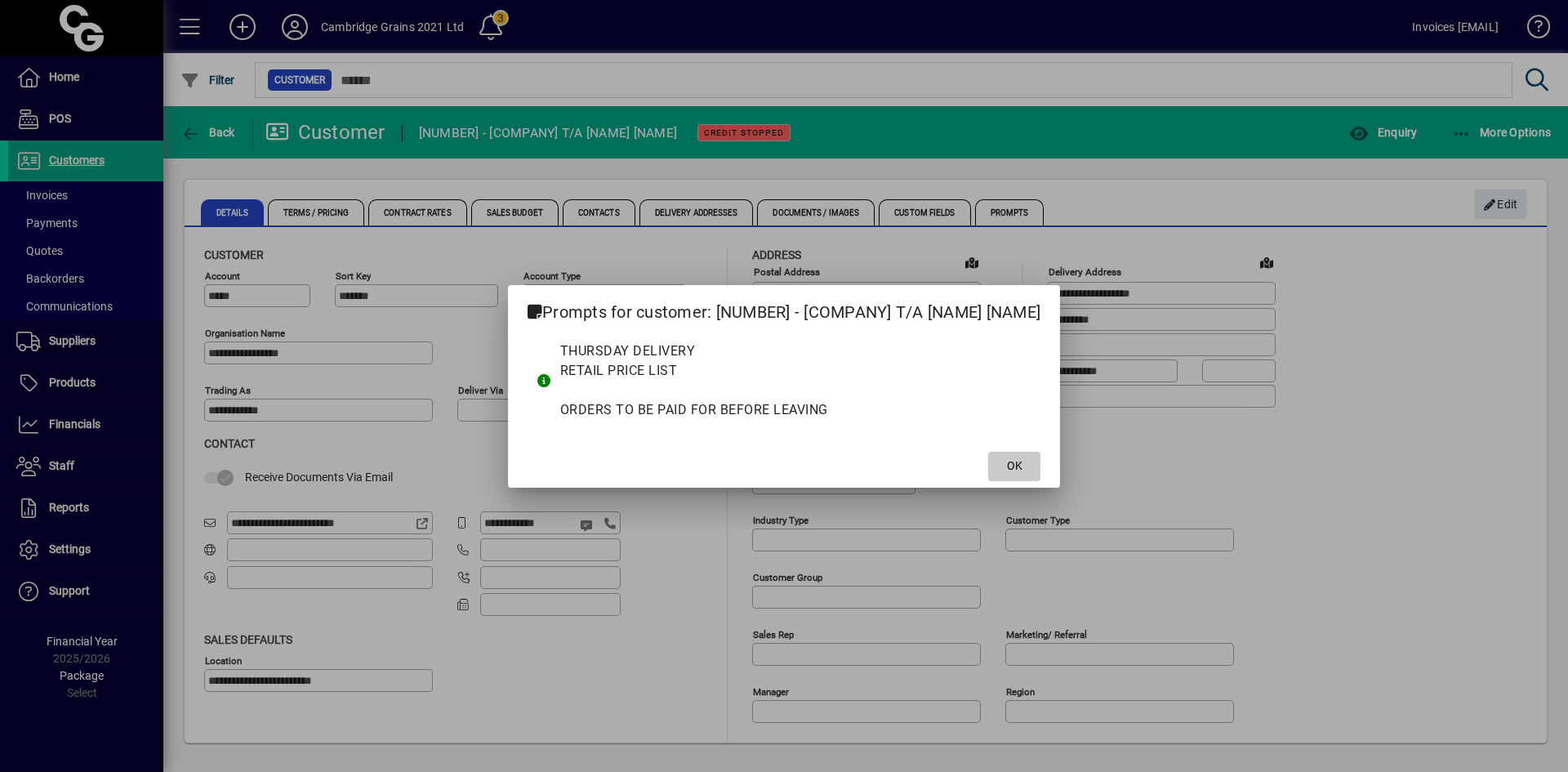 click on "OK" 